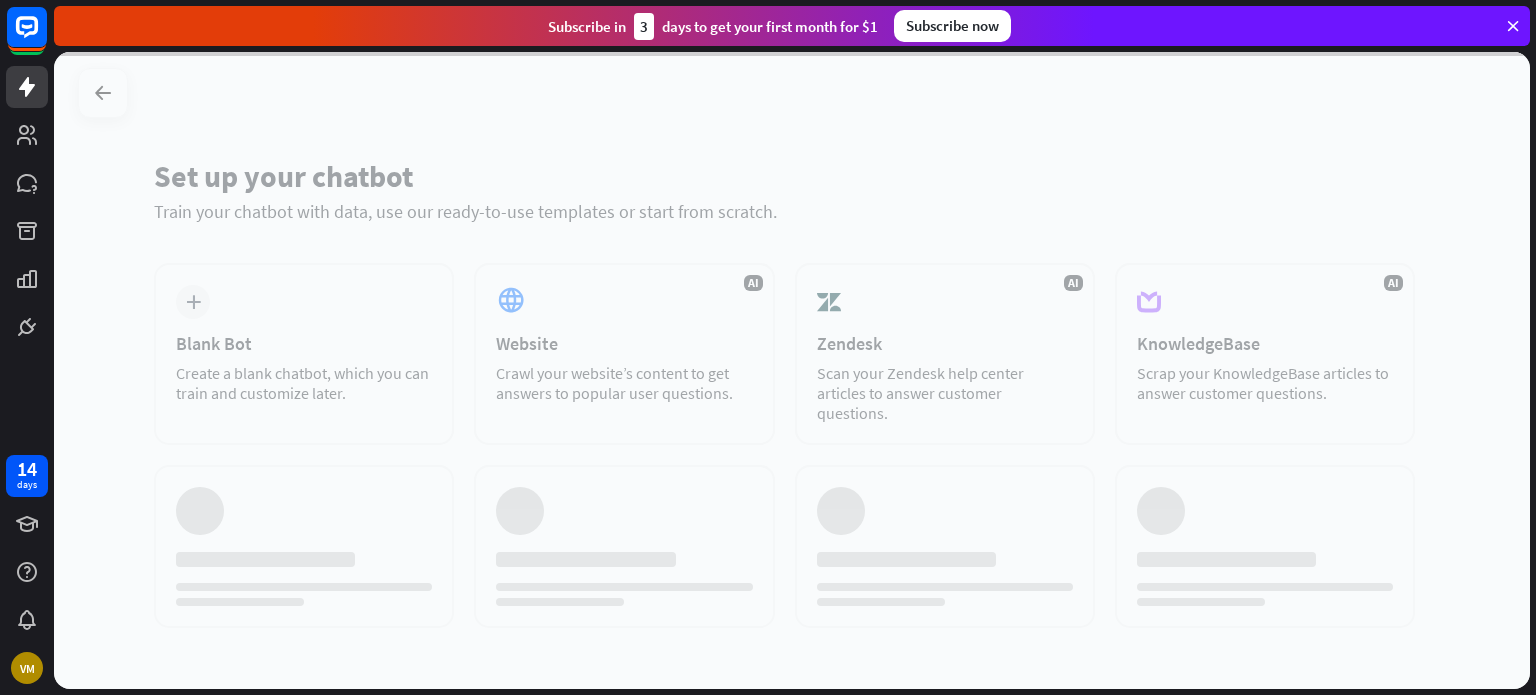 scroll, scrollTop: 0, scrollLeft: 0, axis: both 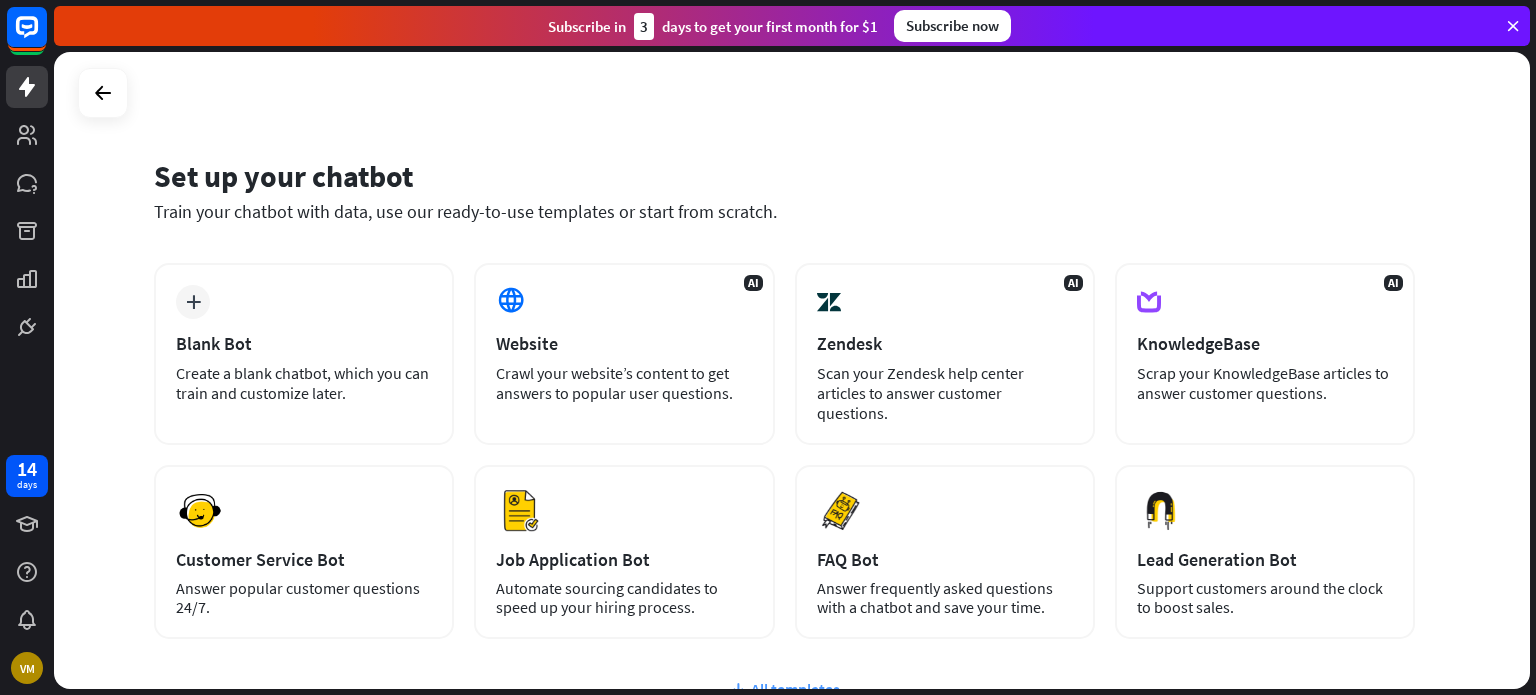 click on "All templates" at bounding box center (784, 689) 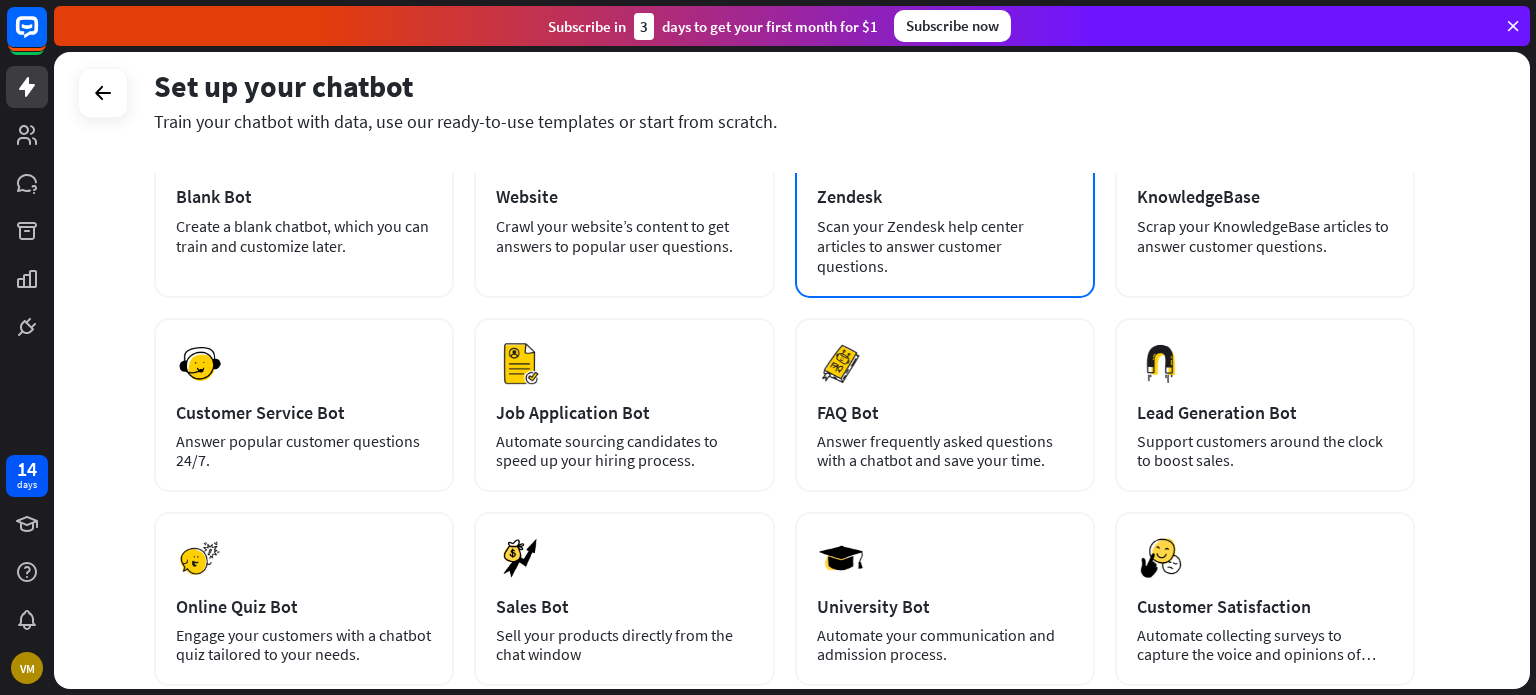 scroll, scrollTop: 0, scrollLeft: 0, axis: both 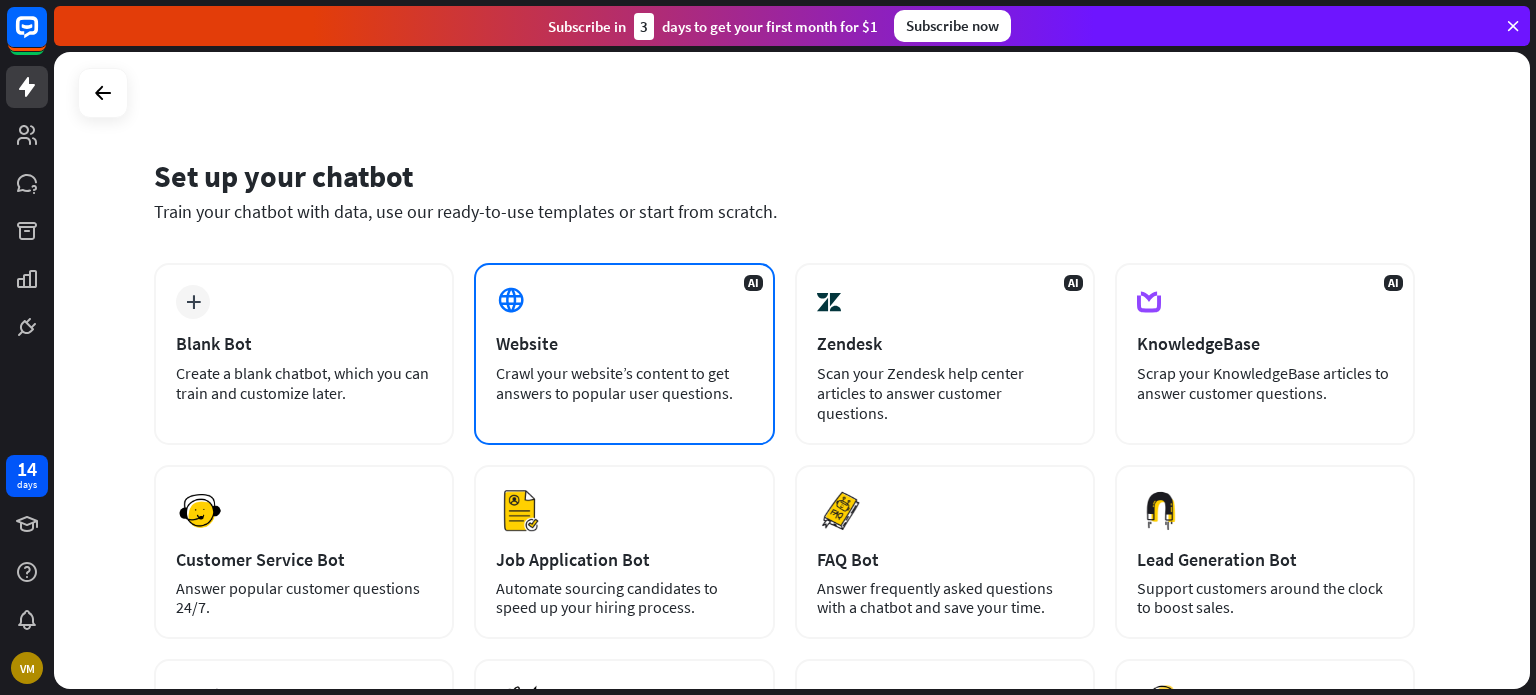 click on "Website" at bounding box center (624, 343) 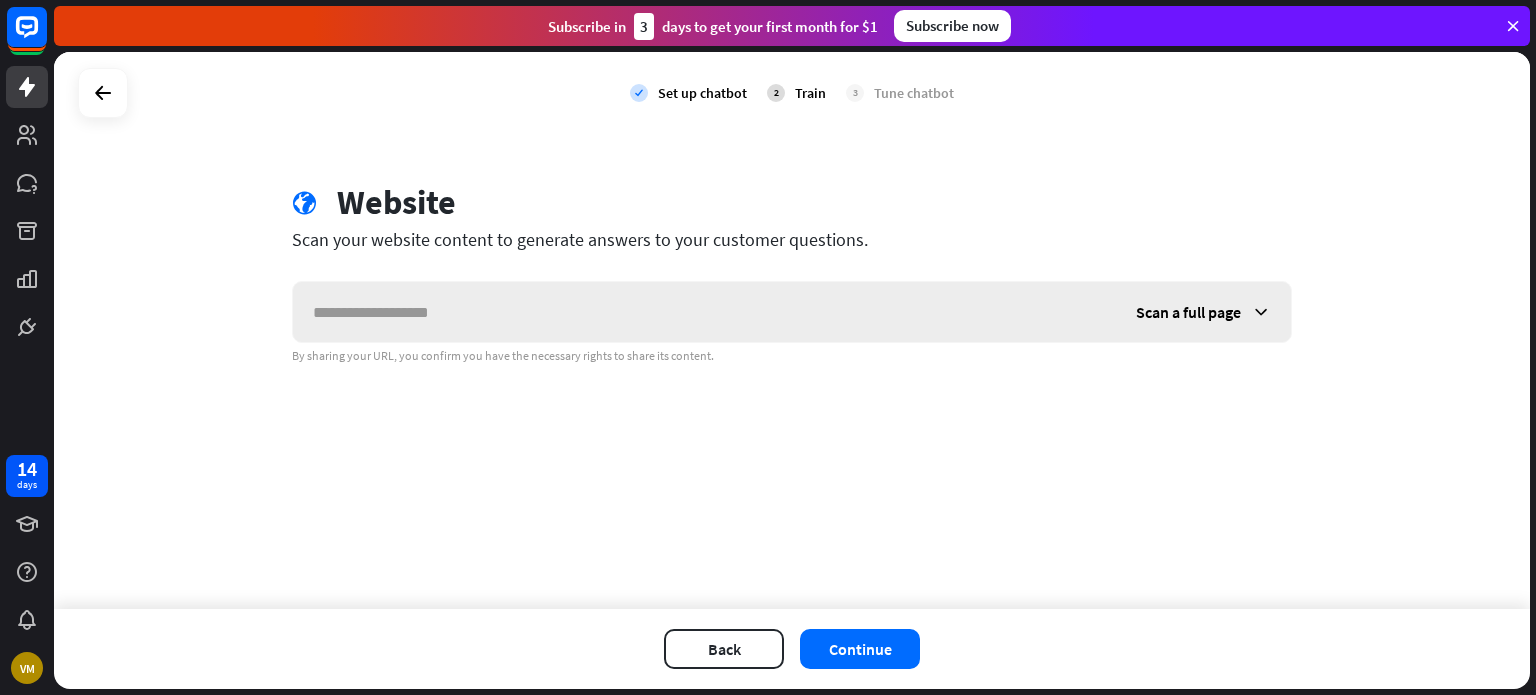 click on "Scan a full page" at bounding box center [1188, 312] 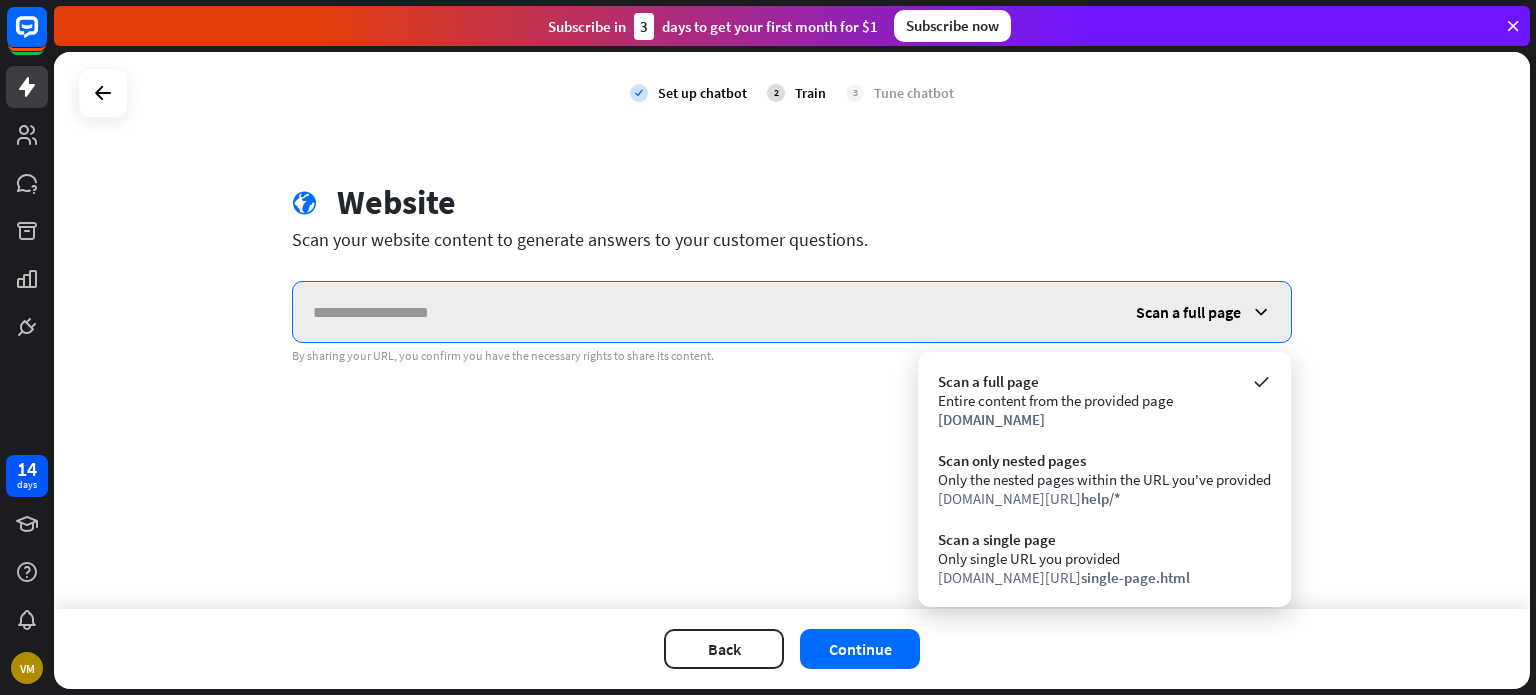 click at bounding box center (704, 312) 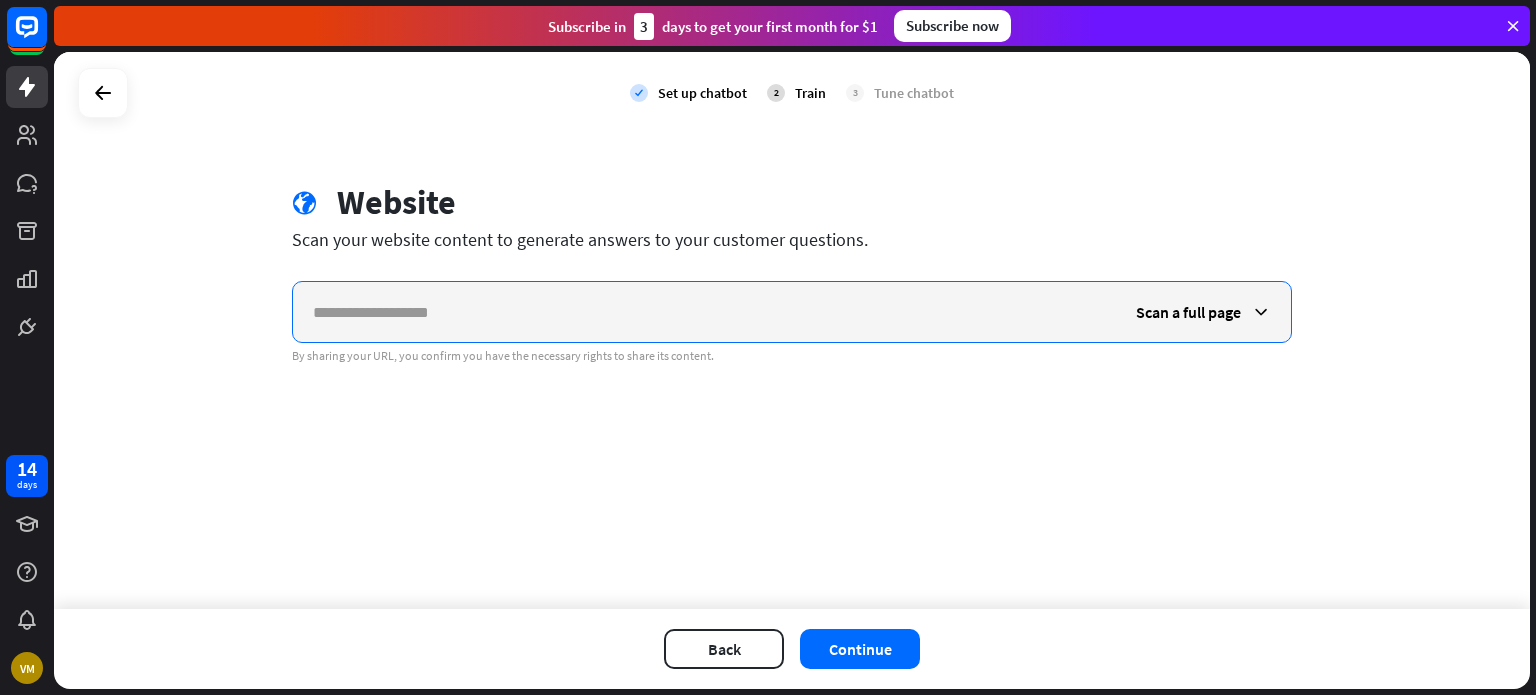 paste on "**********" 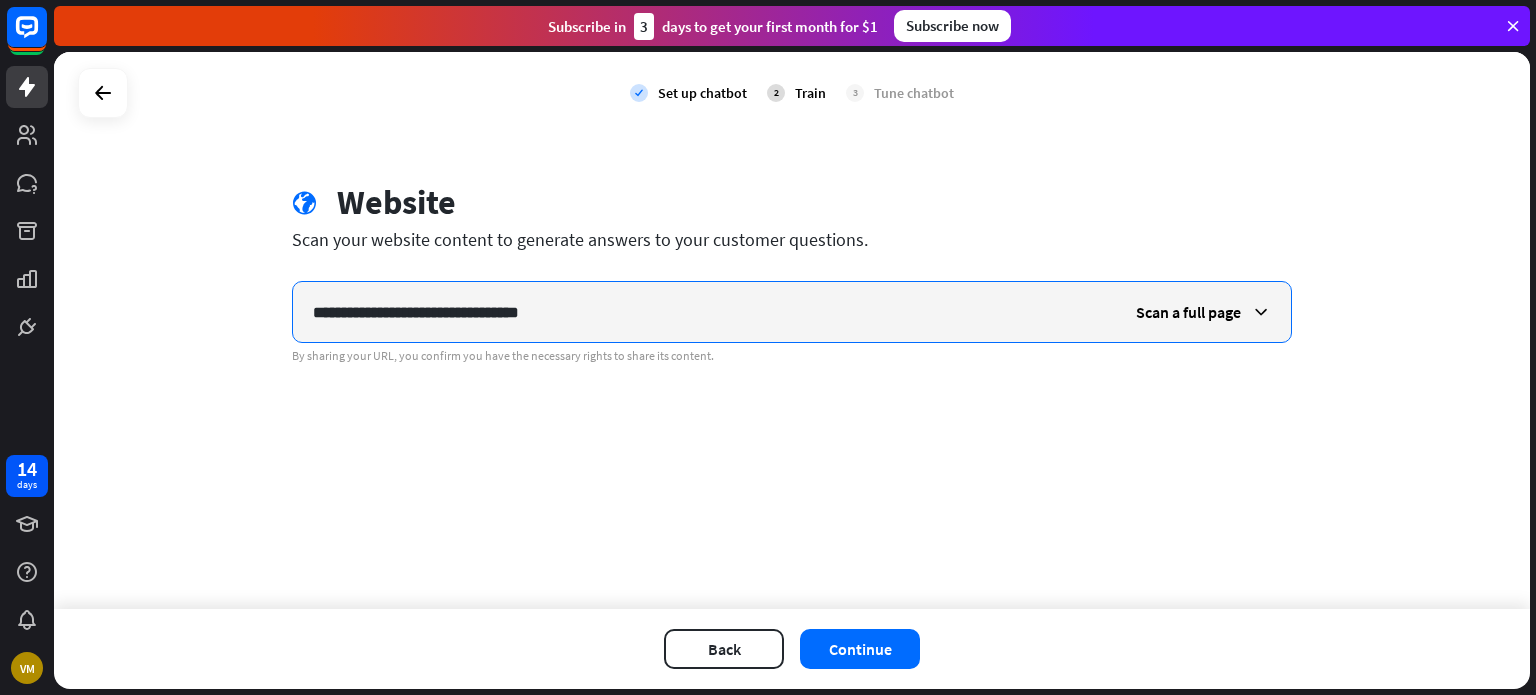 drag, startPoint x: 605, startPoint y: 300, endPoint x: 248, endPoint y: 298, distance: 357.0056 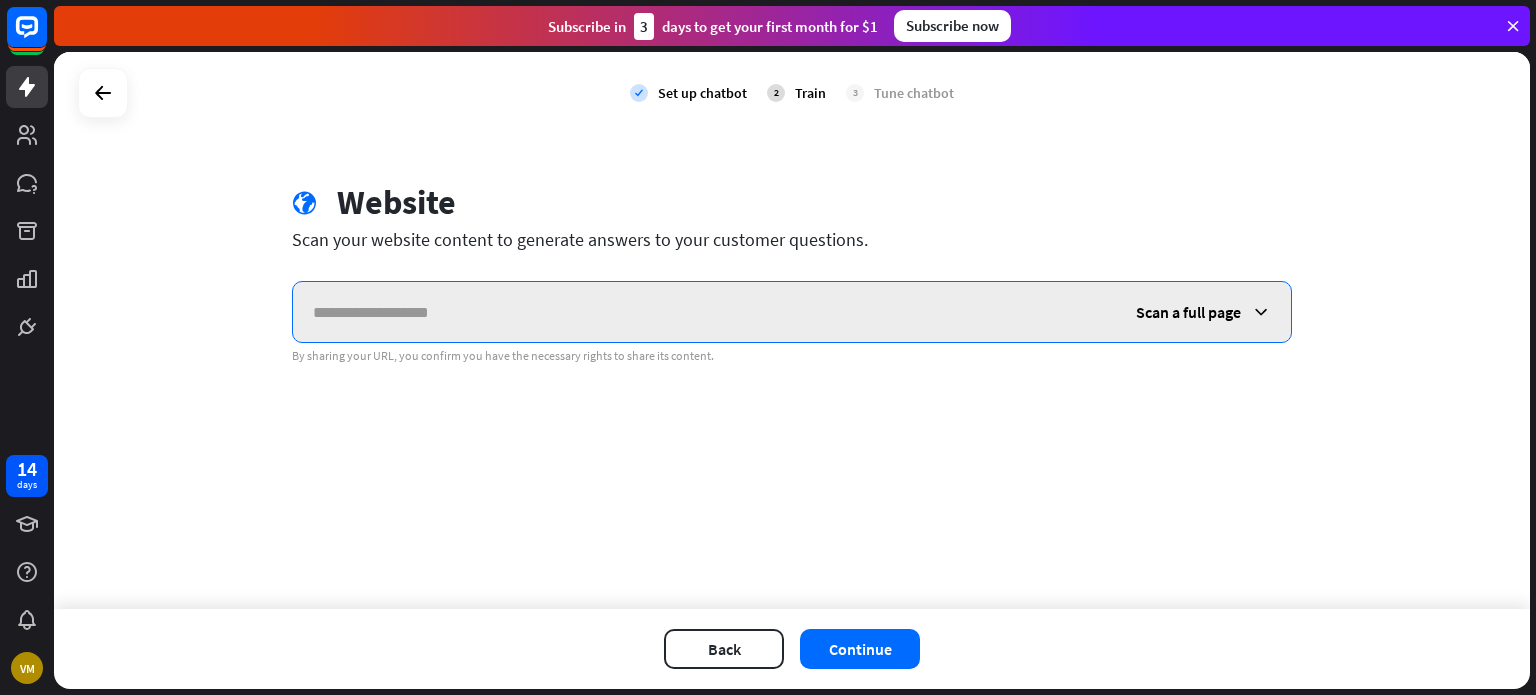 paste on "**********" 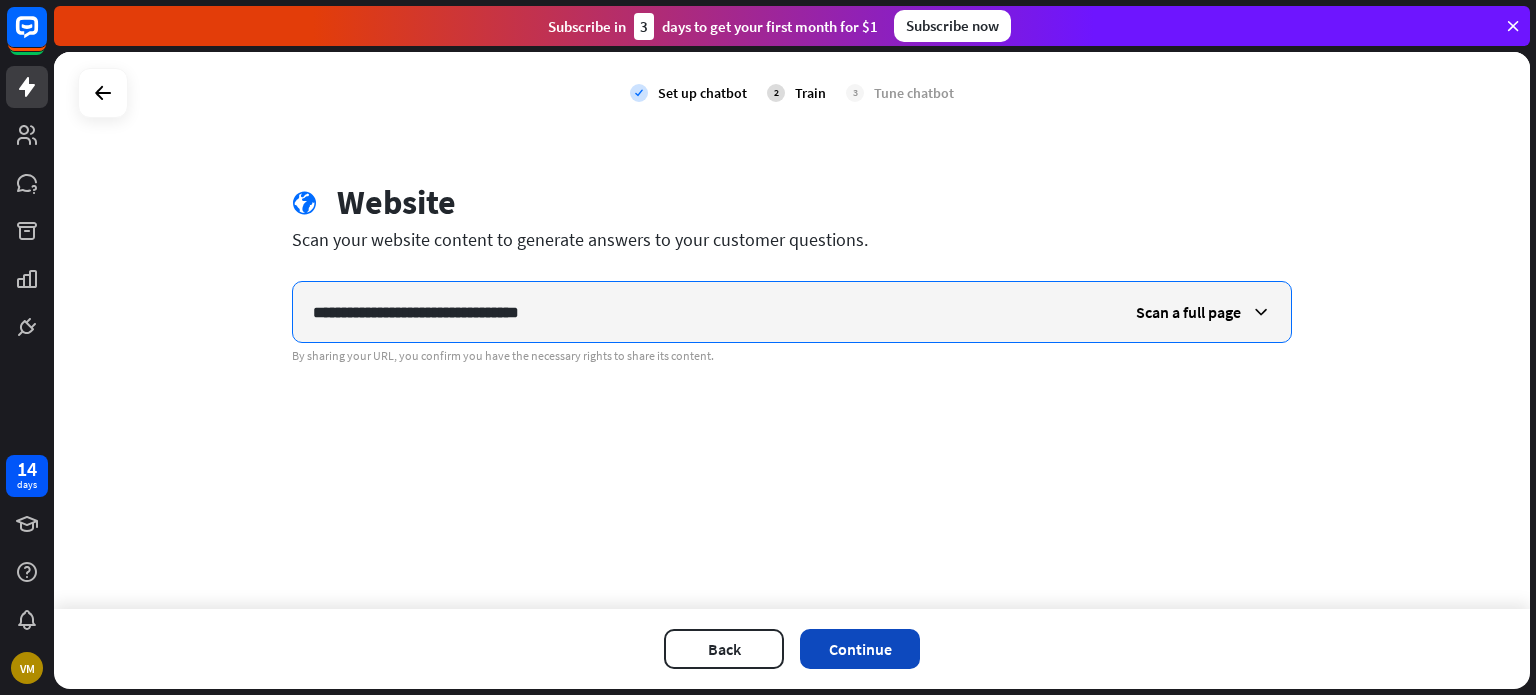 type on "**********" 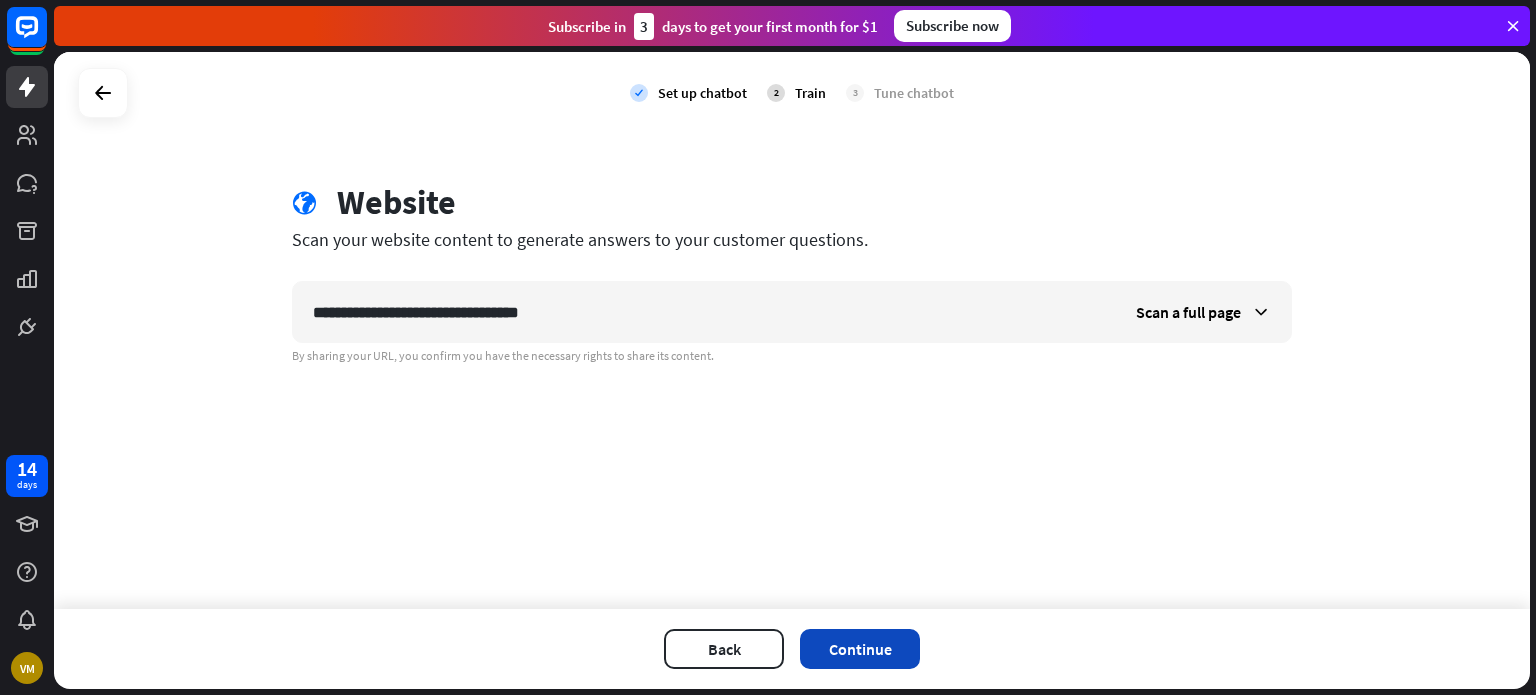 click on "Continue" at bounding box center (860, 649) 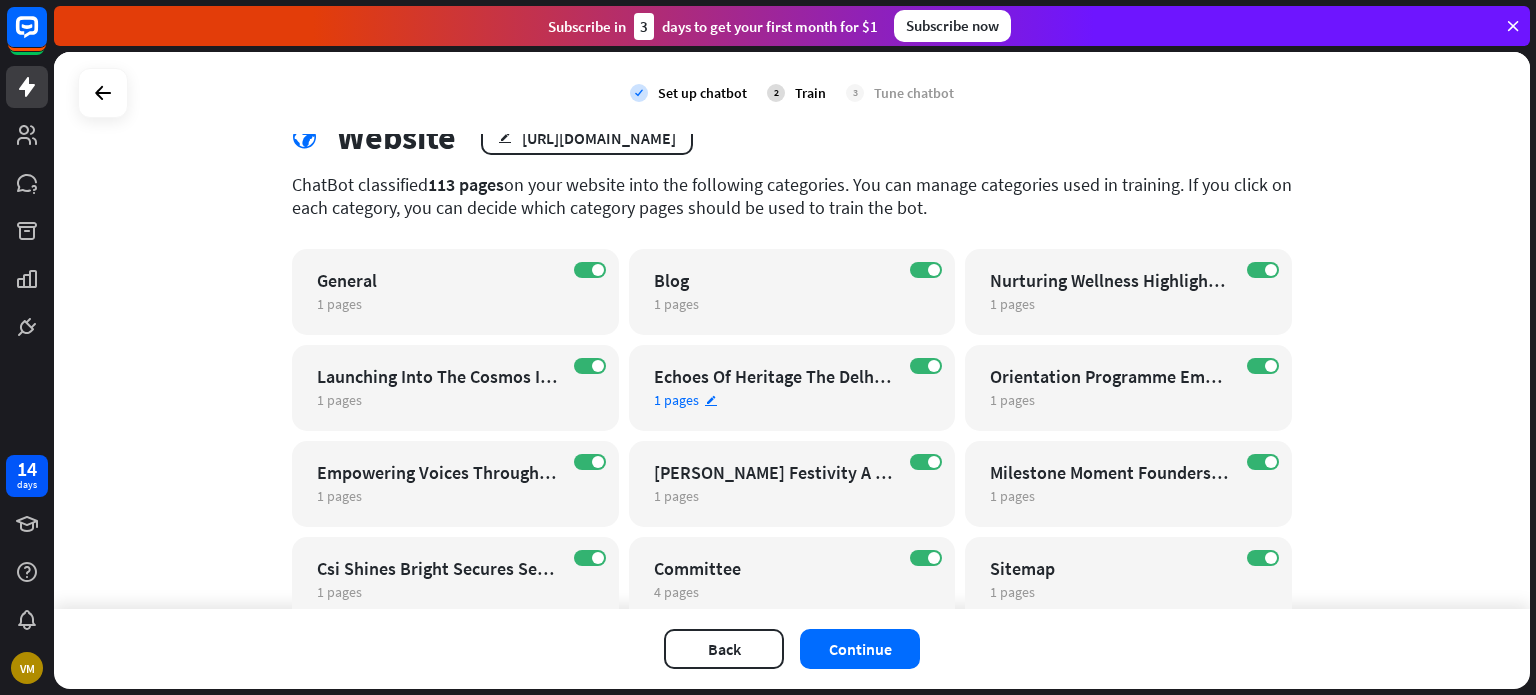 scroll, scrollTop: 100, scrollLeft: 0, axis: vertical 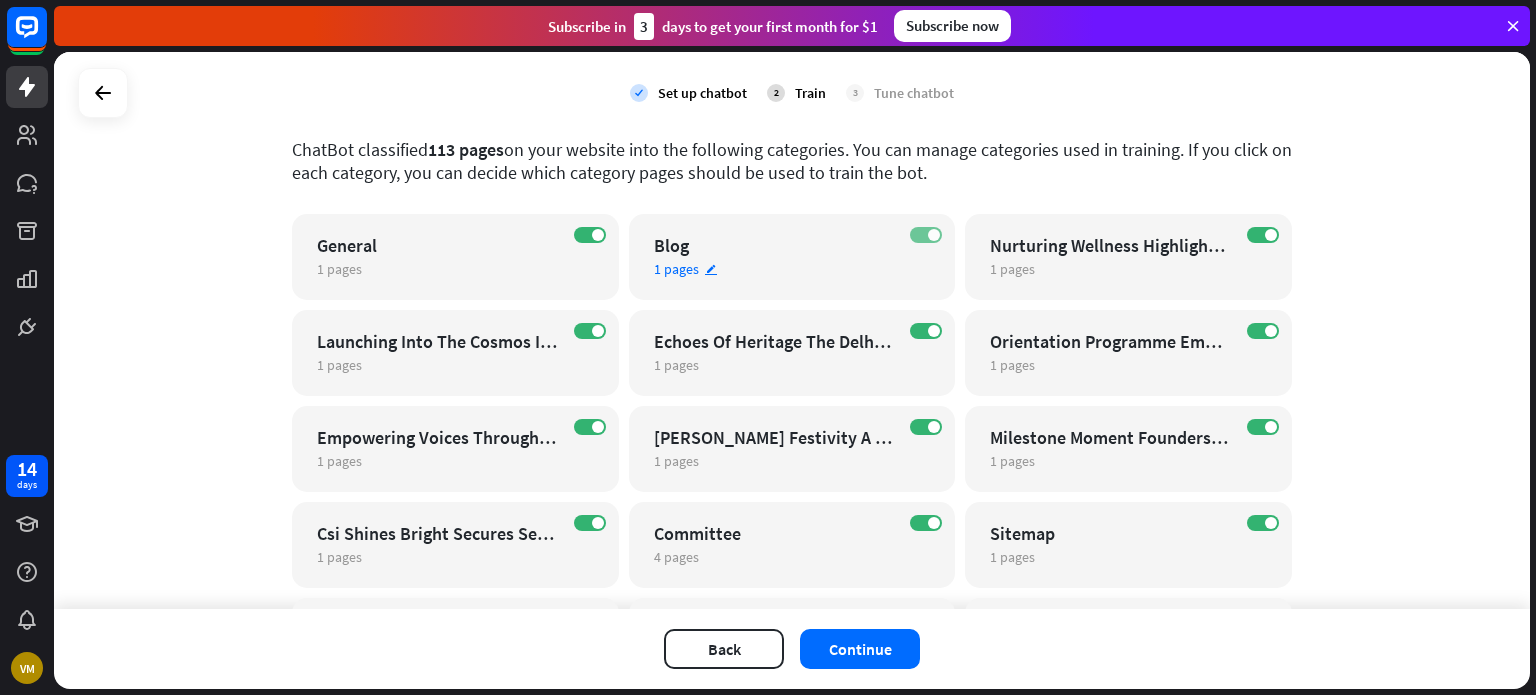 click on "ON" at bounding box center (926, 235) 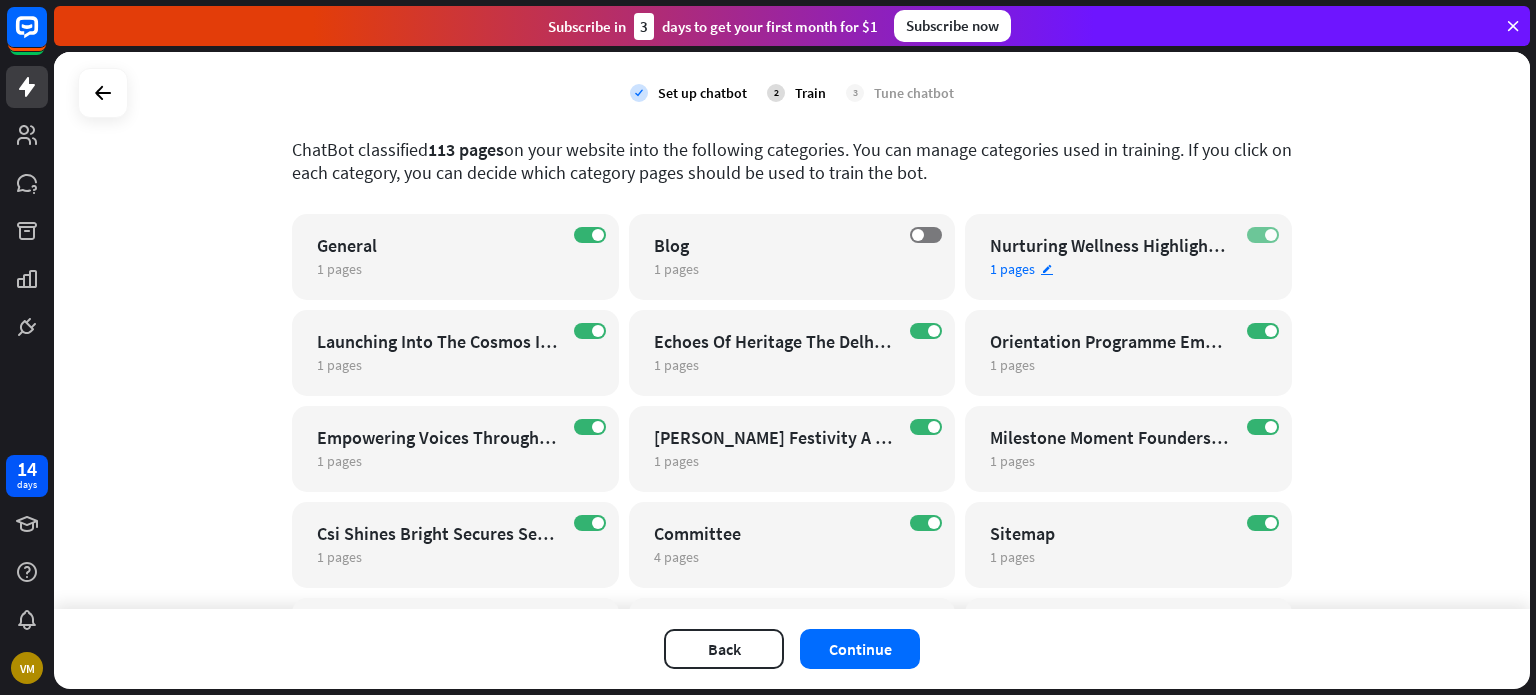 click on "ON" at bounding box center (1263, 235) 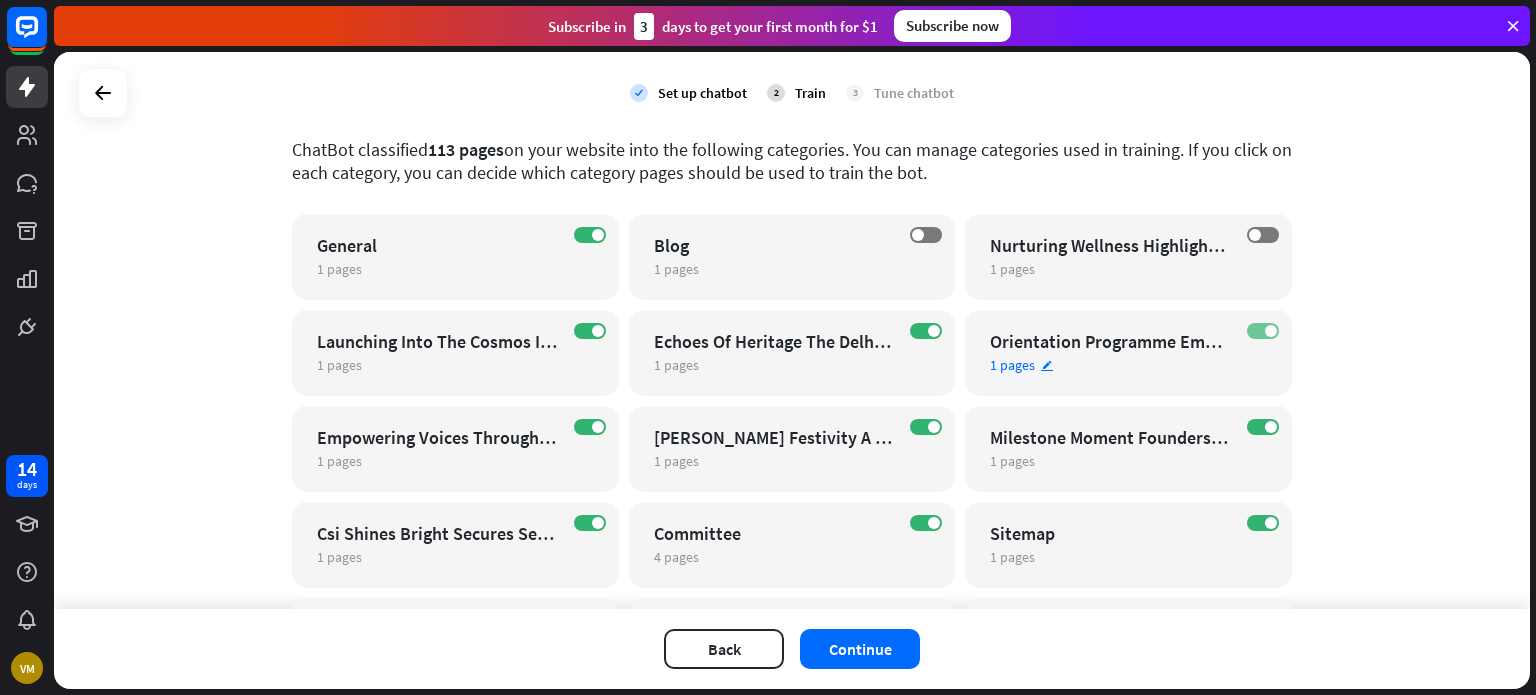 click on "ON" at bounding box center [1263, 331] 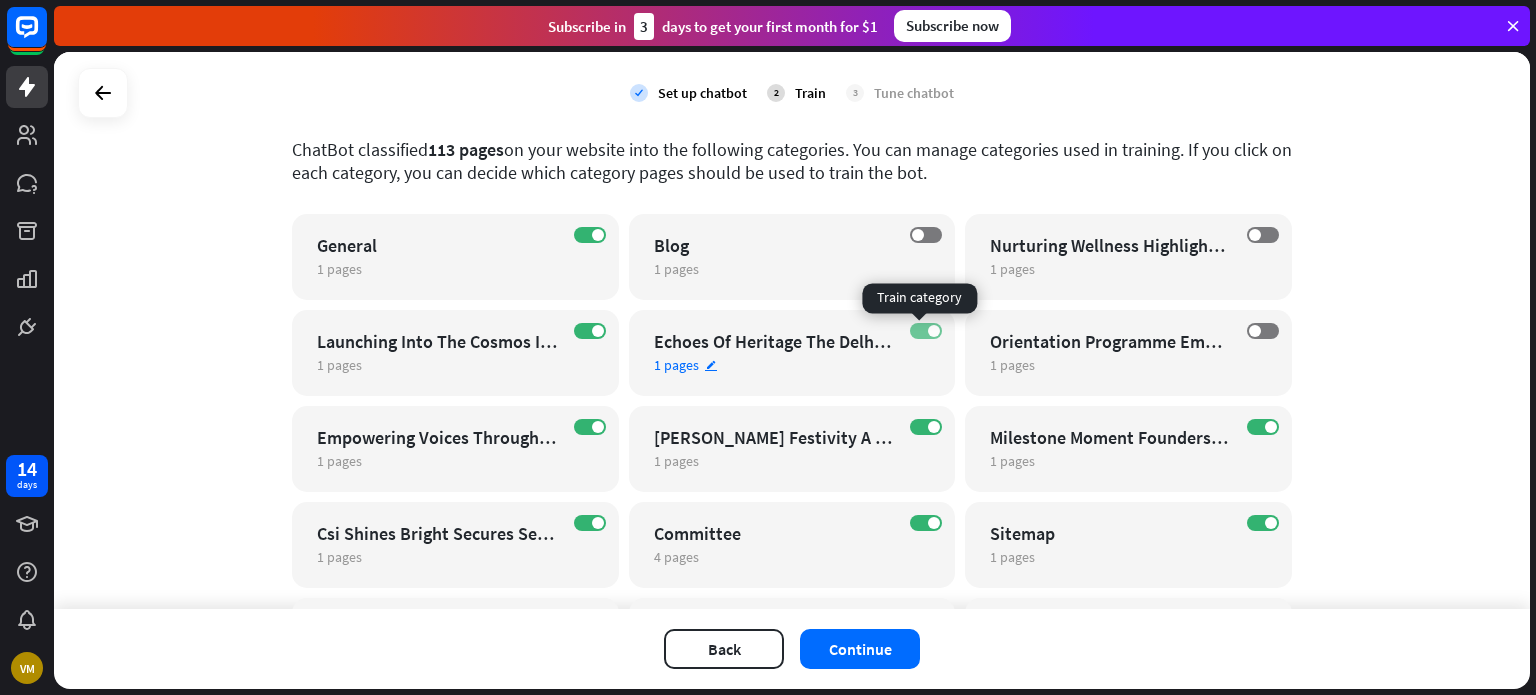 click at bounding box center (934, 331) 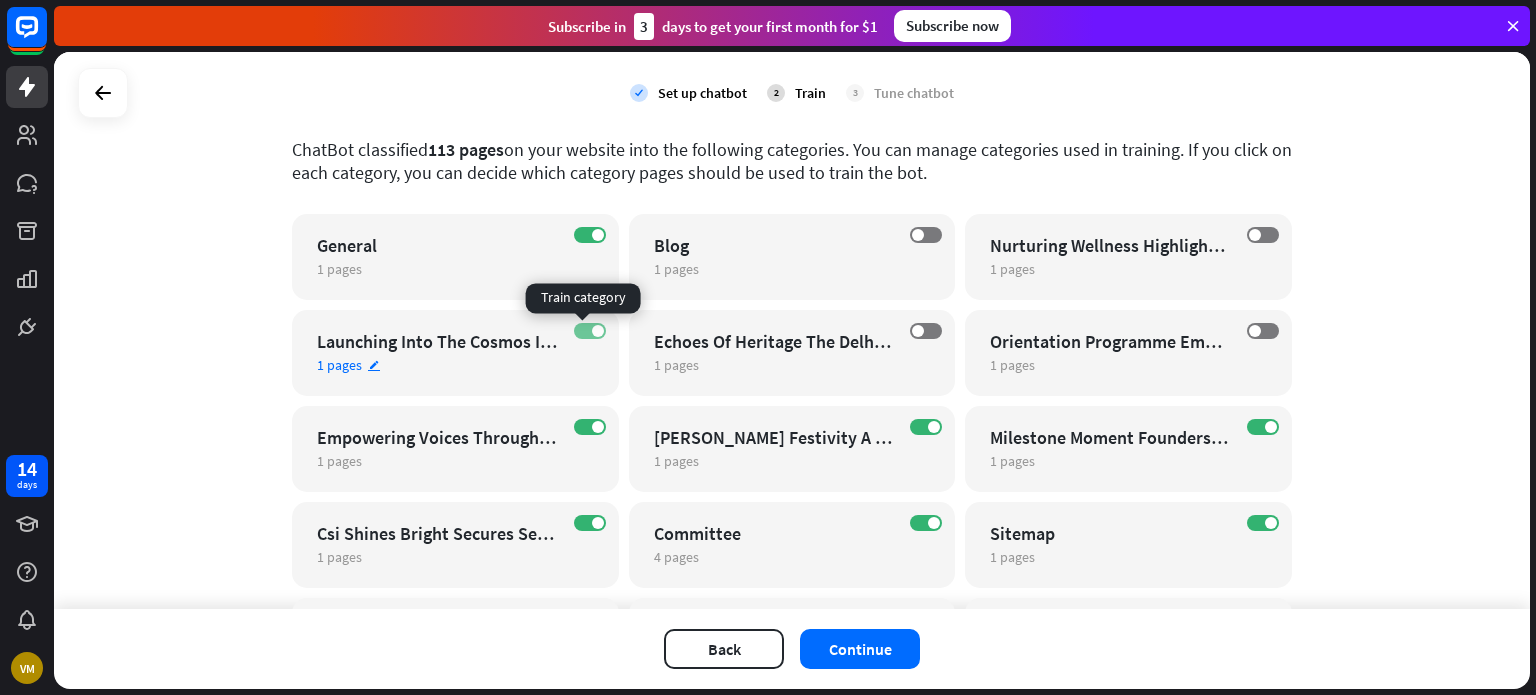 click at bounding box center [598, 331] 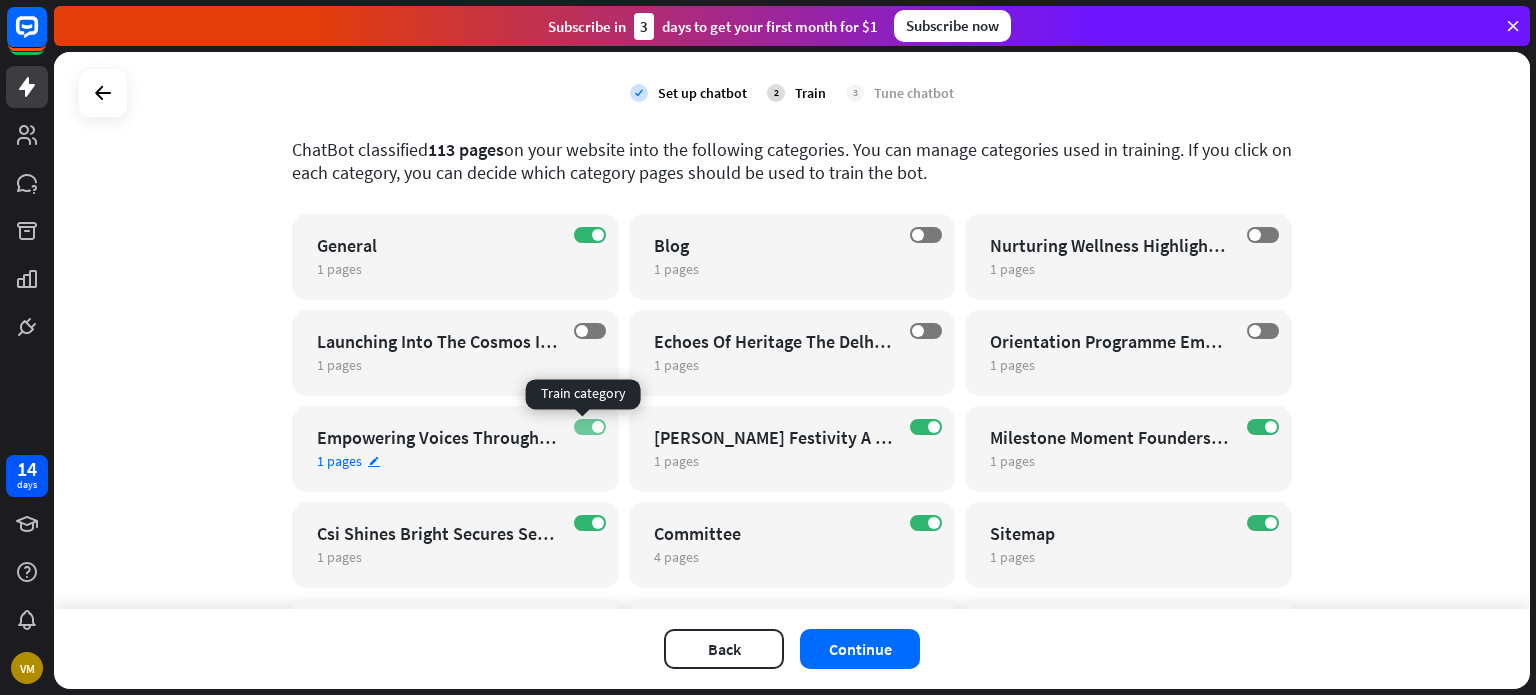 click on "ON" at bounding box center [590, 427] 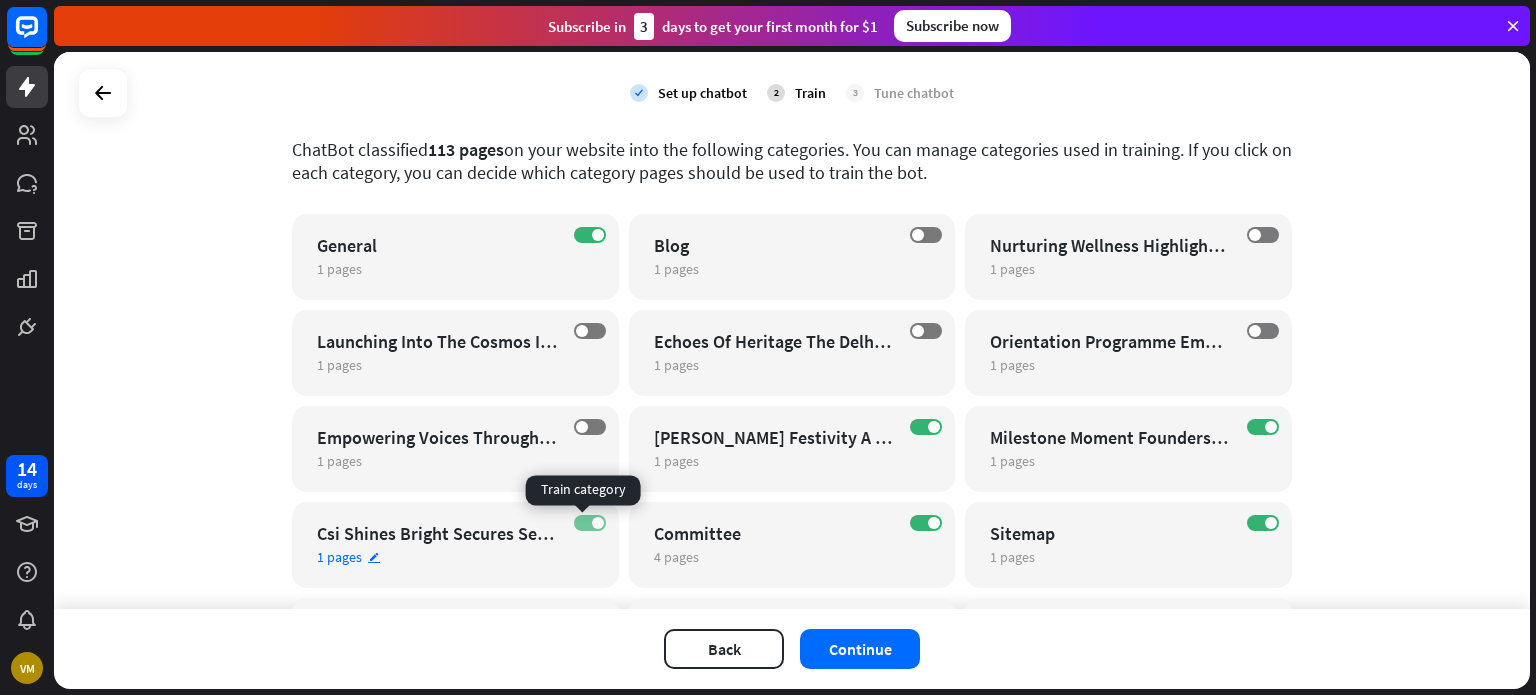 click at bounding box center [598, 523] 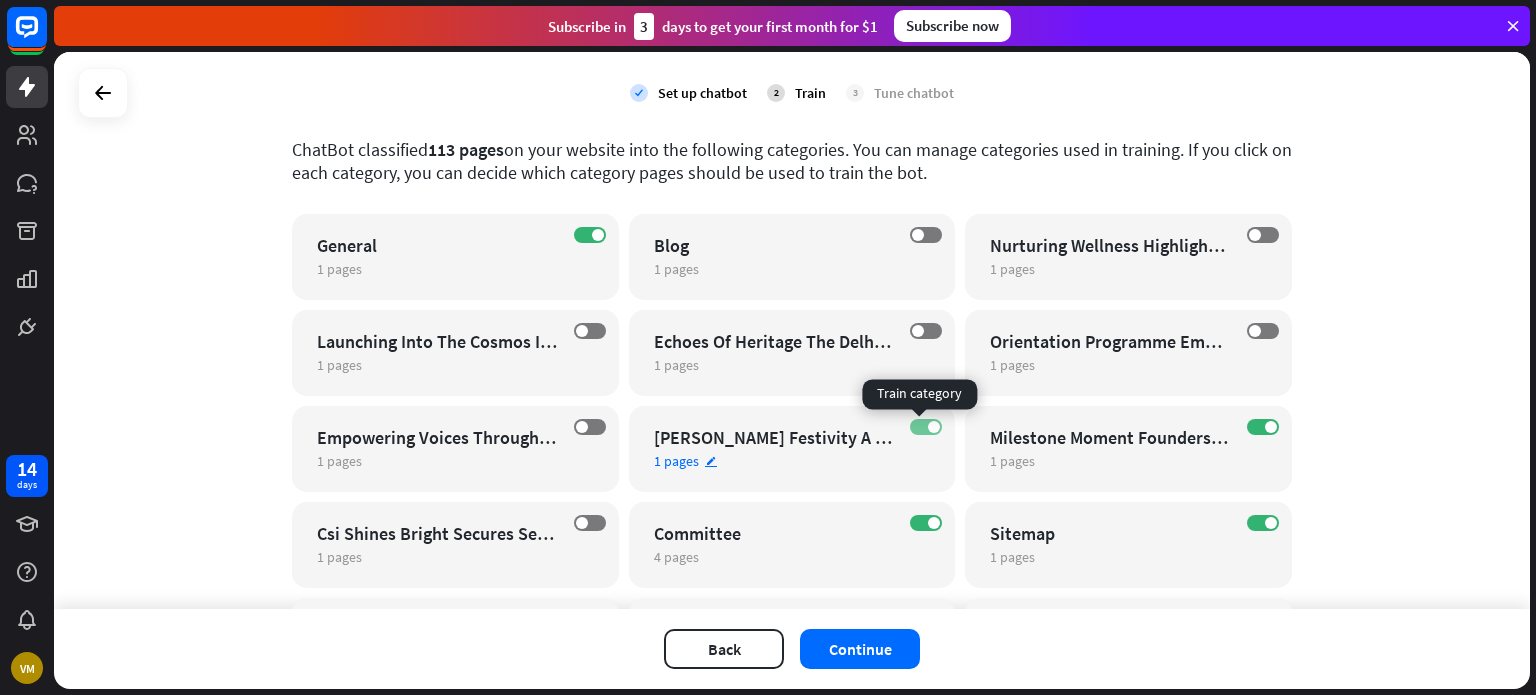click on "ON" at bounding box center (926, 427) 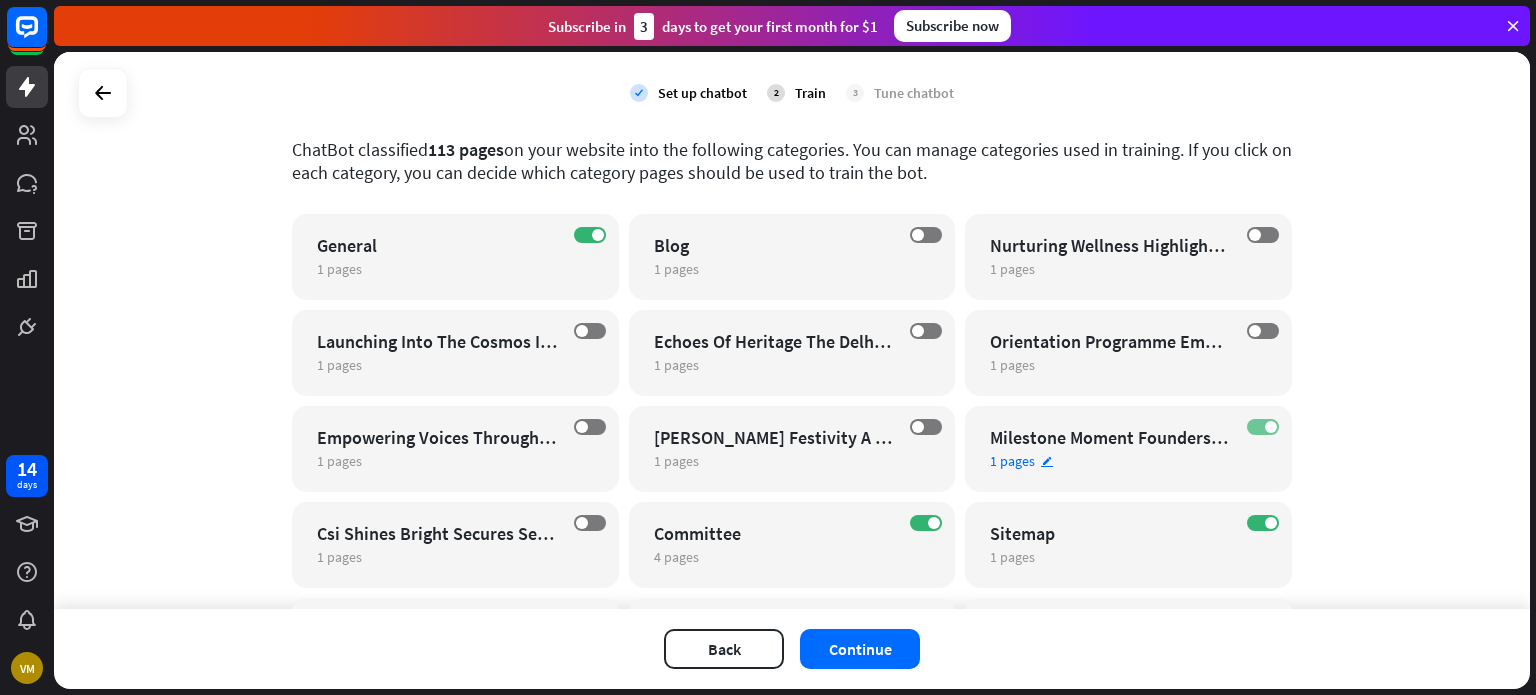 click at bounding box center (1271, 427) 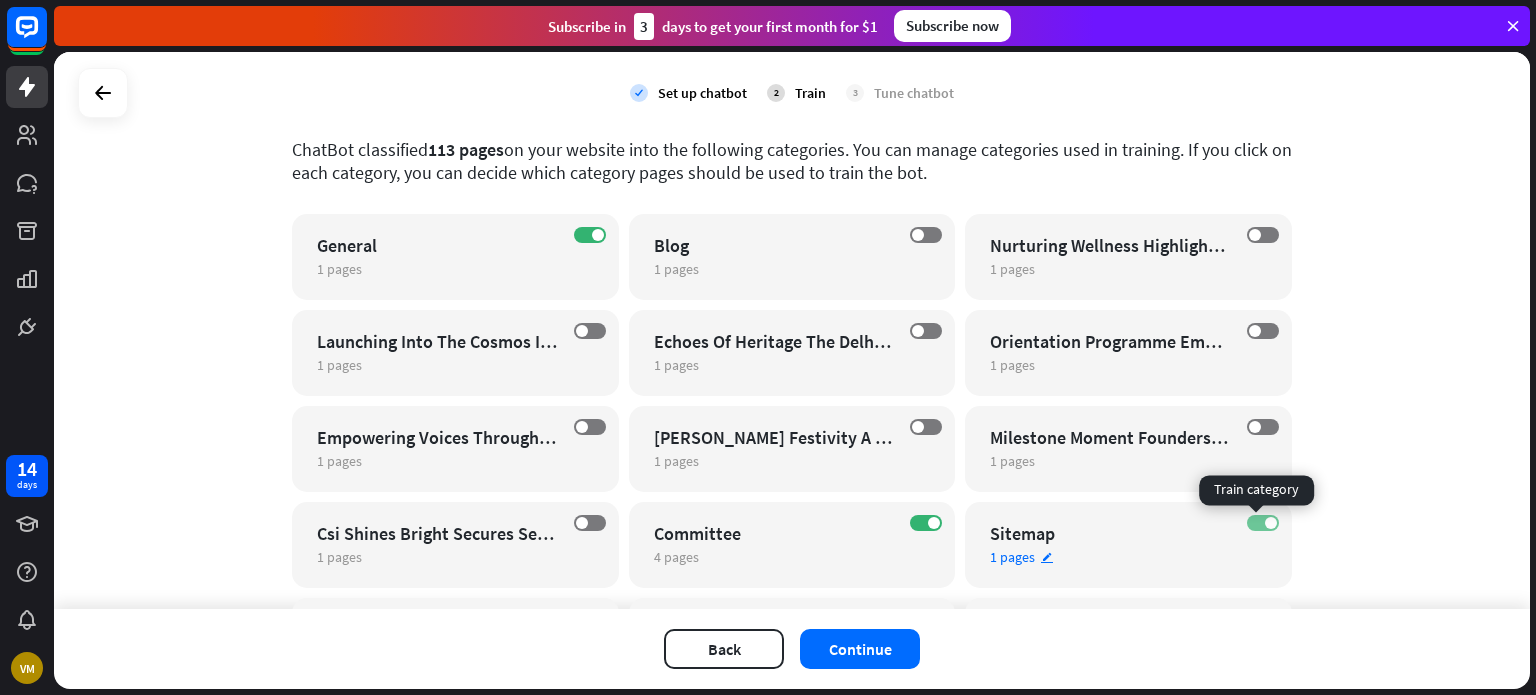 click on "ON" at bounding box center (1263, 523) 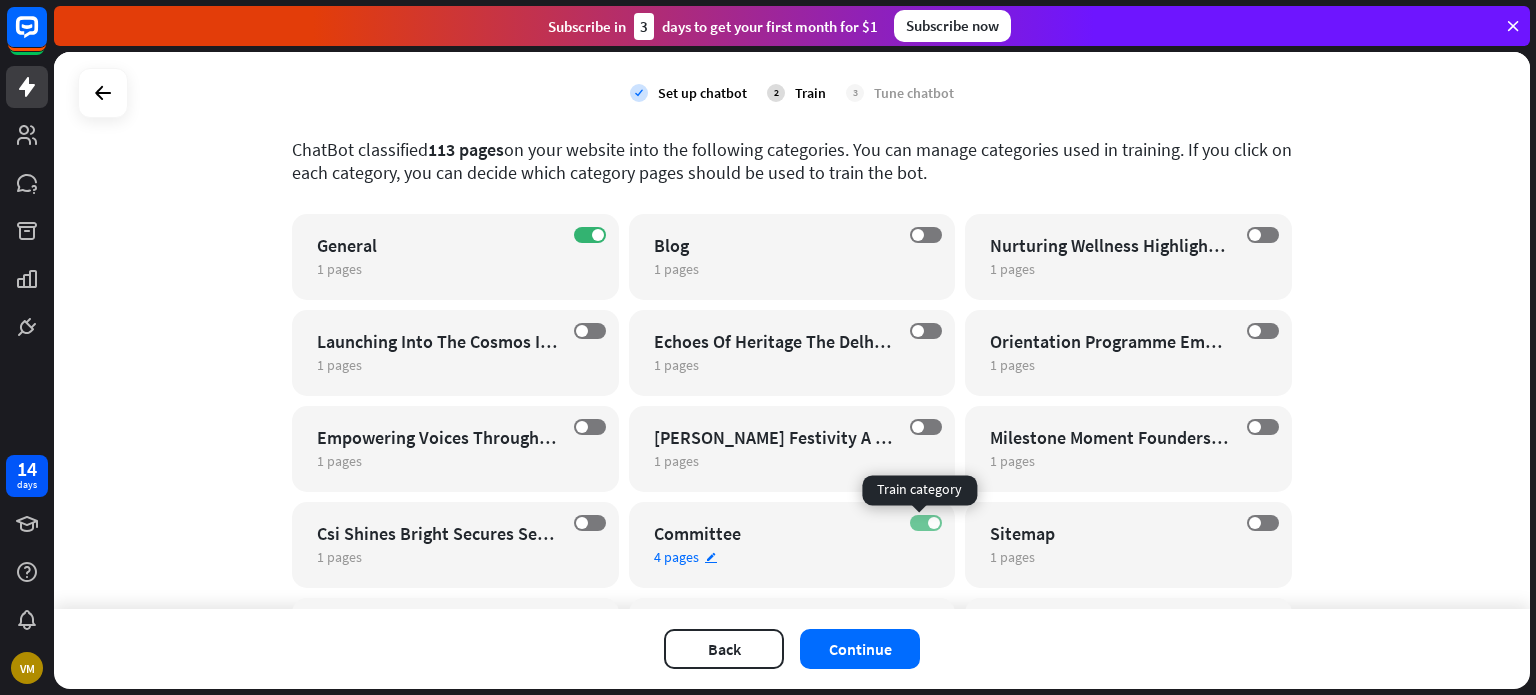 click on "ON" at bounding box center [926, 523] 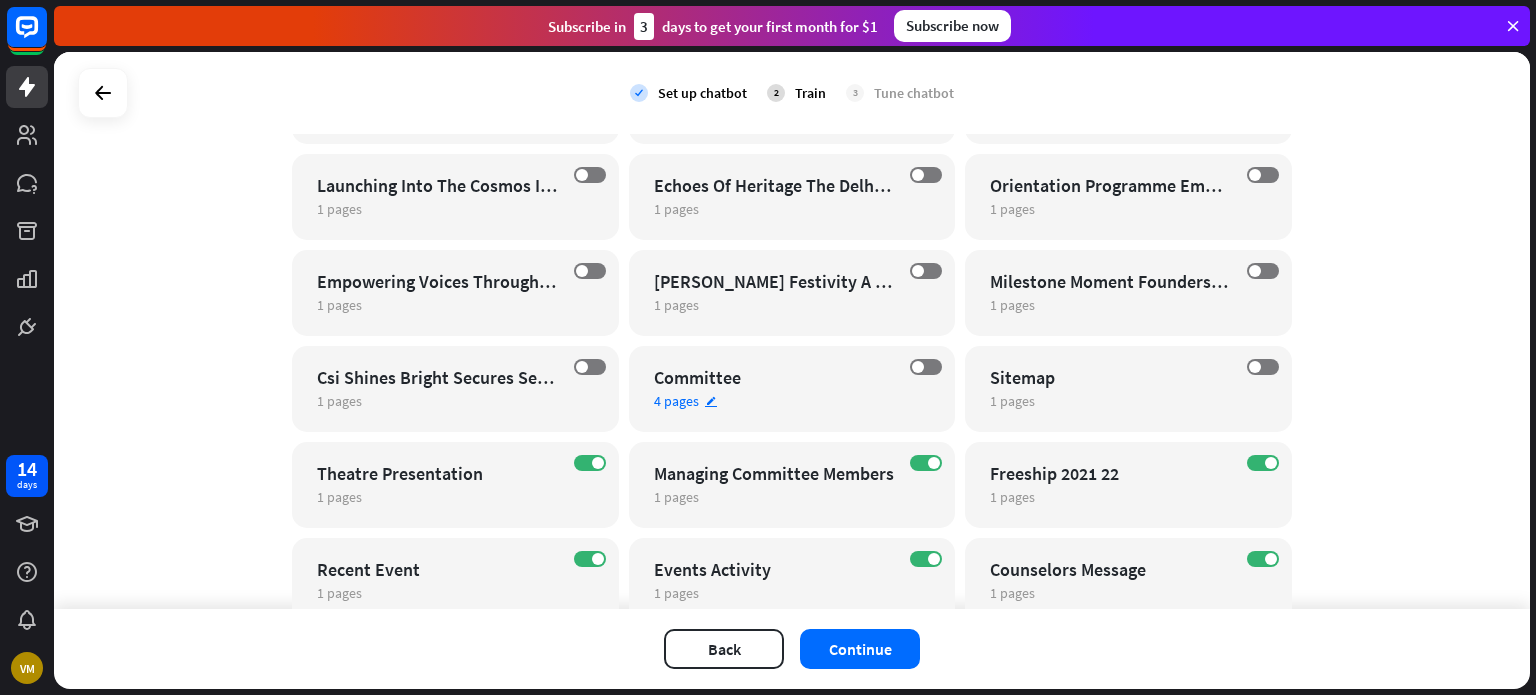 scroll, scrollTop: 400, scrollLeft: 0, axis: vertical 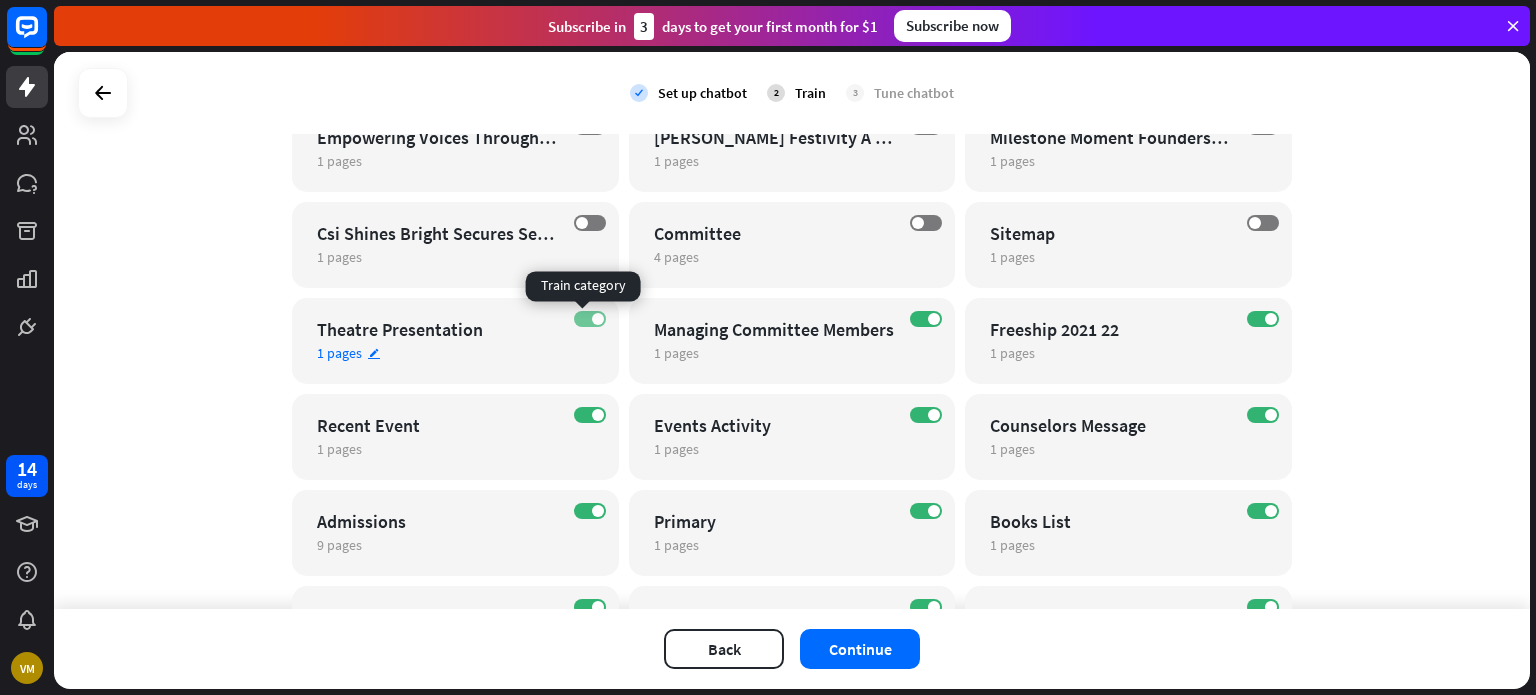 click on "ON" at bounding box center [590, 319] 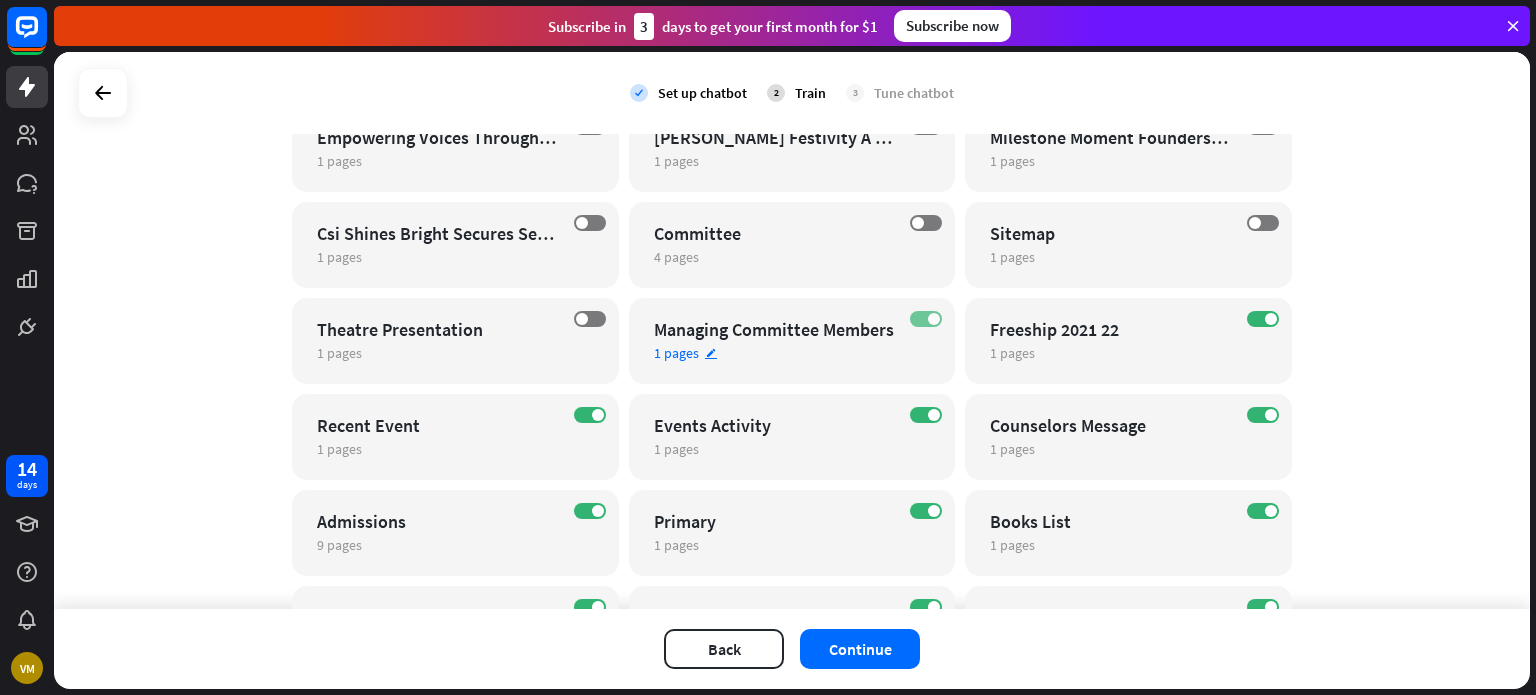 click on "ON" at bounding box center (926, 319) 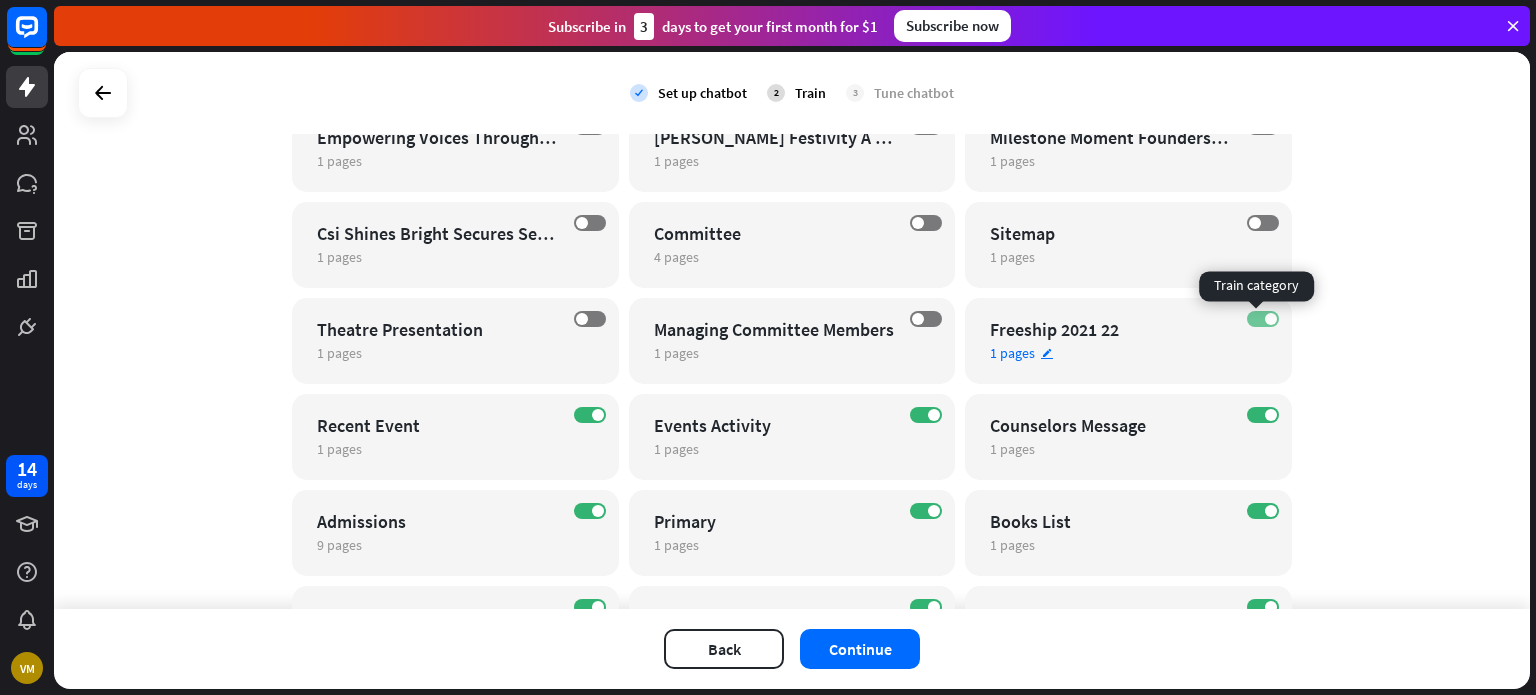 click at bounding box center (1271, 319) 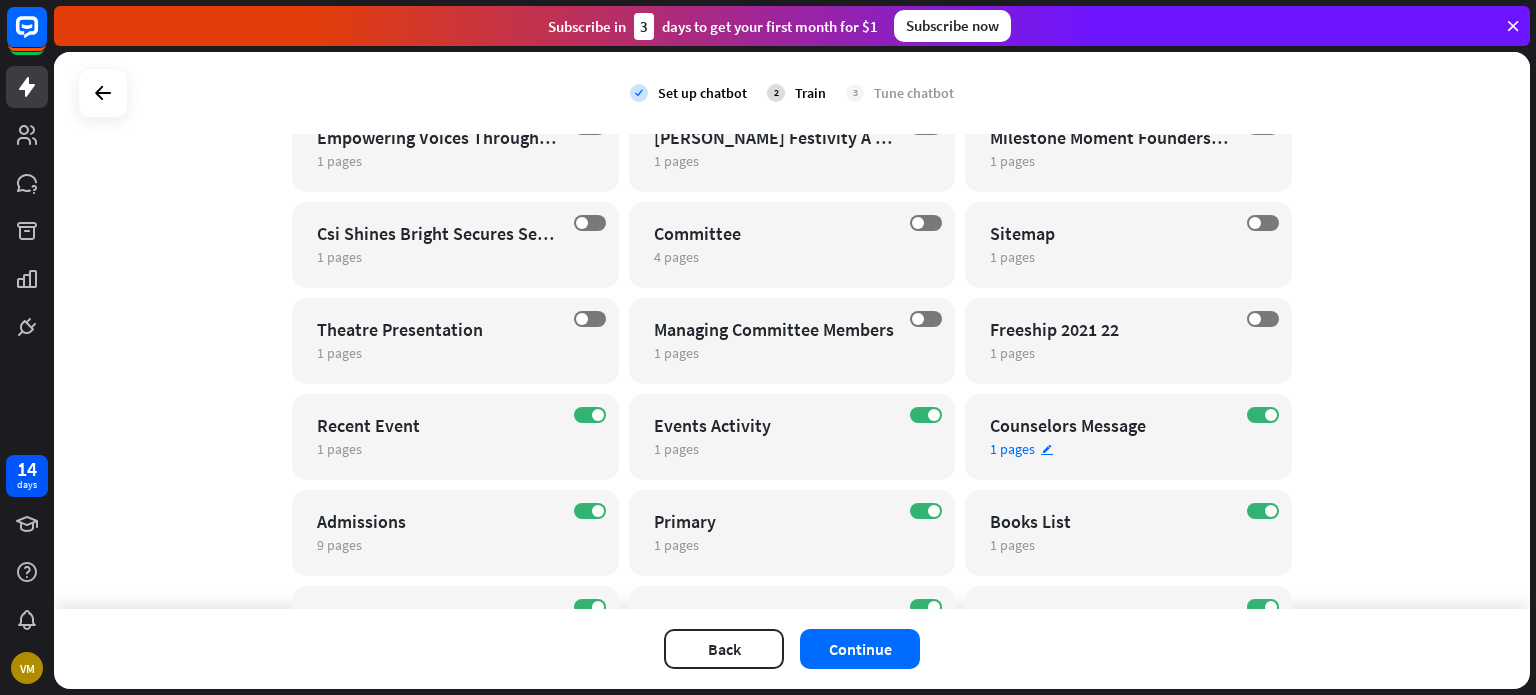 click on "ON
Counselors Message   1 pages   edit" at bounding box center [1128, 437] 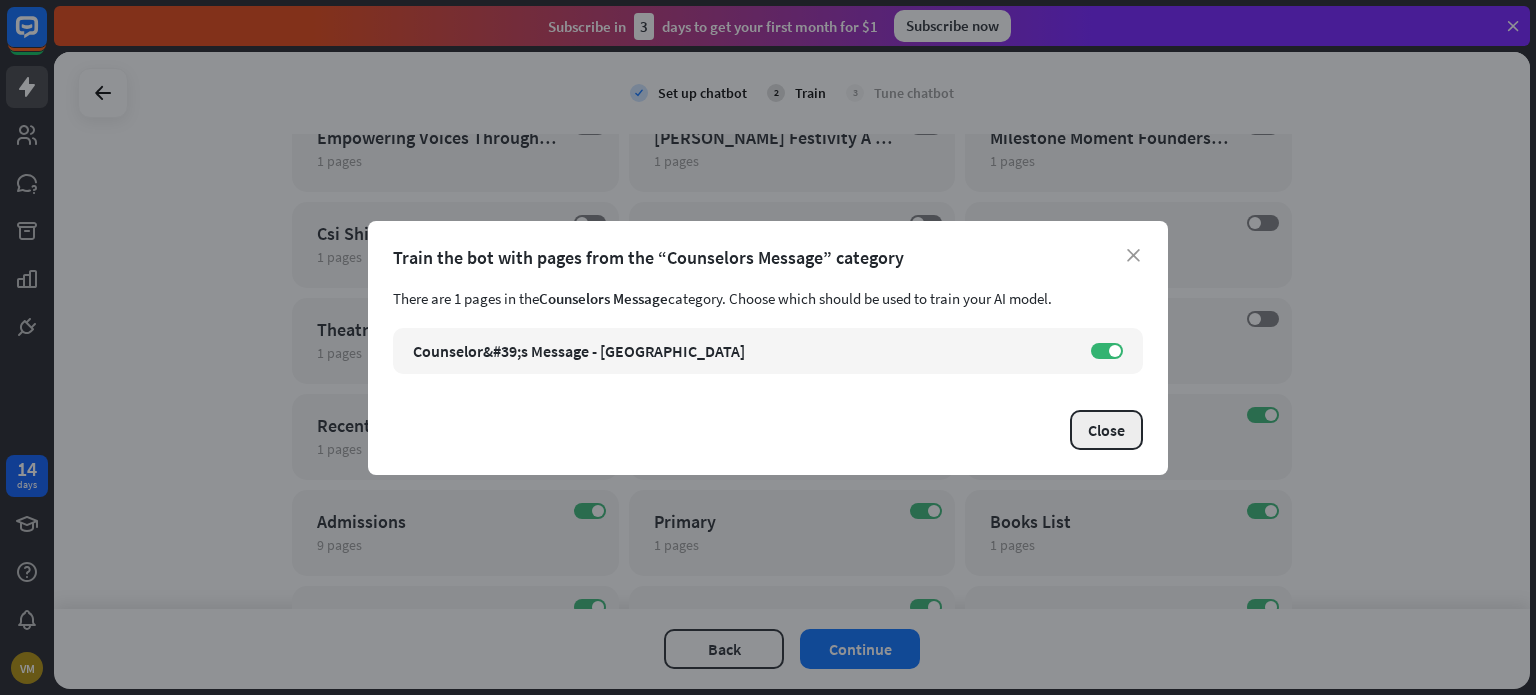 click on "Close" at bounding box center [1106, 430] 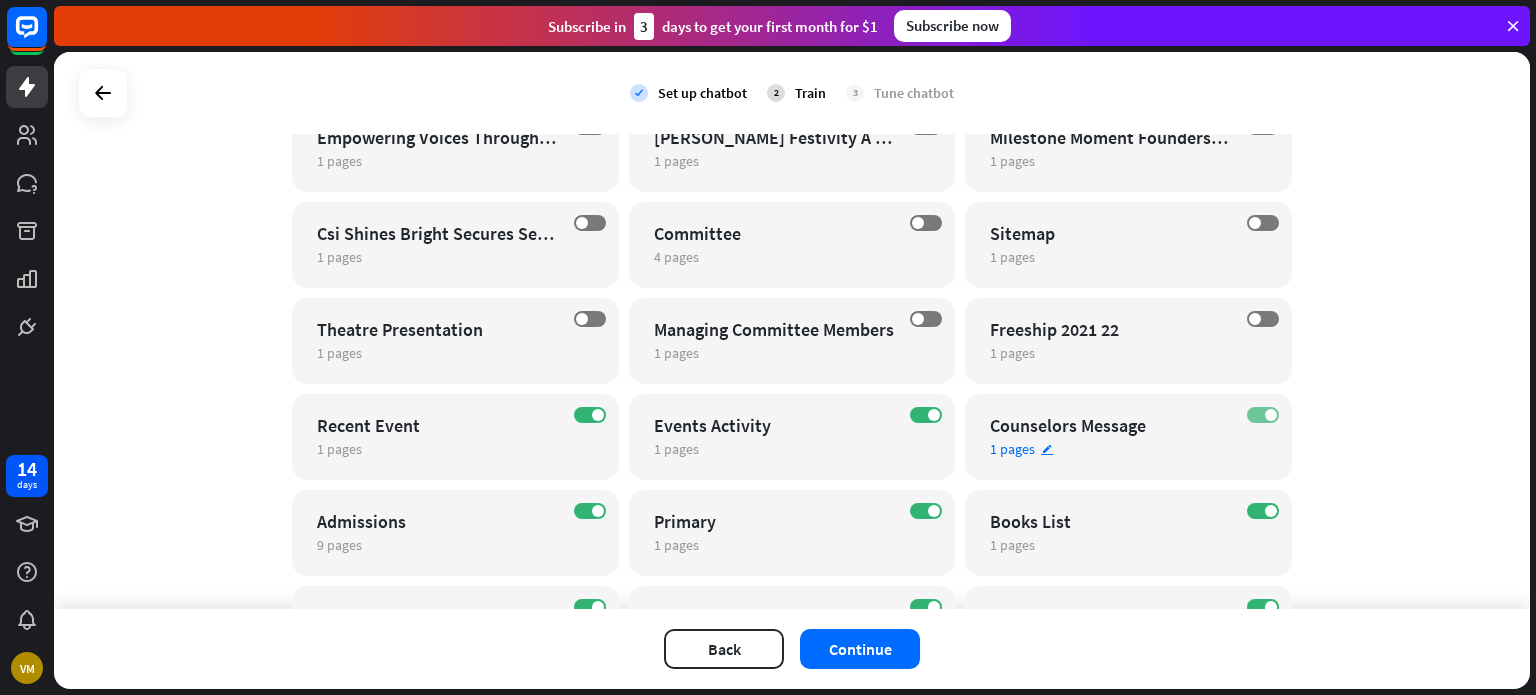 click on "ON" at bounding box center [1263, 415] 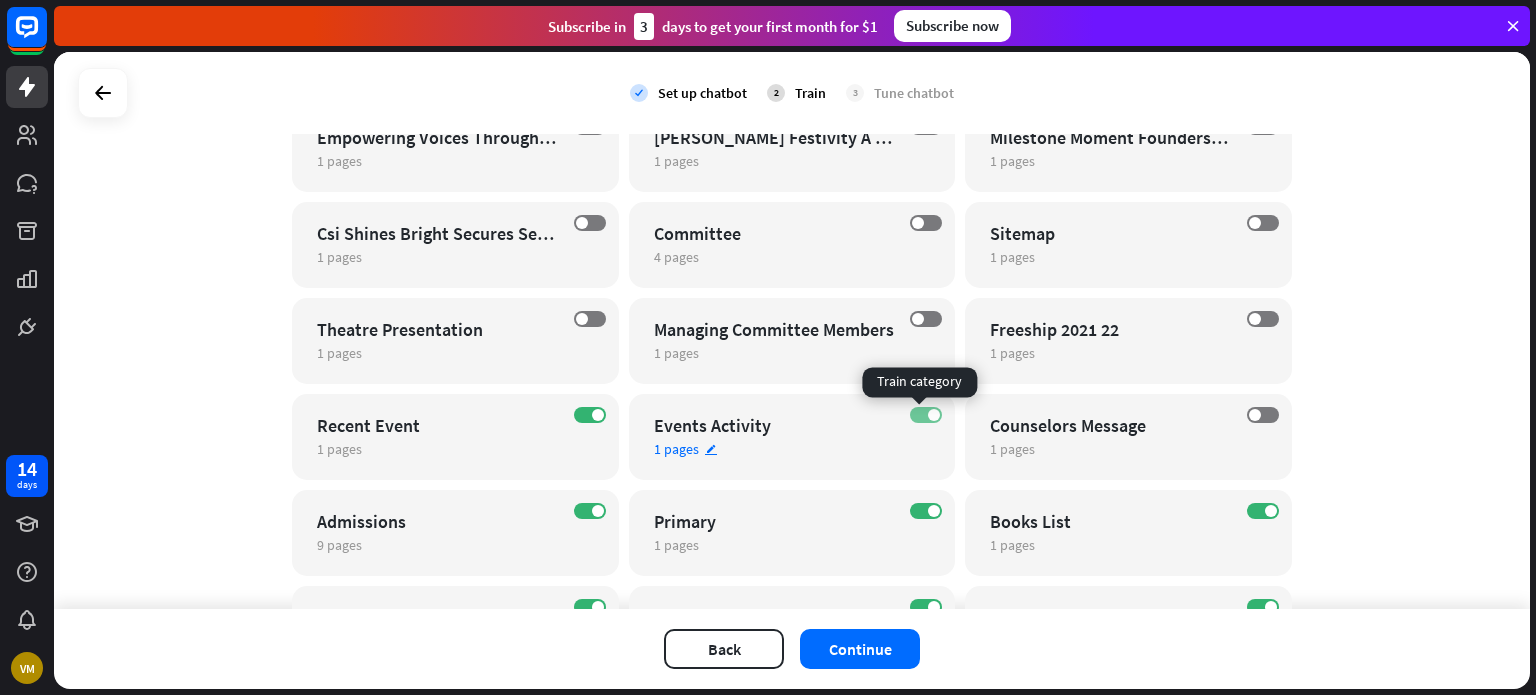 click on "ON" at bounding box center [926, 415] 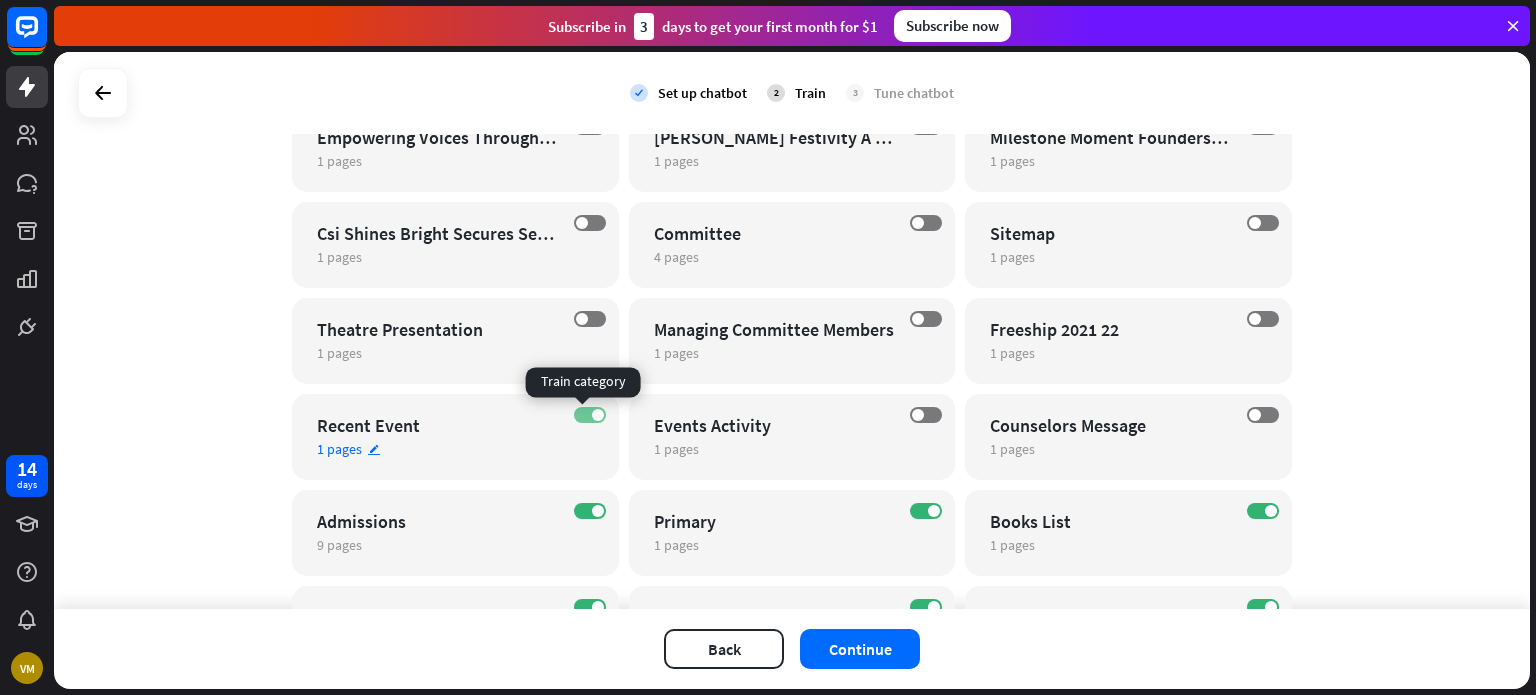 click on "ON" at bounding box center (590, 415) 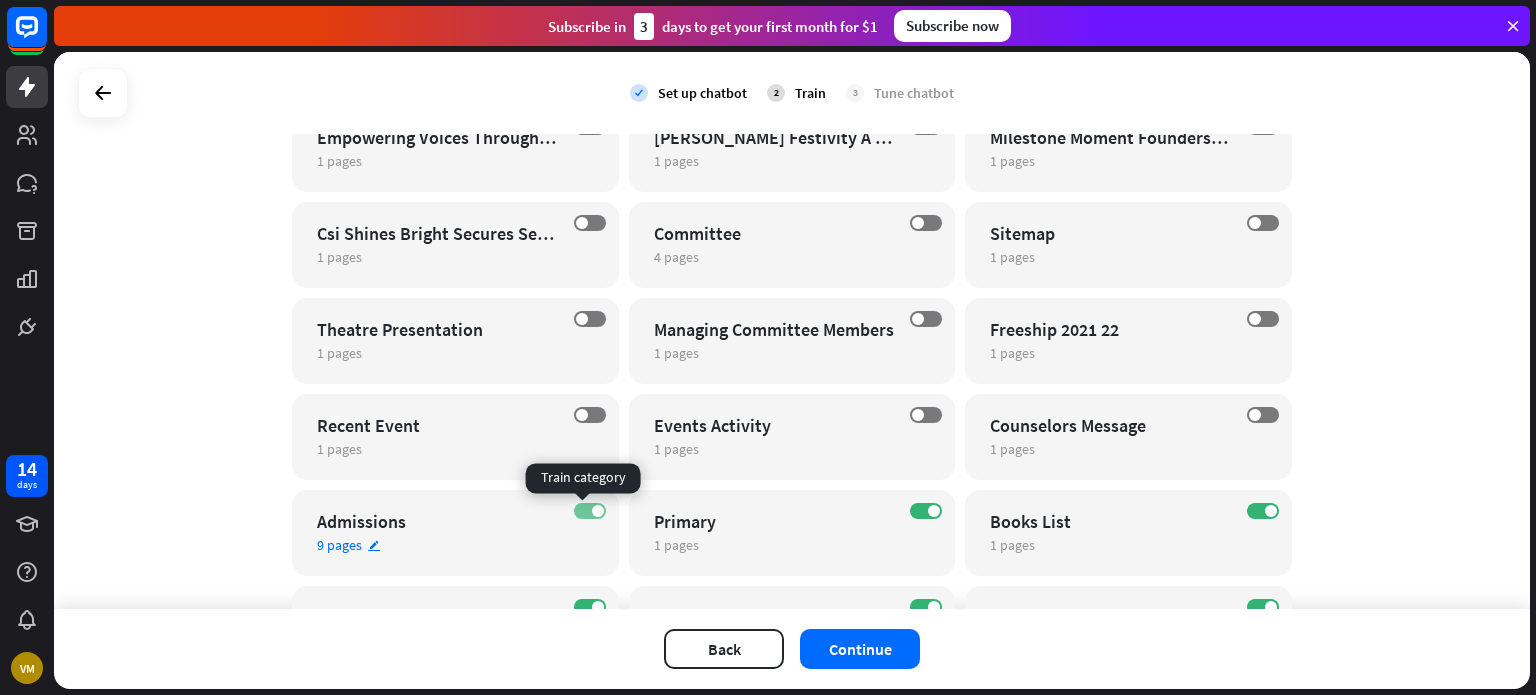 click on "ON" at bounding box center [590, 511] 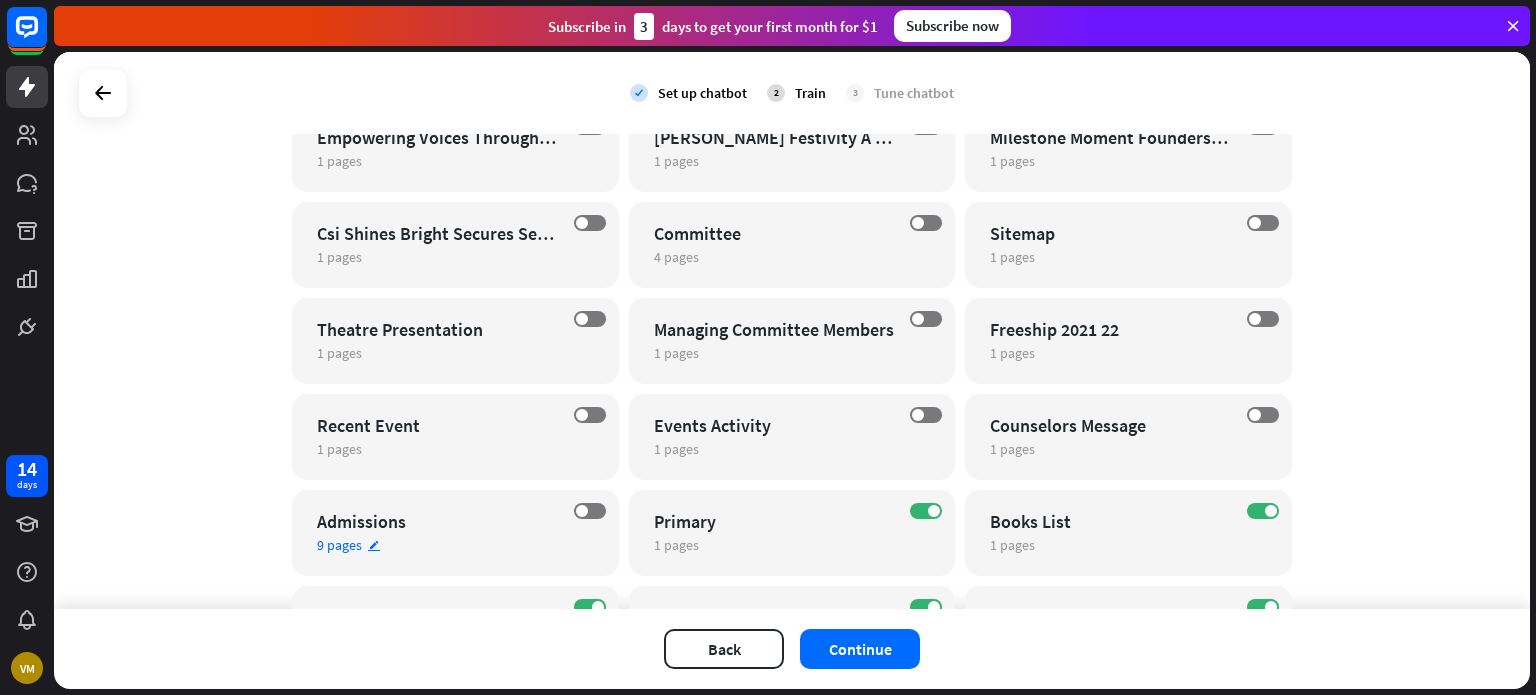 click on "OFF
Admissions   9 pages   edit" at bounding box center (455, 533) 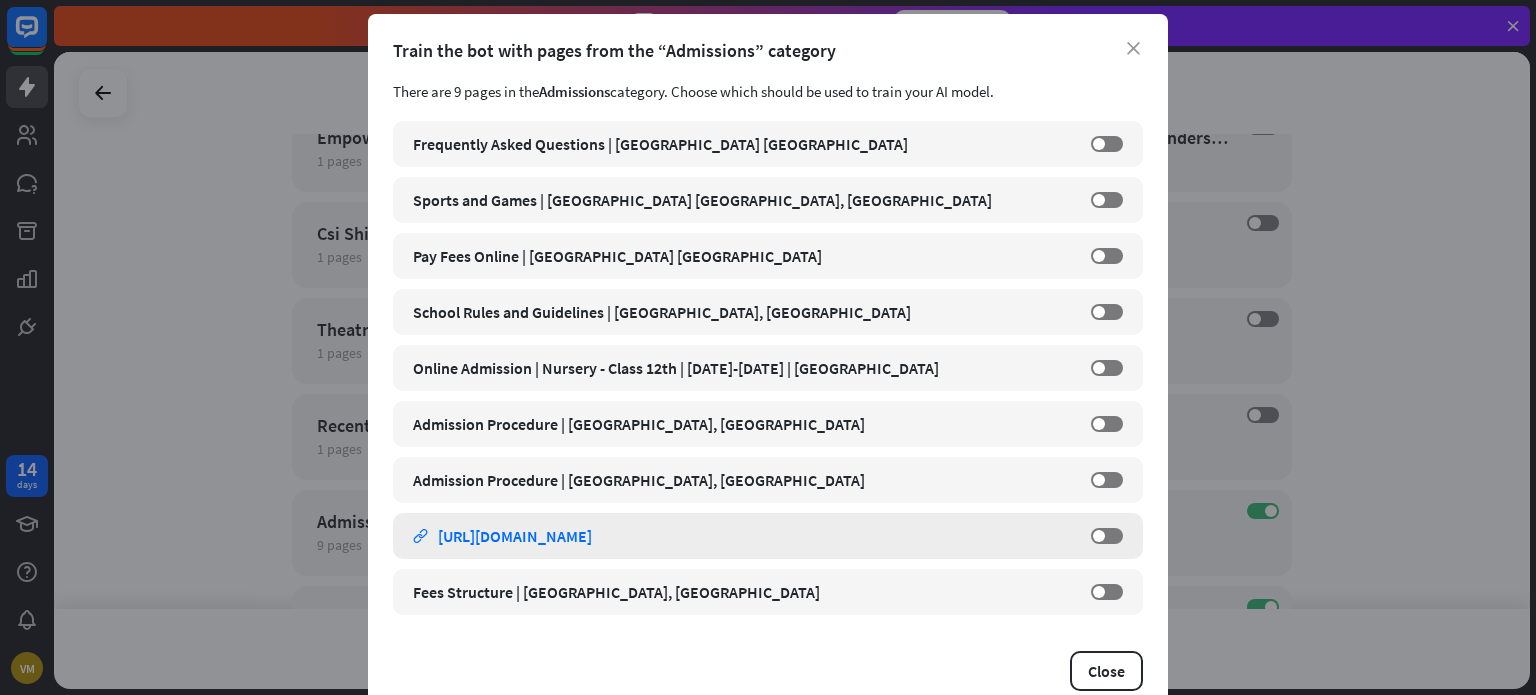 scroll, scrollTop: 56, scrollLeft: 0, axis: vertical 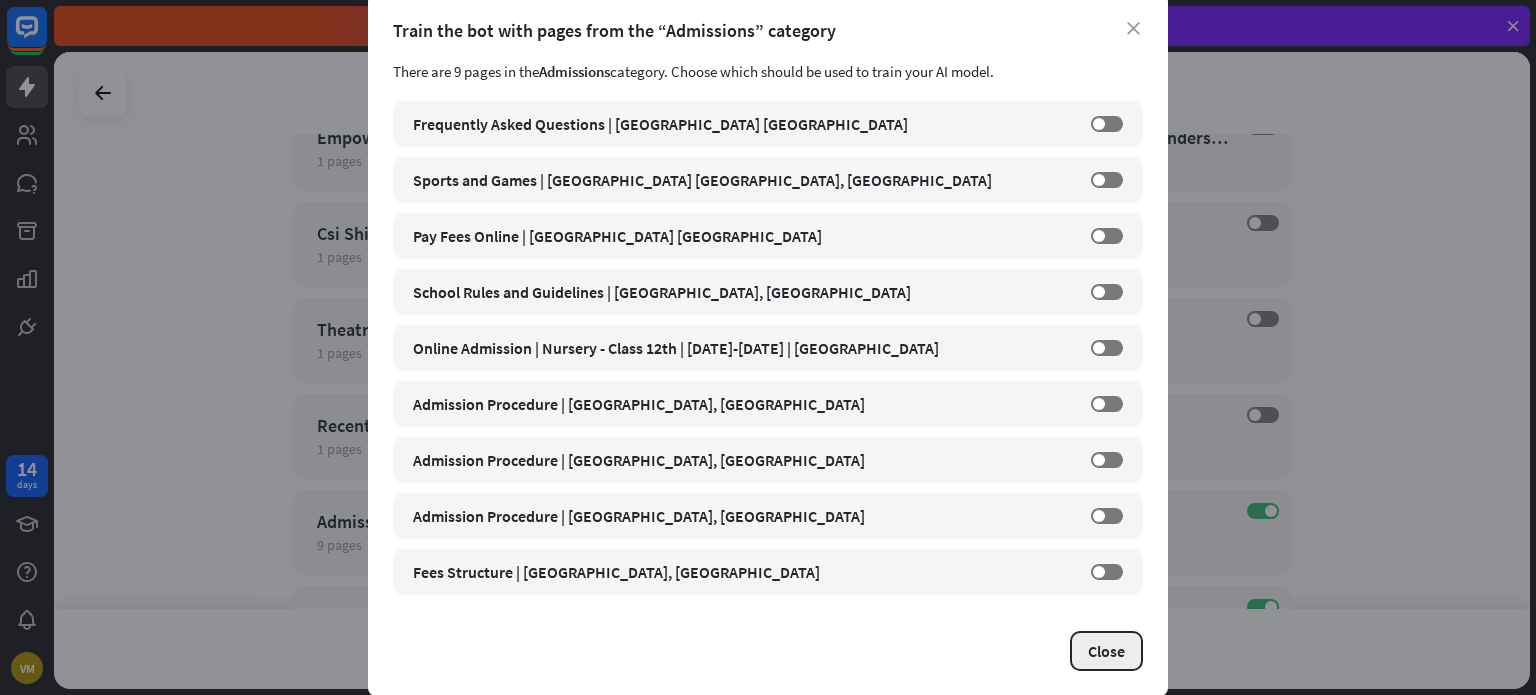 click on "Close" at bounding box center (1106, 651) 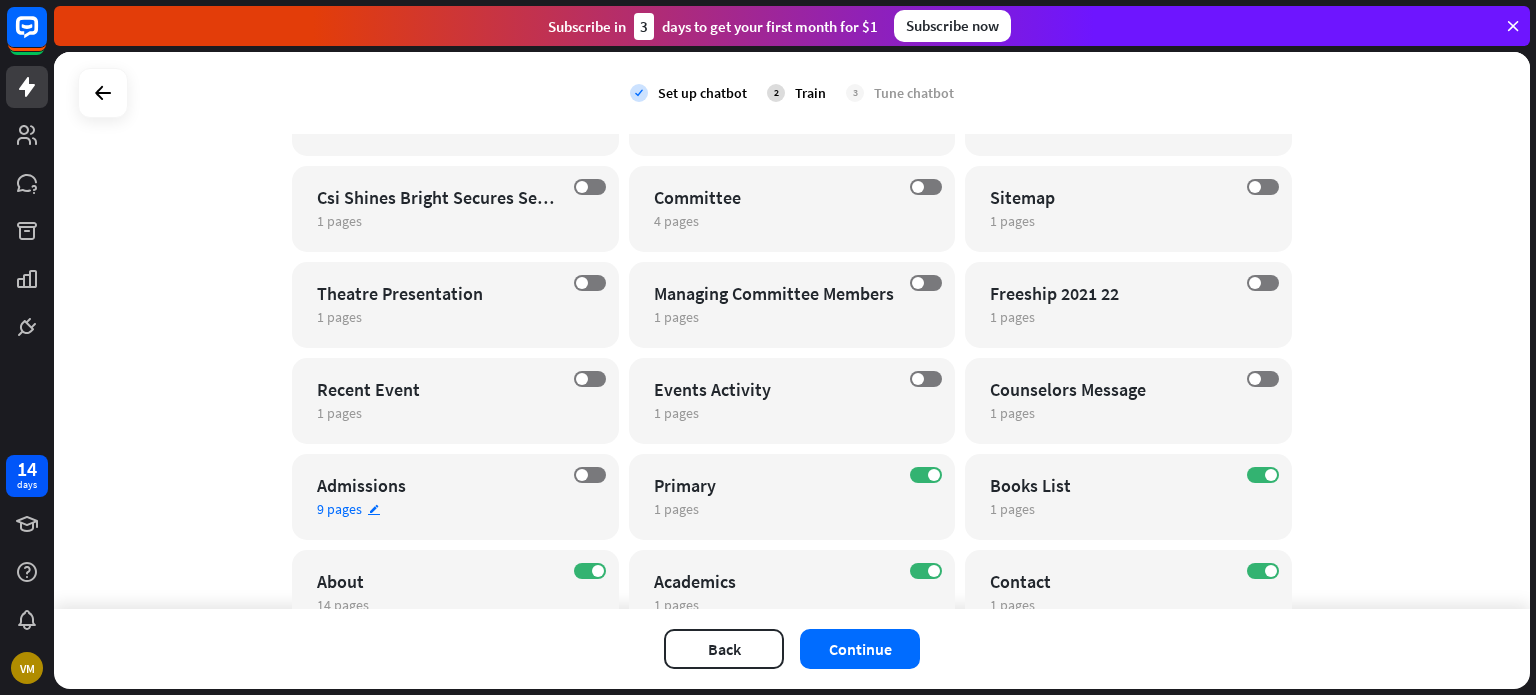 scroll, scrollTop: 500, scrollLeft: 0, axis: vertical 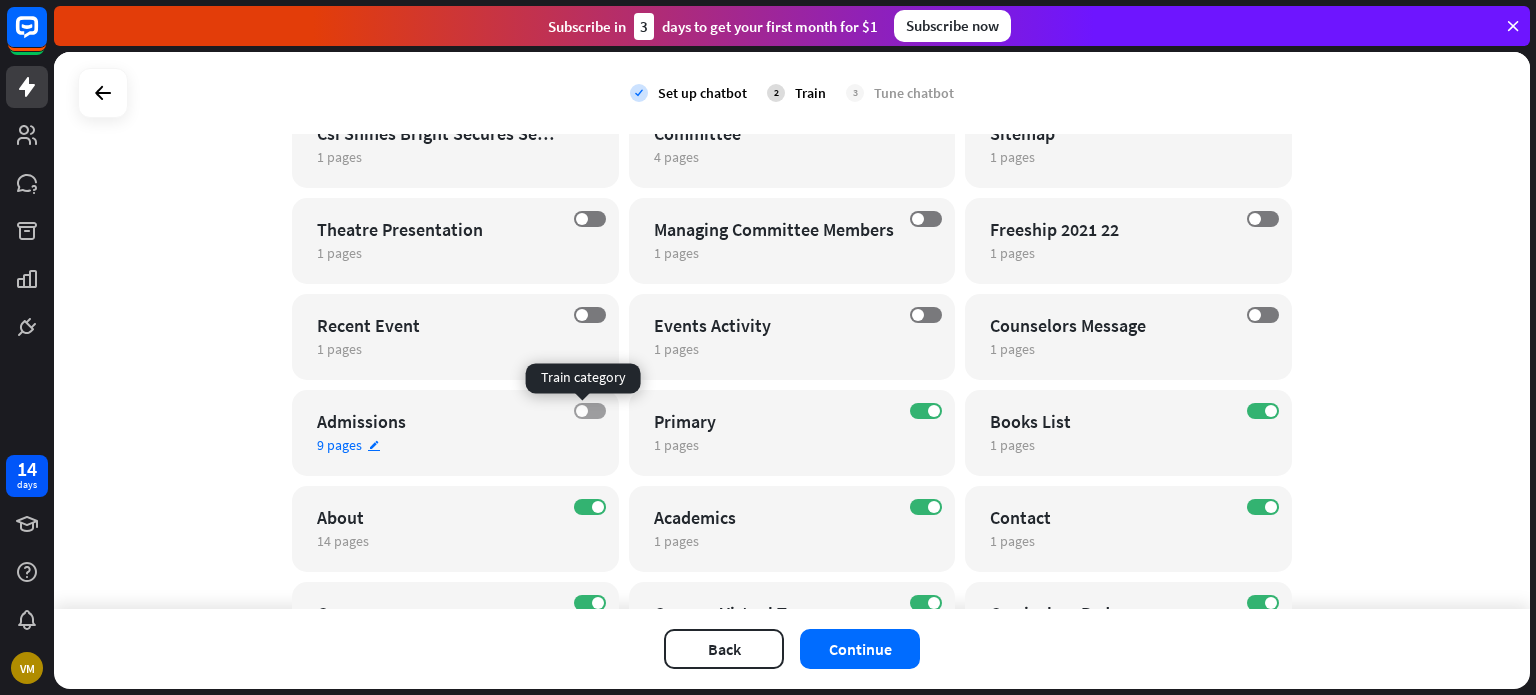 click on "OFF" at bounding box center [590, 411] 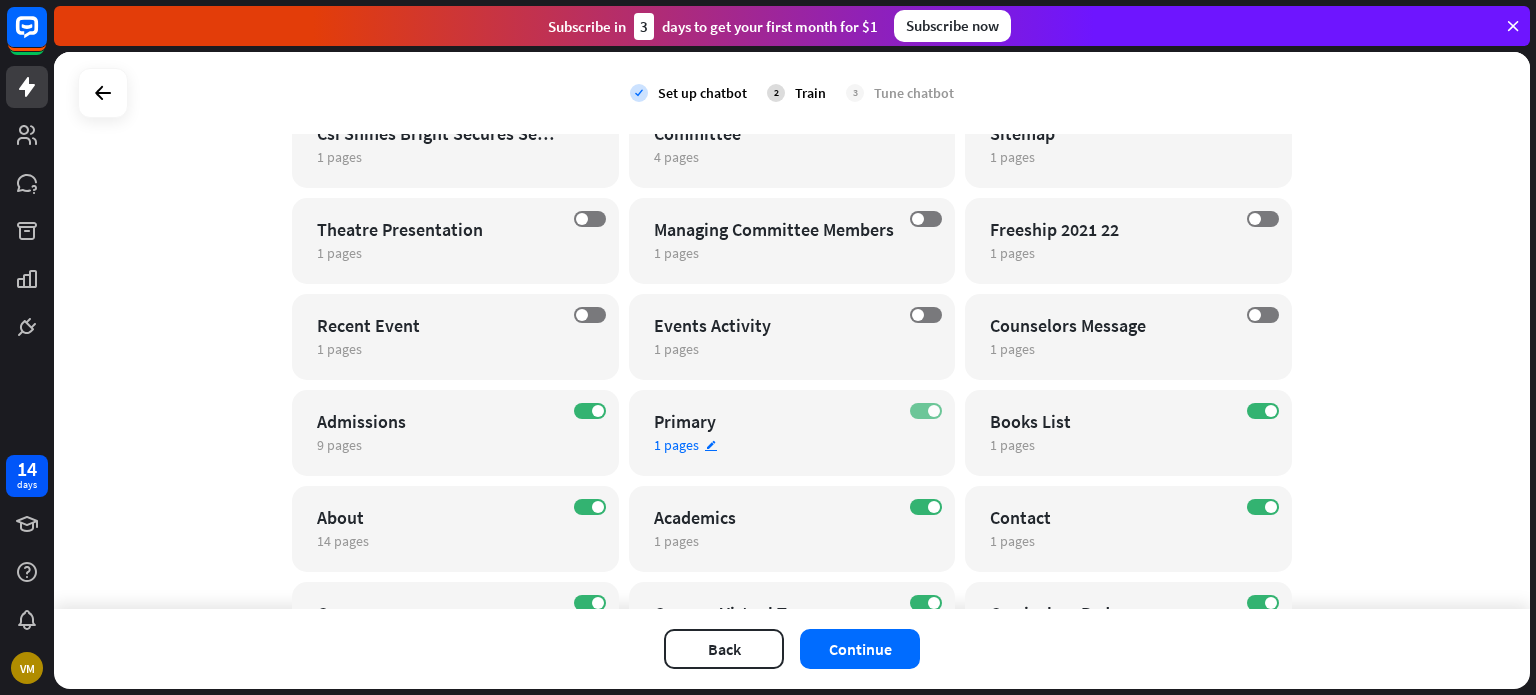 click on "ON" at bounding box center (926, 411) 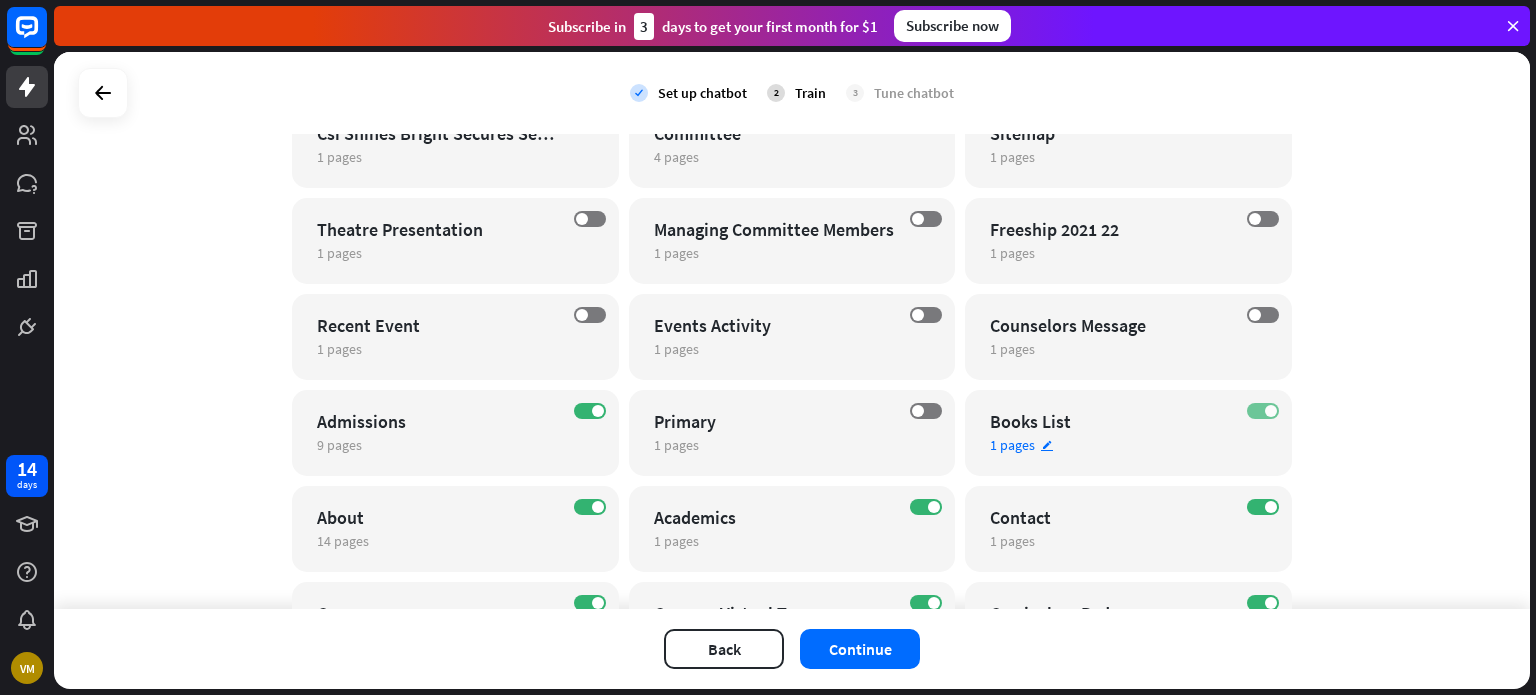 click on "ON" at bounding box center (1263, 411) 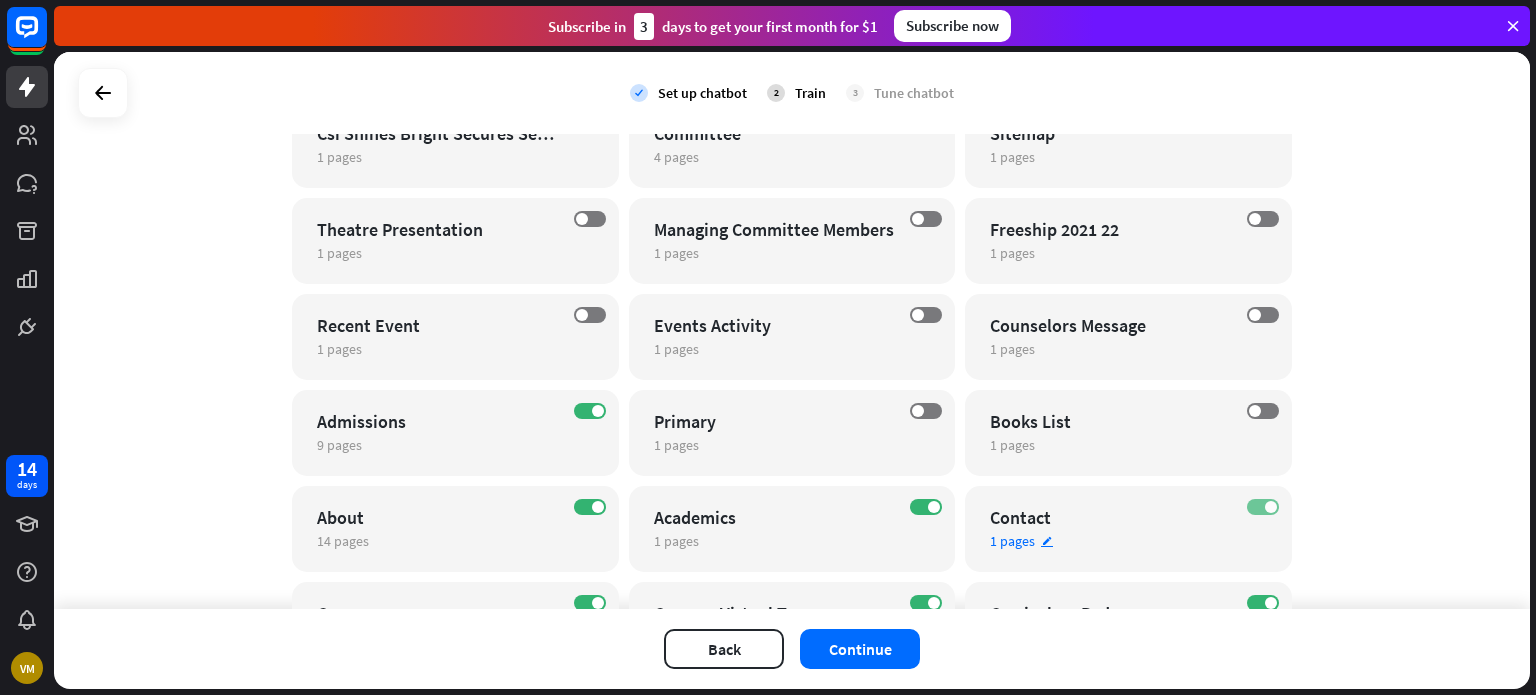 click on "ON" at bounding box center (1263, 507) 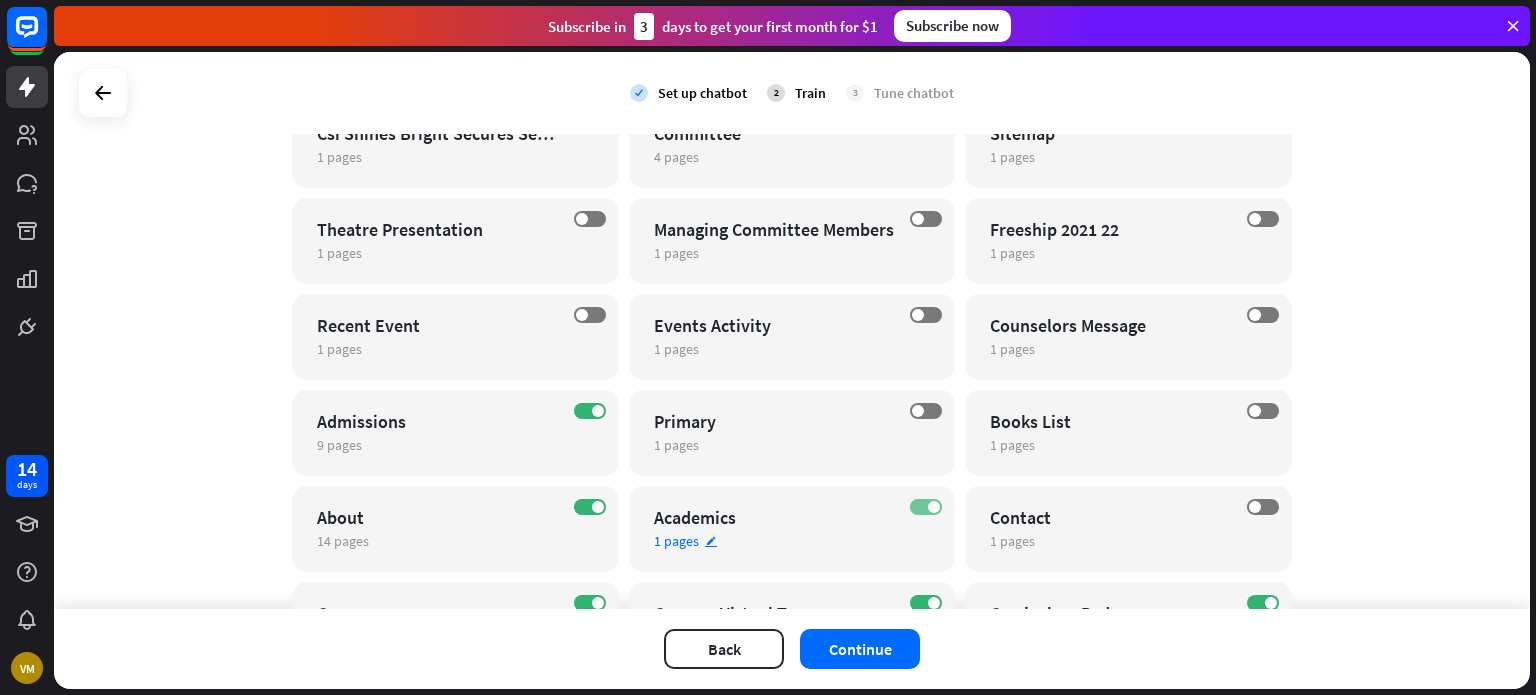 click on "ON" at bounding box center (926, 507) 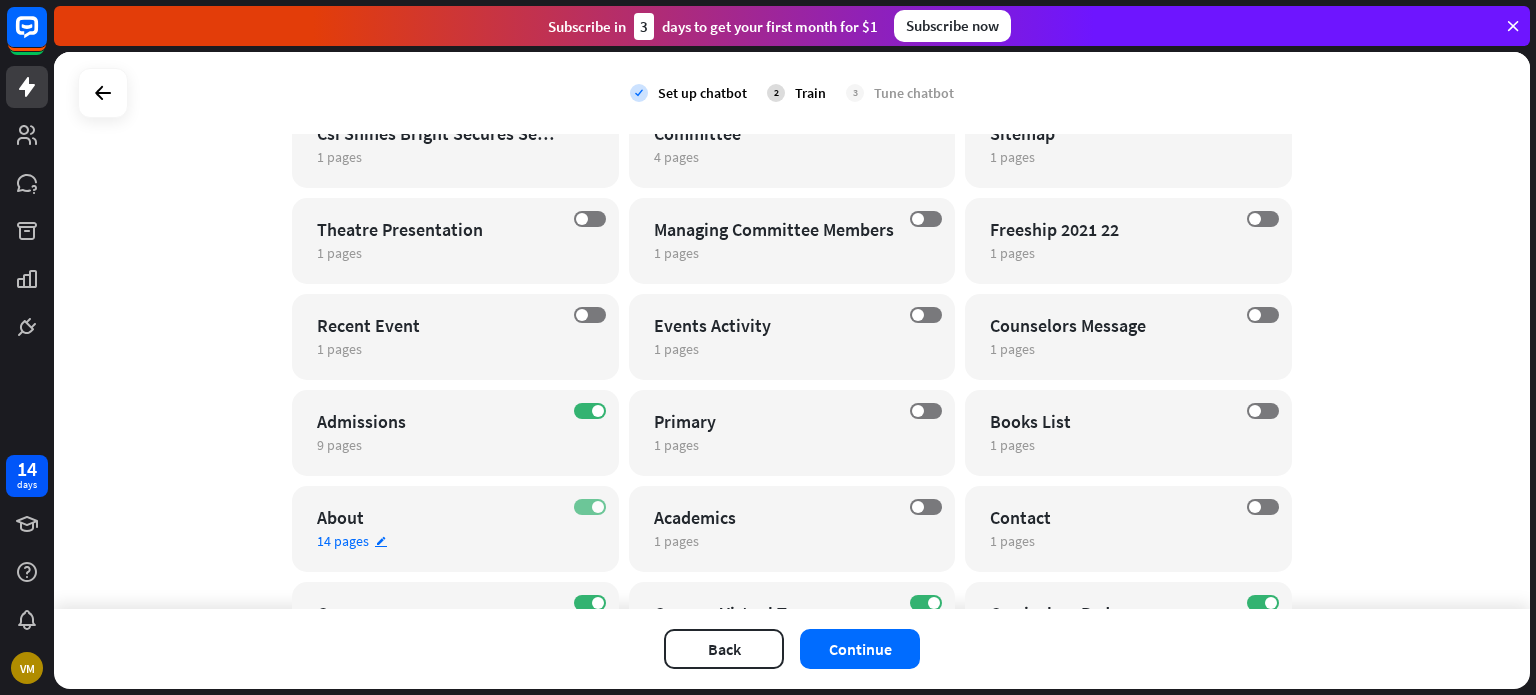 click on "ON" at bounding box center [590, 507] 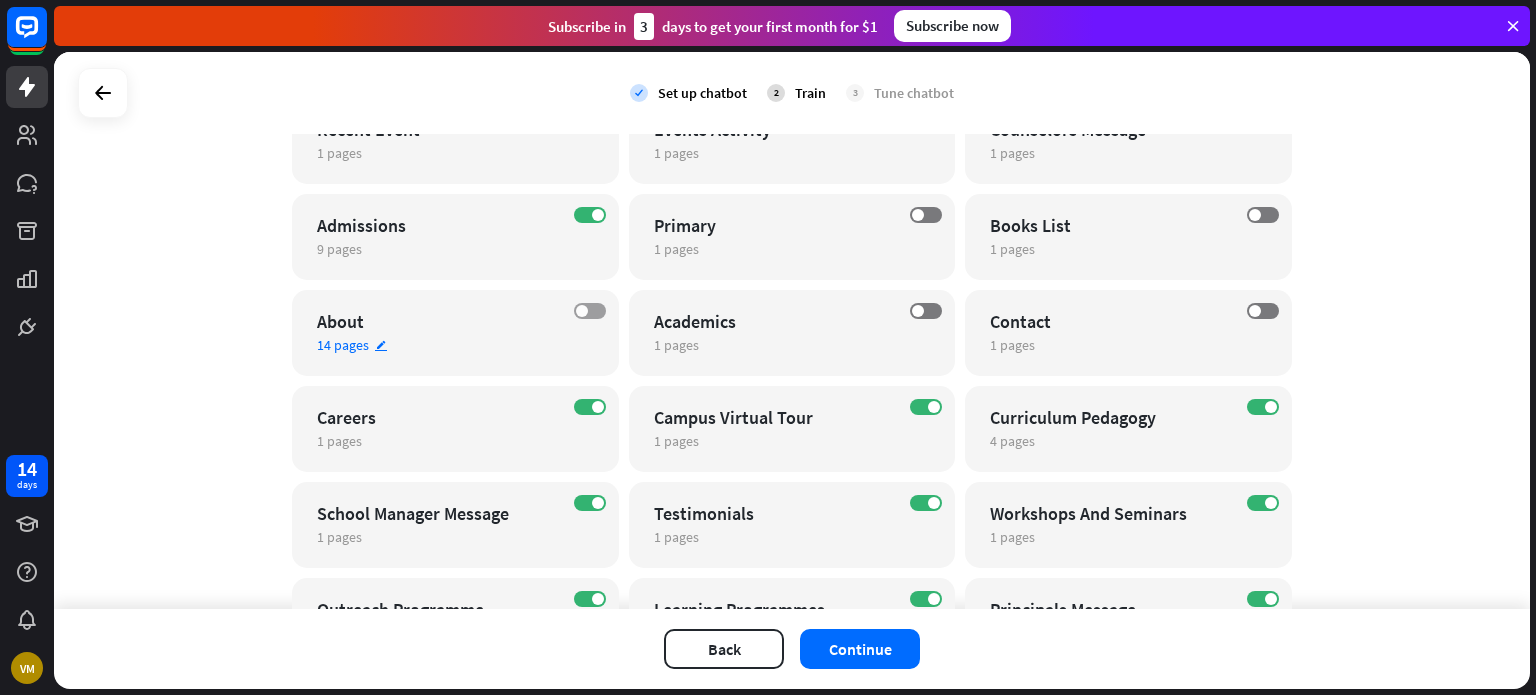 scroll, scrollTop: 700, scrollLeft: 0, axis: vertical 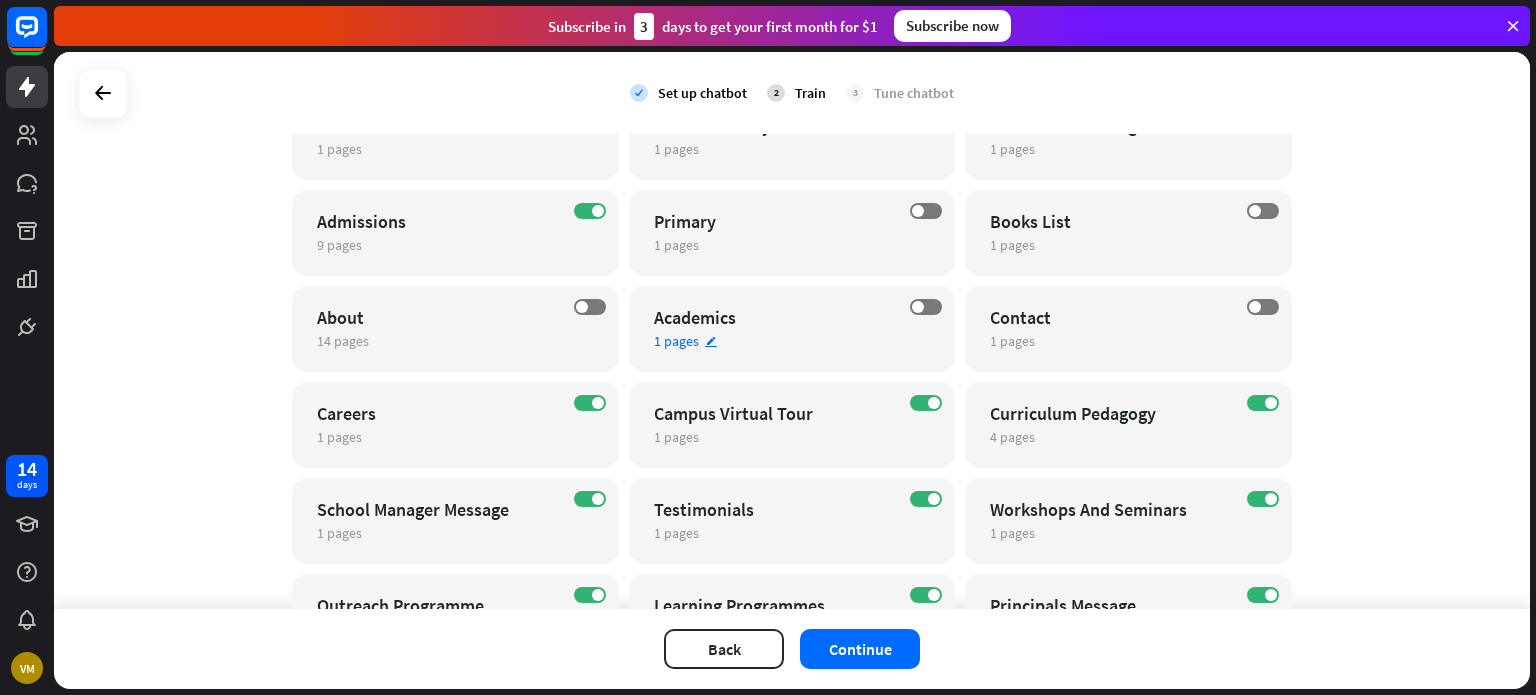 click on "OFF" at bounding box center [926, 307] 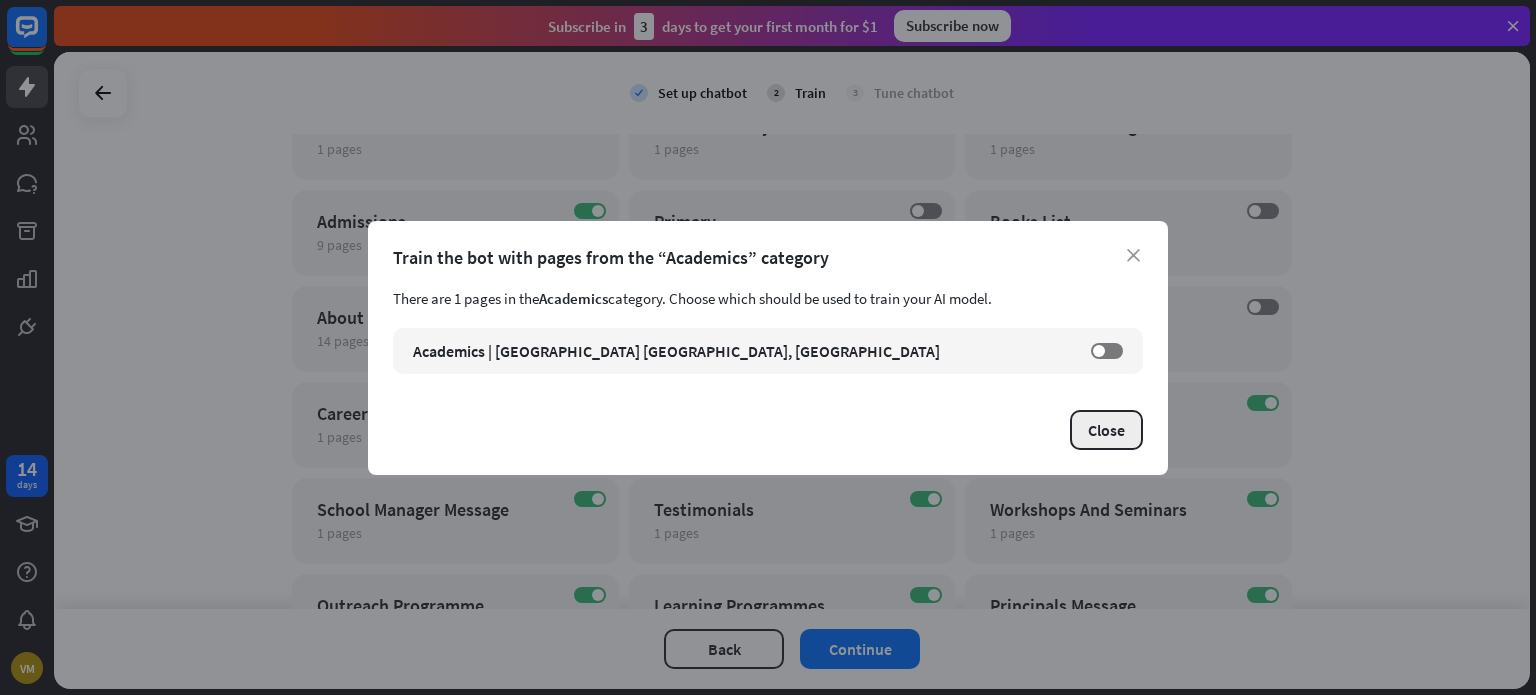 click on "Close" at bounding box center (1106, 430) 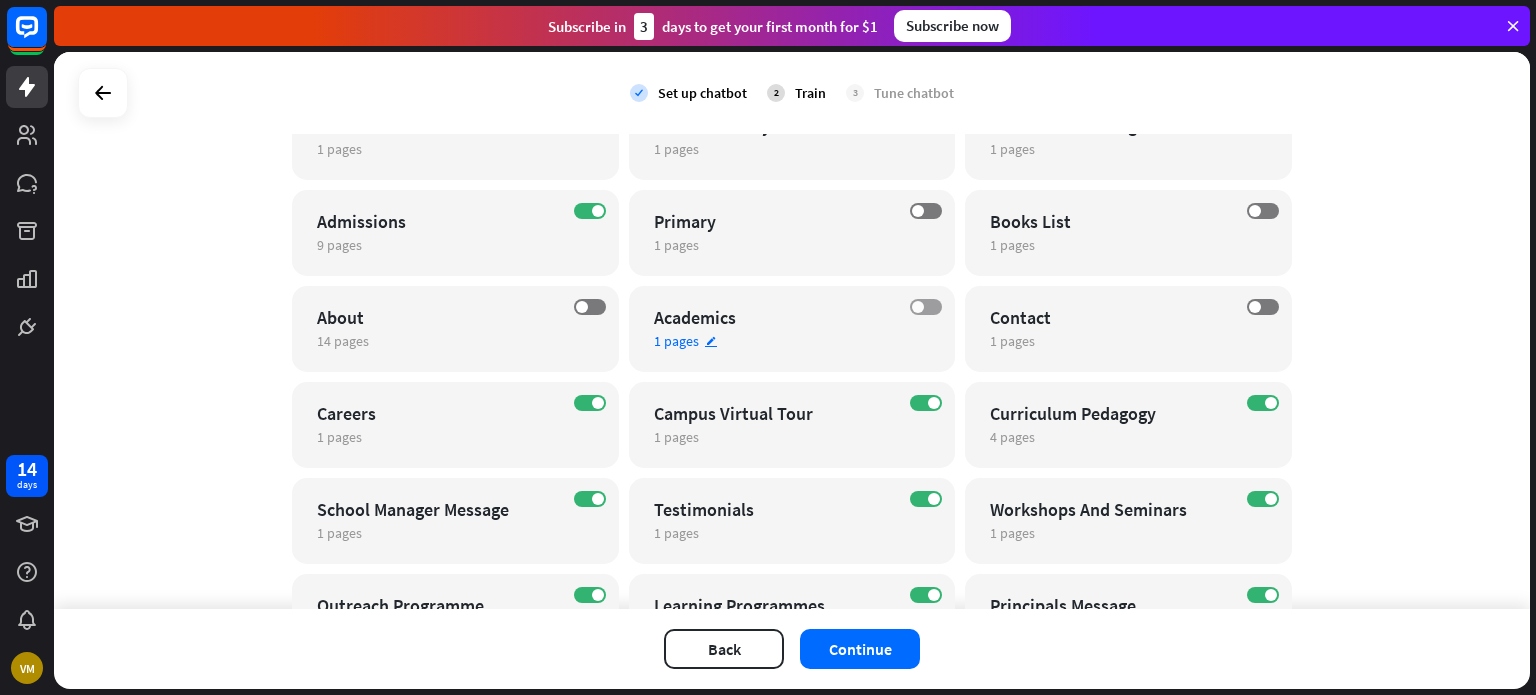 click on "OFF" at bounding box center [926, 307] 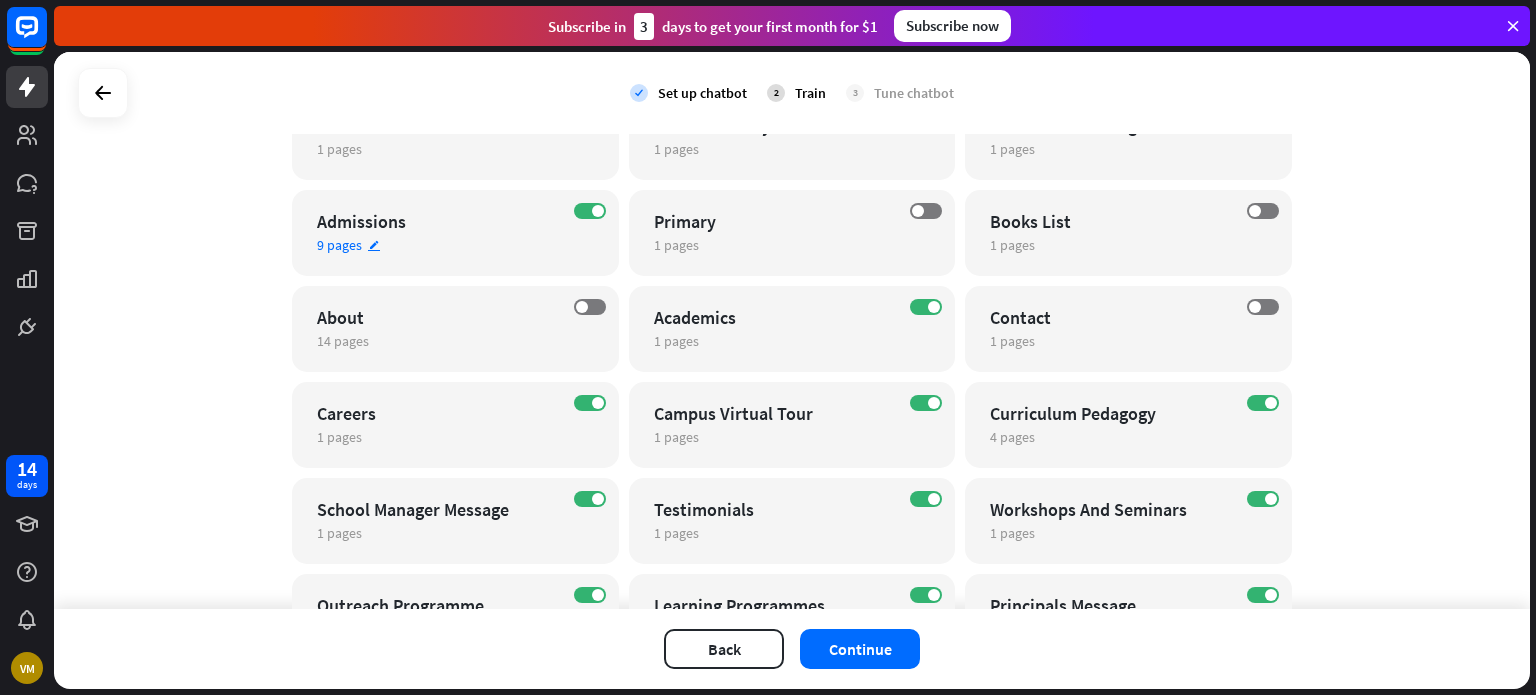 click on "ON" at bounding box center [590, 211] 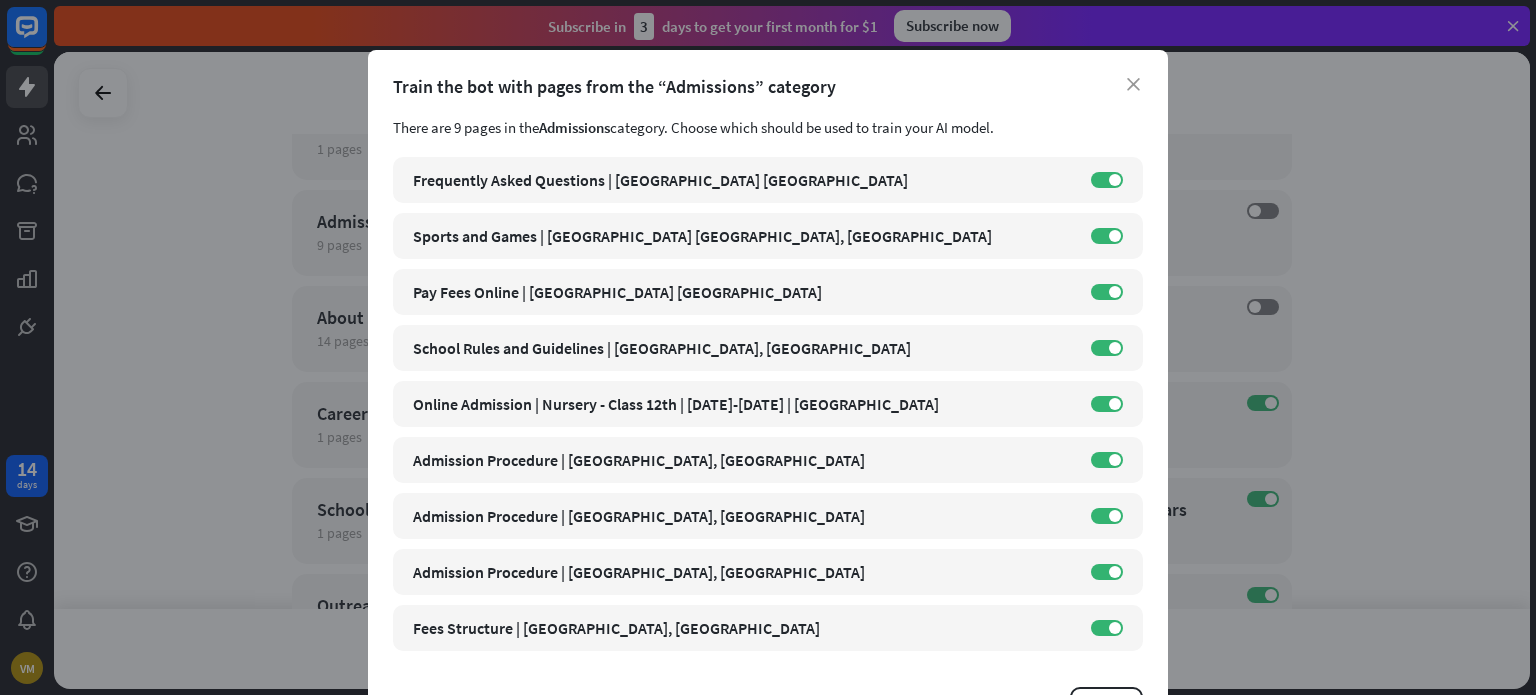 click on "Train the bot with pages from the “Admissions”
category" at bounding box center [768, 86] 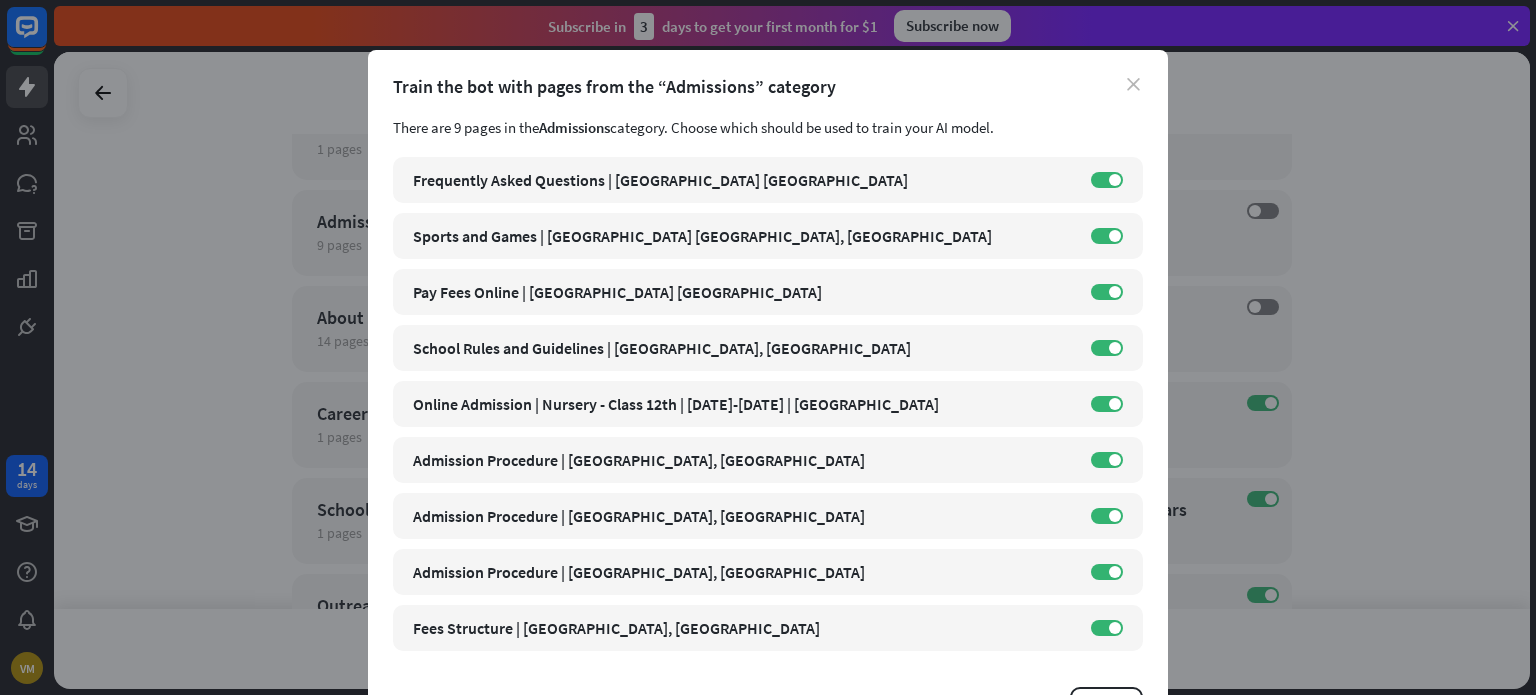 click on "close" at bounding box center [1133, 84] 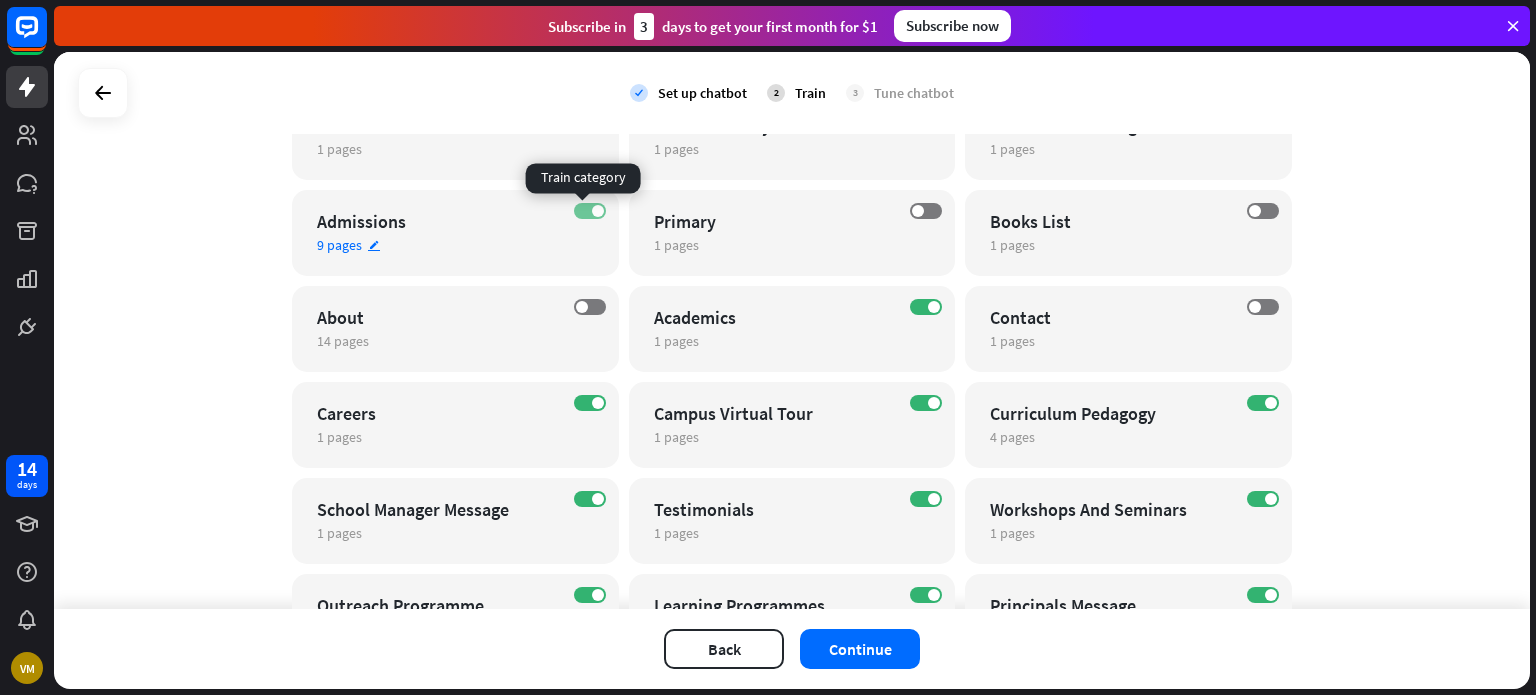 click at bounding box center (598, 211) 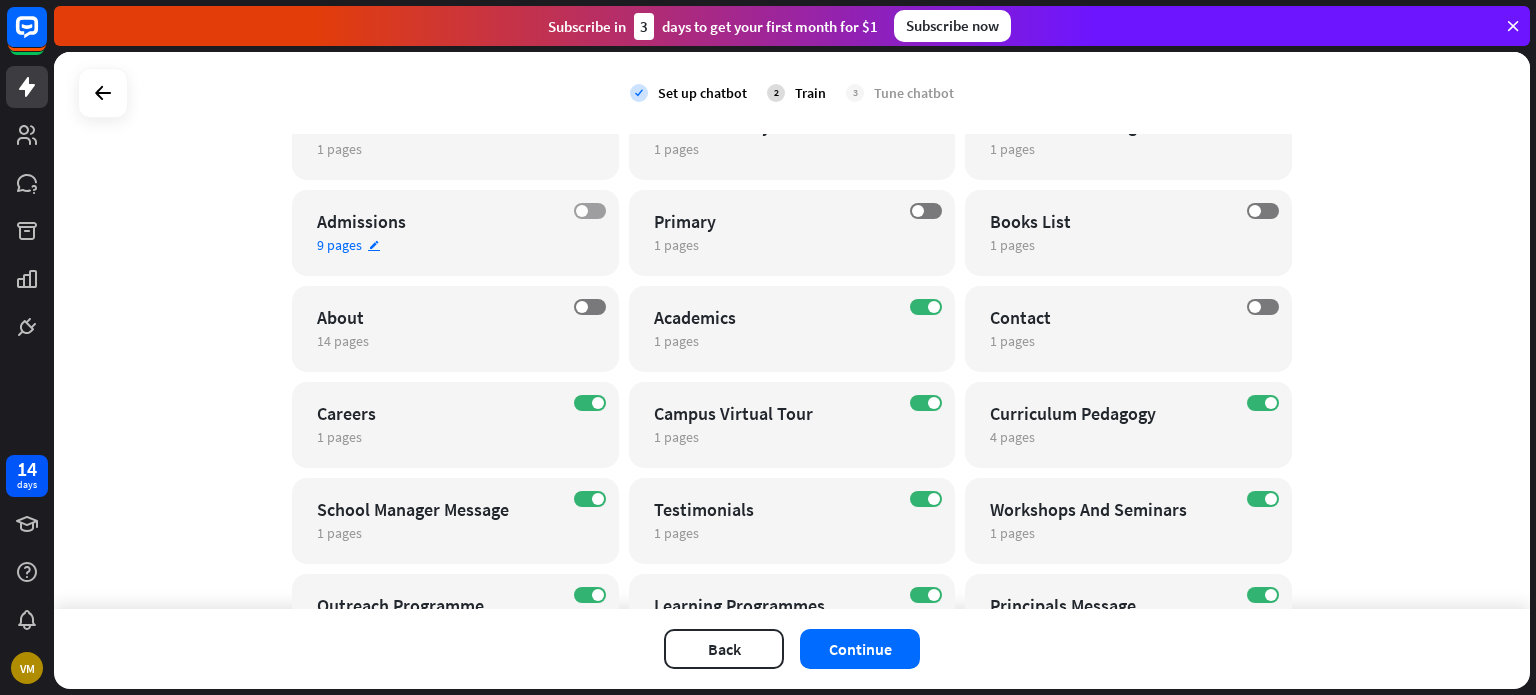 click on "OFF" at bounding box center (590, 211) 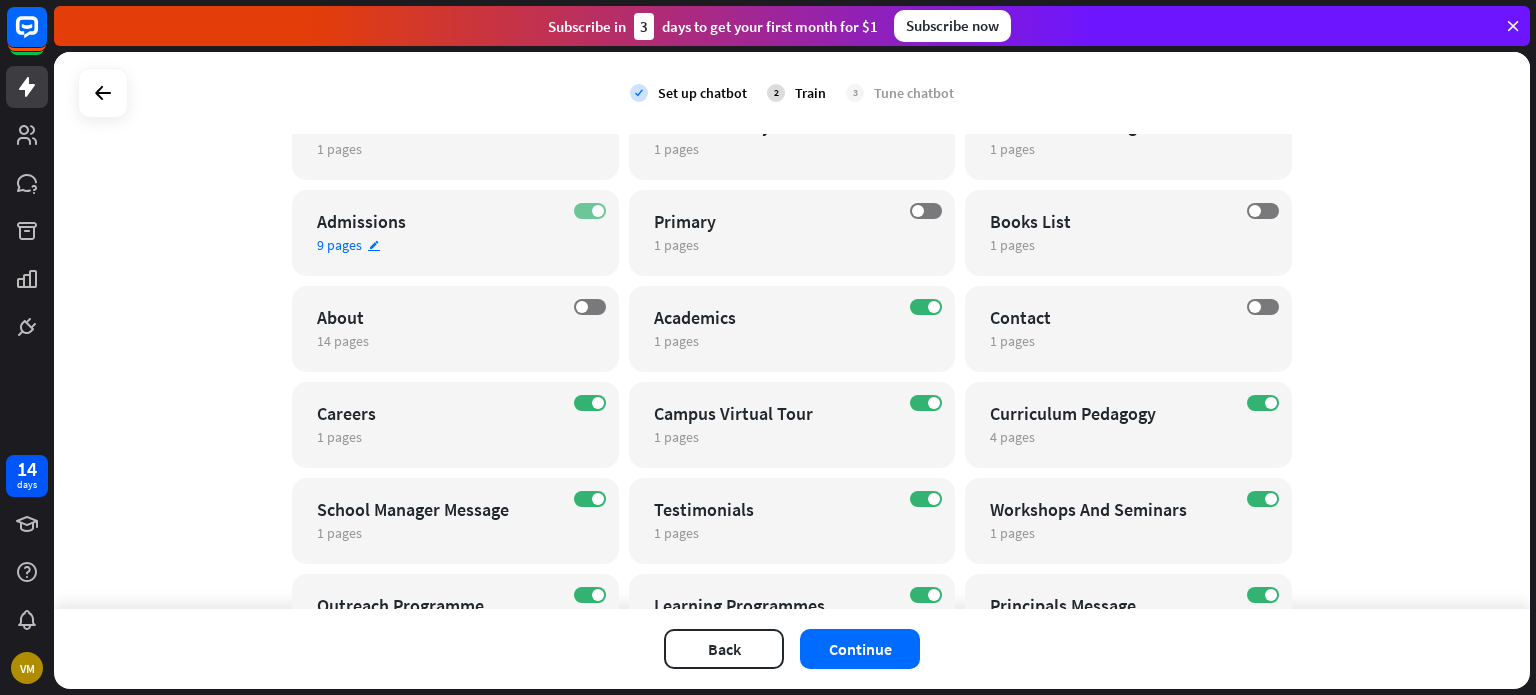 click at bounding box center (598, 211) 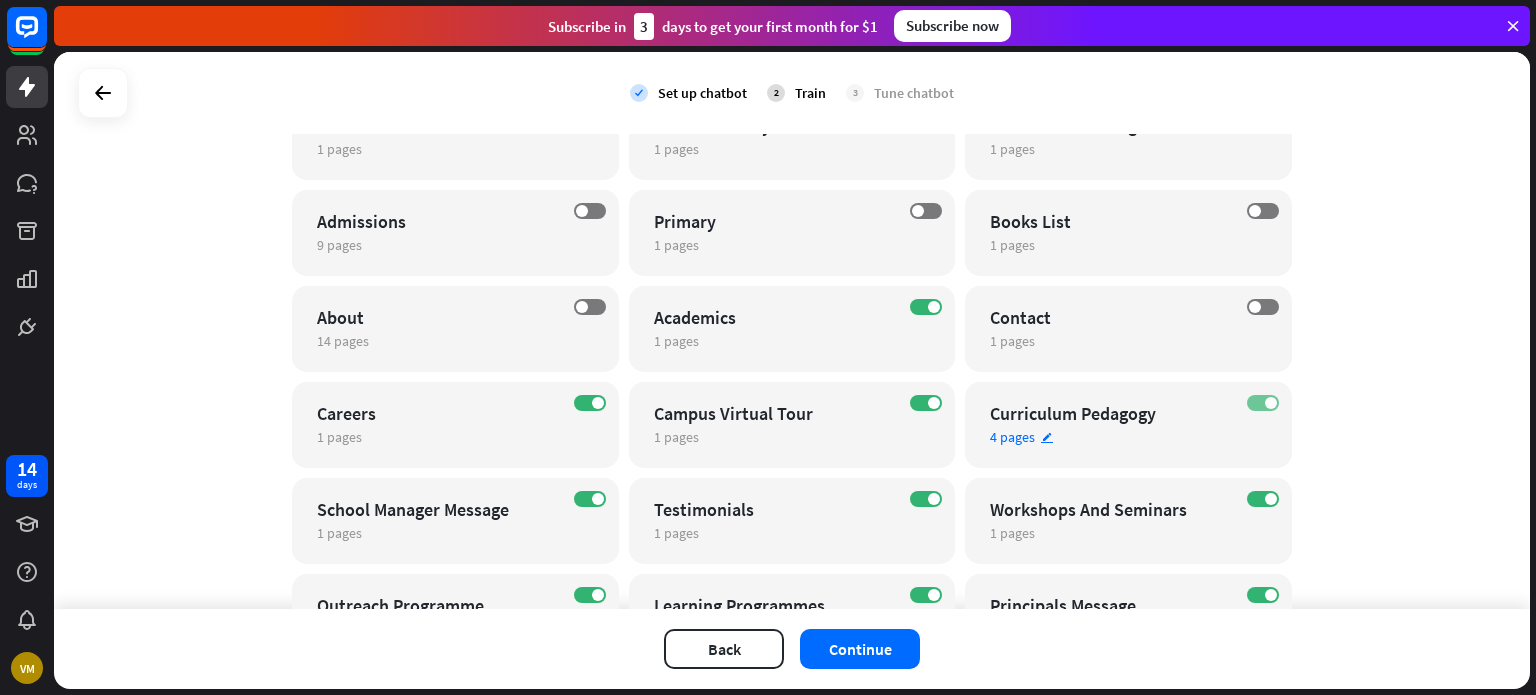 click on "ON" at bounding box center [1263, 403] 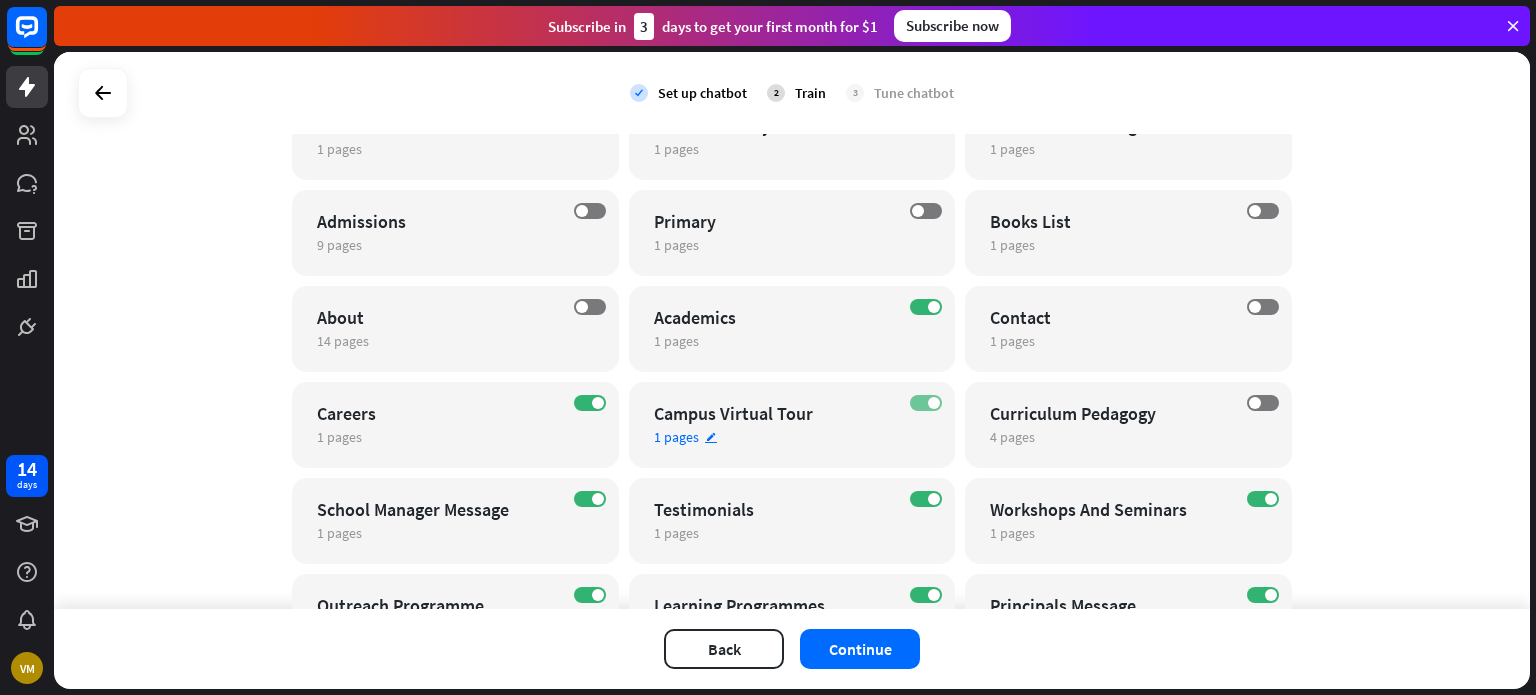 click on "ON" at bounding box center [926, 403] 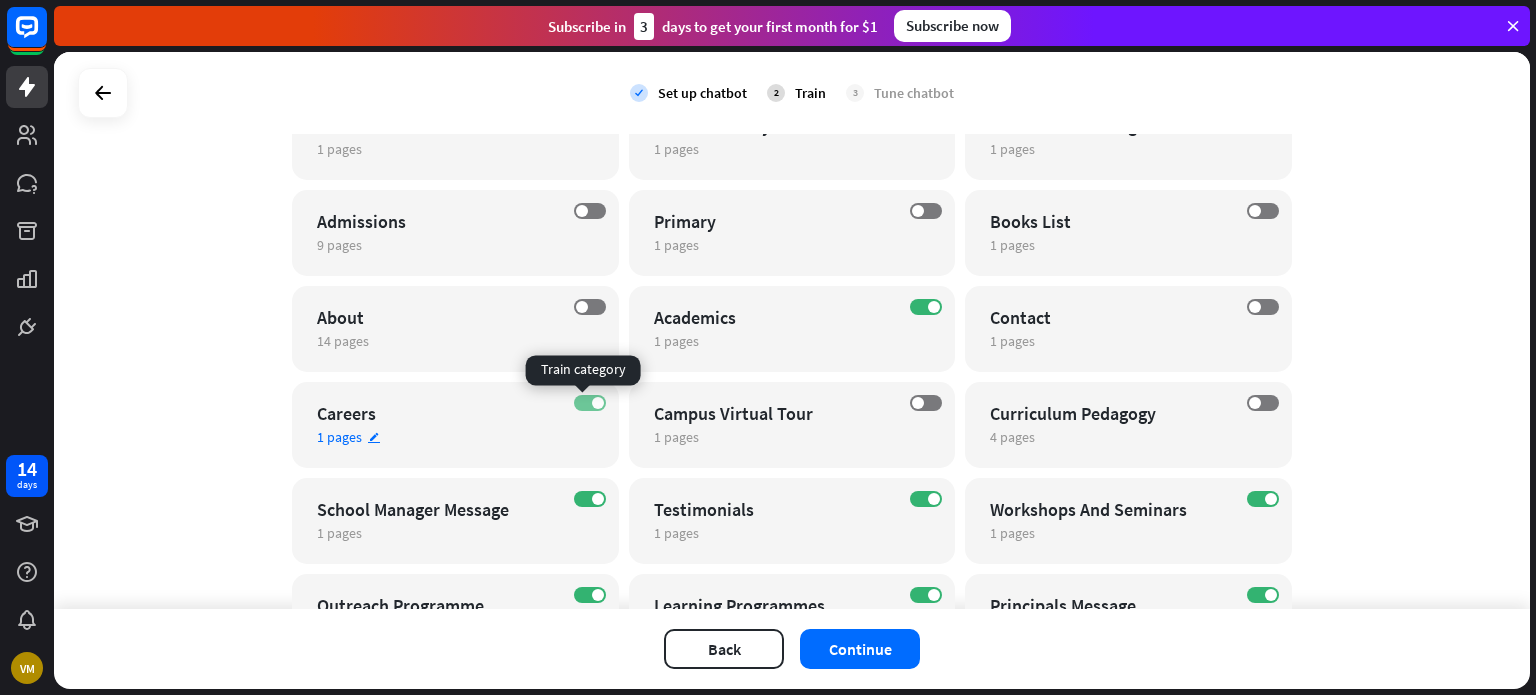 click on "ON" at bounding box center [590, 403] 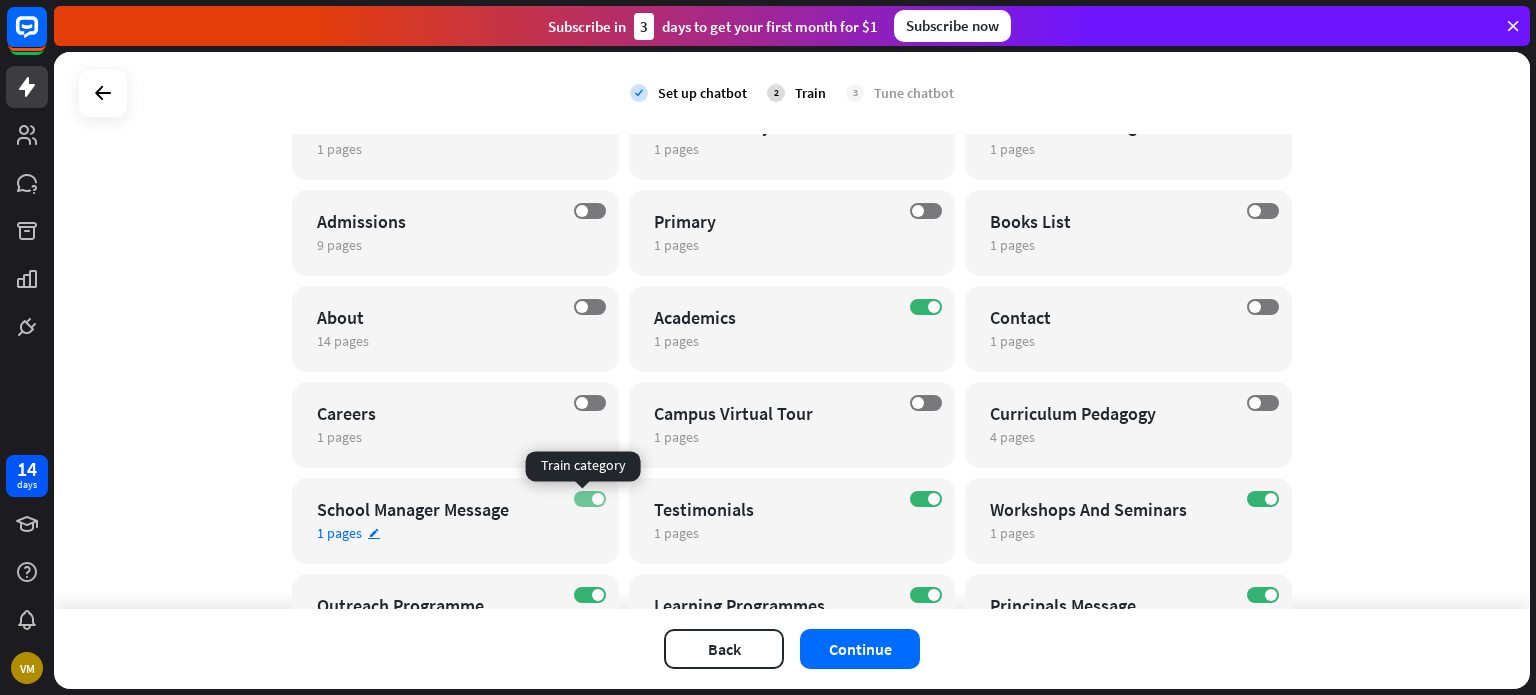 click on "ON" at bounding box center [590, 499] 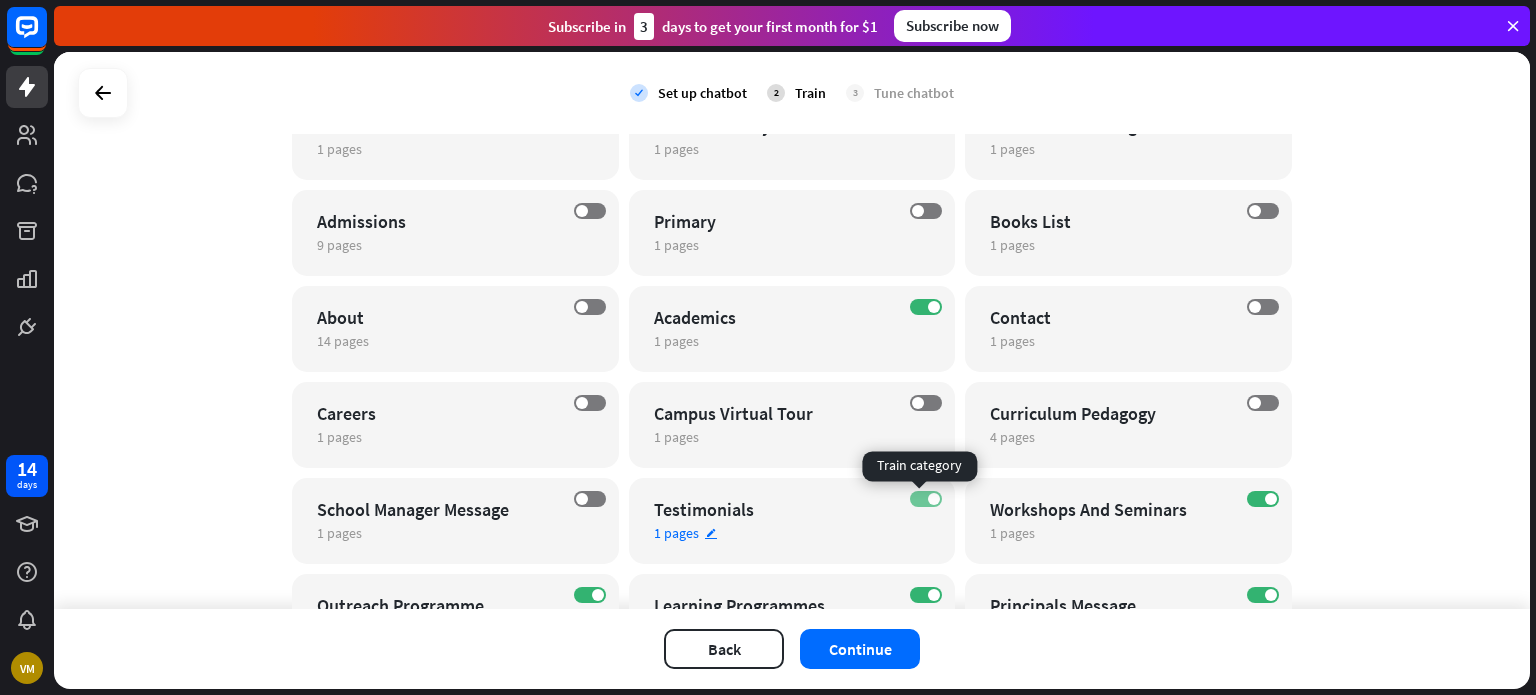 click on "ON" at bounding box center [926, 499] 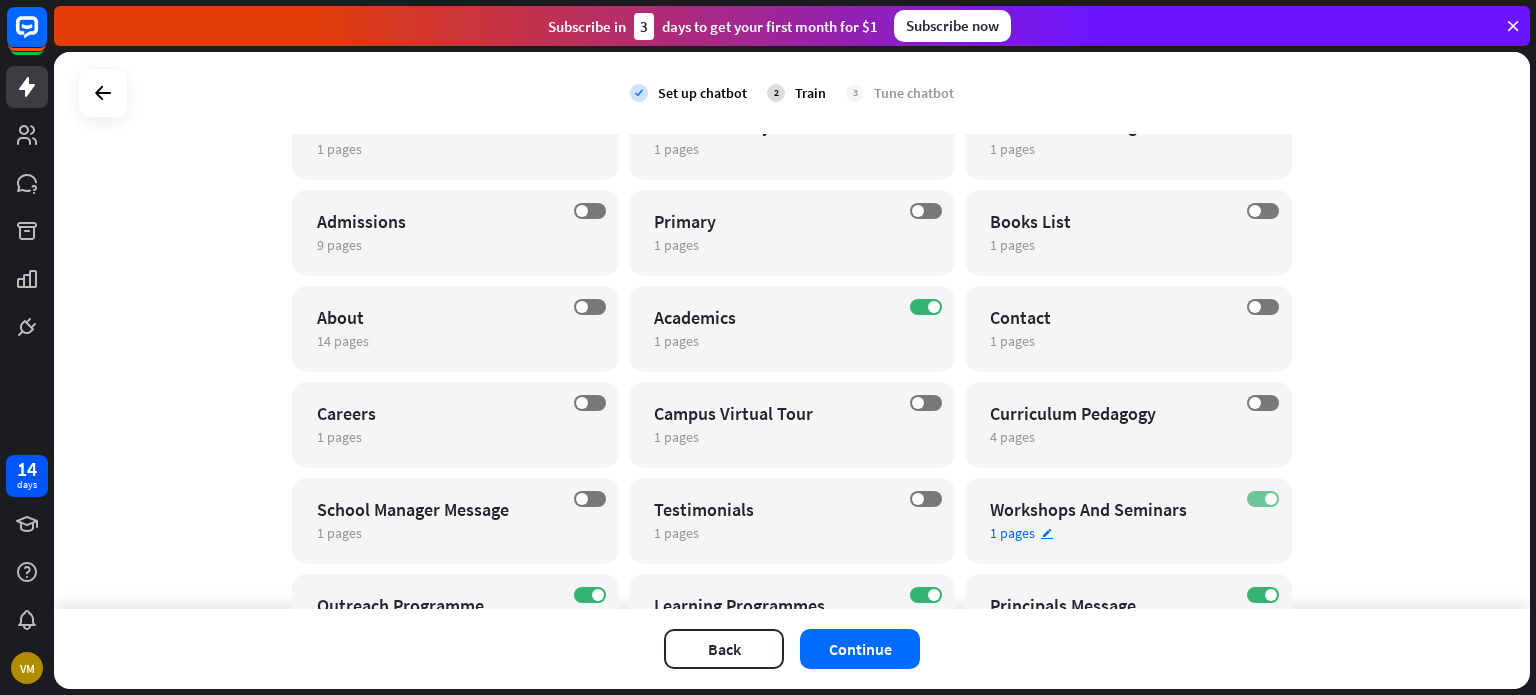 click on "ON" at bounding box center [1263, 499] 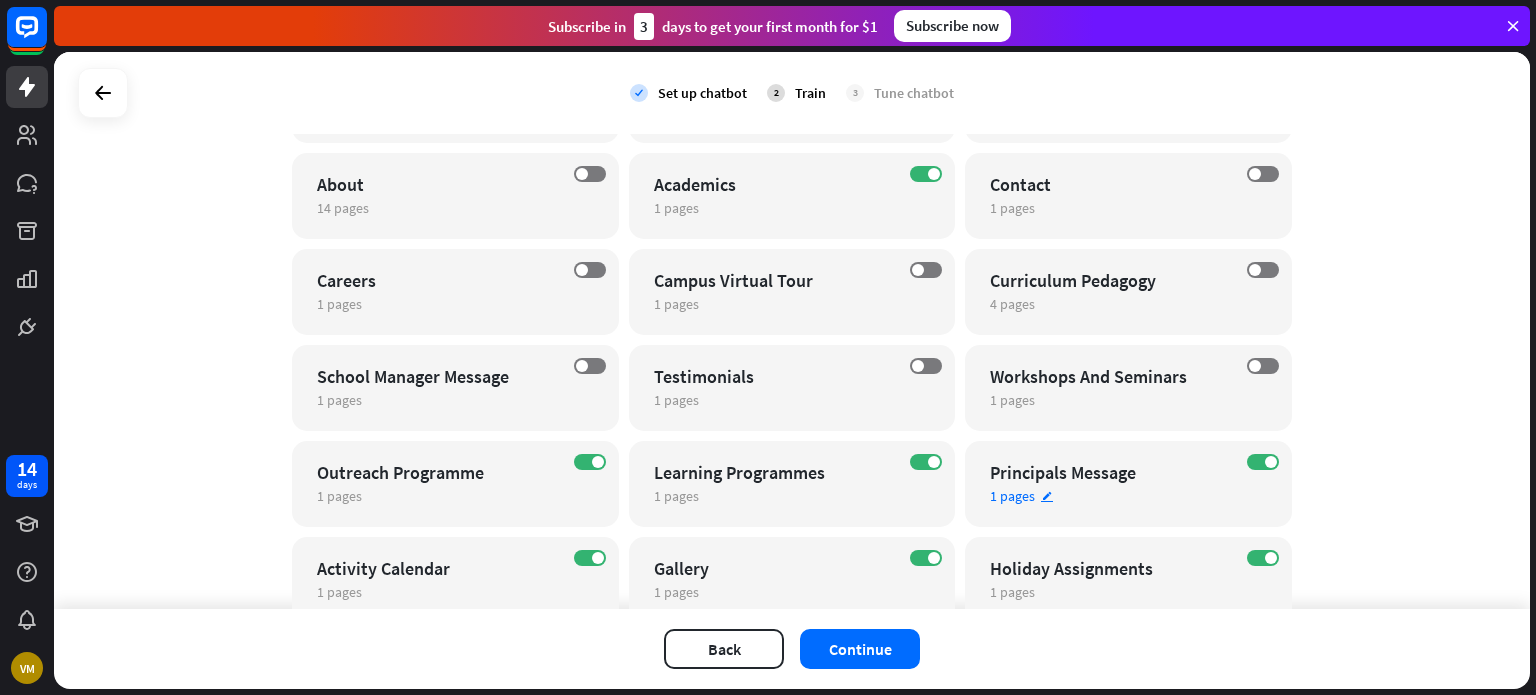 scroll, scrollTop: 1000, scrollLeft: 0, axis: vertical 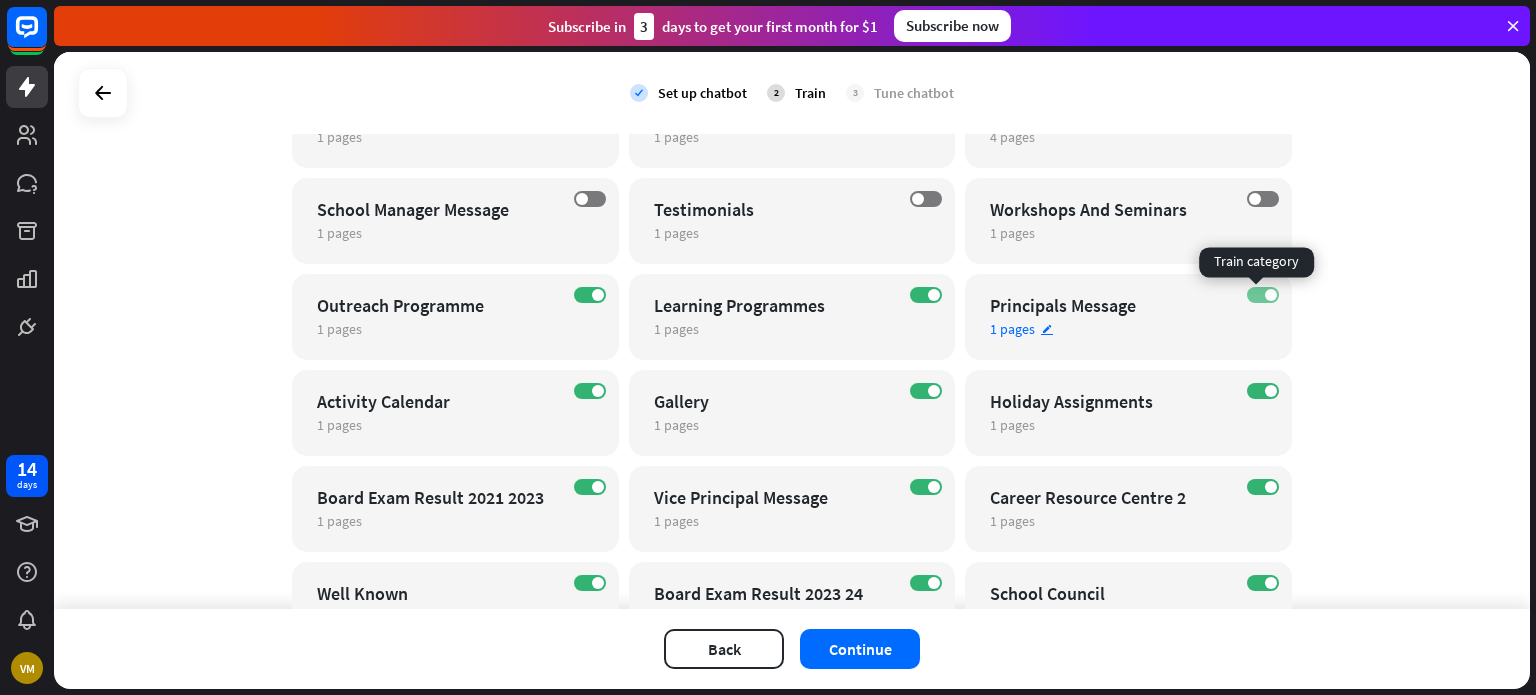 click on "ON" at bounding box center (1263, 295) 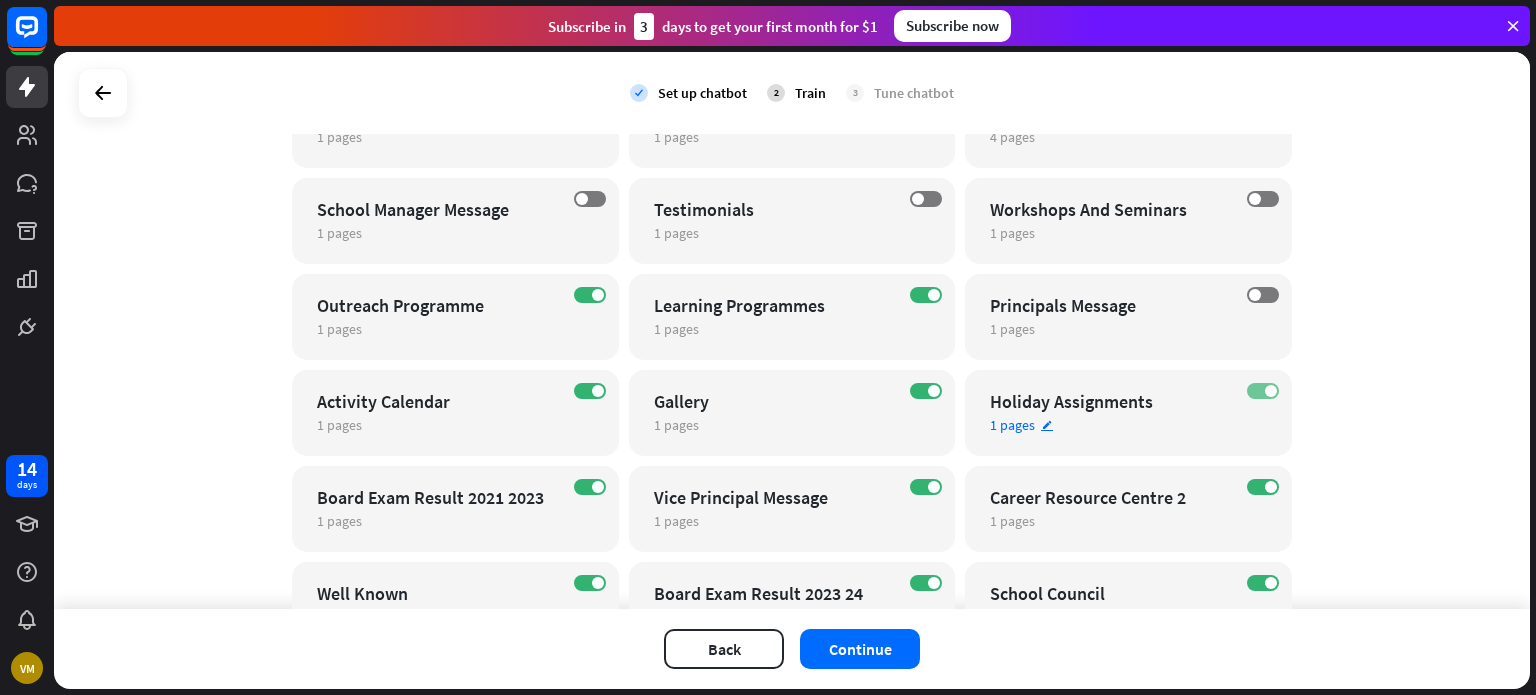 click on "ON" at bounding box center [1263, 391] 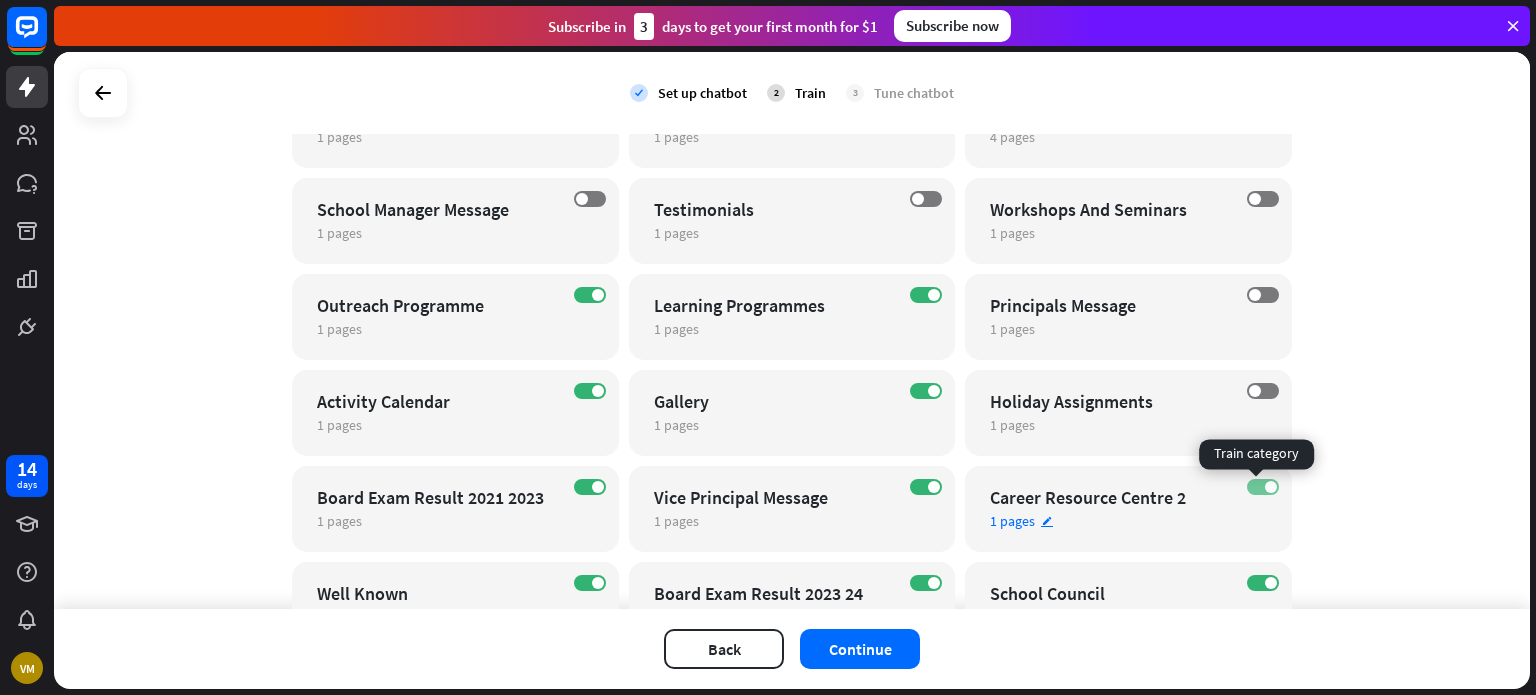 click on "ON" at bounding box center [1263, 487] 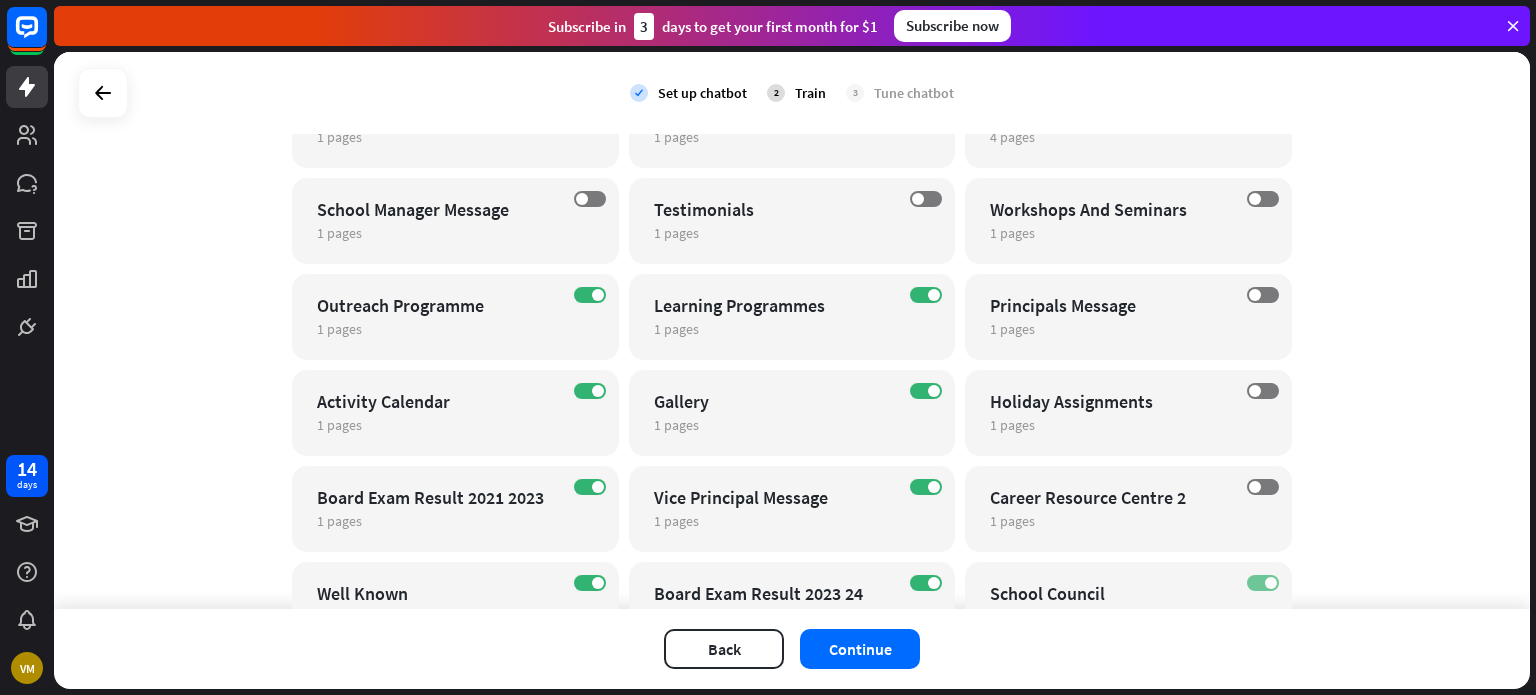 click on "ON" at bounding box center [1263, 583] 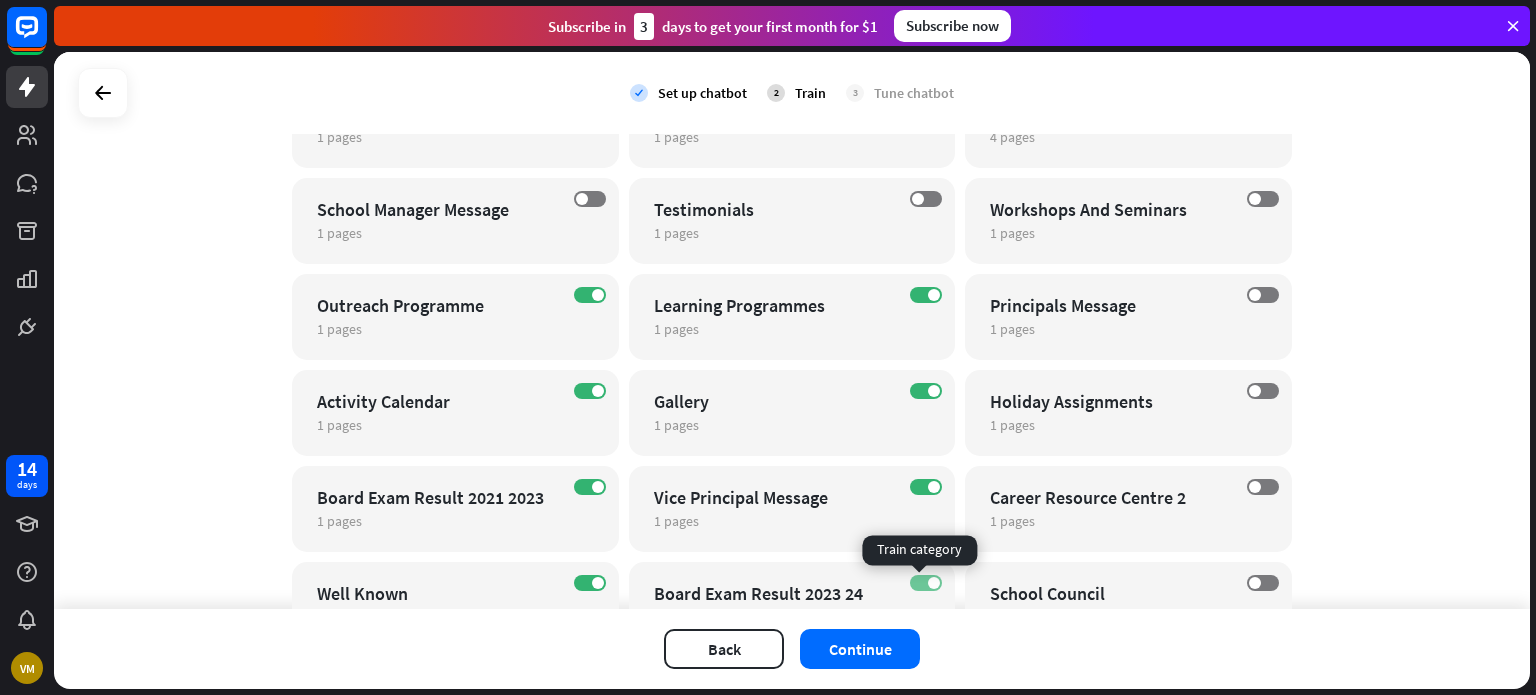 click at bounding box center [934, 583] 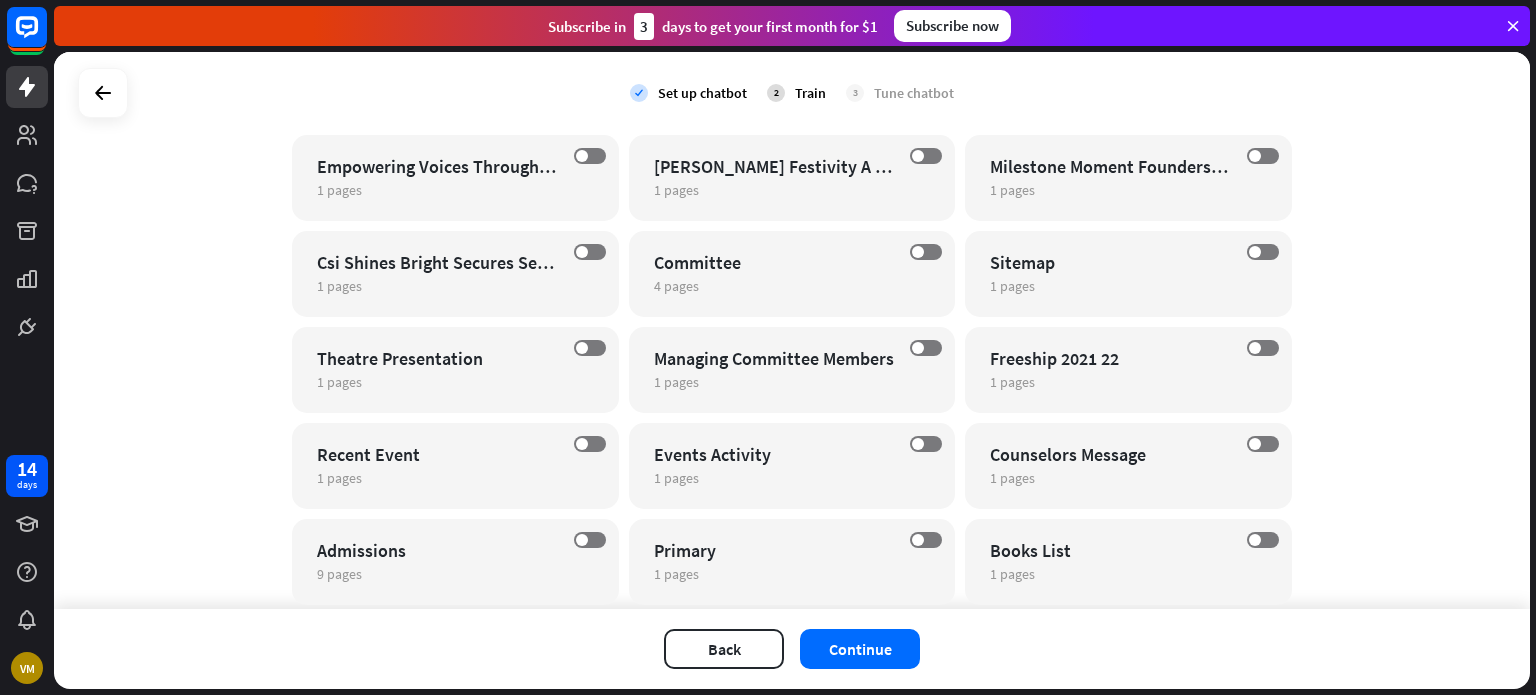 scroll, scrollTop: 478, scrollLeft: 0, axis: vertical 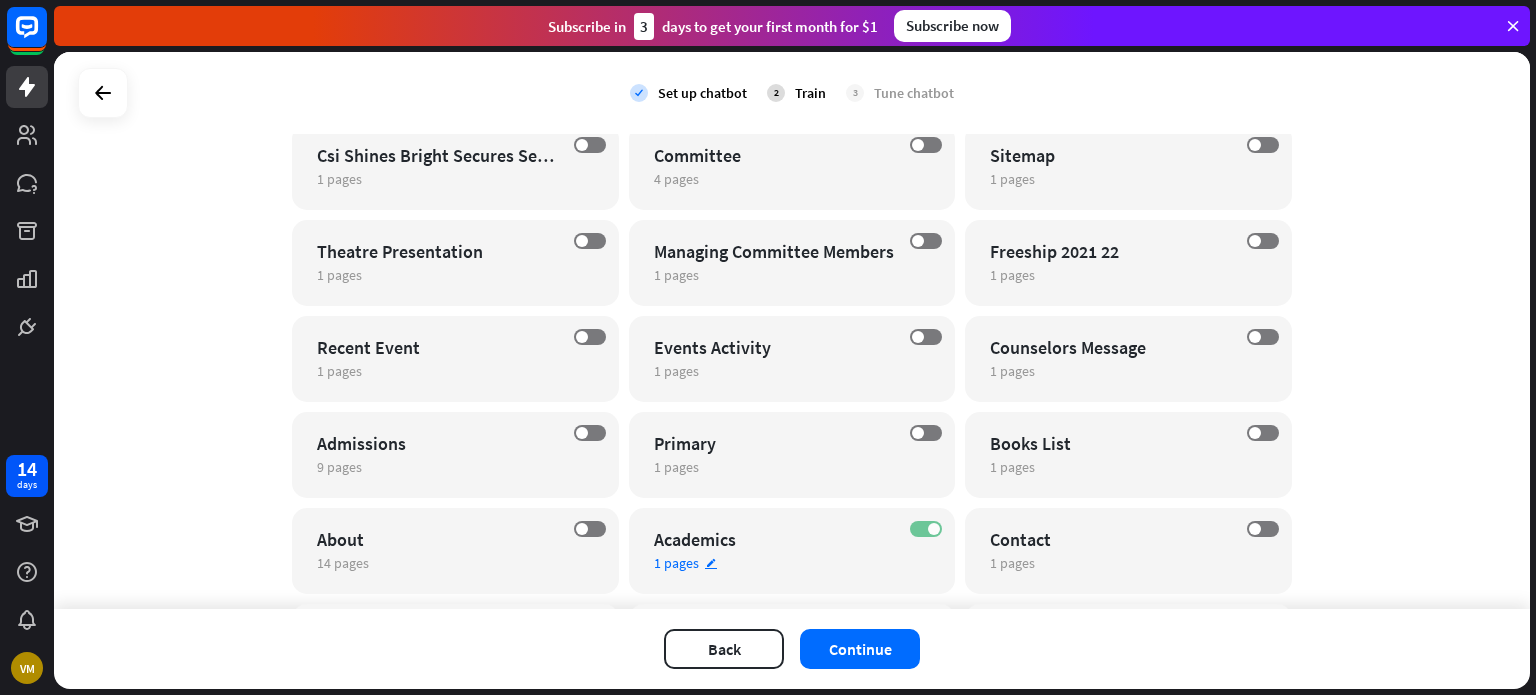 click on "ON" at bounding box center (926, 529) 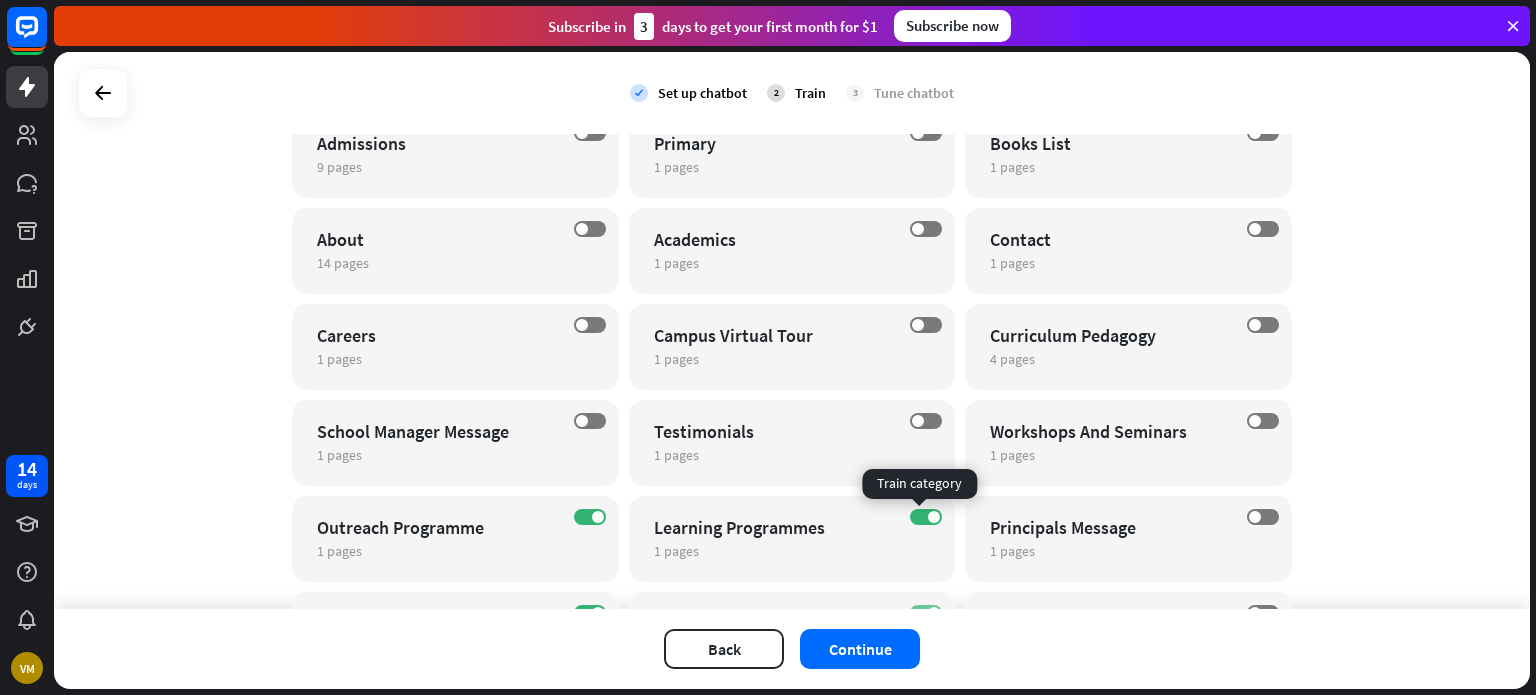 scroll, scrollTop: 878, scrollLeft: 0, axis: vertical 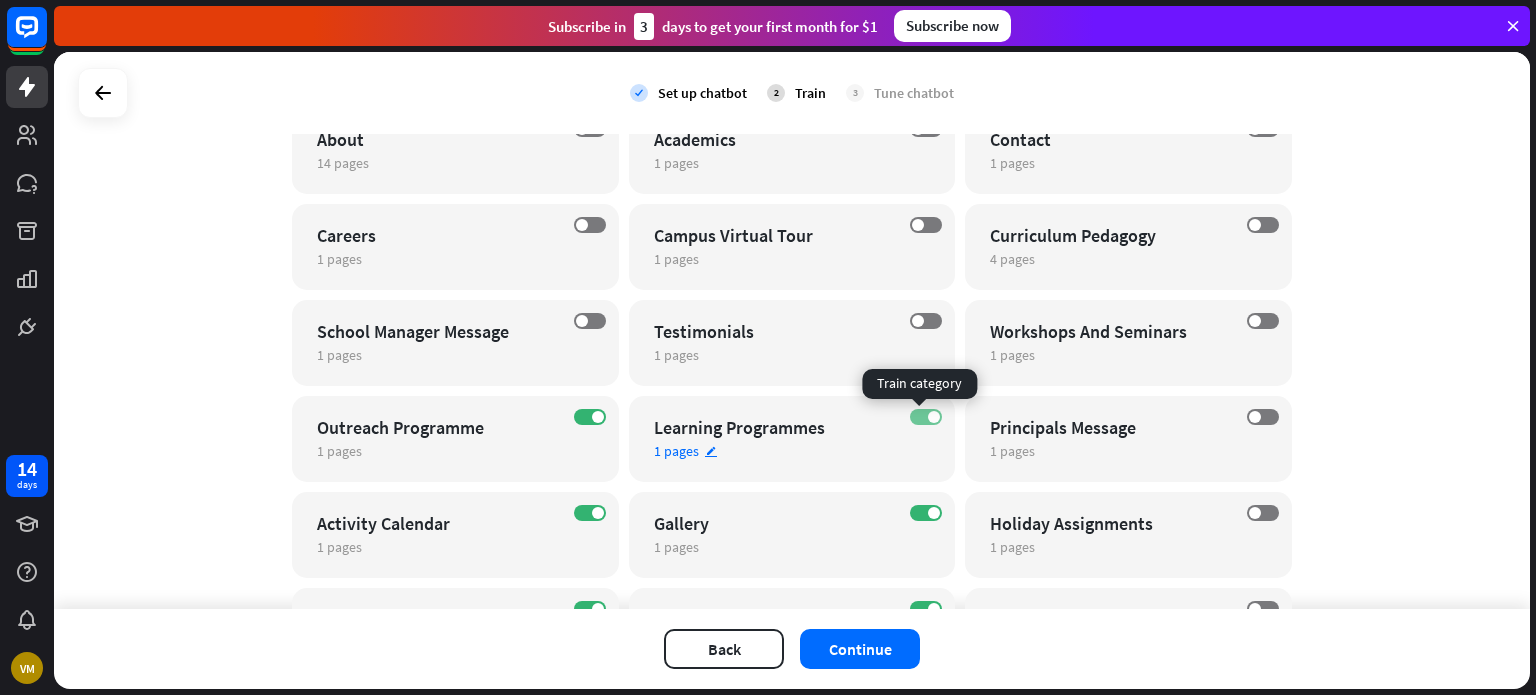 click at bounding box center (934, 417) 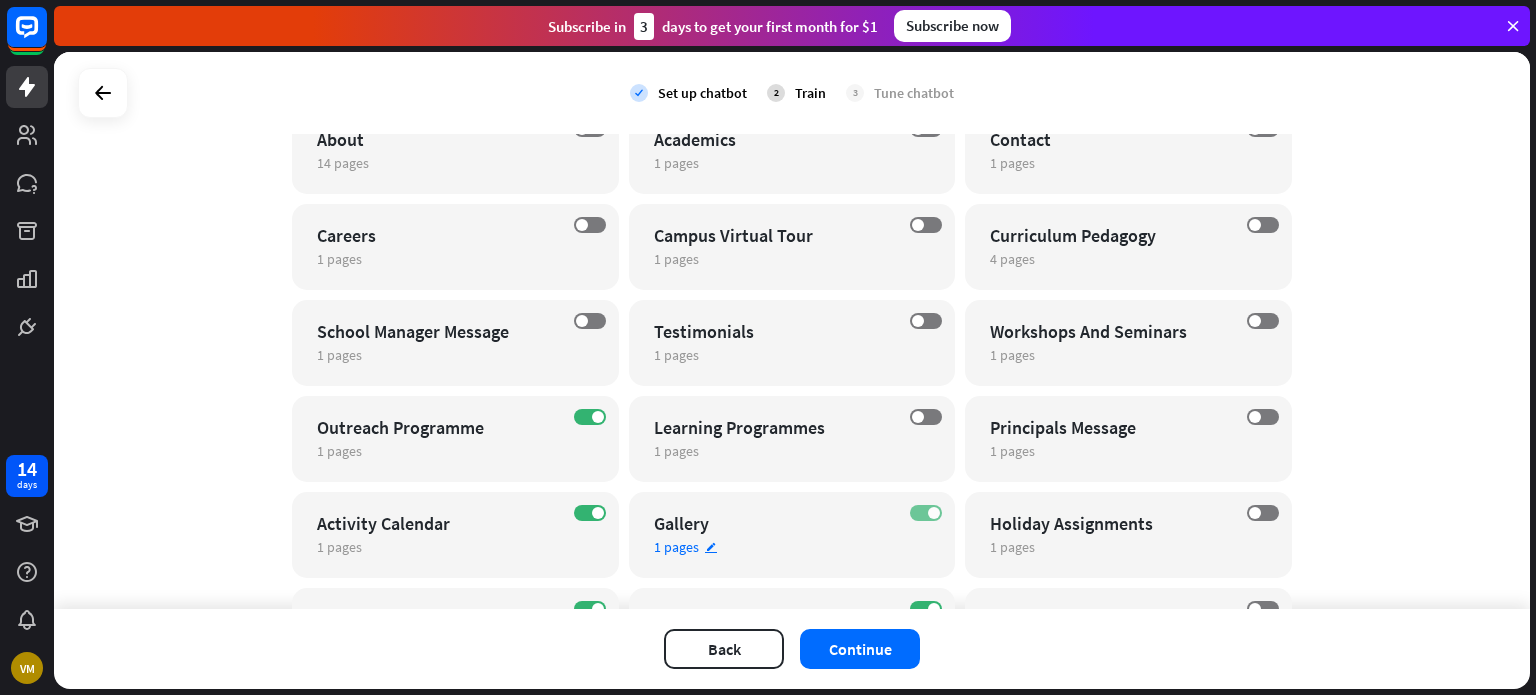 click on "ON" at bounding box center (926, 513) 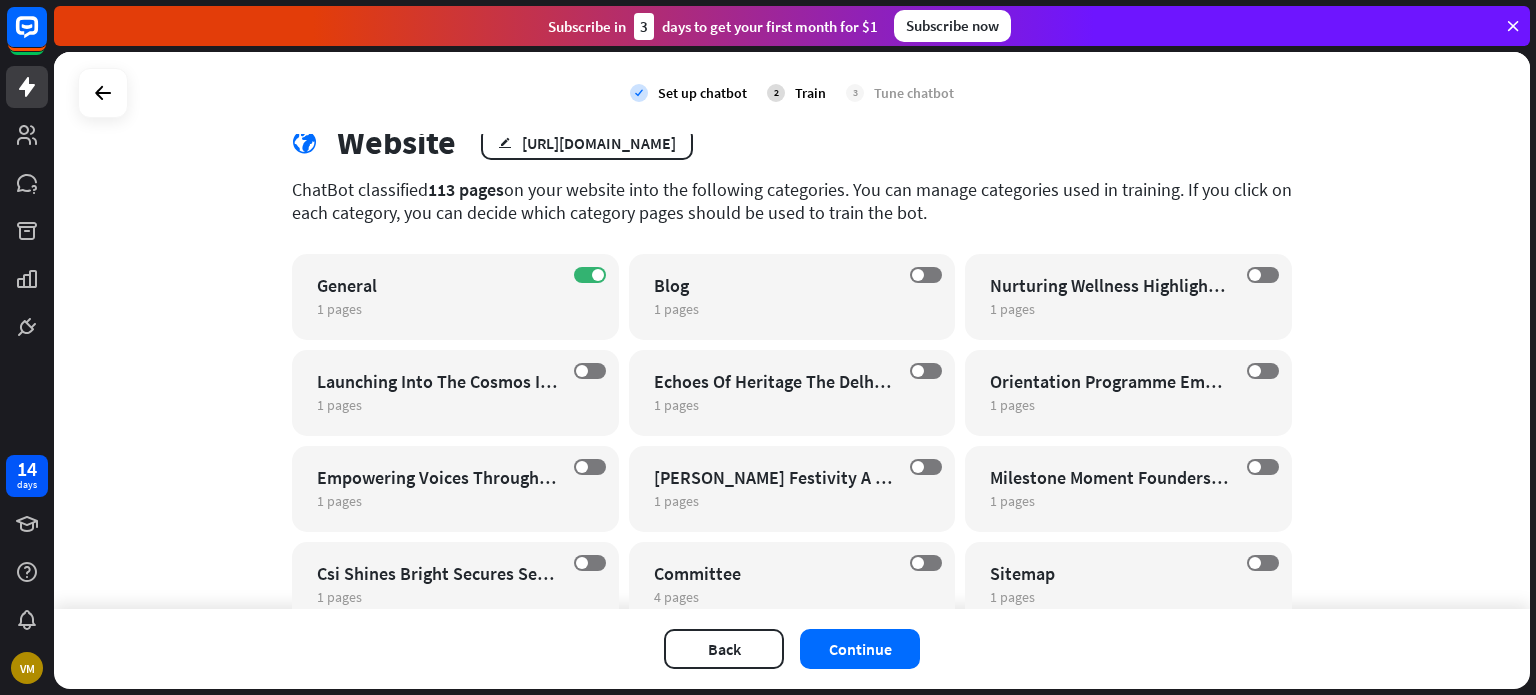 scroll, scrollTop: 0, scrollLeft: 0, axis: both 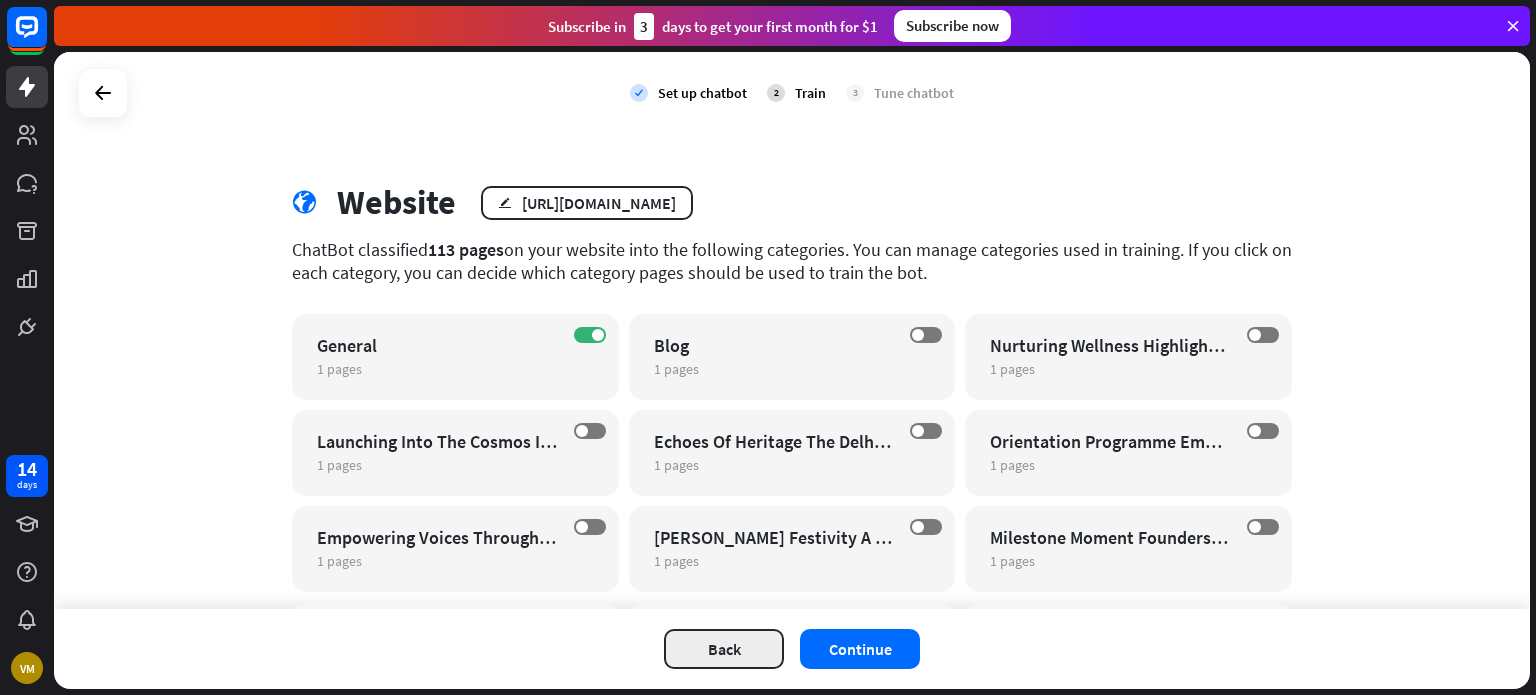 click on "Back" at bounding box center [724, 649] 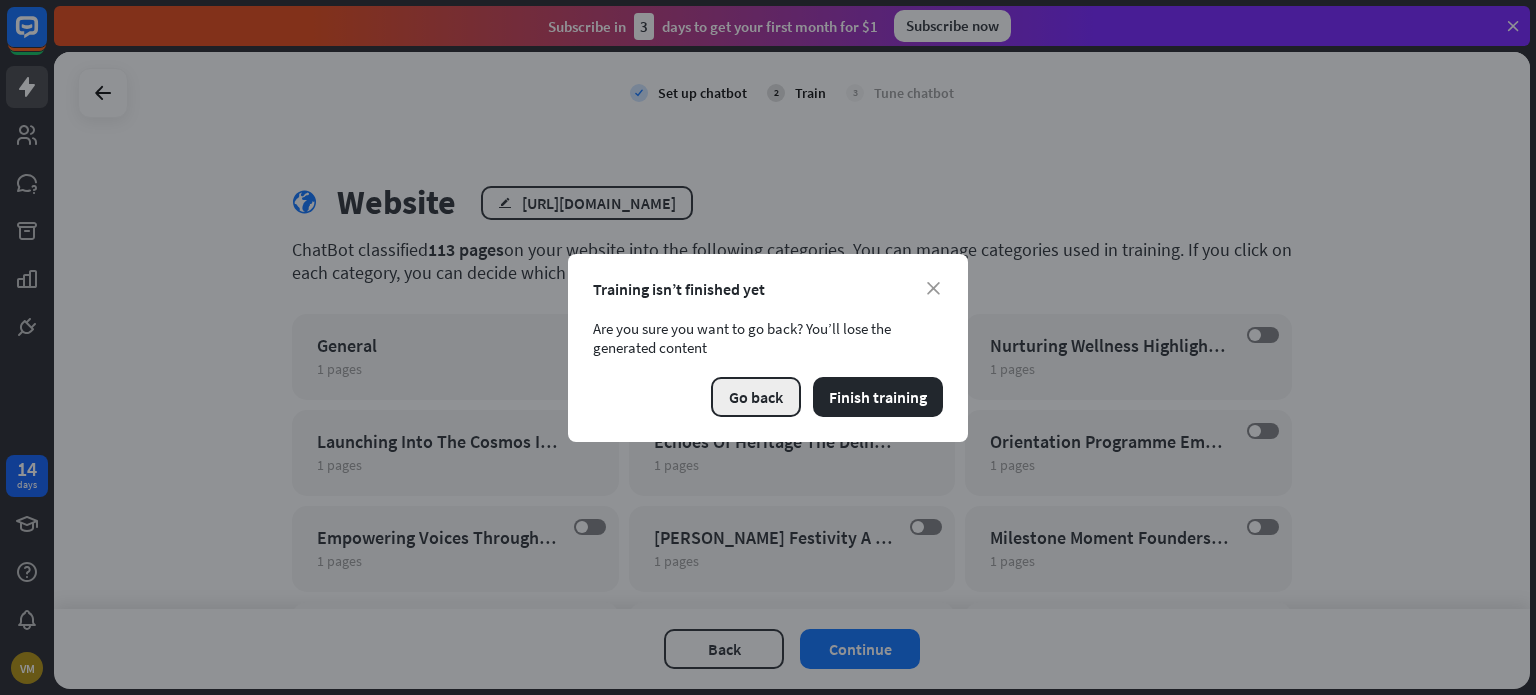 click on "Go back" at bounding box center (756, 397) 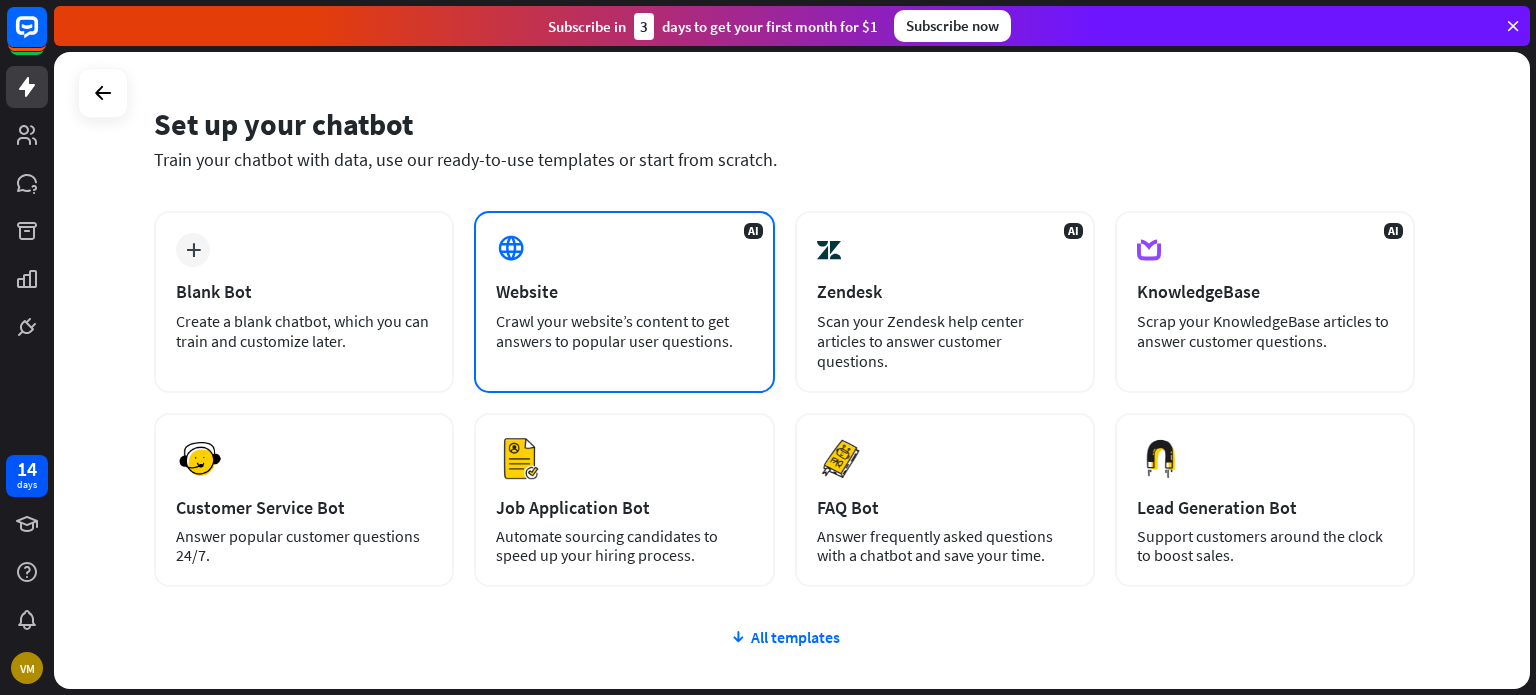 scroll, scrollTop: 100, scrollLeft: 0, axis: vertical 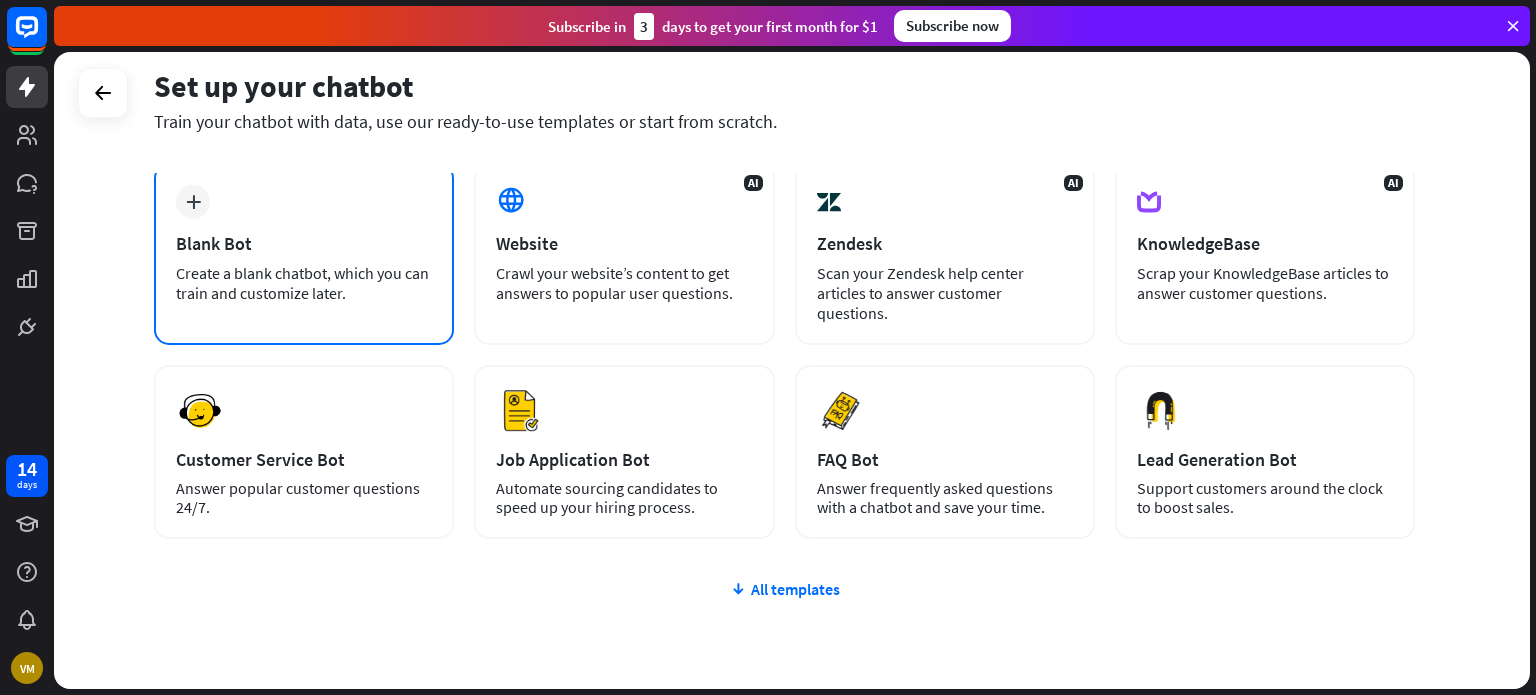 click on "Blank Bot" at bounding box center [304, 243] 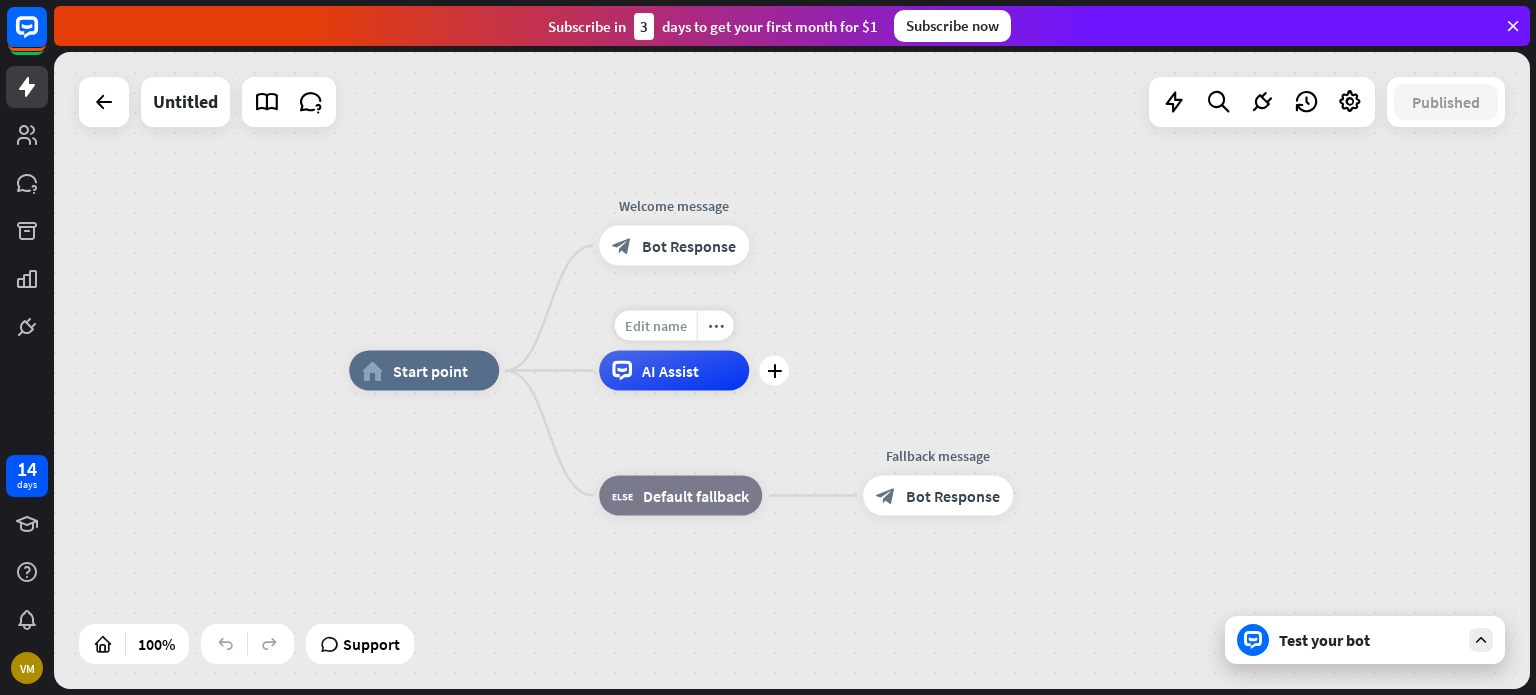 click on "Edit name" at bounding box center [656, 326] 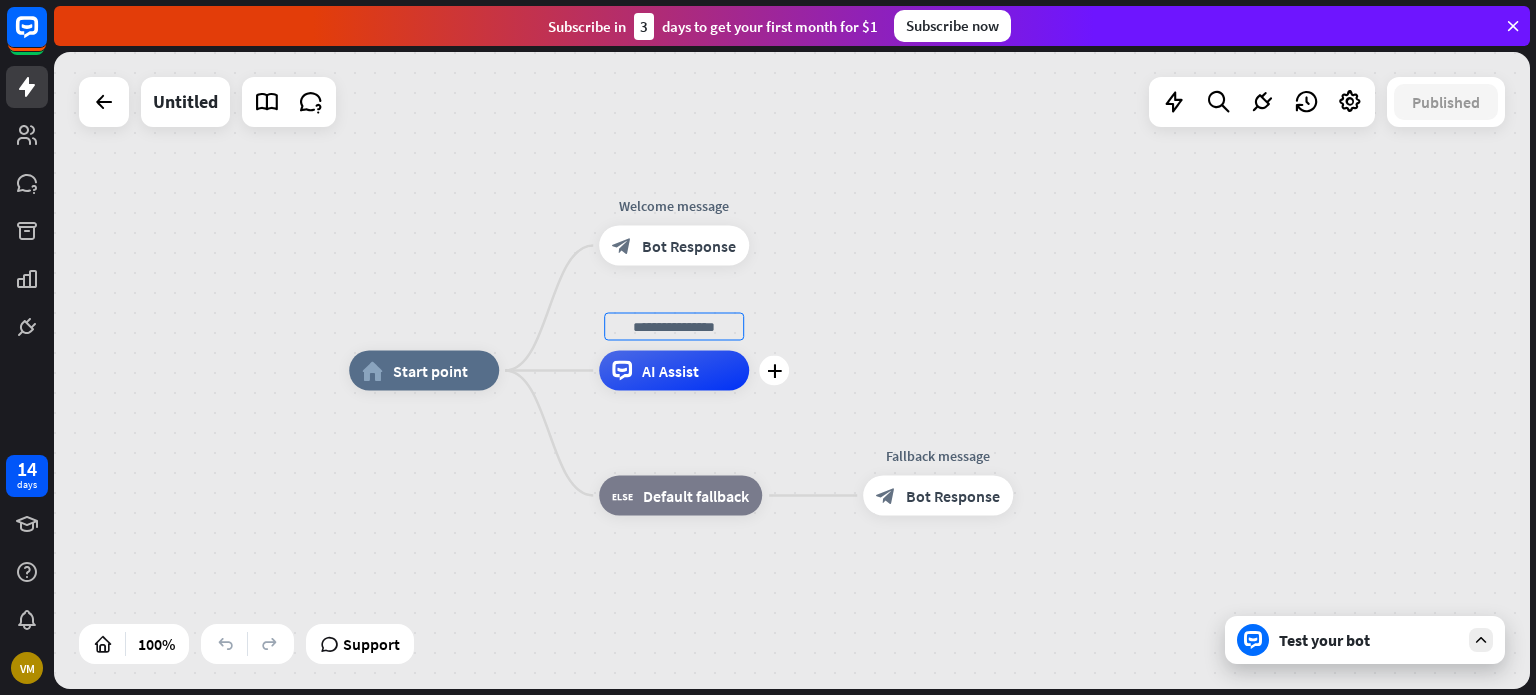 drag, startPoint x: 616, startPoint y: 323, endPoint x: 778, endPoint y: 336, distance: 162.52077 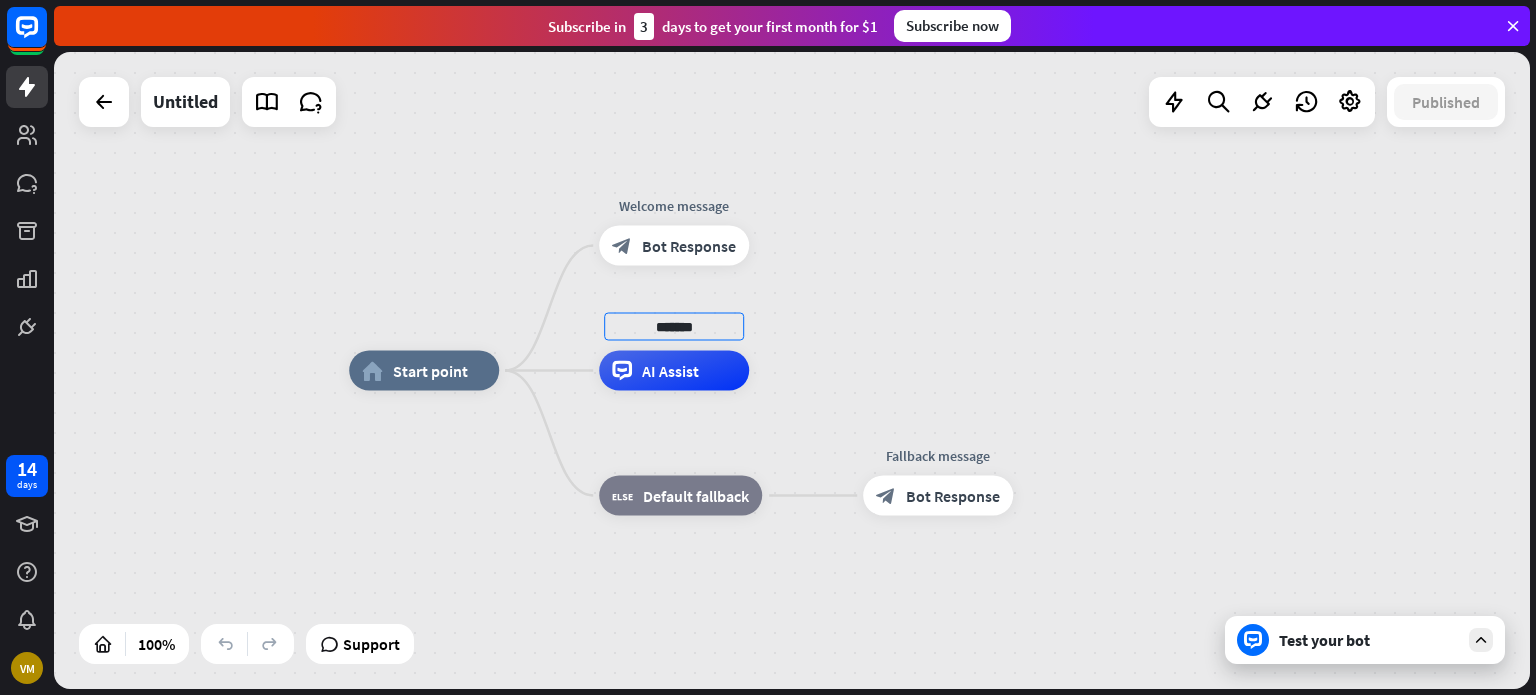 type on "*******" 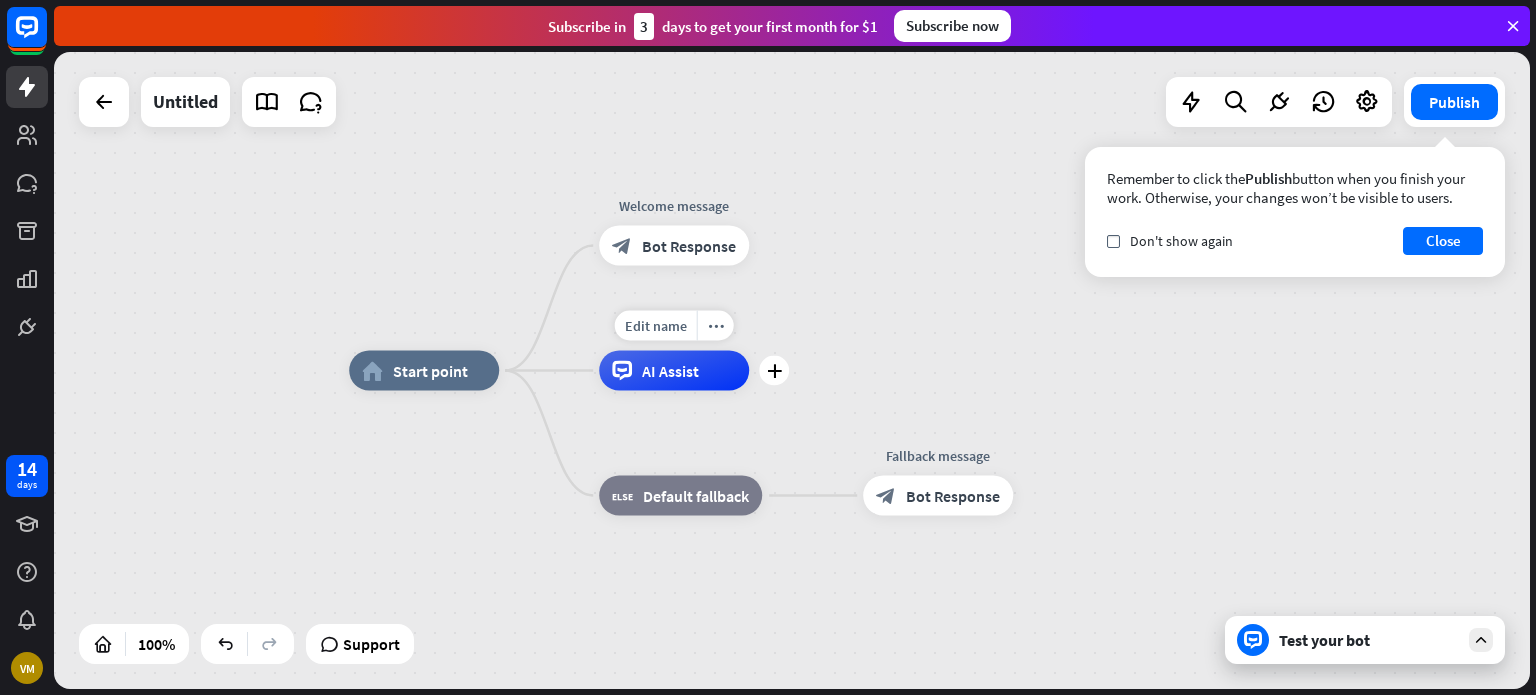 click on "AI Assist" at bounding box center (674, 371) 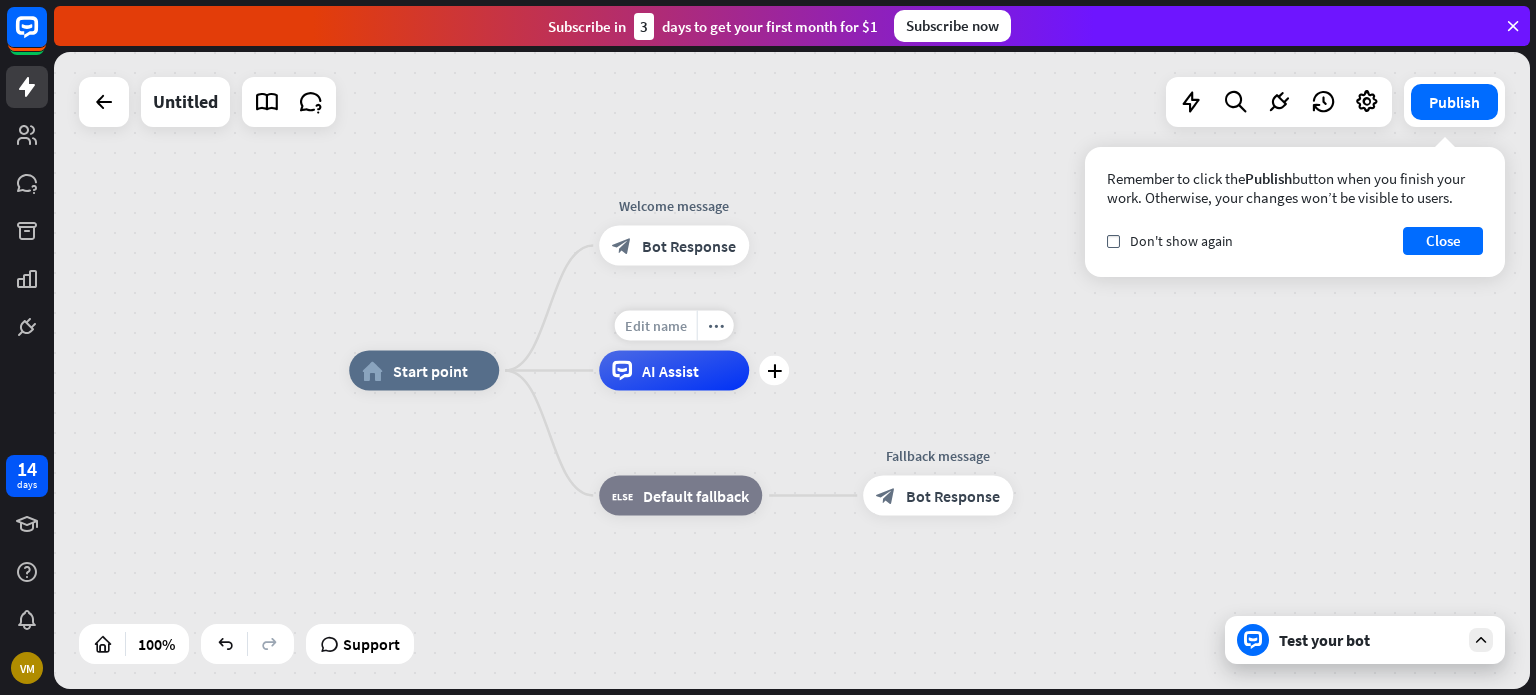 click on "Edit name" at bounding box center [656, 326] 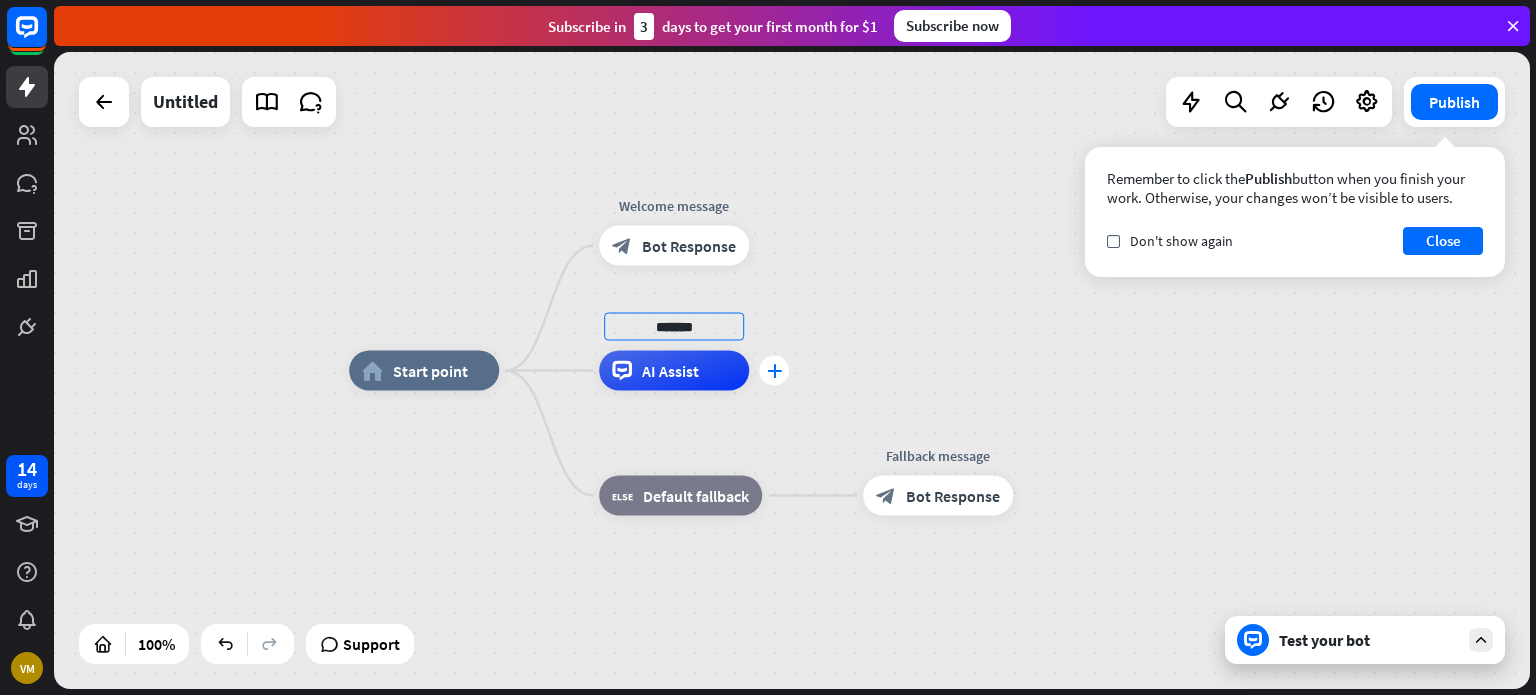 click on "plus" at bounding box center [774, 371] 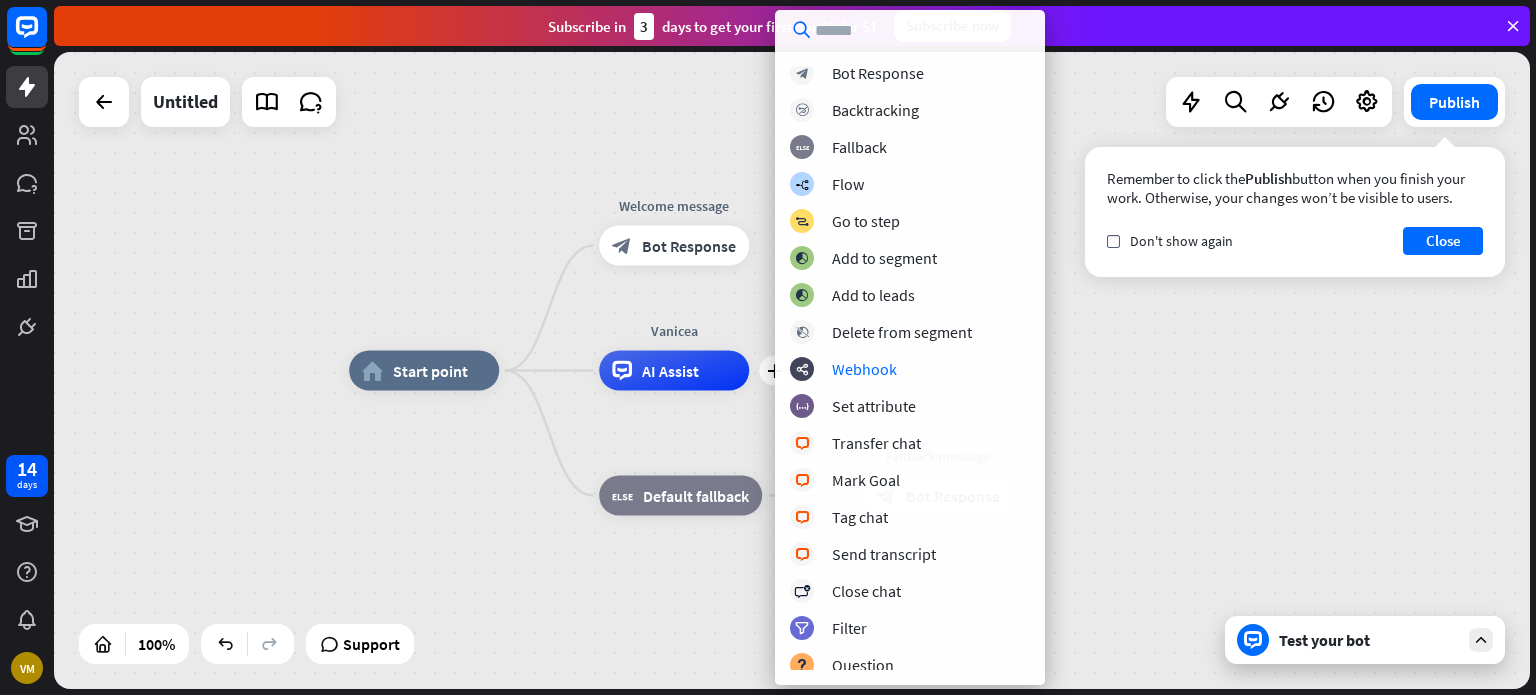 scroll, scrollTop: 0, scrollLeft: 0, axis: both 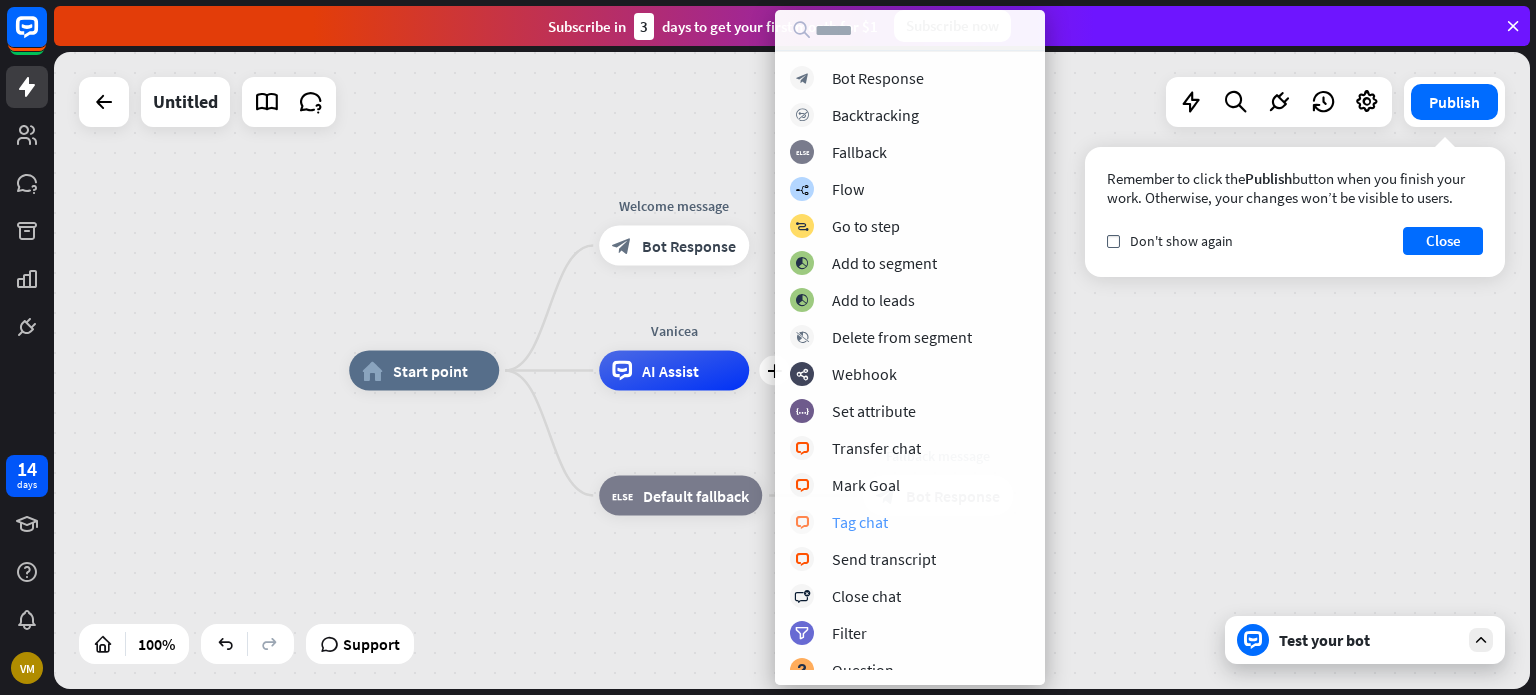 click on "block_livechat
Tag chat" at bounding box center (910, 522) 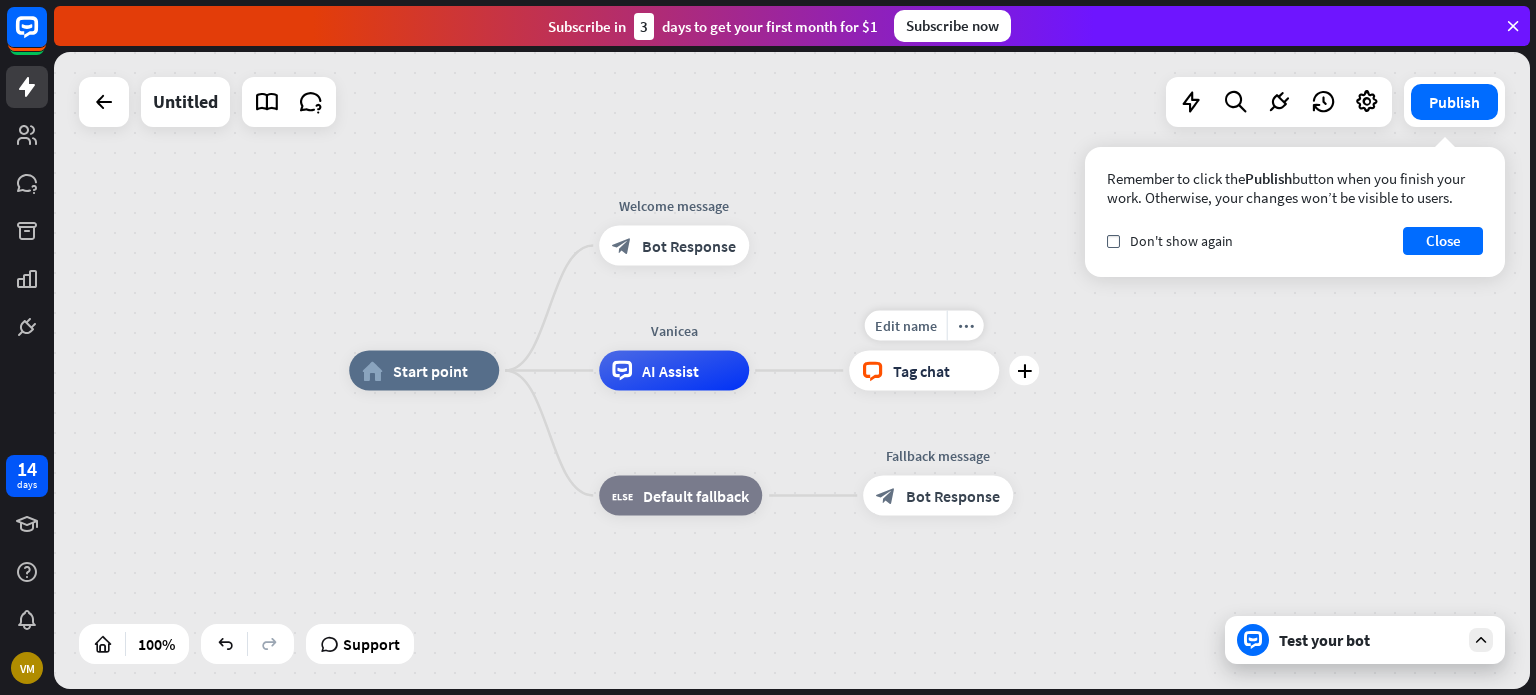 click on "Tag chat" at bounding box center [921, 371] 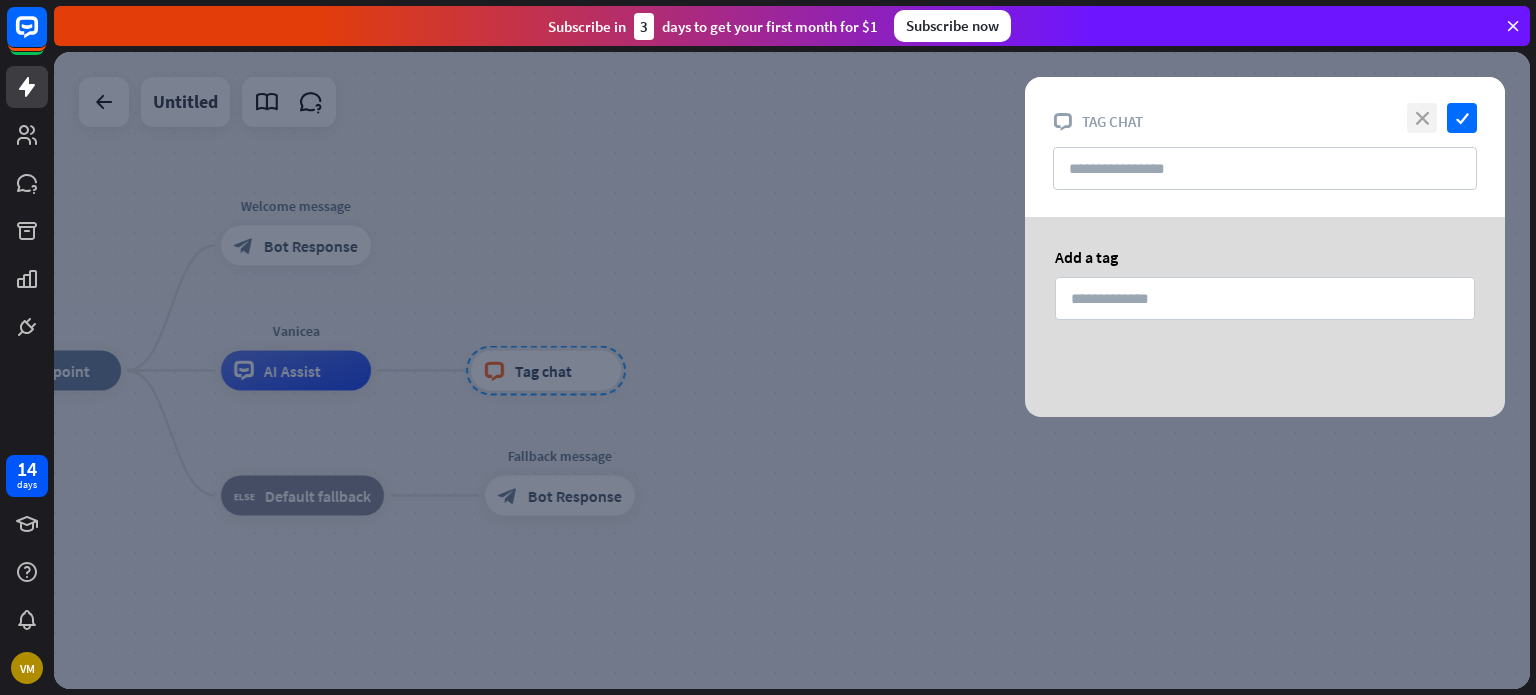 click on "close" at bounding box center [1422, 118] 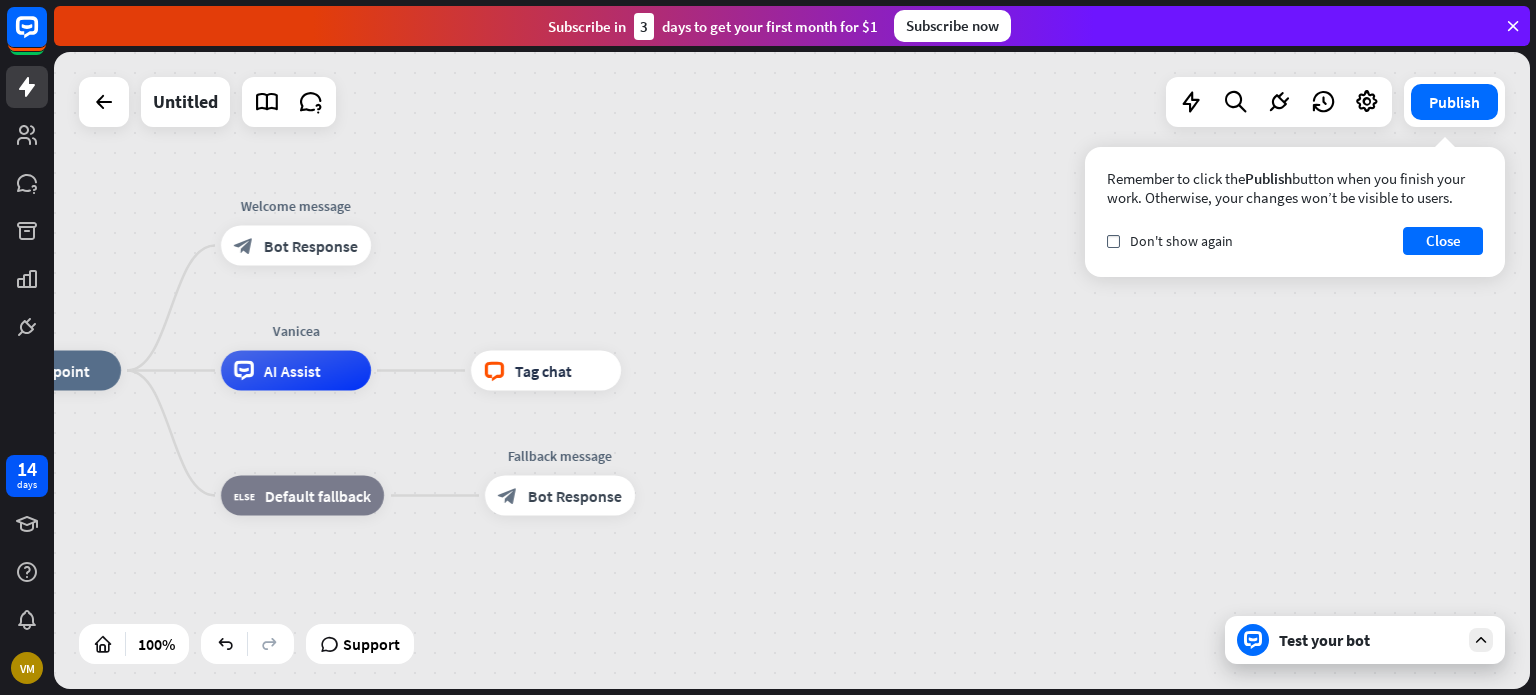 click on "Test your bot" at bounding box center (1369, 640) 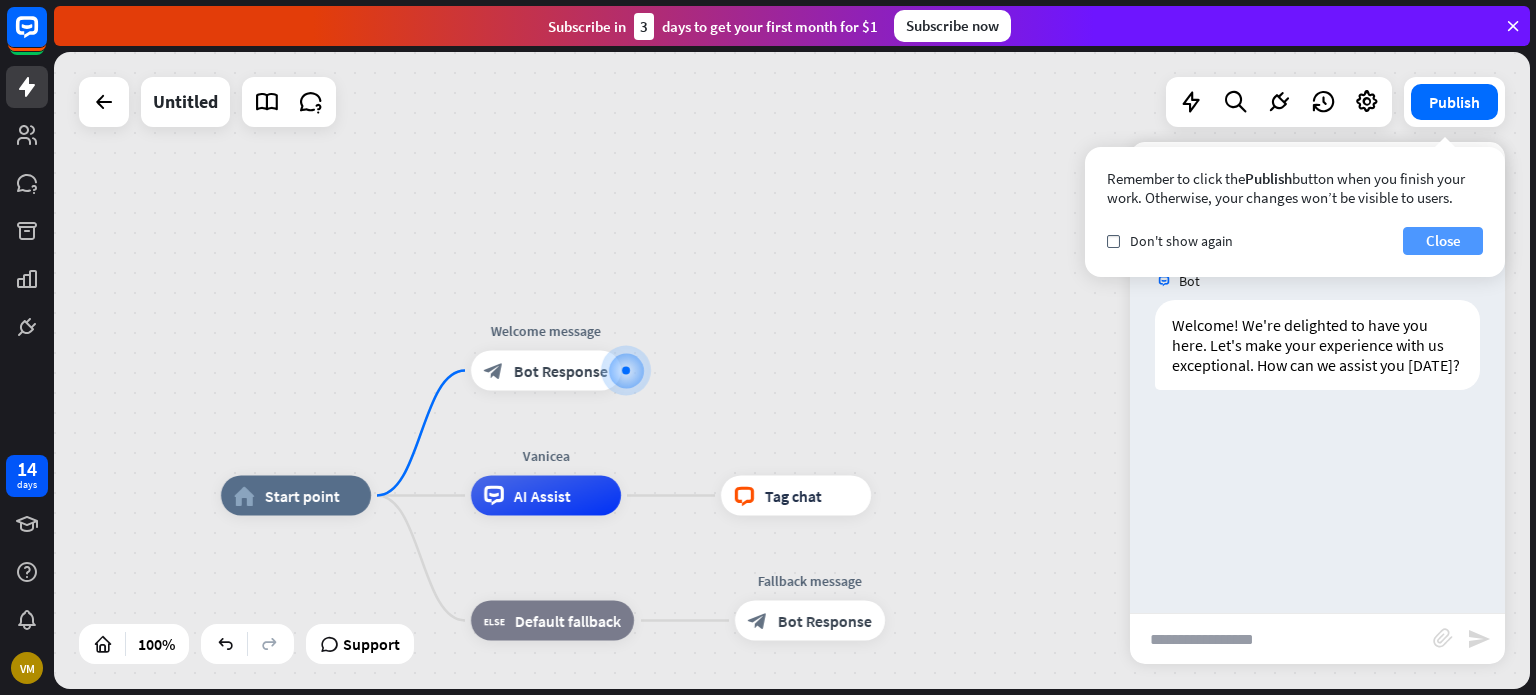 click on "Close" at bounding box center (1443, 241) 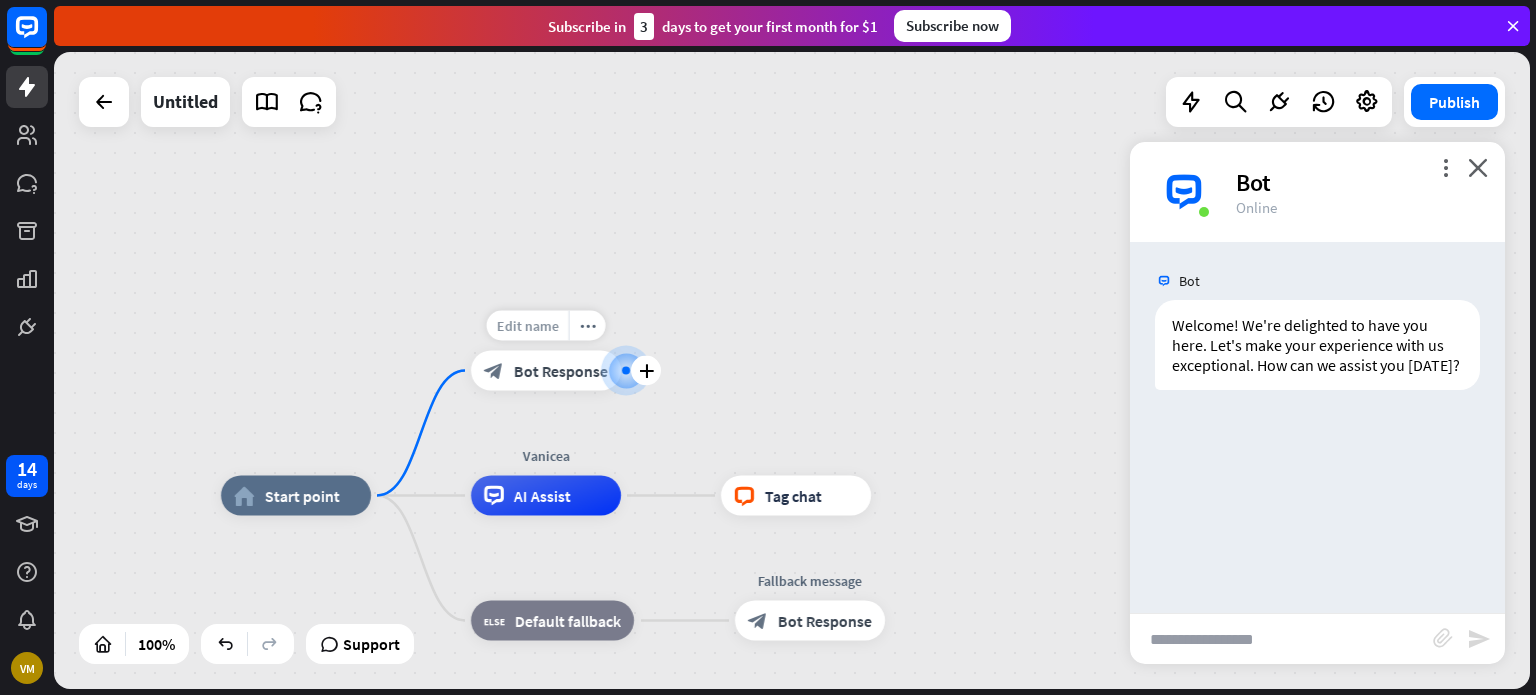 click on "Edit name" at bounding box center [528, 326] 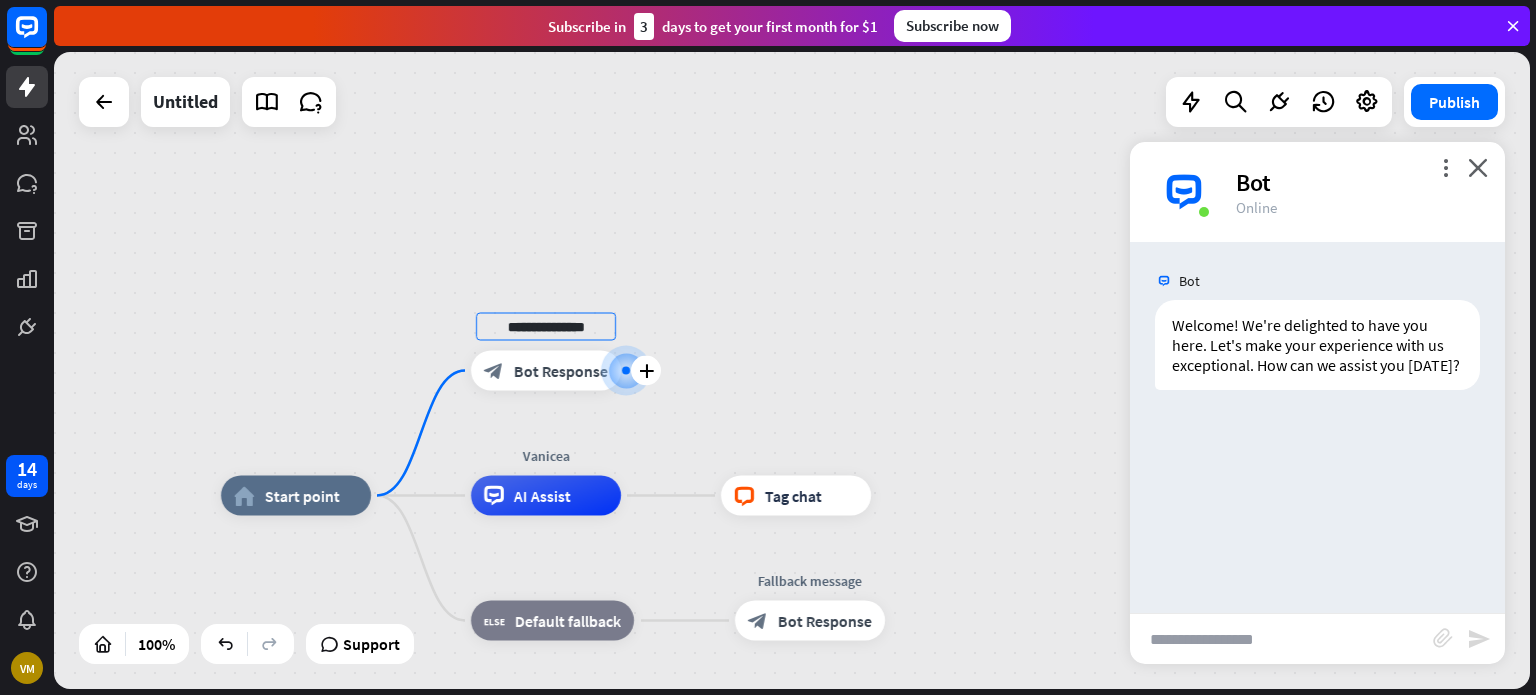 click on "**********" at bounding box center (546, 327) 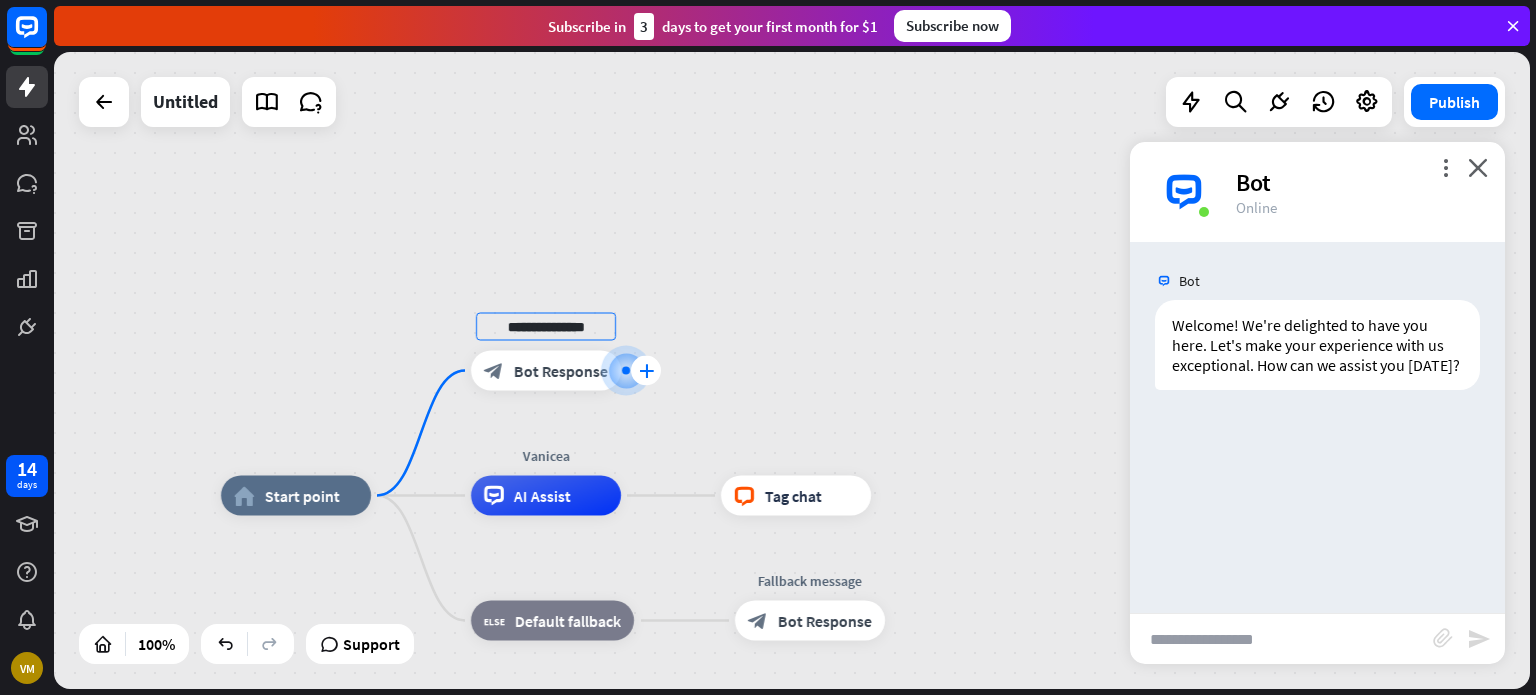 click on "plus" at bounding box center [646, 371] 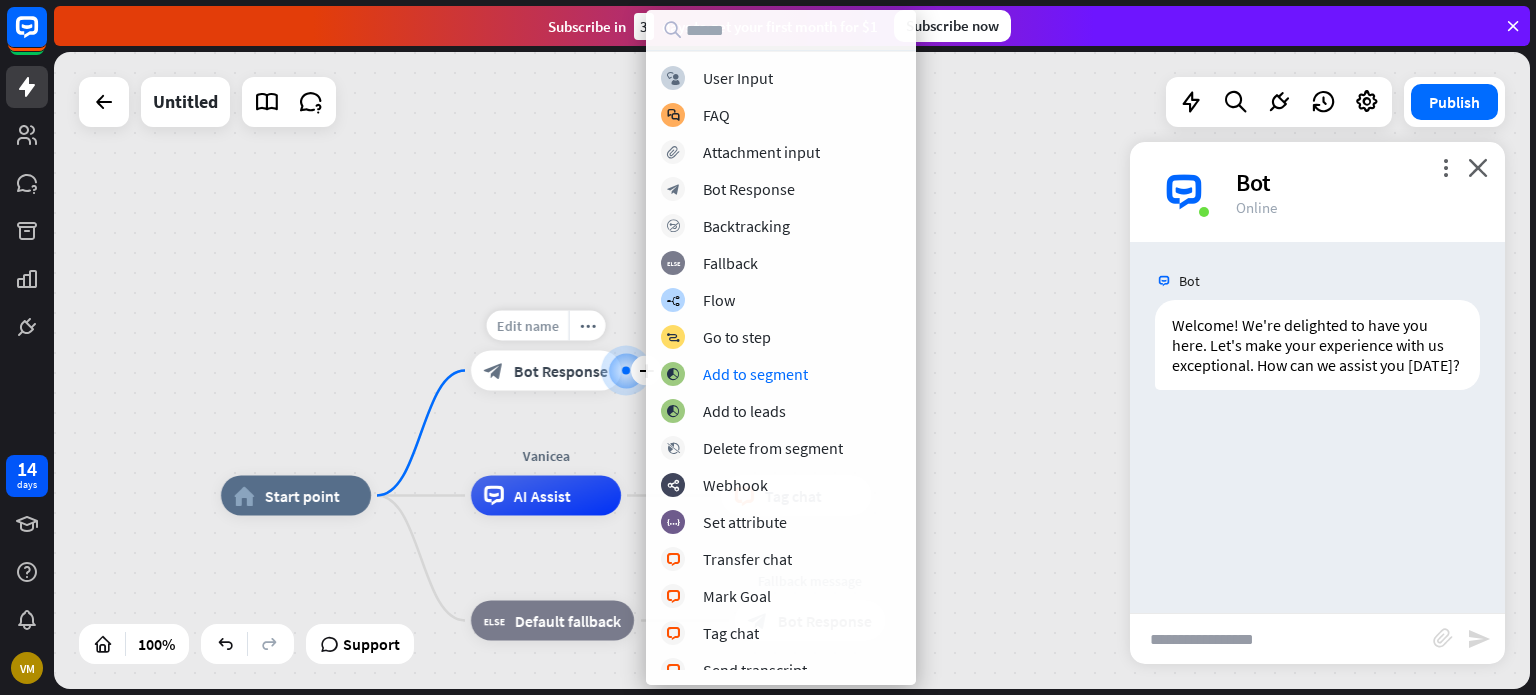 click on "Edit name" at bounding box center (528, 326) 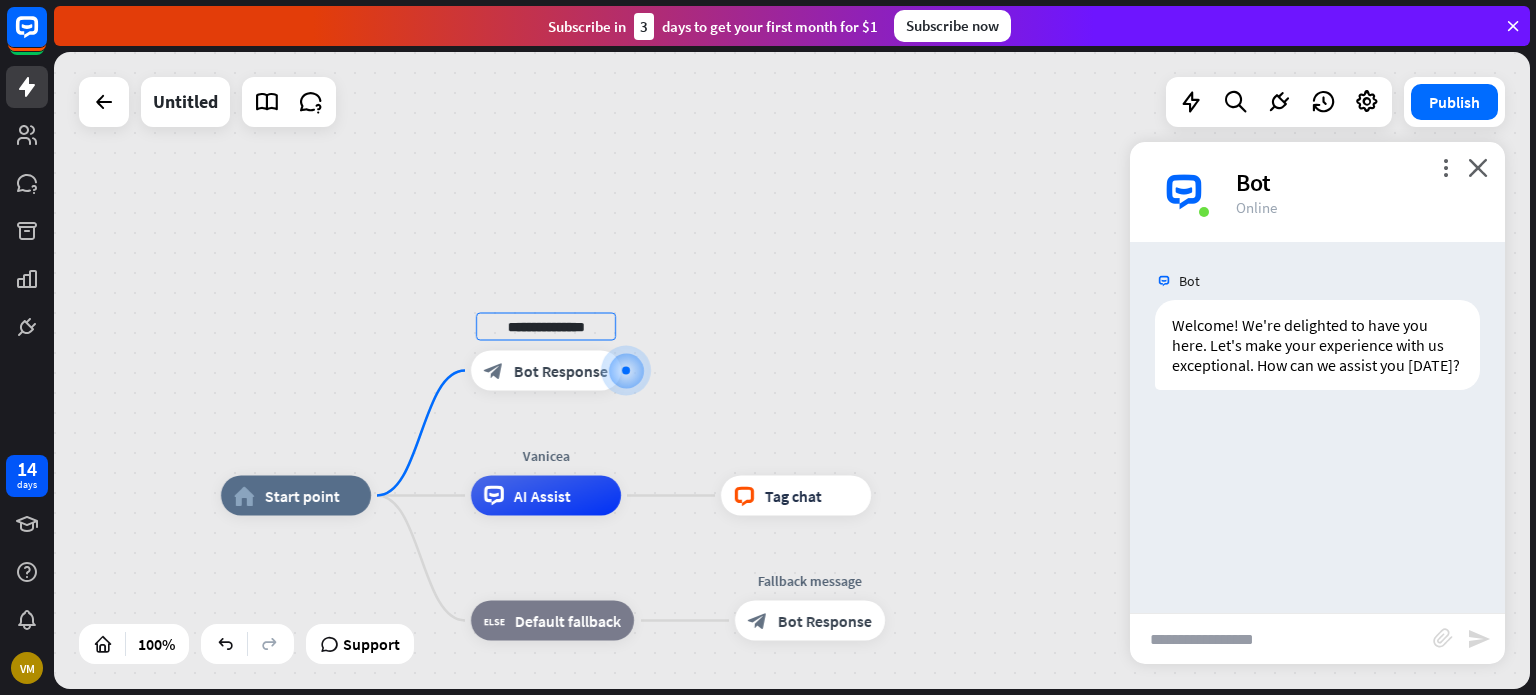 click on "Bot" at bounding box center (1177, 281) 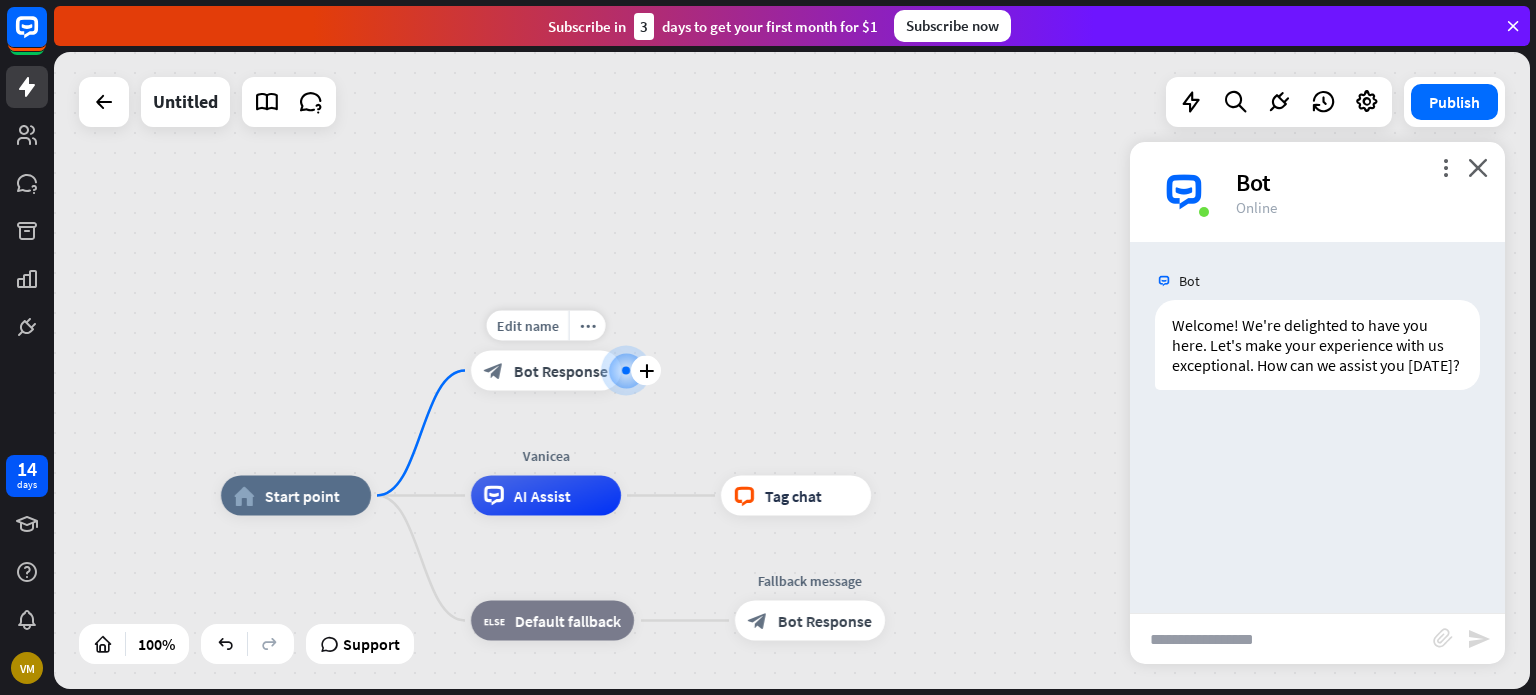 click on "block_bot_response   Bot Response" at bounding box center [546, 371] 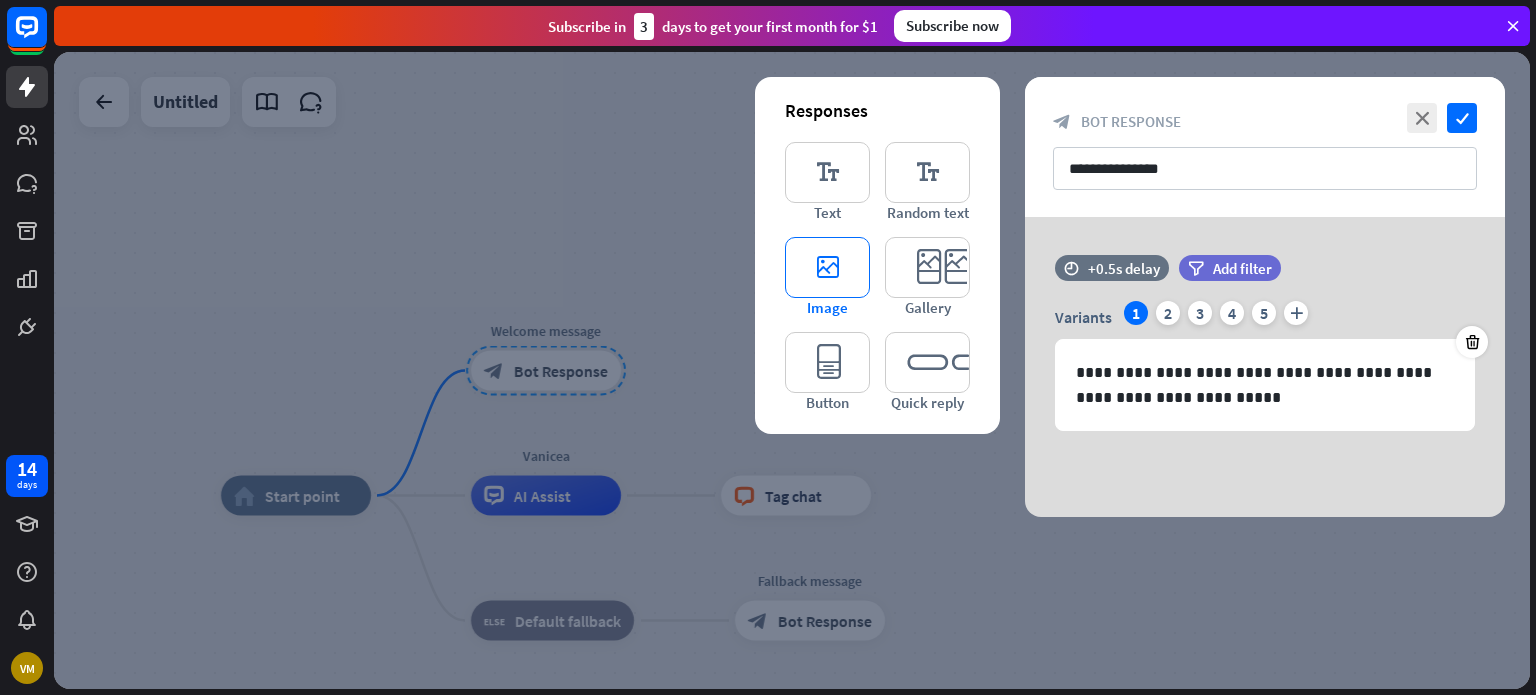 click on "editor_image" at bounding box center [827, 267] 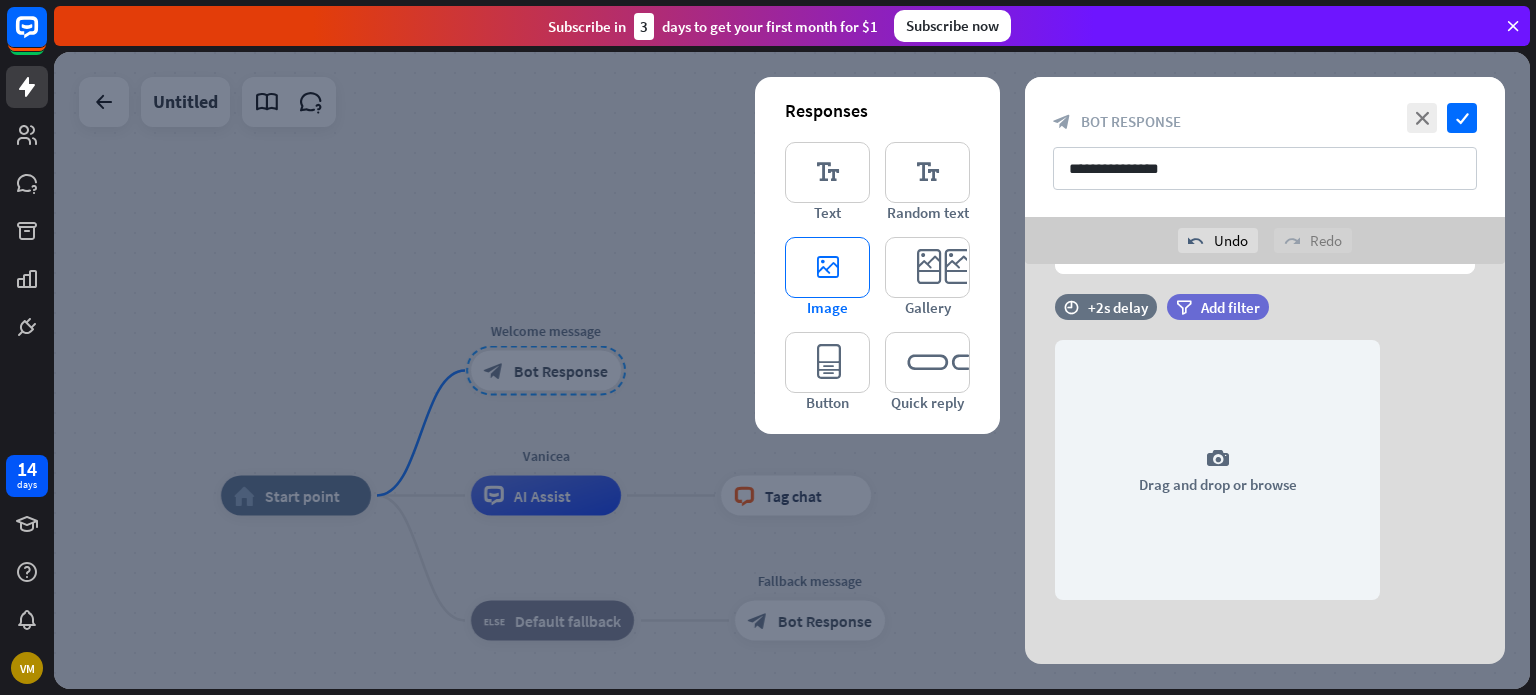 scroll, scrollTop: 209, scrollLeft: 0, axis: vertical 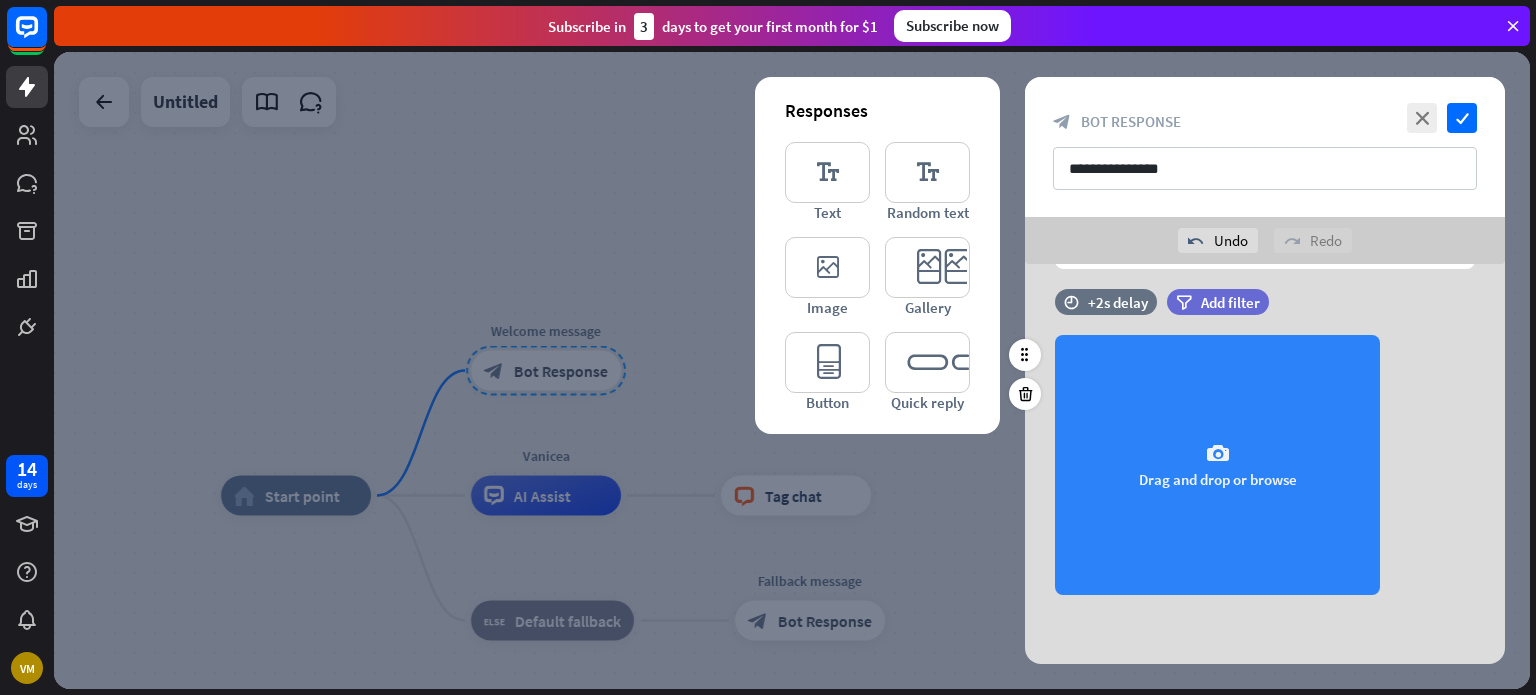 click on "camera
Drag and drop or browse" at bounding box center (1217, 465) 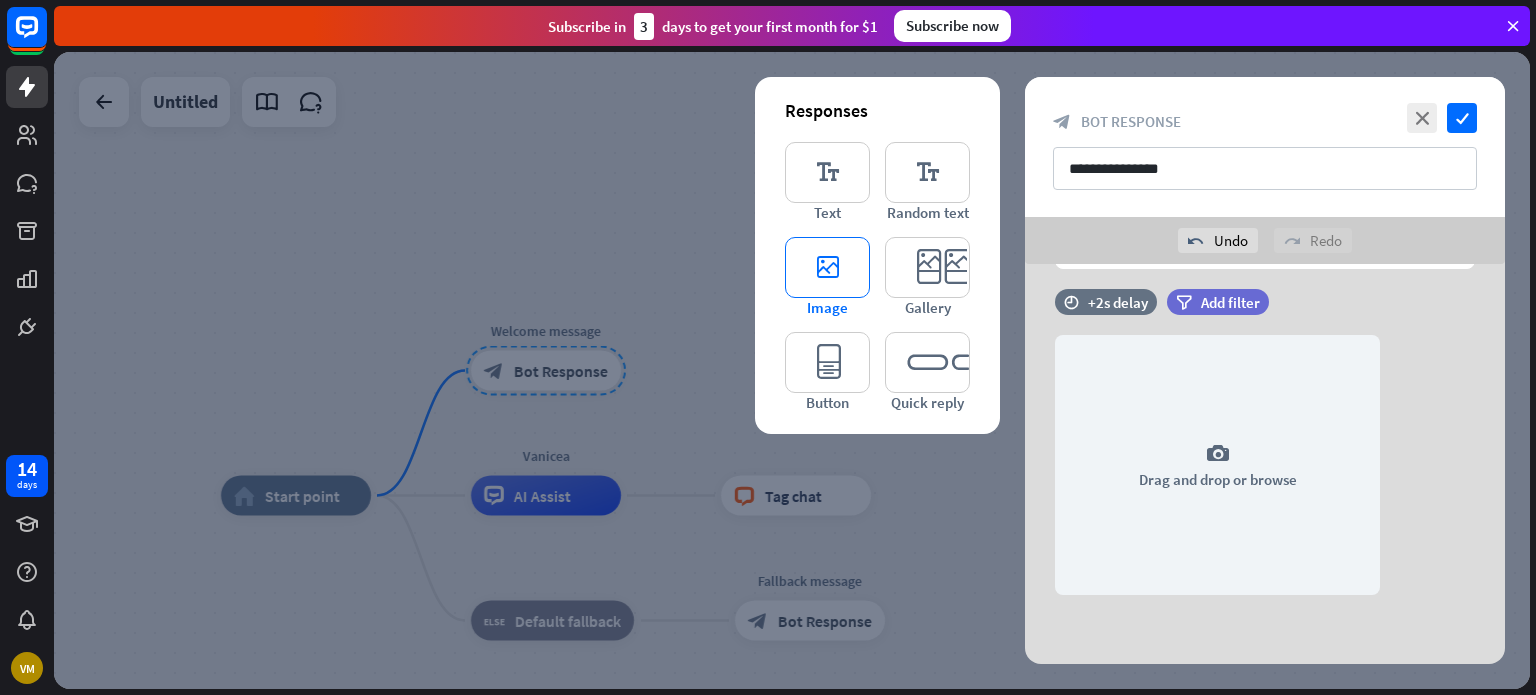 click on "editor_image" at bounding box center (827, 267) 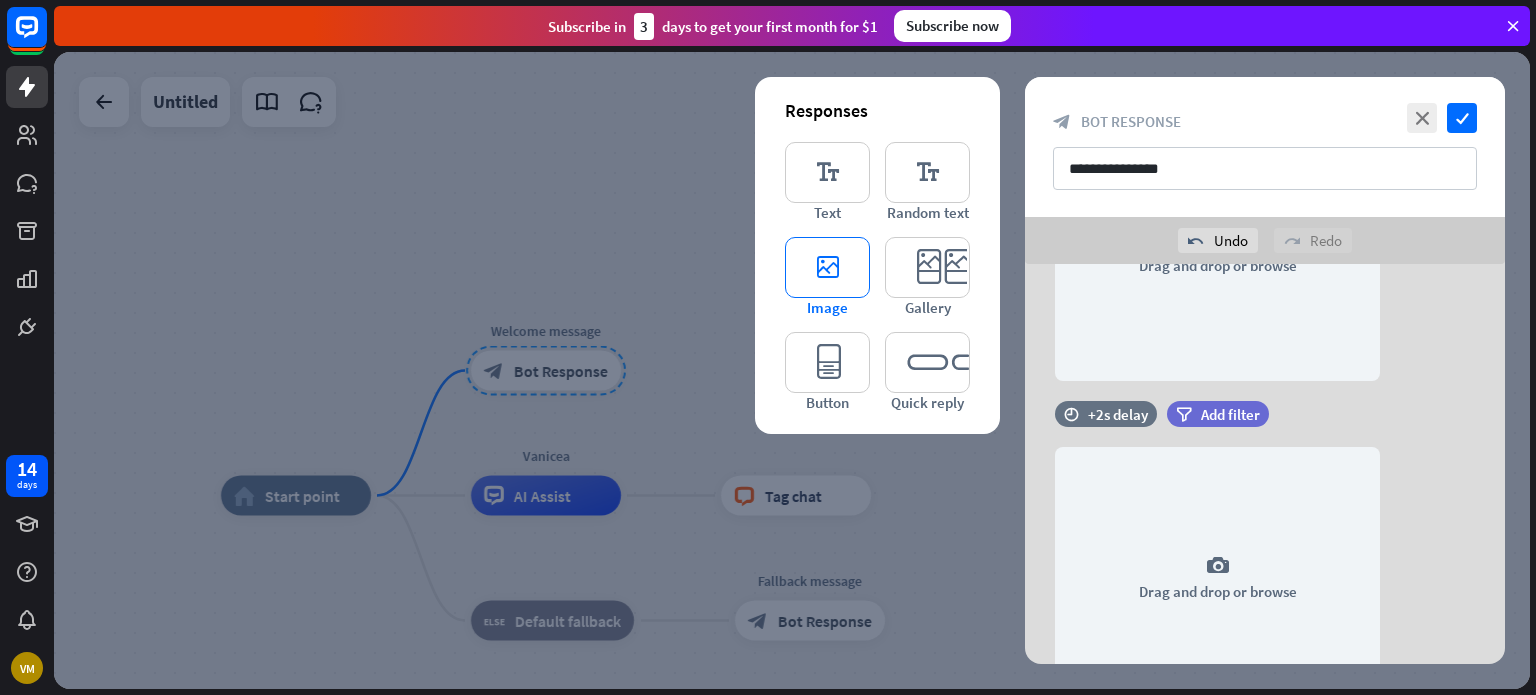 scroll, scrollTop: 536, scrollLeft: 0, axis: vertical 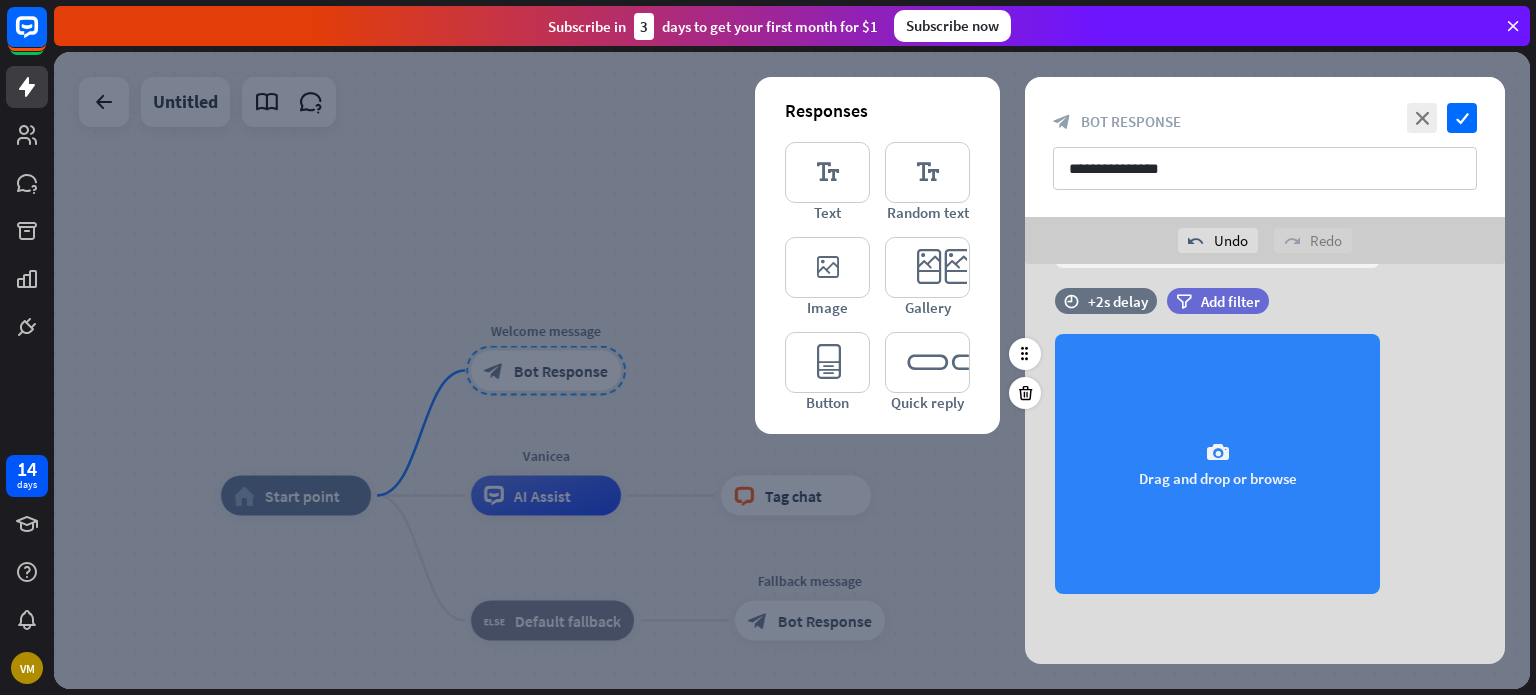 click on "camera
Drag and drop or browse" at bounding box center [1217, 464] 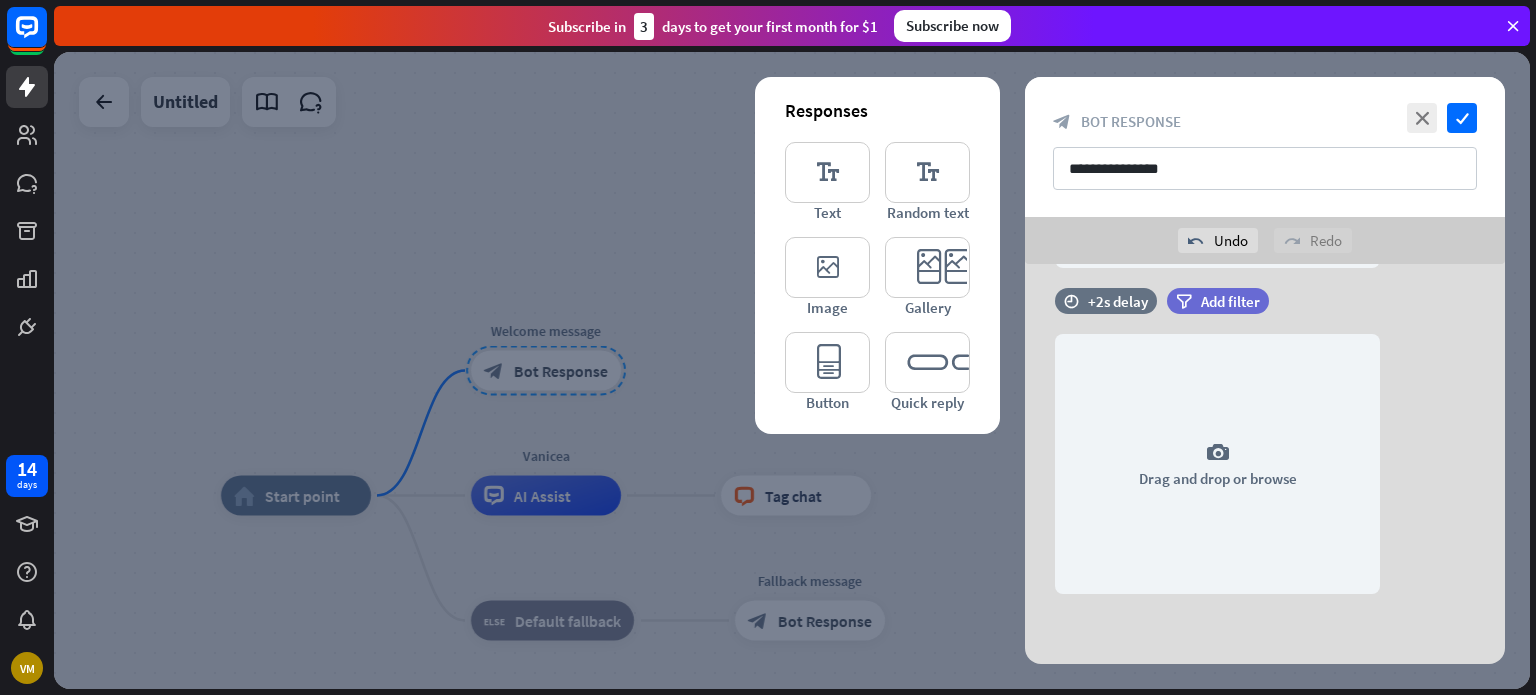 click on "Responses   editor_text   Text editor_text   Random text editor_image   Image editor_card   Gallery editor_button   Button editor_quick_replies   Quick reply" at bounding box center [877, 255] 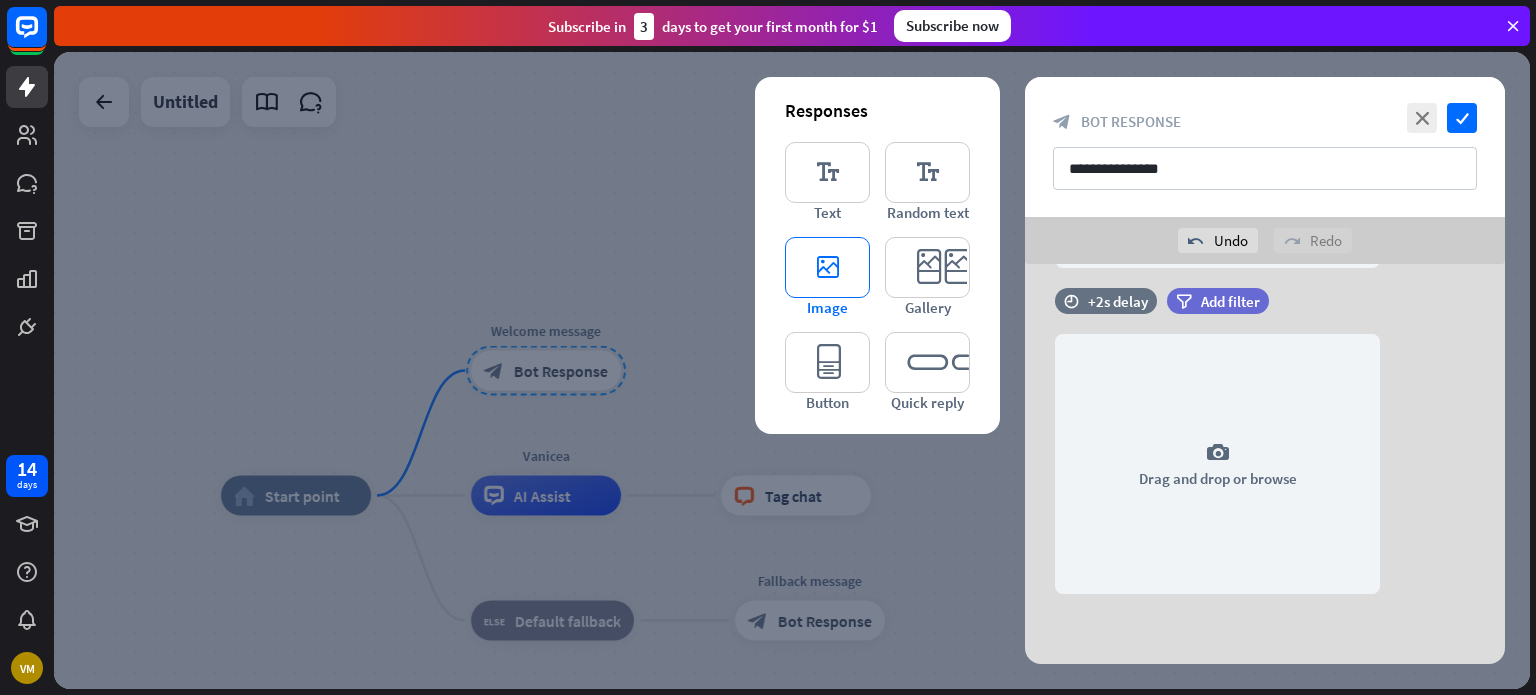 click on "editor_image" at bounding box center [827, 267] 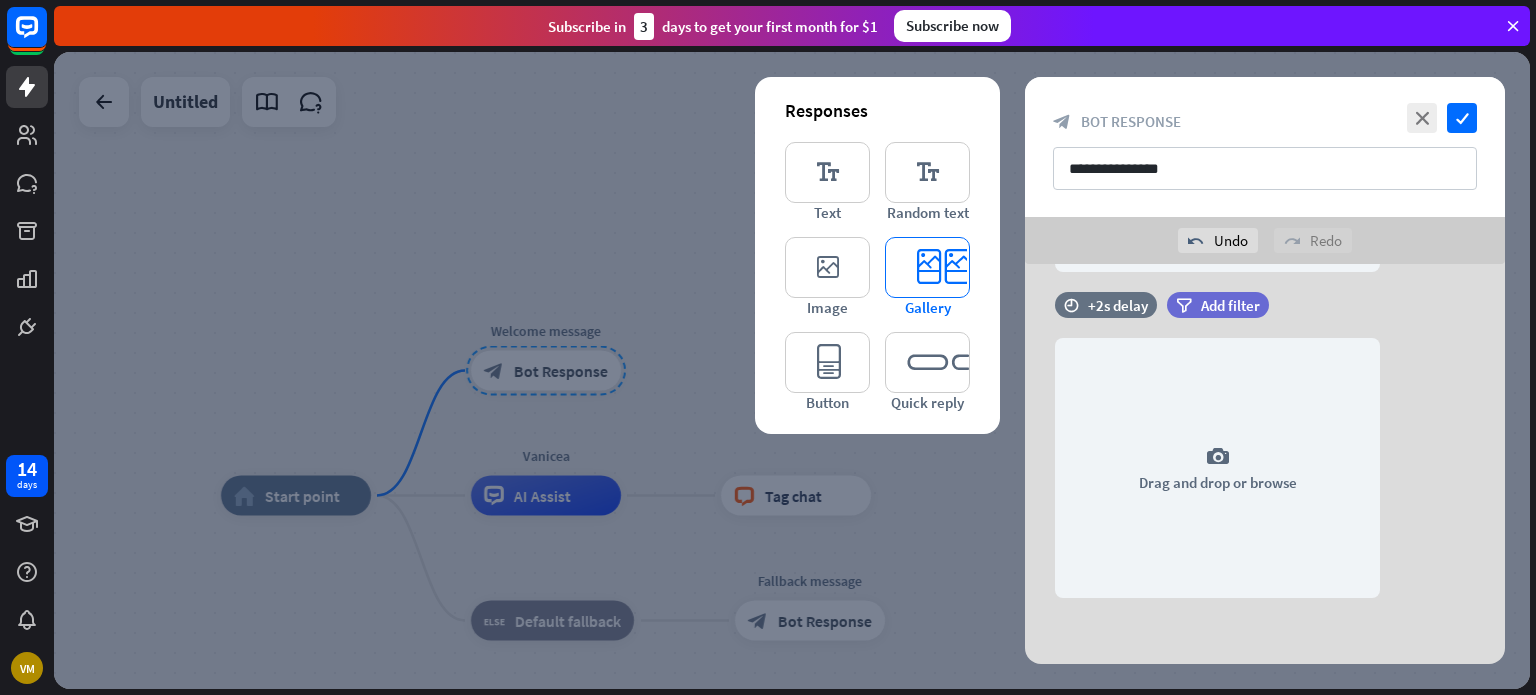scroll, scrollTop: 861, scrollLeft: 0, axis: vertical 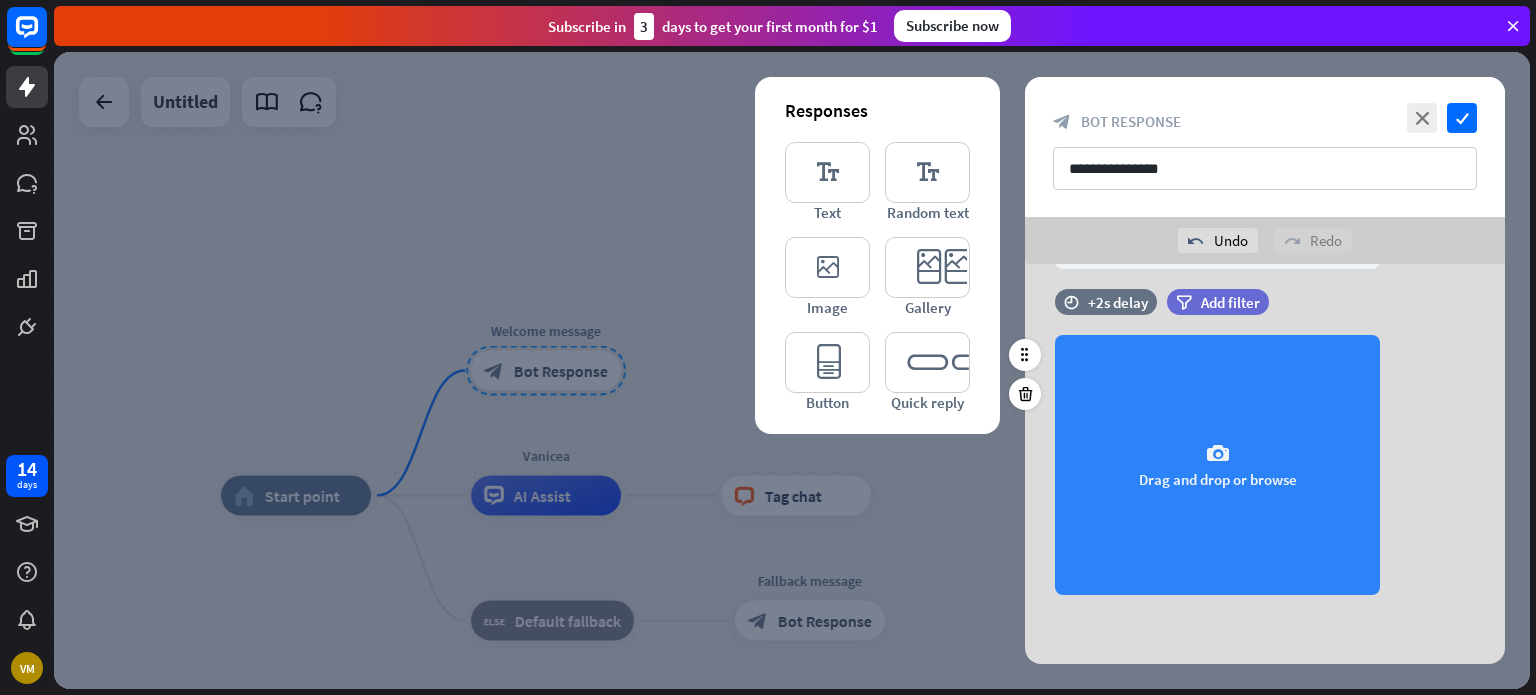 click on "camera
Drag and drop or browse" at bounding box center [1217, 465] 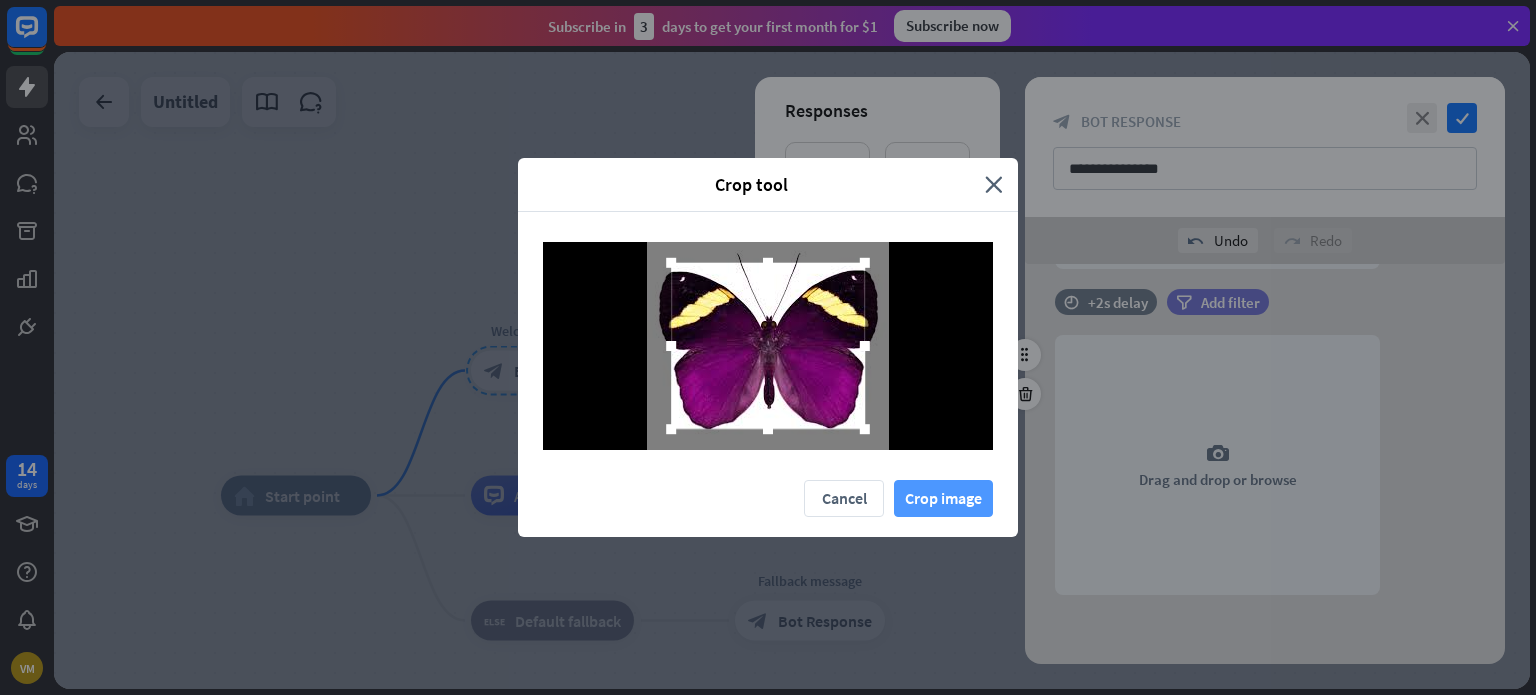 click on "Crop image" at bounding box center (943, 498) 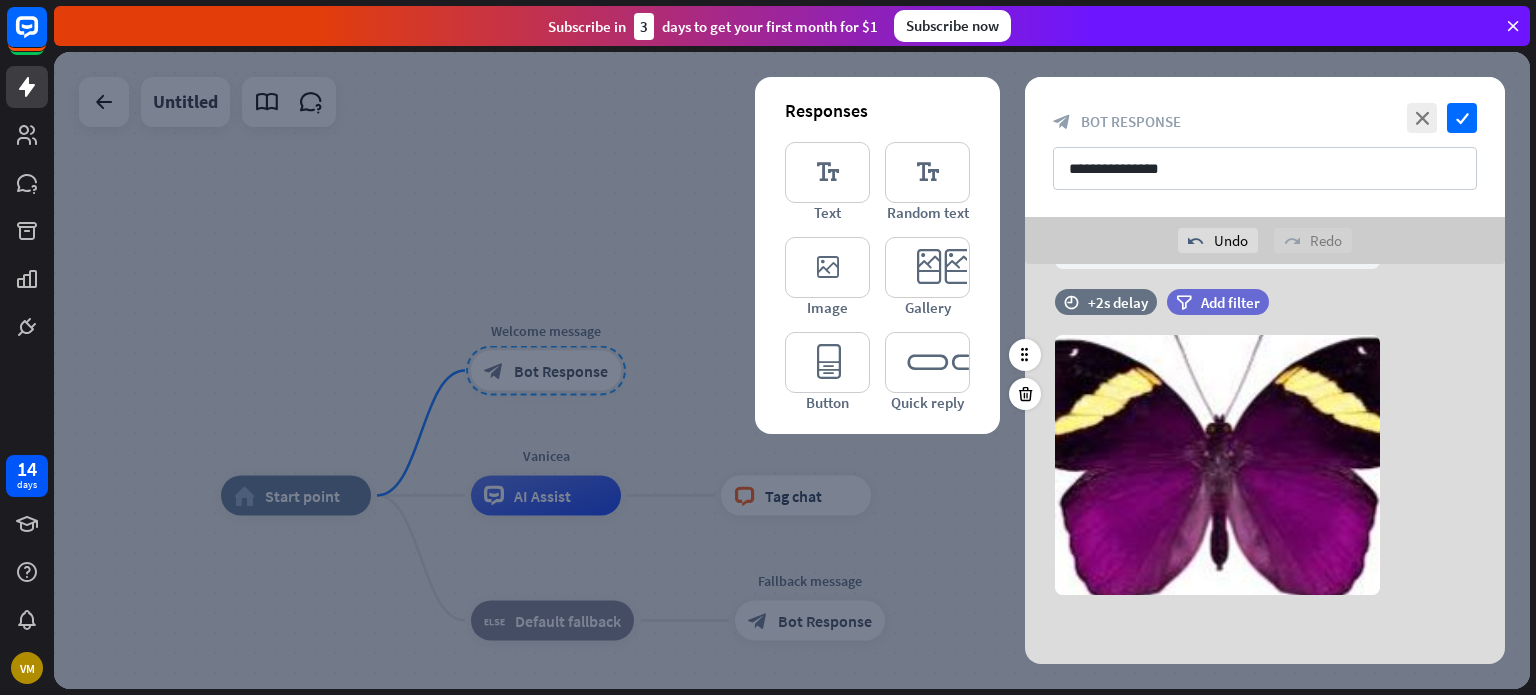 click on "camera
Choose or
remove
image" at bounding box center (1265, 465) 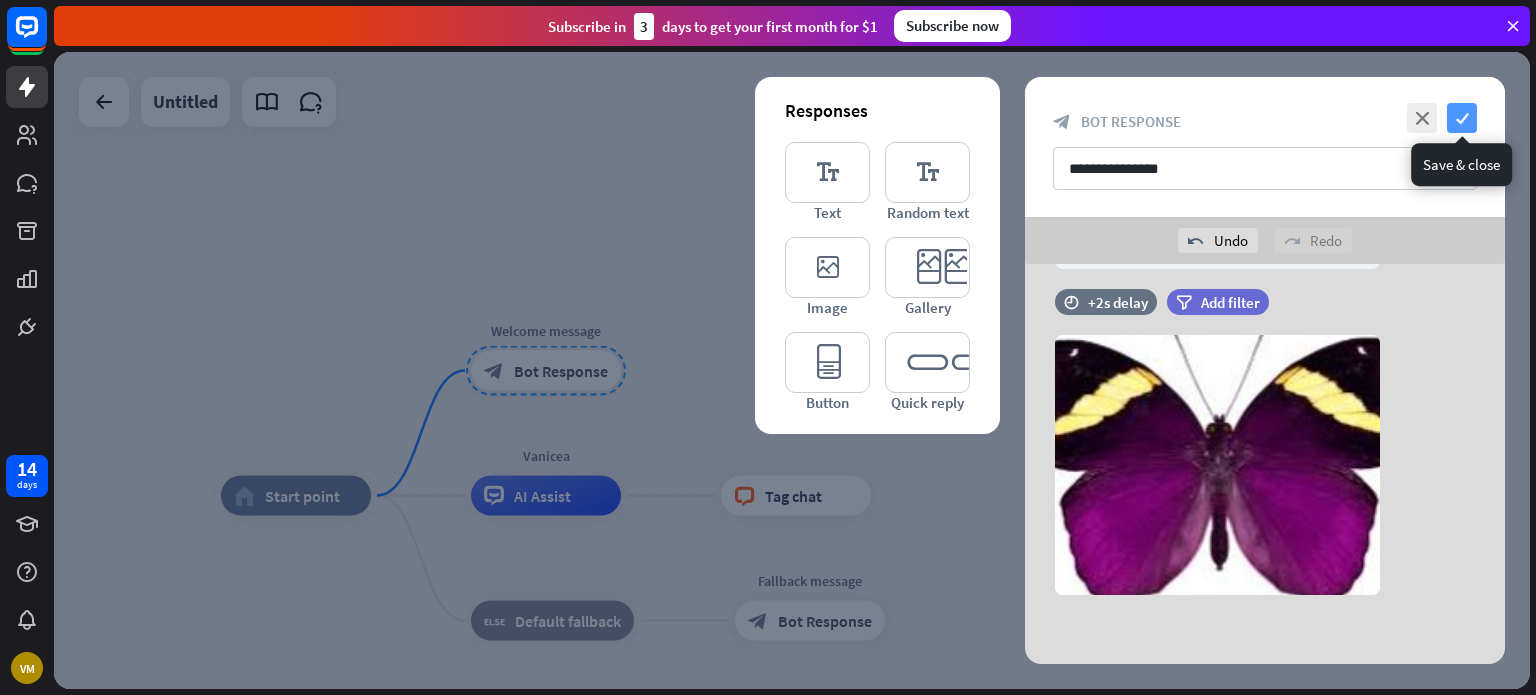 click on "check" at bounding box center [1462, 118] 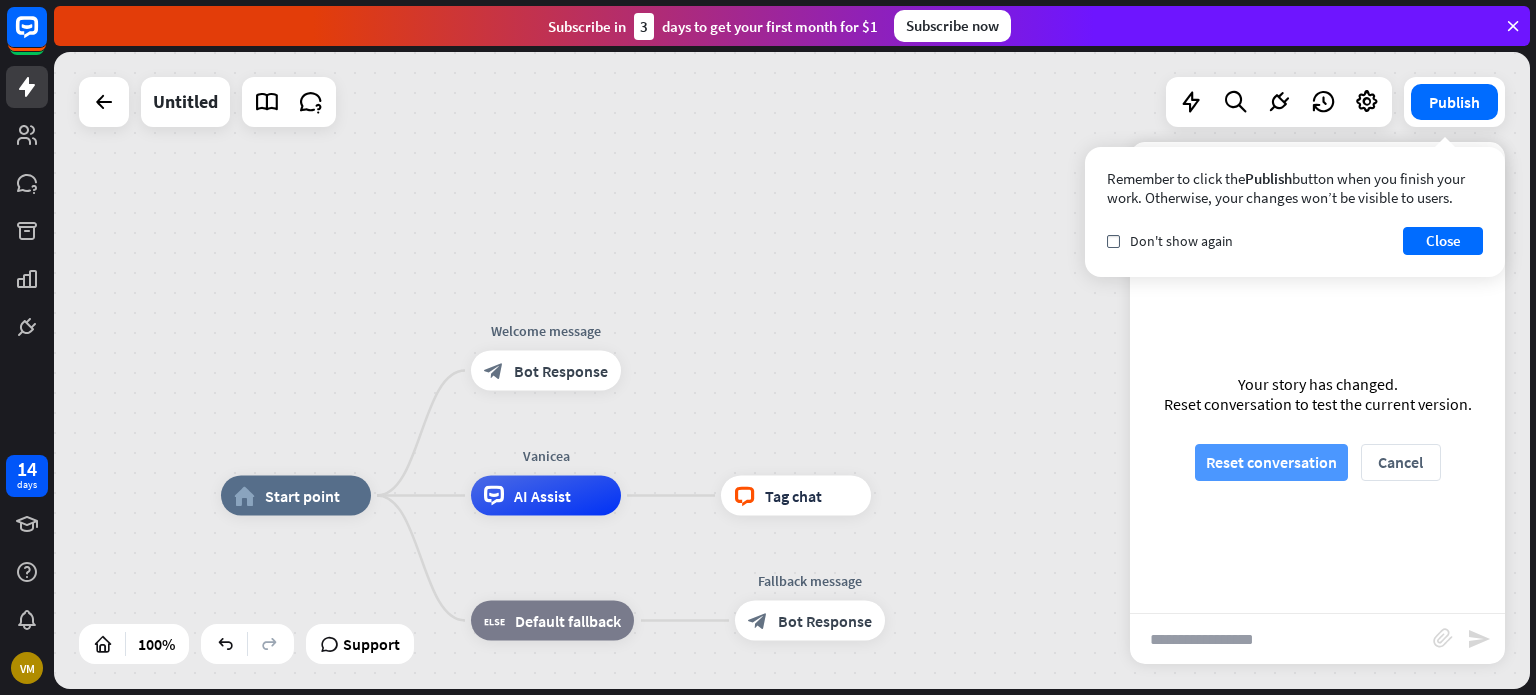 click on "Reset conversation" at bounding box center [1271, 462] 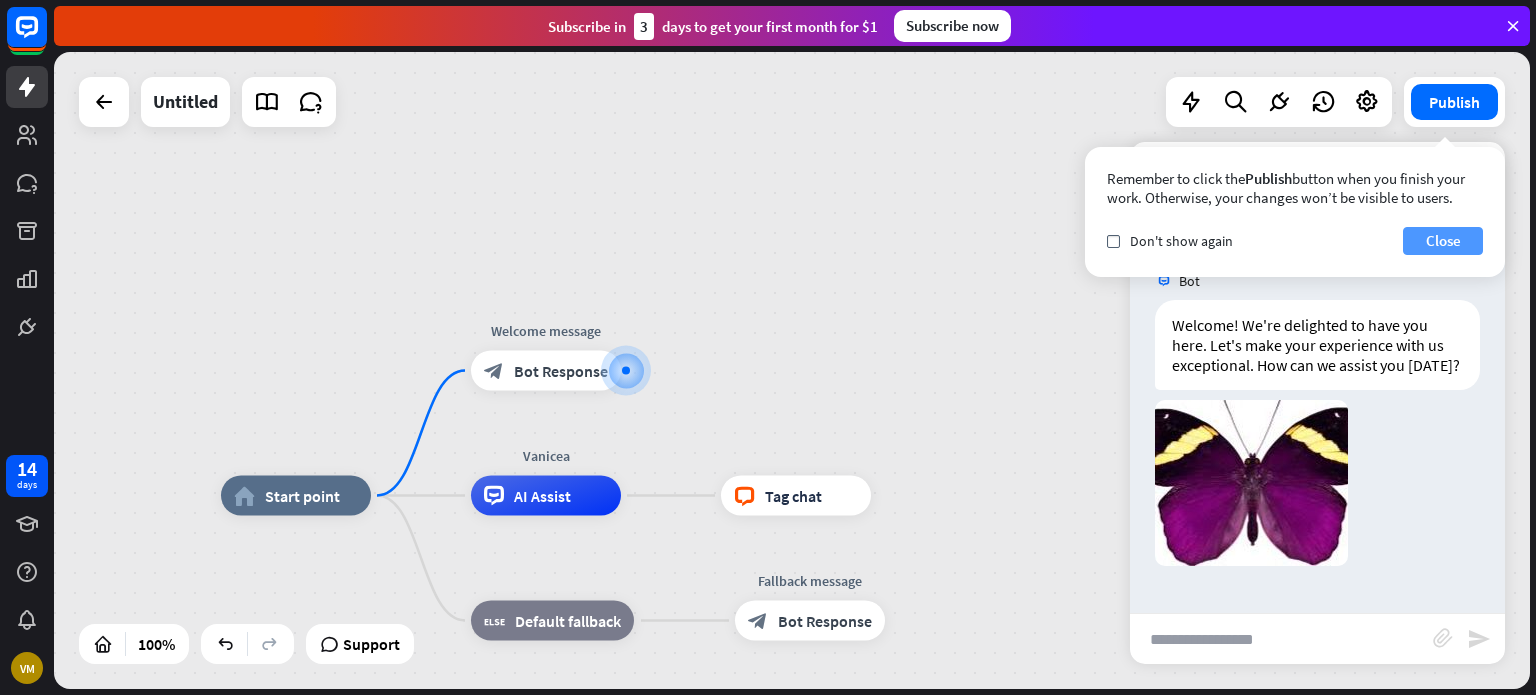 click on "Close" at bounding box center (1443, 241) 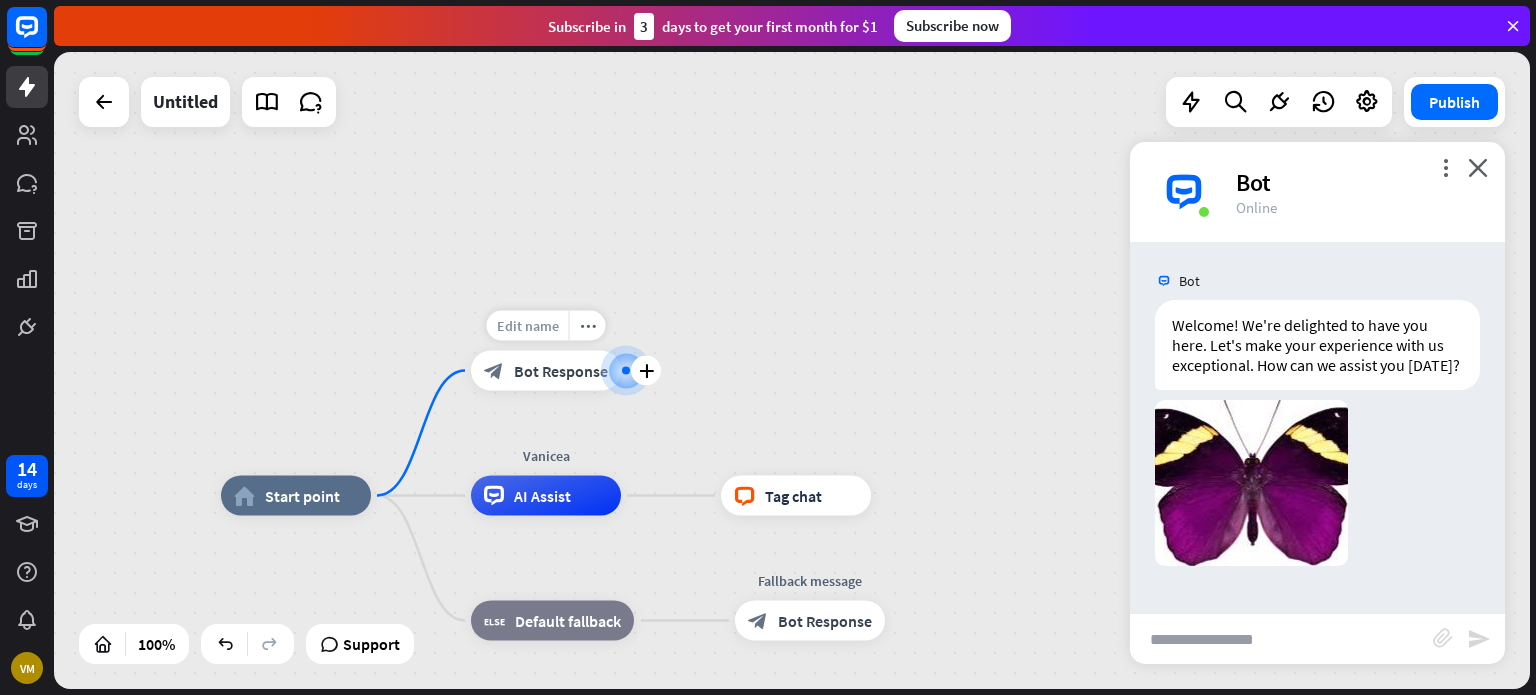 click on "Edit name" at bounding box center (528, 326) 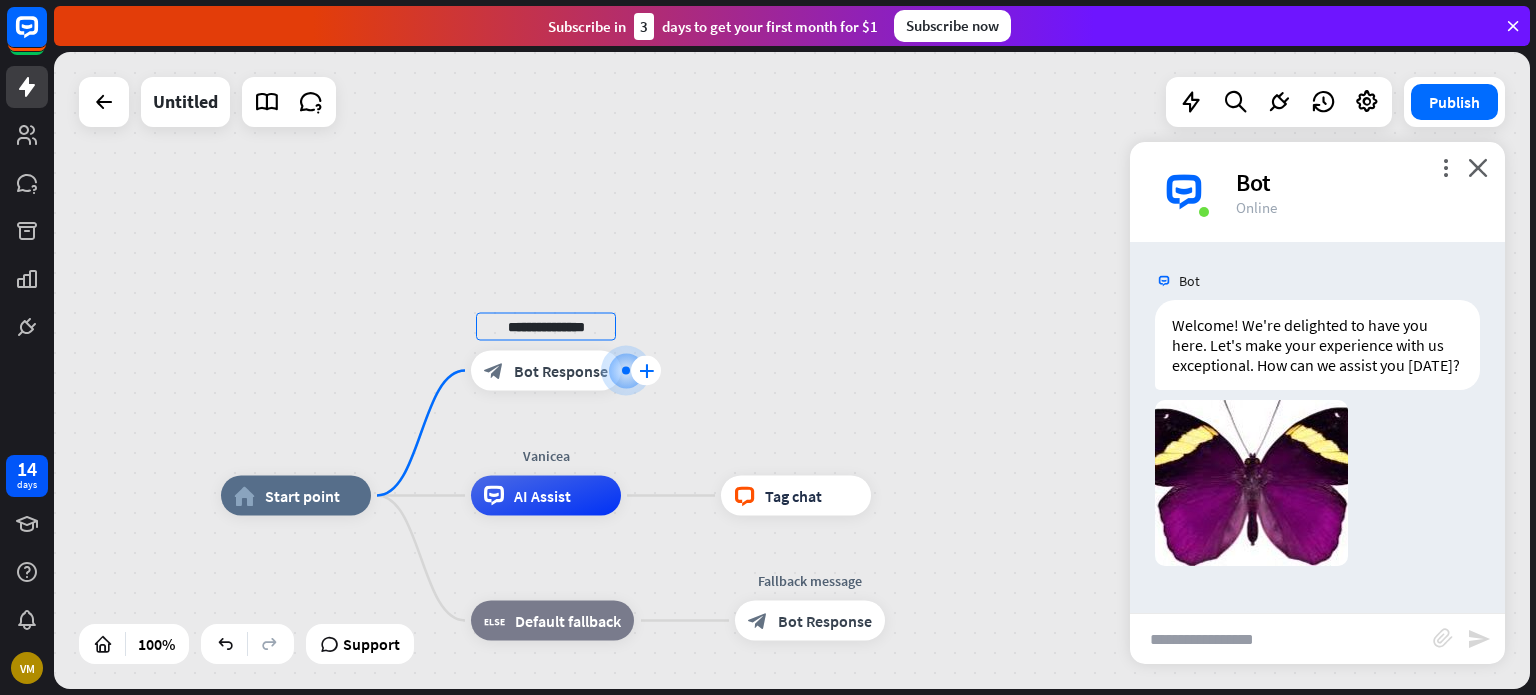 click on "plus" at bounding box center [646, 371] 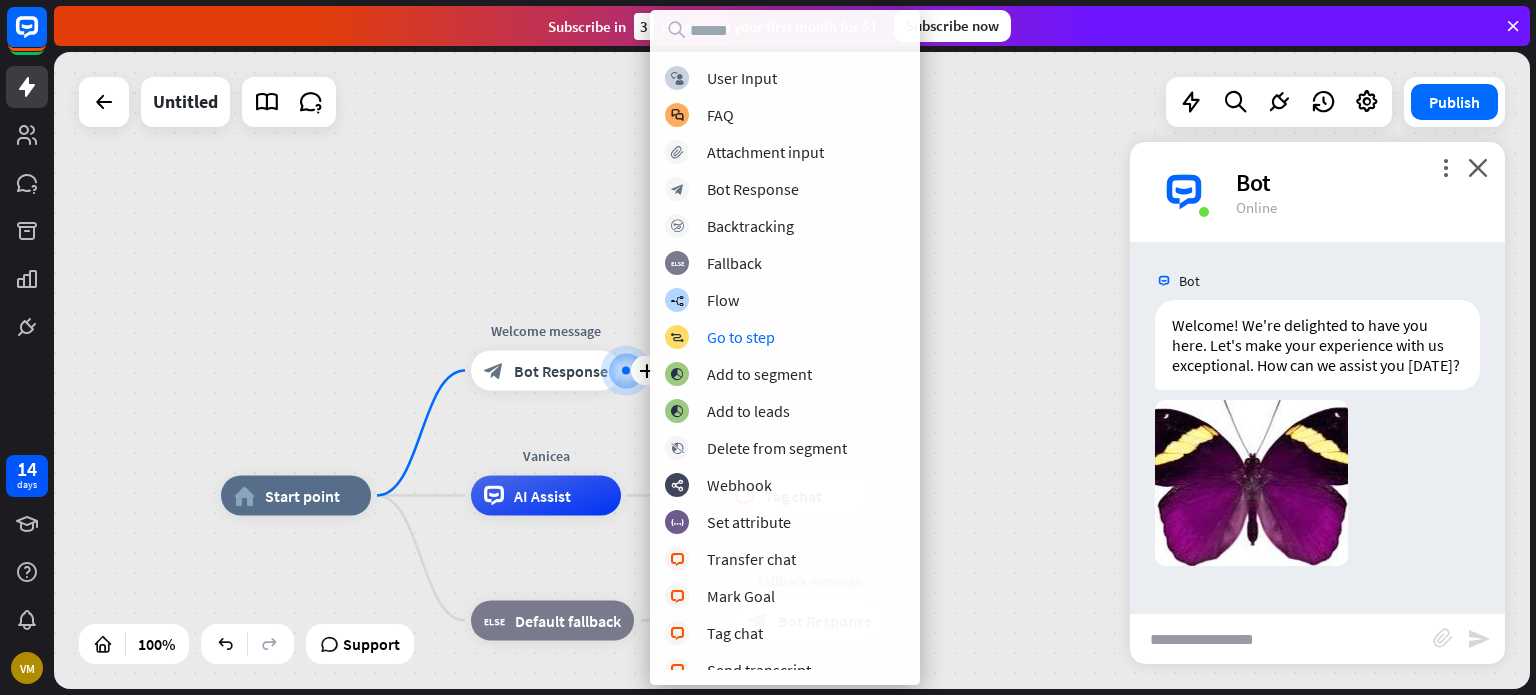 click at bounding box center (1184, 192) 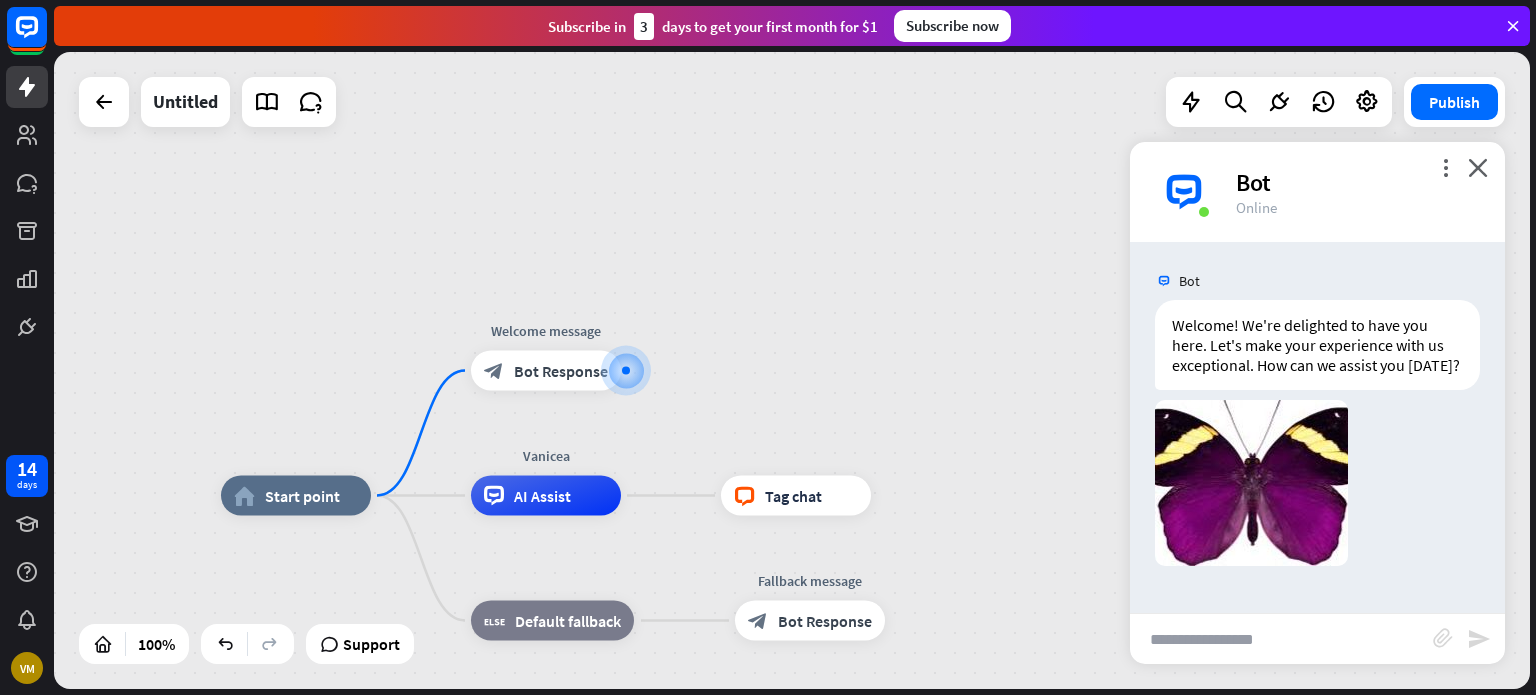 click on "Bot" at bounding box center [1358, 182] 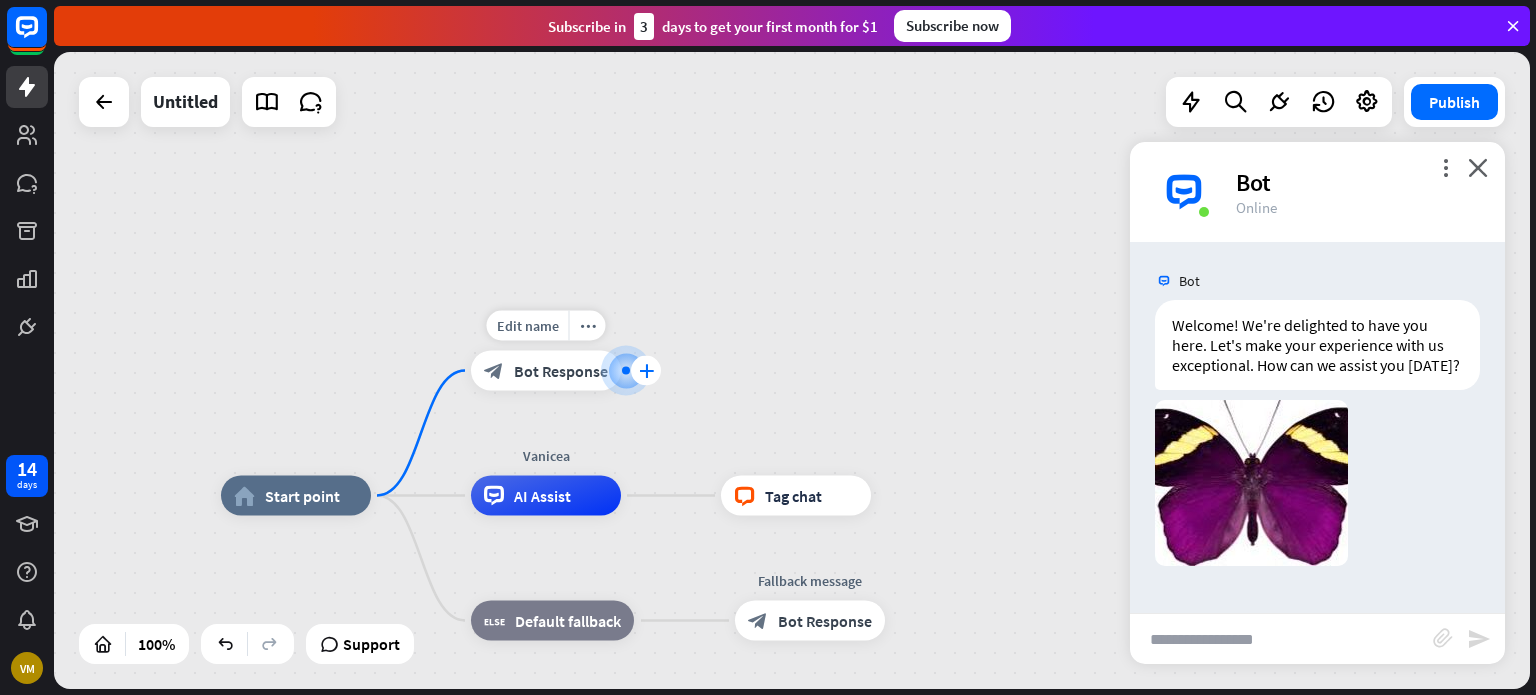 click on "plus" at bounding box center [646, 371] 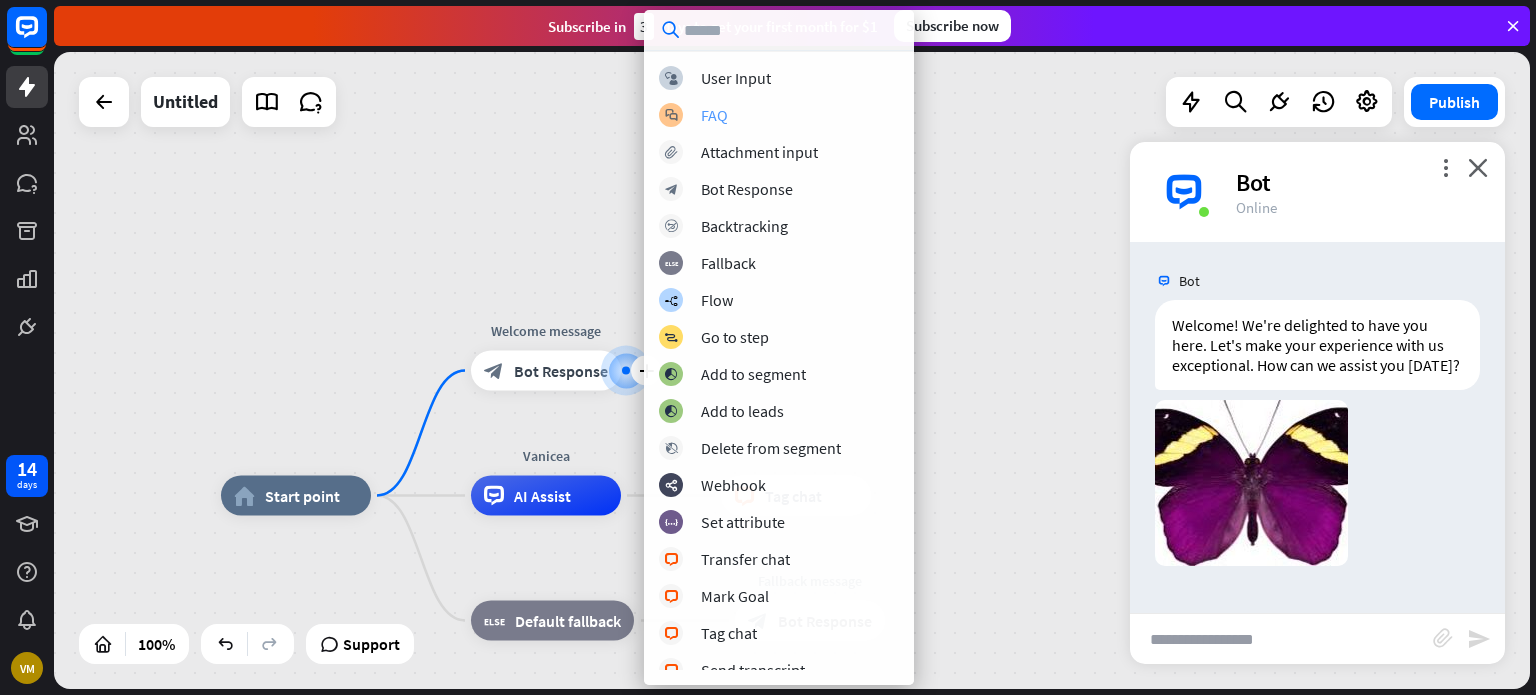 click on "block_faq
FAQ" at bounding box center (779, 115) 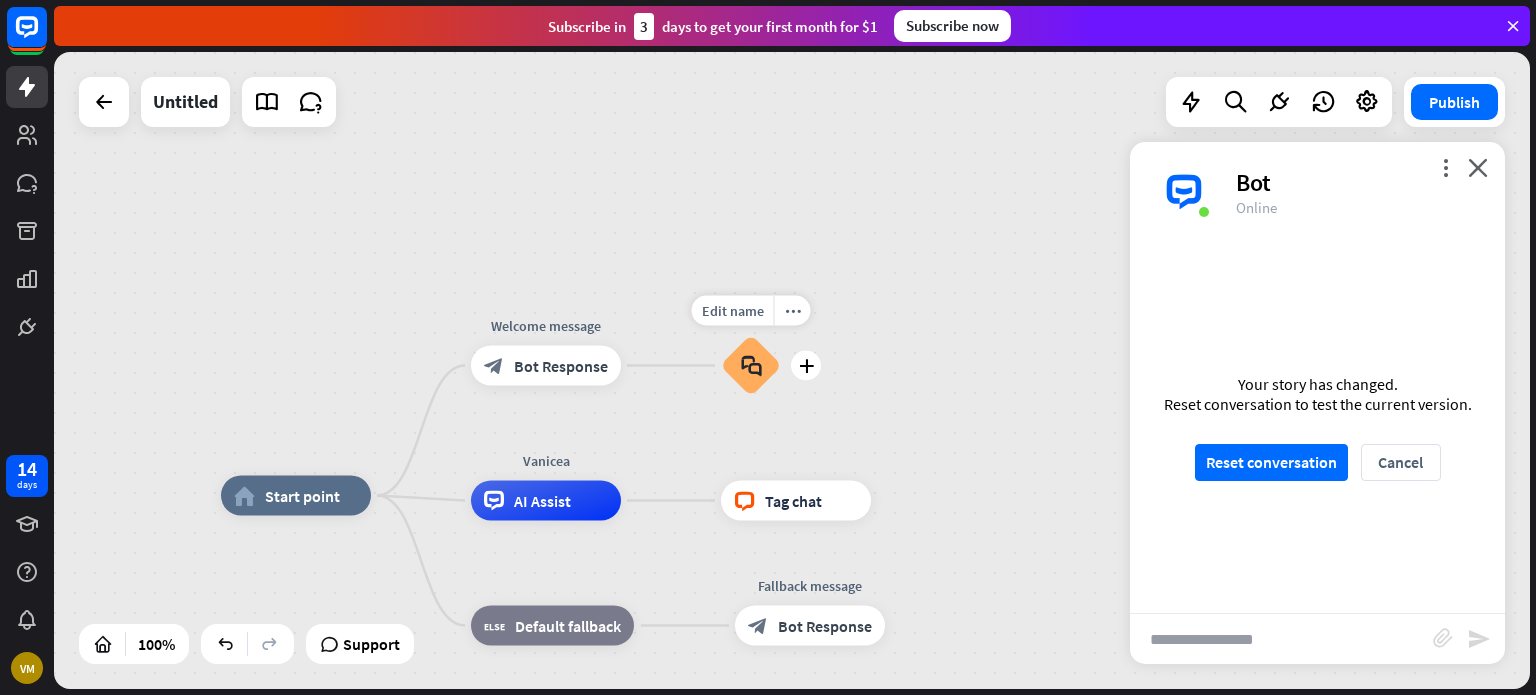 click on "block_faq" at bounding box center (751, 366) 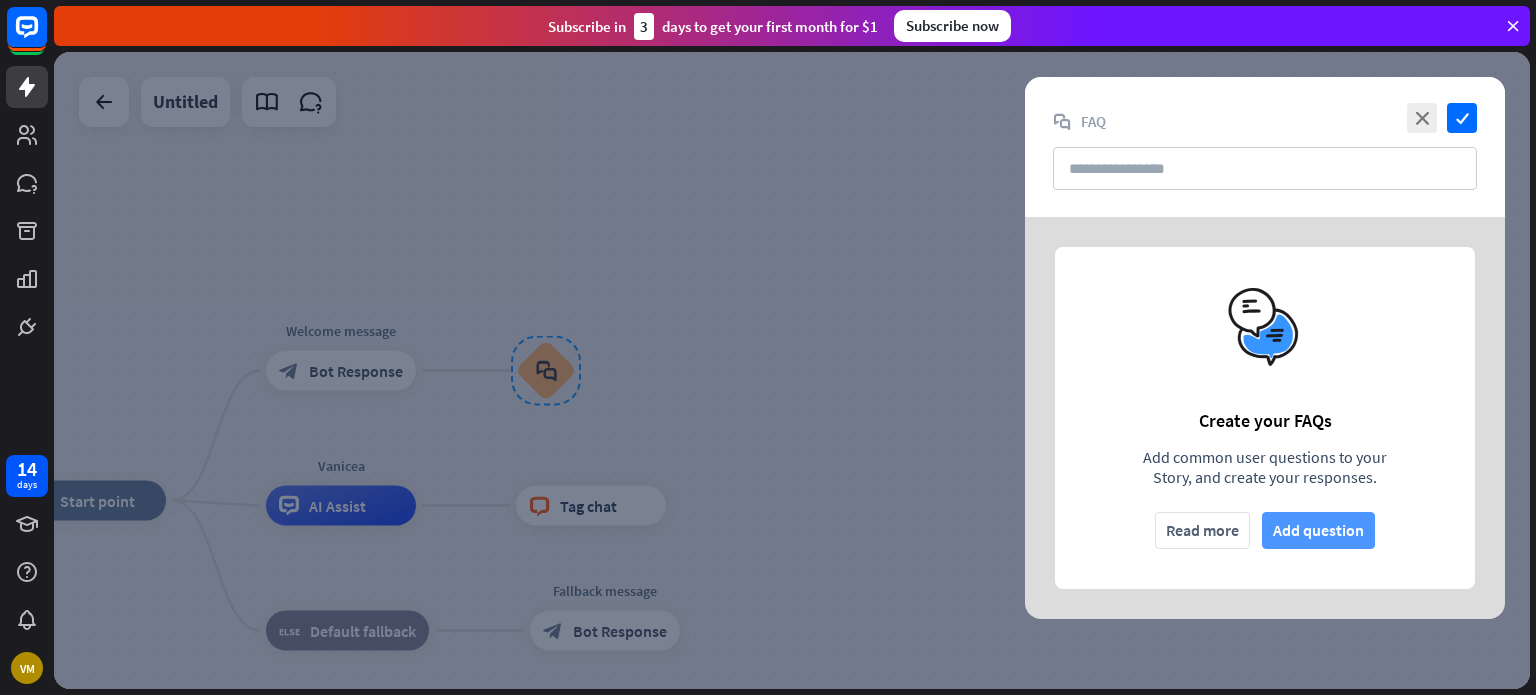 click on "Add question" at bounding box center [1318, 530] 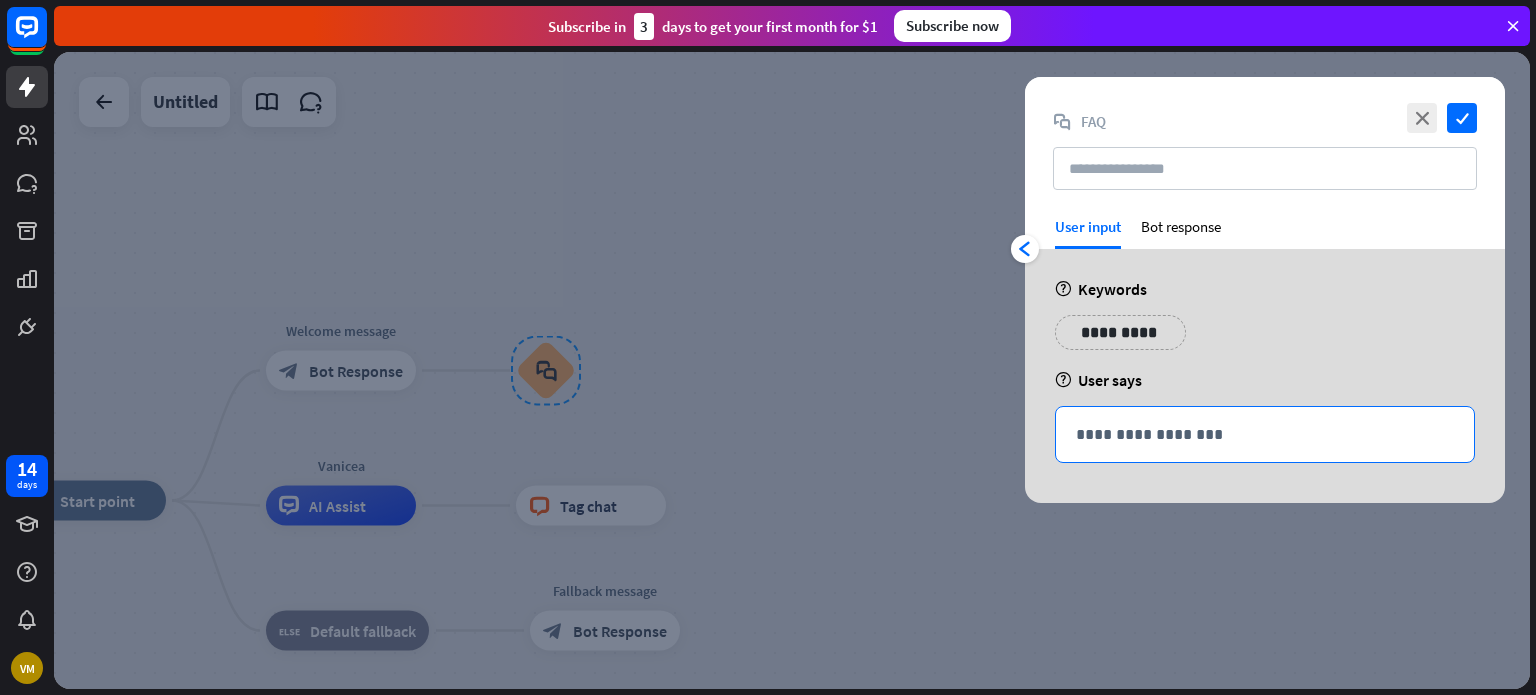 click on "**********" at bounding box center (1265, 434) 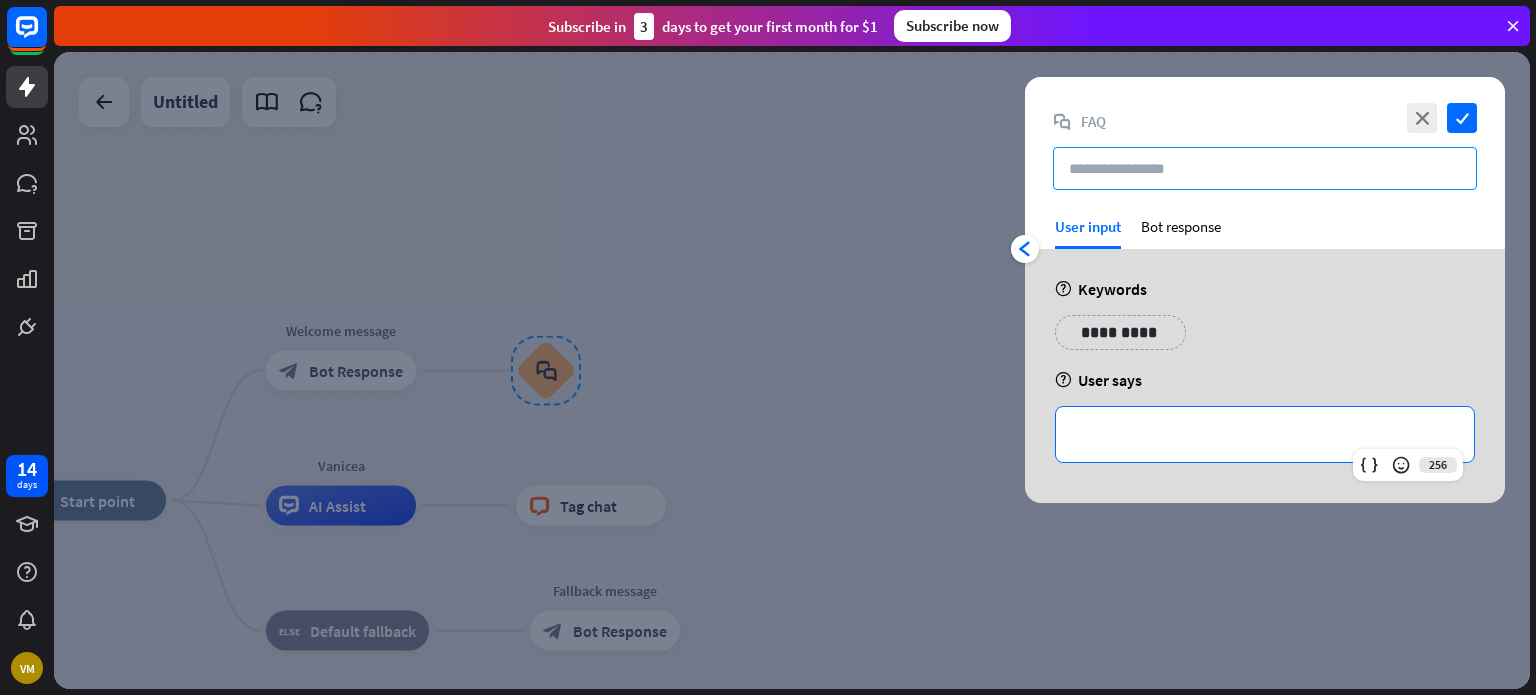 click at bounding box center (1265, 168) 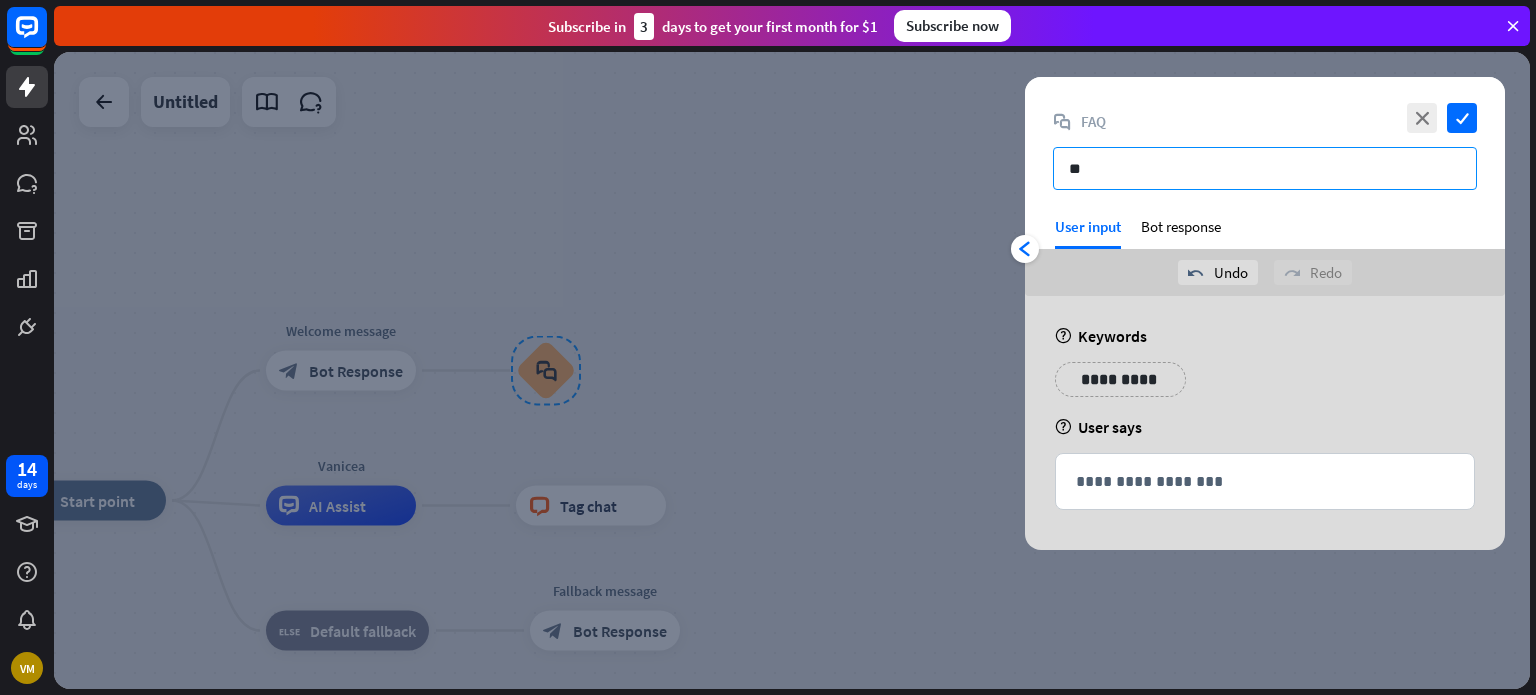 type on "*" 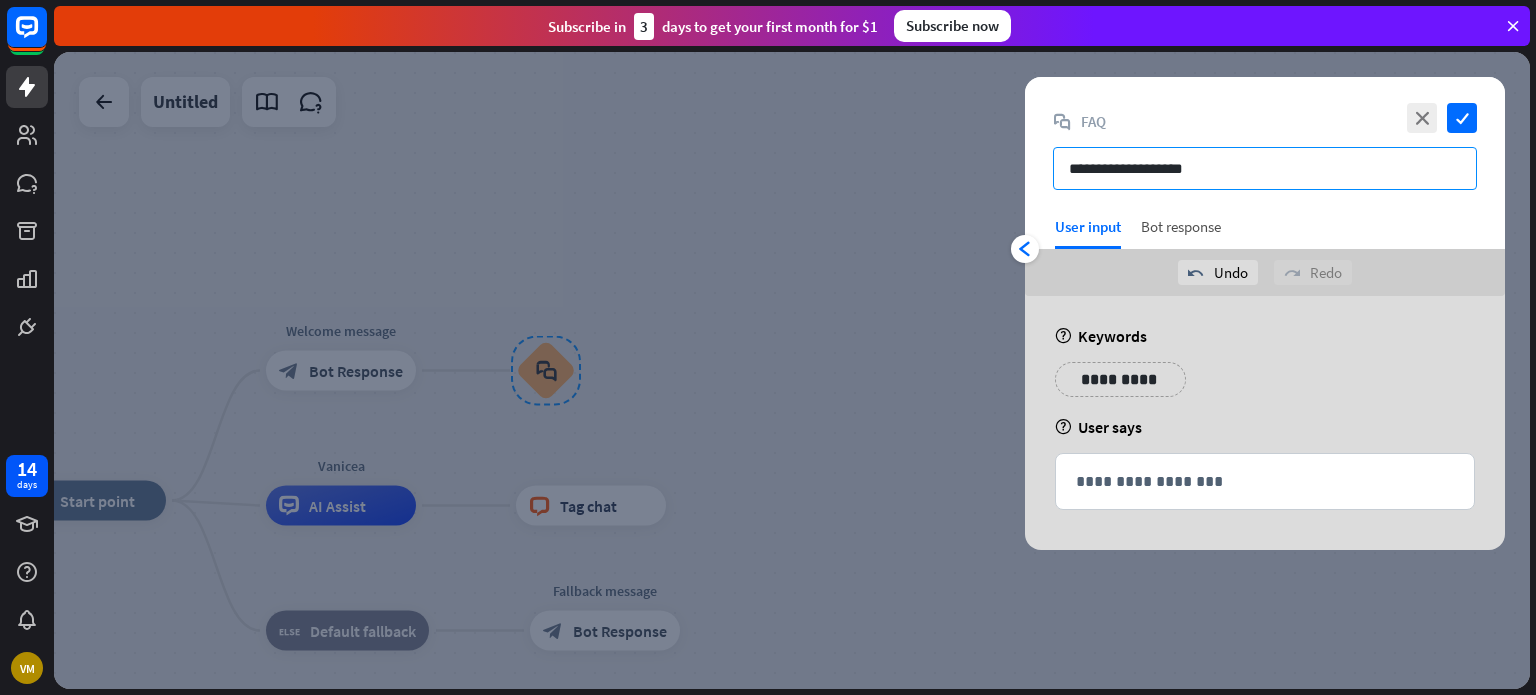 type on "**********" 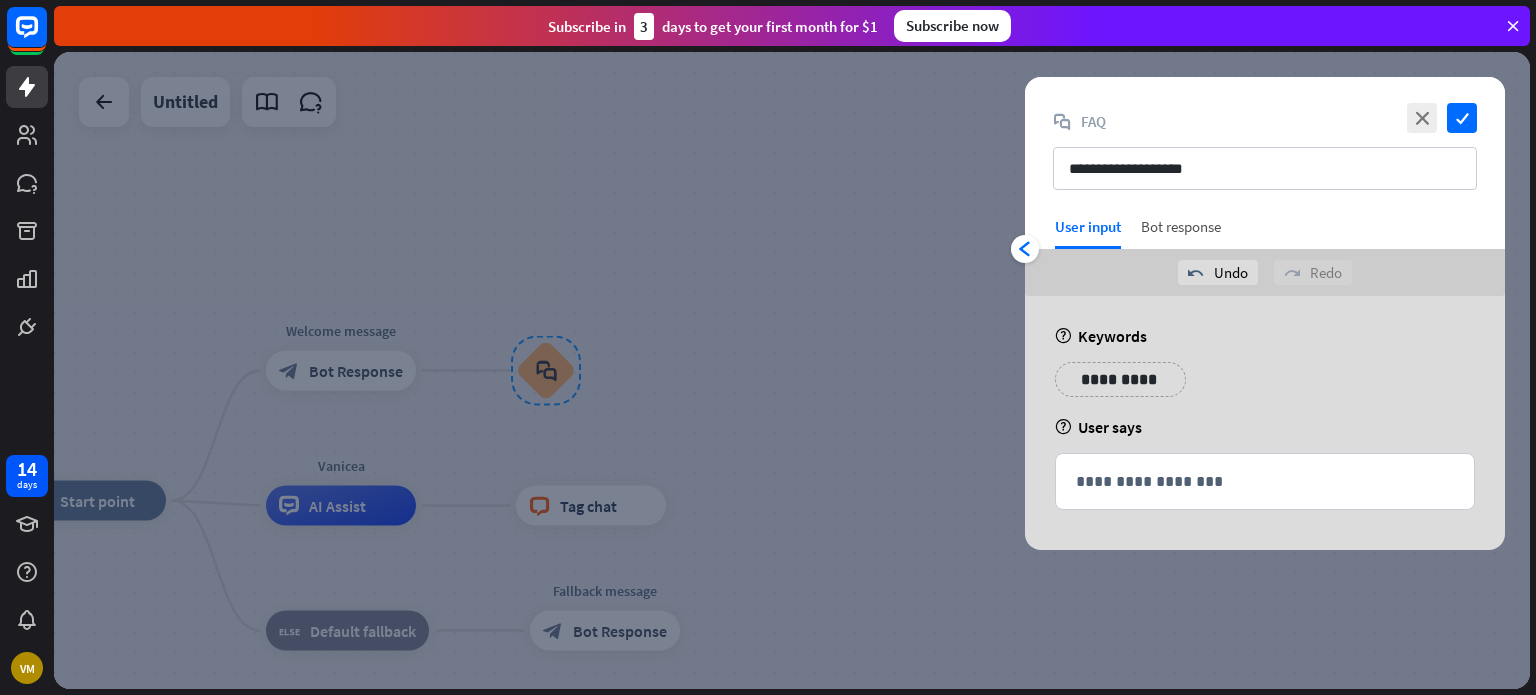 click on "Bot response" at bounding box center (1181, 233) 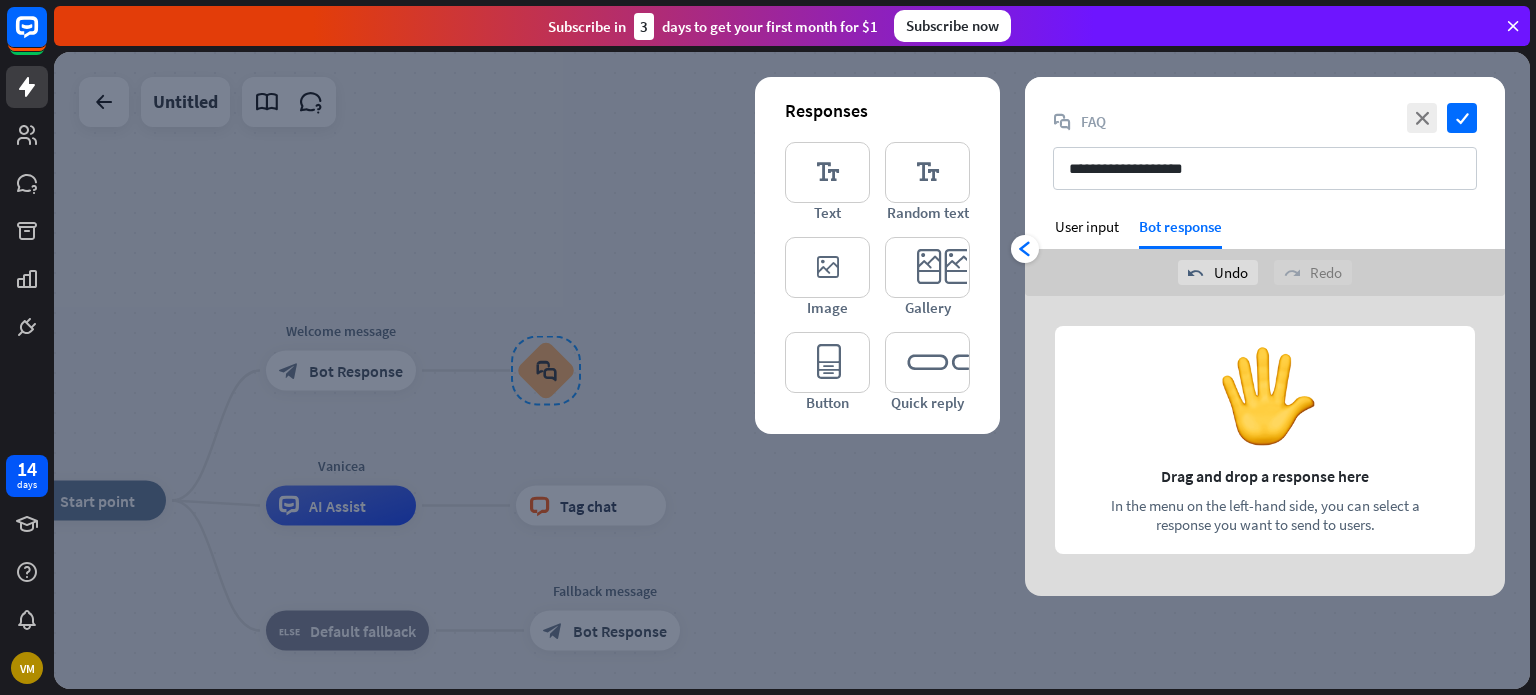 click at bounding box center (1265, 446) 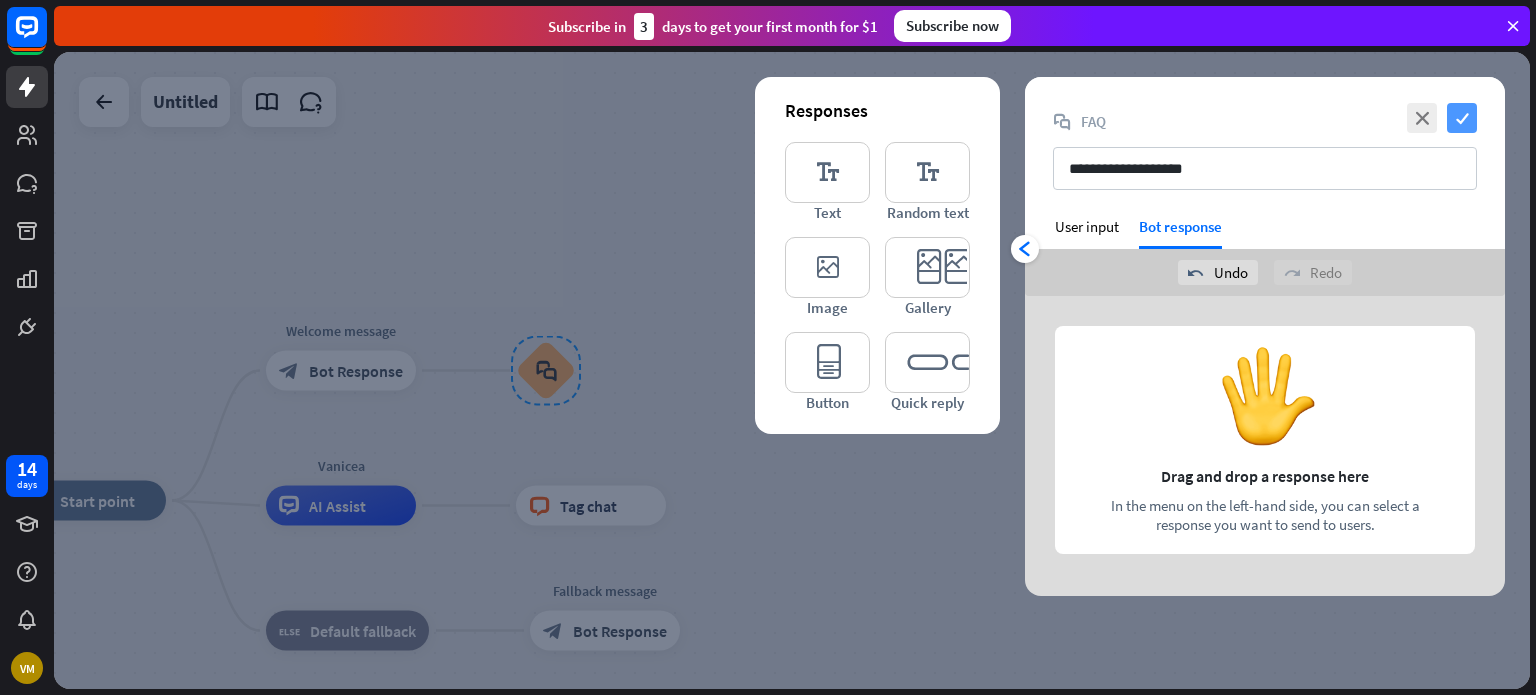 click on "check" at bounding box center [1462, 118] 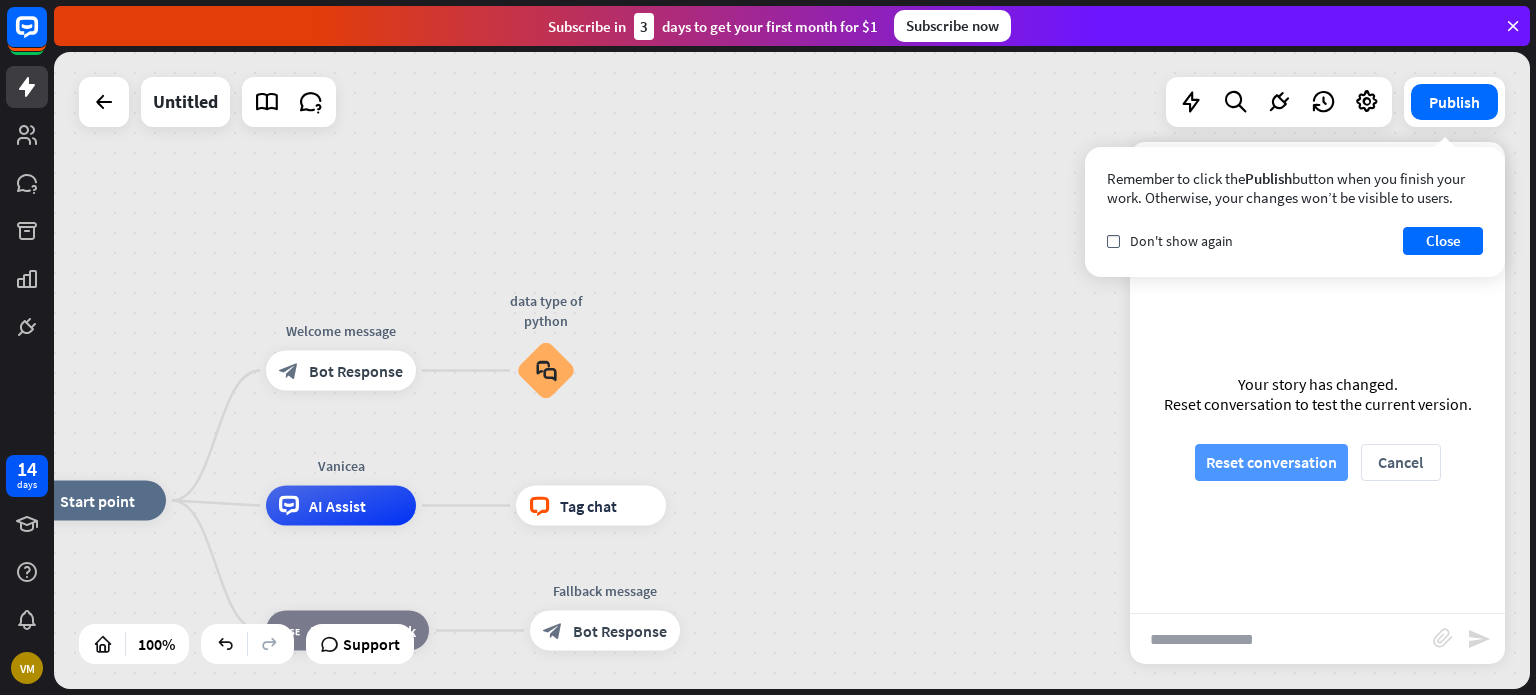 click on "Reset conversation" at bounding box center [1271, 462] 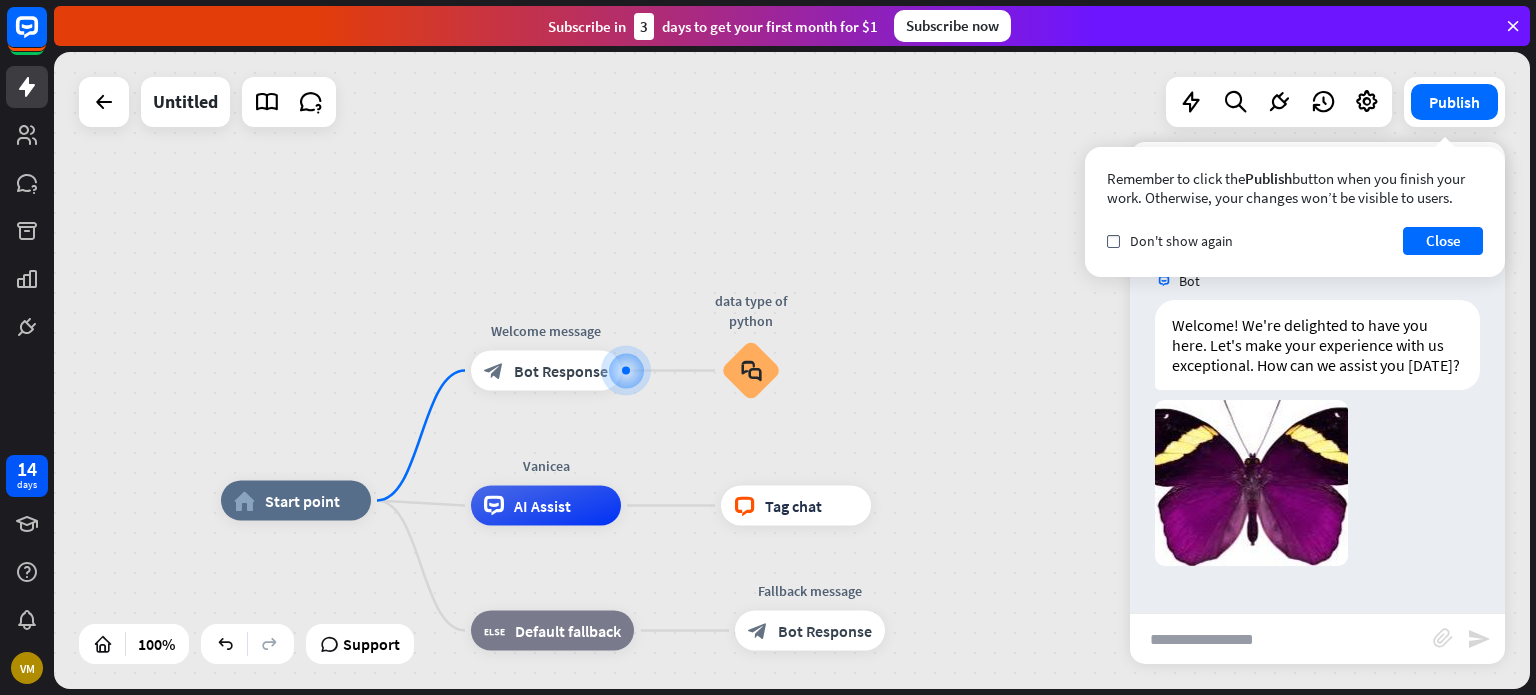 scroll, scrollTop: 3, scrollLeft: 0, axis: vertical 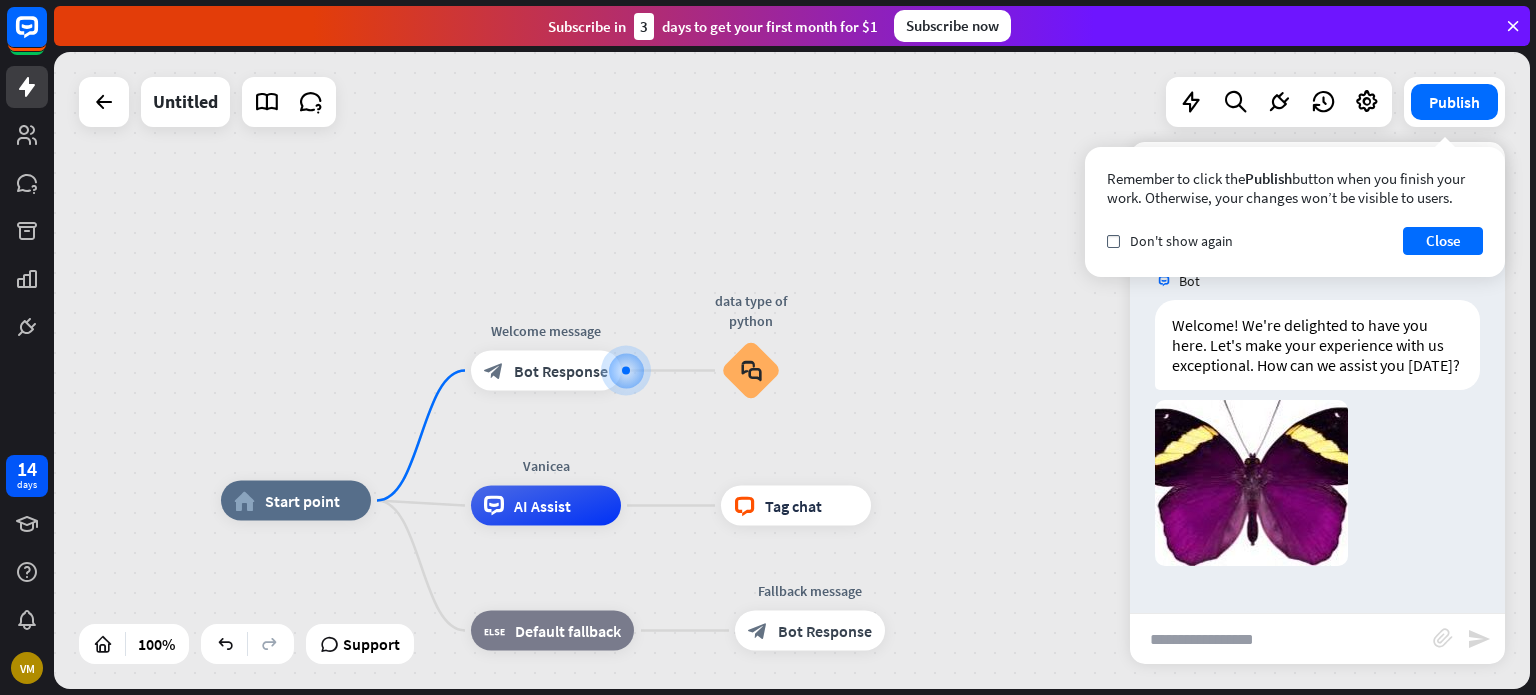 click at bounding box center (1281, 639) 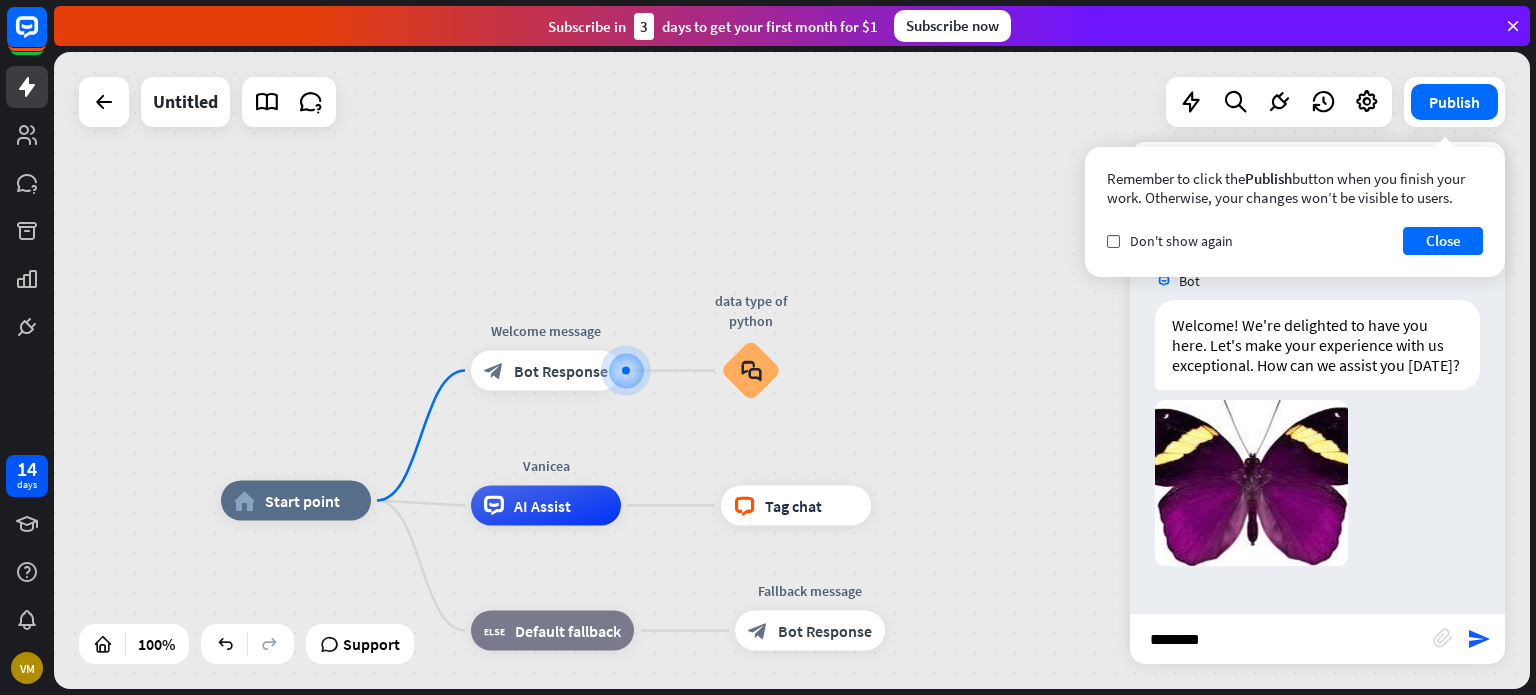 type on "*********" 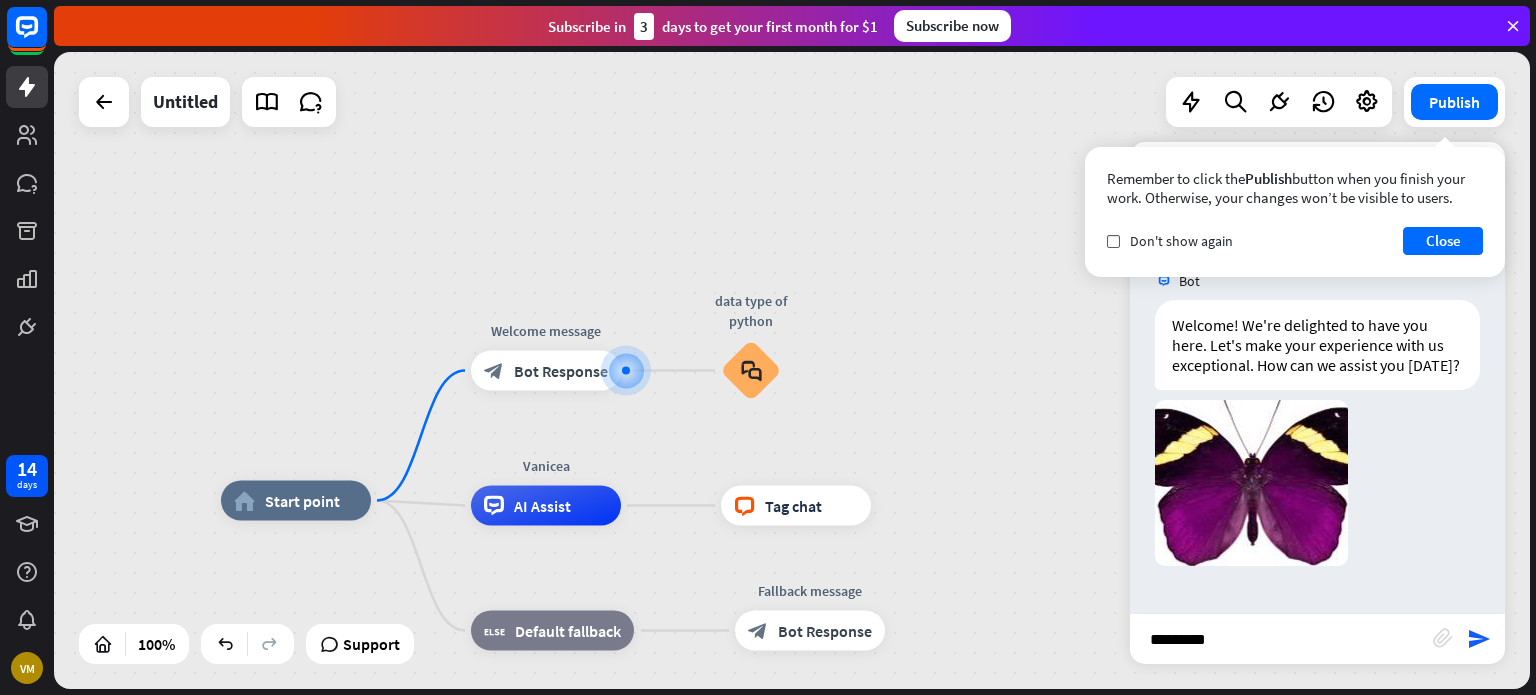 type 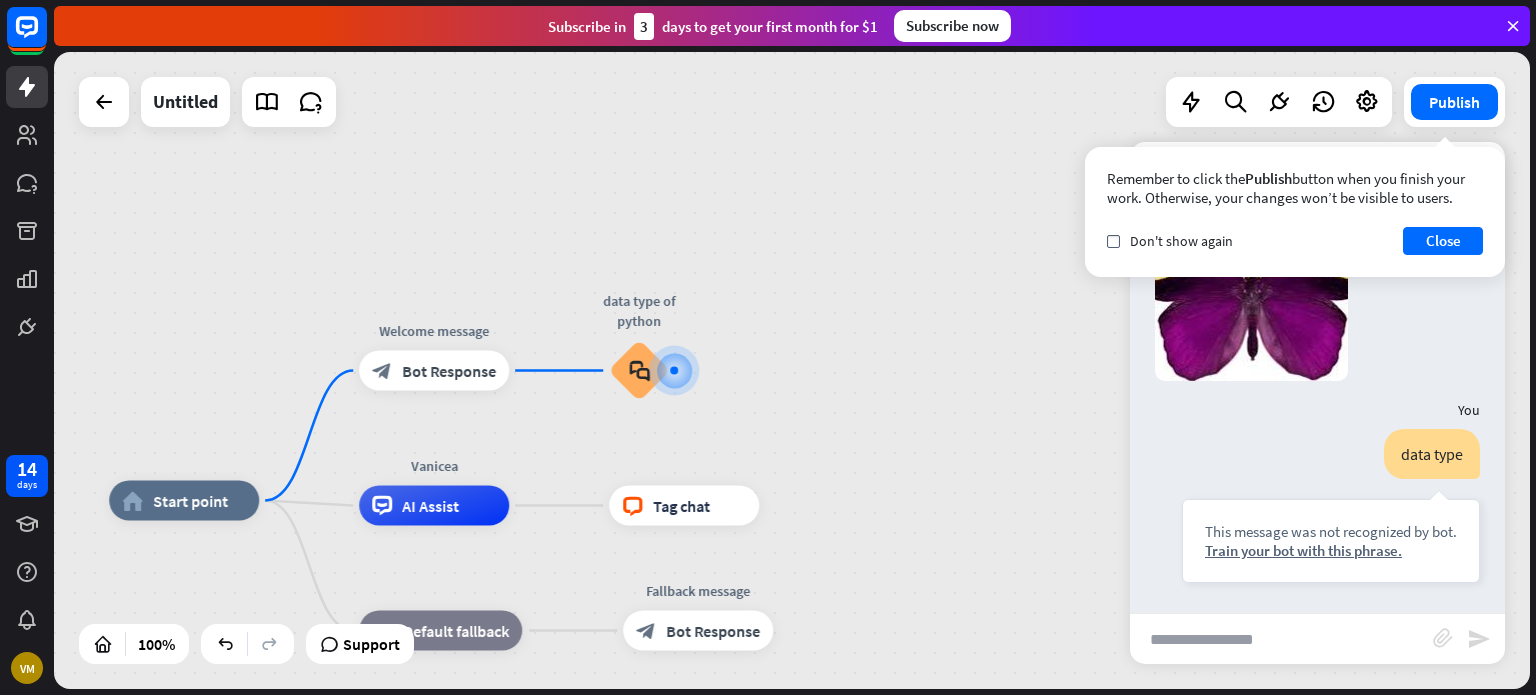 scroll, scrollTop: 204, scrollLeft: 0, axis: vertical 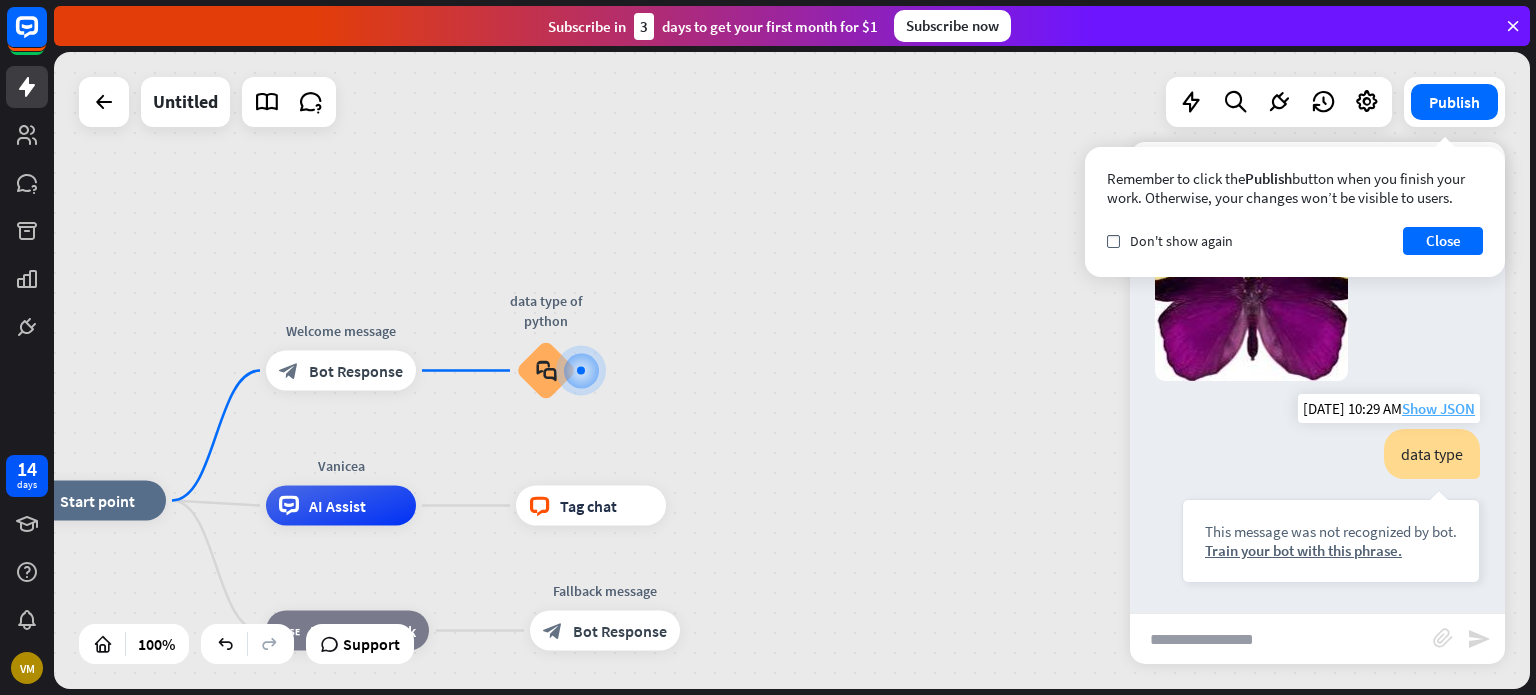 click on "Show JSON" at bounding box center [1438, 408] 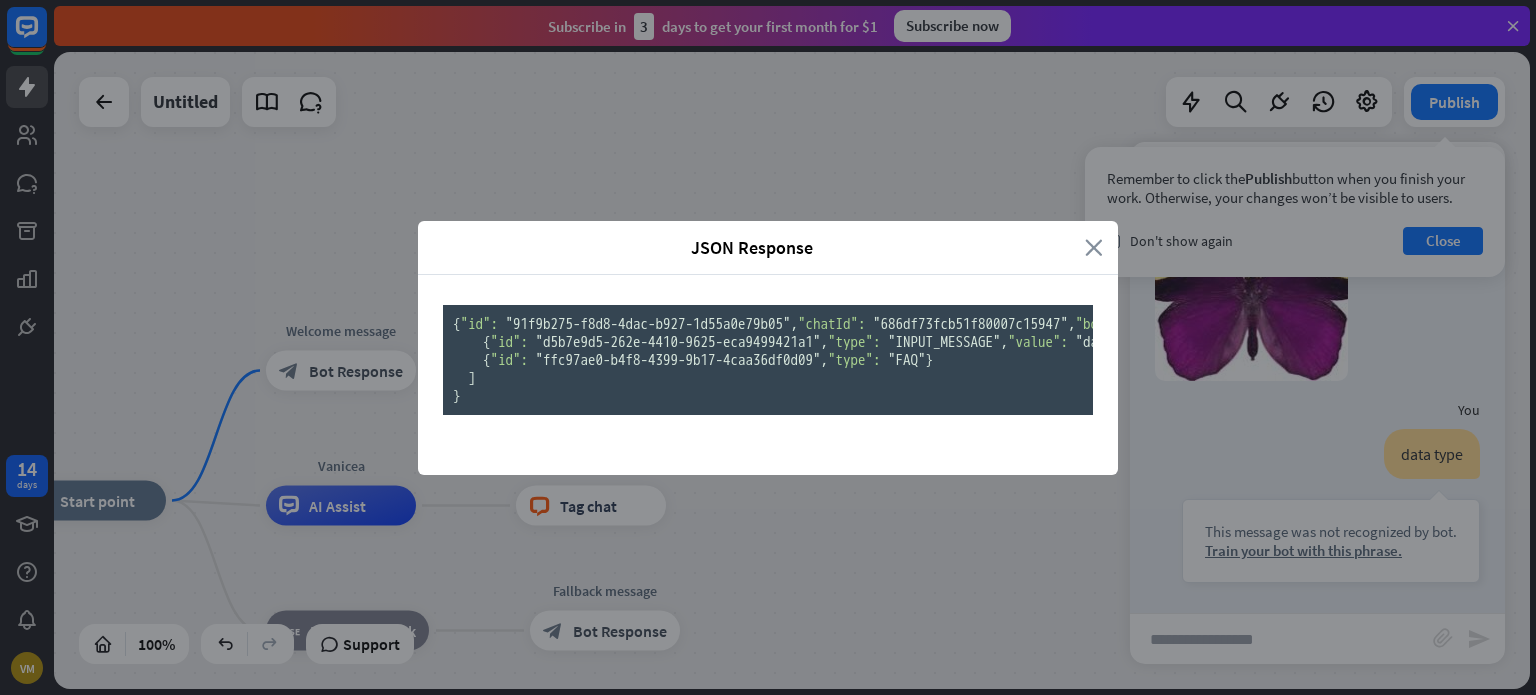 click on "close" at bounding box center (1094, 247) 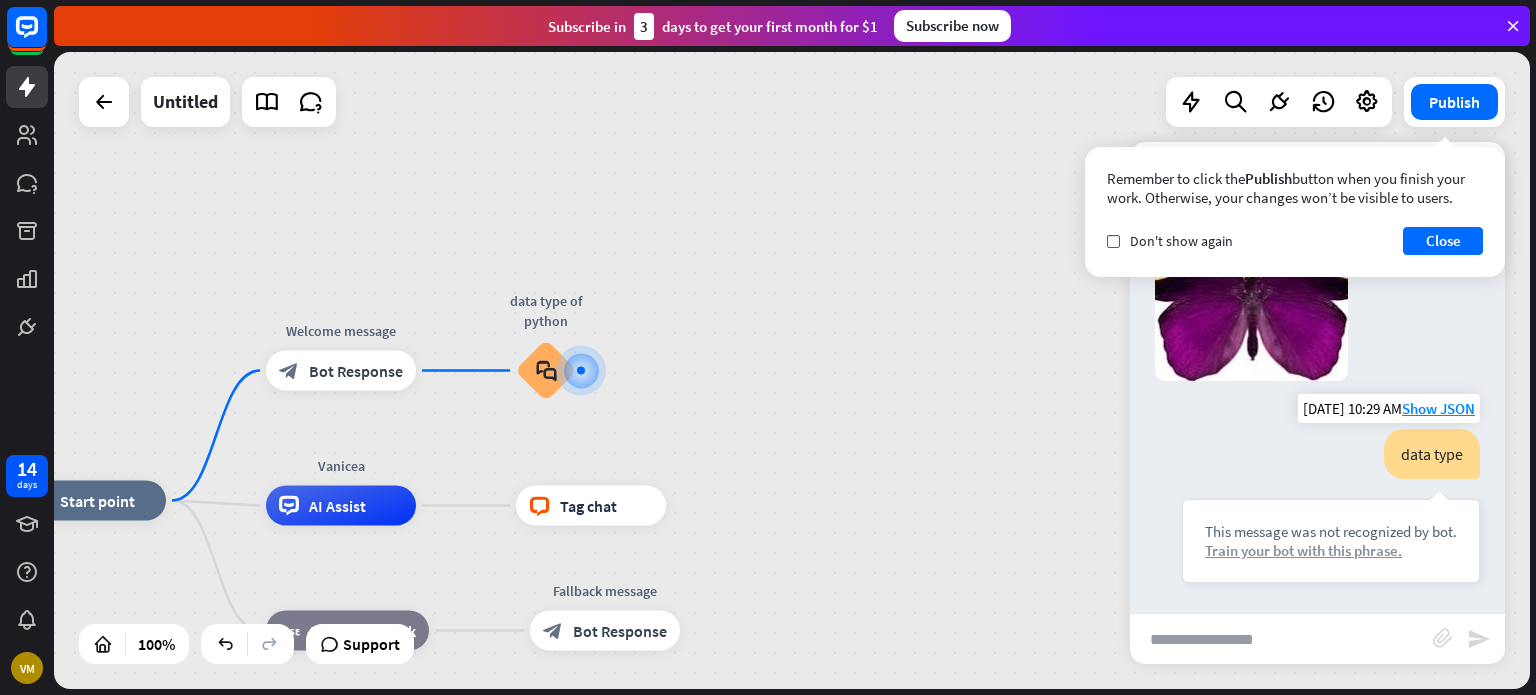click on "Train your bot with this phrase." at bounding box center [1331, 550] 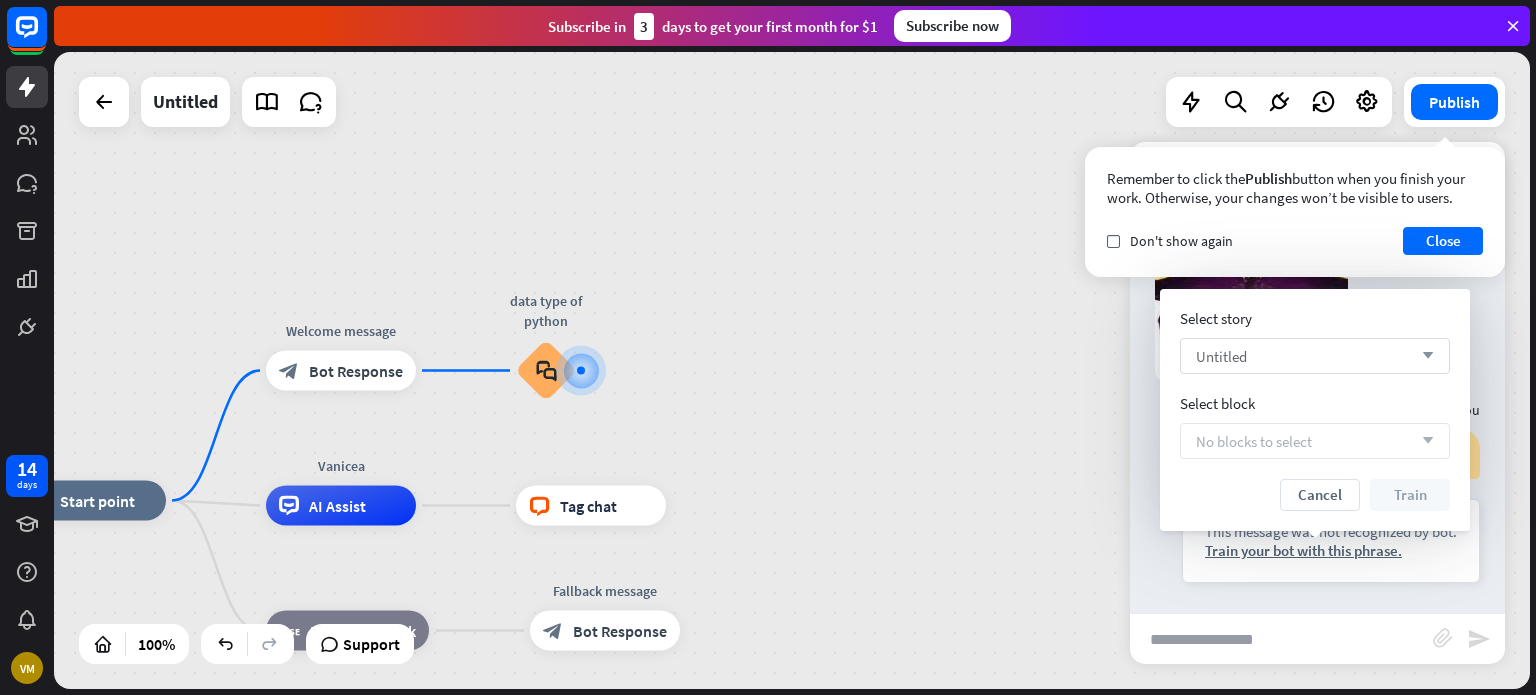 click on "Untitled
arrow_down" at bounding box center [1315, 356] 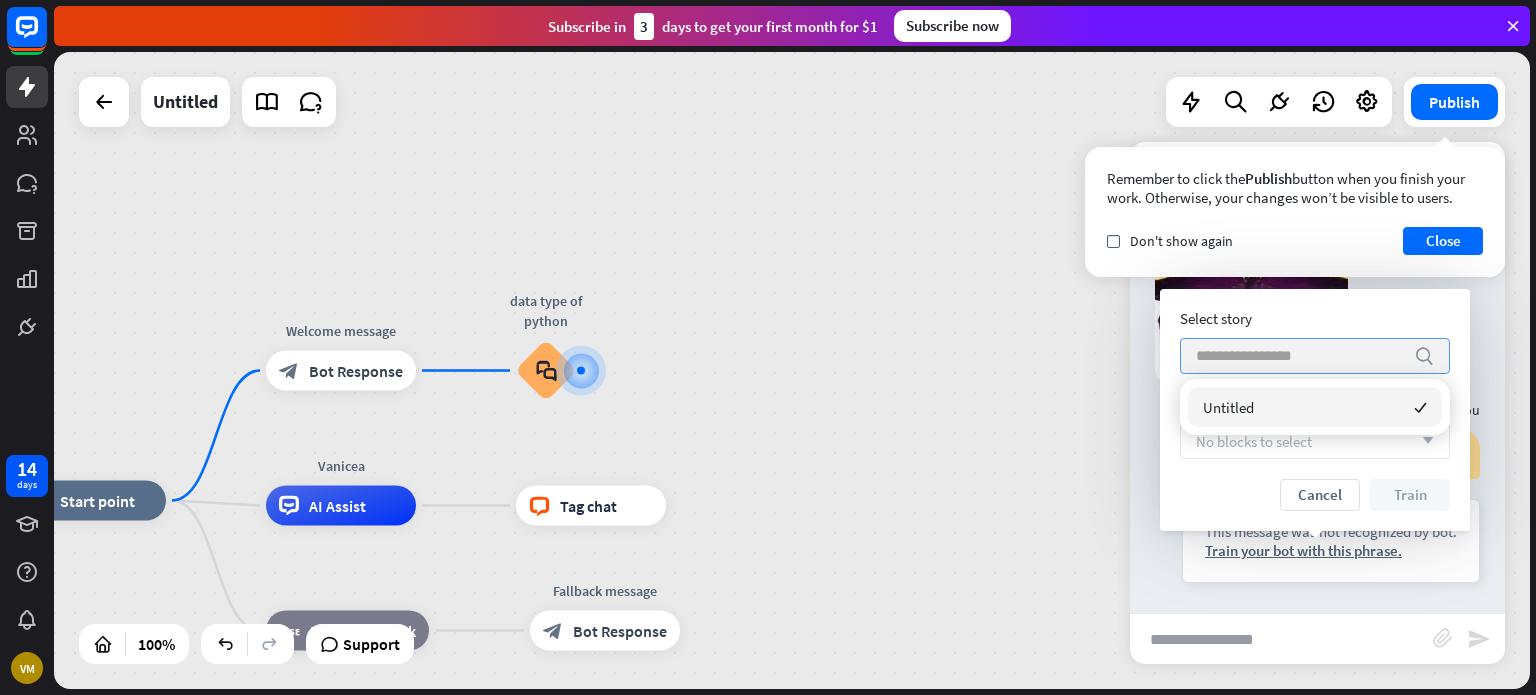 click at bounding box center [1300, 356] 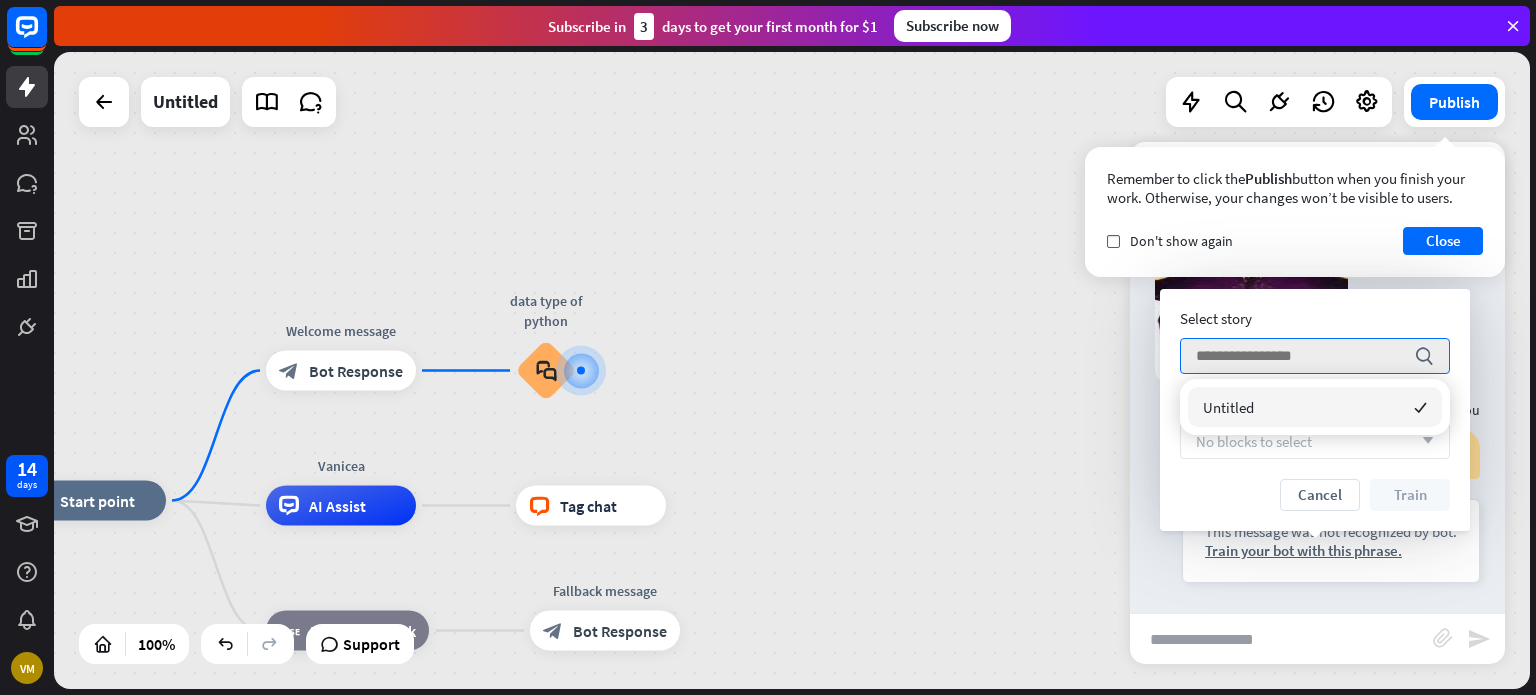 click on "Select story
search
Select block
No blocks to select
arrow_down
Cancel
Train" at bounding box center (1315, 410) 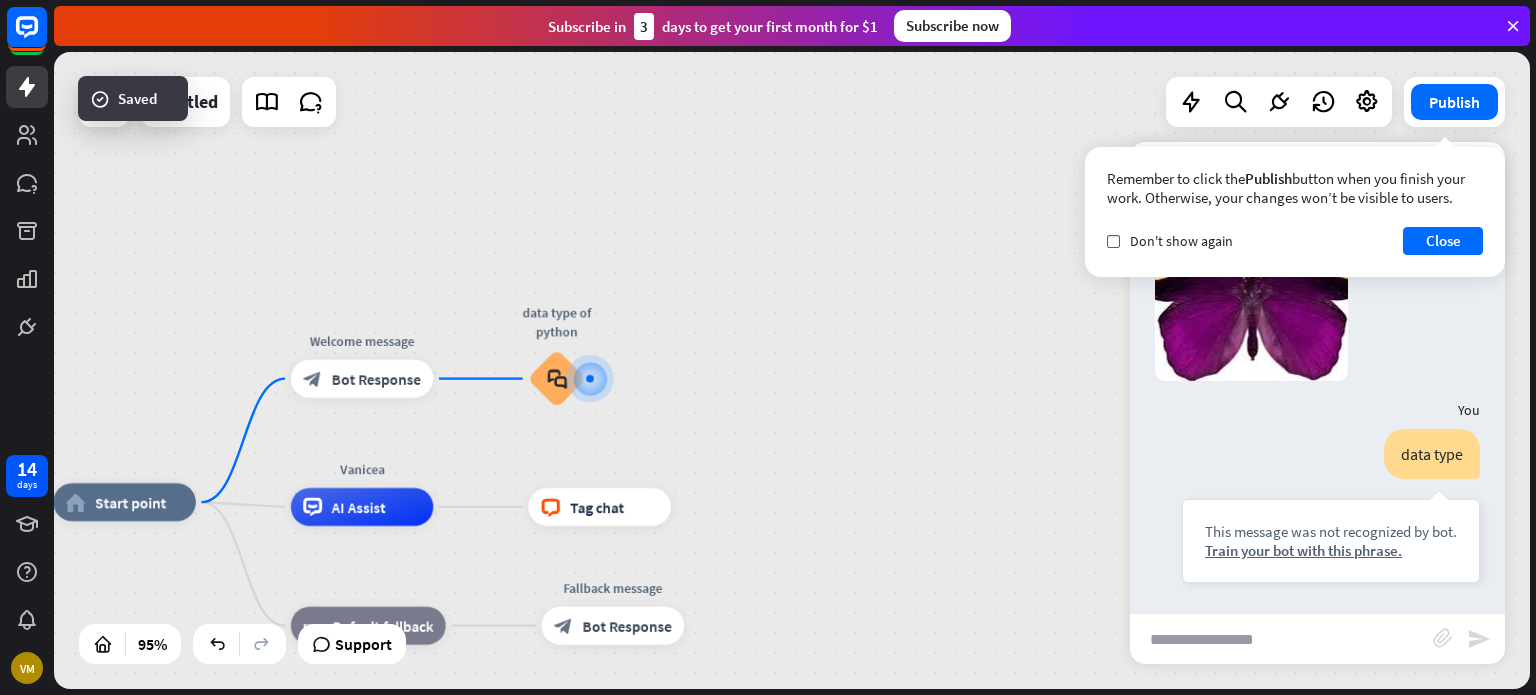 scroll, scrollTop: 204, scrollLeft: 0, axis: vertical 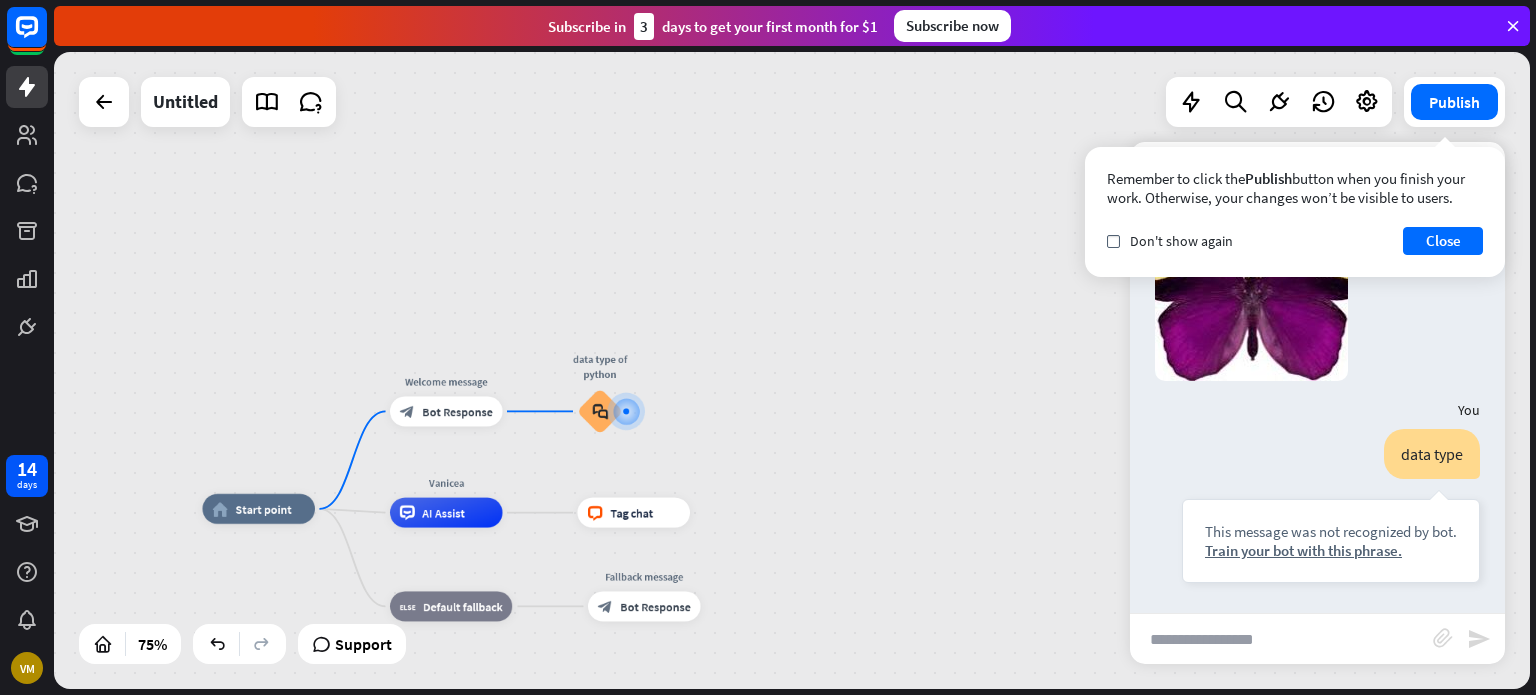click on "home_2   Start point                 Welcome message   block_bot_response   Bot Response                 data type of python   block_faq                     Vanicea     AI Assist                   block_livechat   Tag chat                   block_fallback   Default fallback                 Fallback message   block_bot_response   Bot Response
Untitled
Publish
Remember to click the
Publish
button when you finish your work. Otherwise, your changes won’t
be visible to users.
check   Don't show again    Close         75%           Support                     close   Interactions   block_user_input   User Input block_bot_response   Bot Response block_fallback   Fallback filter   Filter block_attachment   Attachment input builder_tree   Flow Actions   block_goto   Go to step block_faq   FAQ block_add_to_segment   Add to leads" at bounding box center (795, 373) 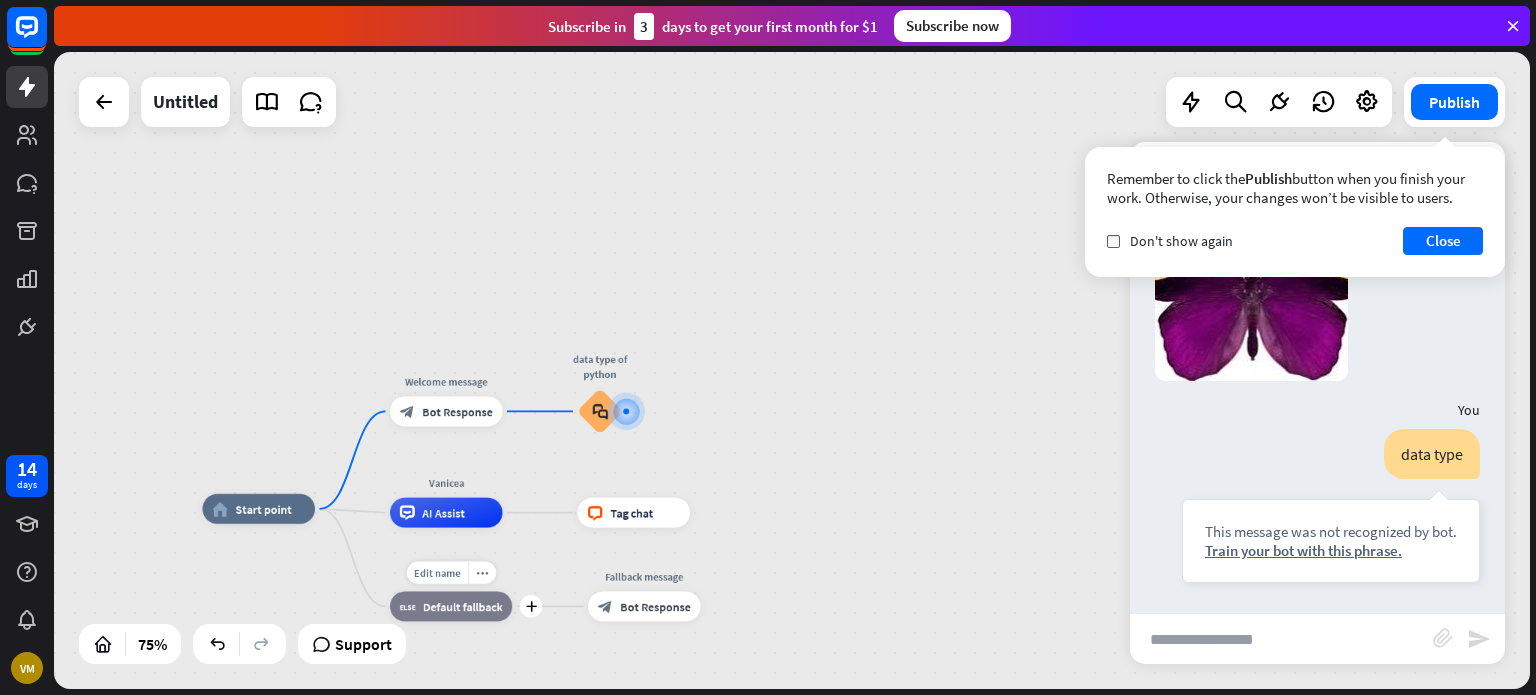 click on "Default fallback" at bounding box center [463, 606] 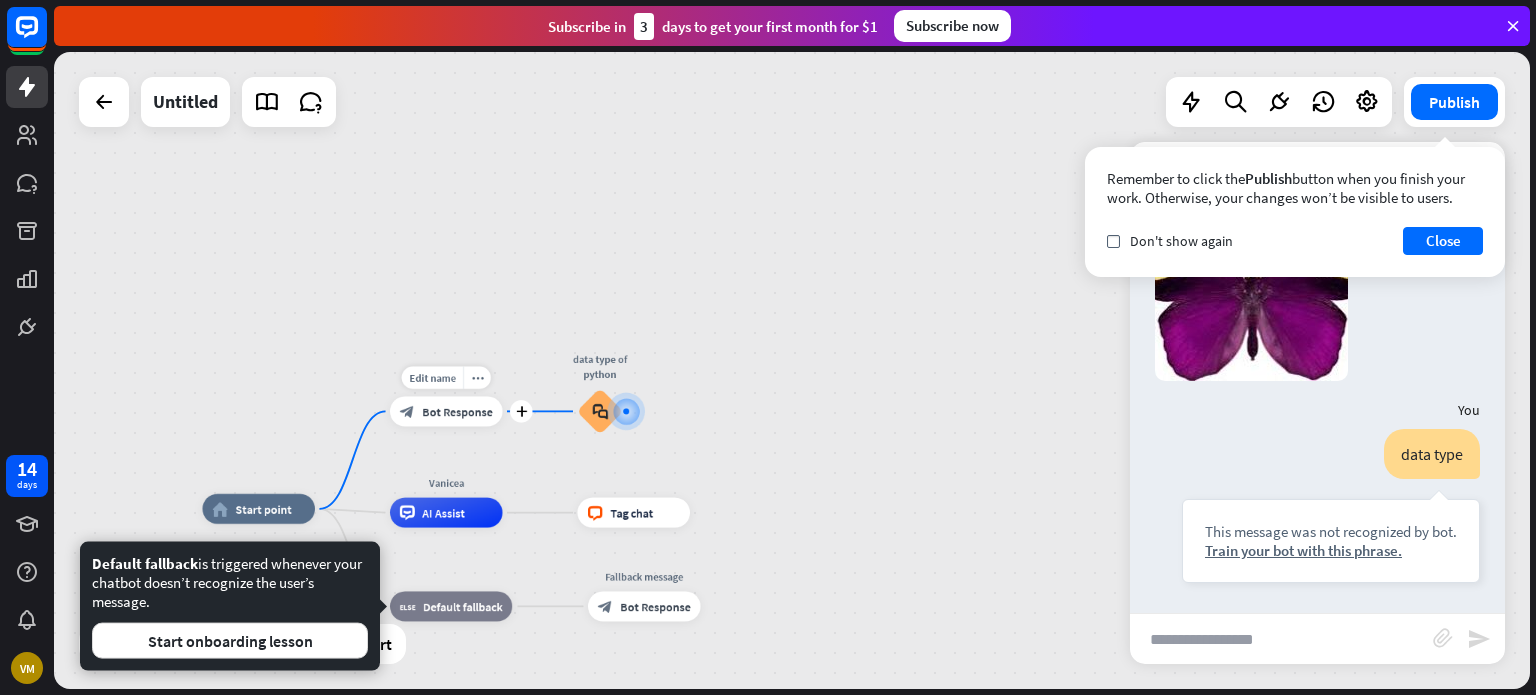 click on "Bot Response" at bounding box center [457, 411] 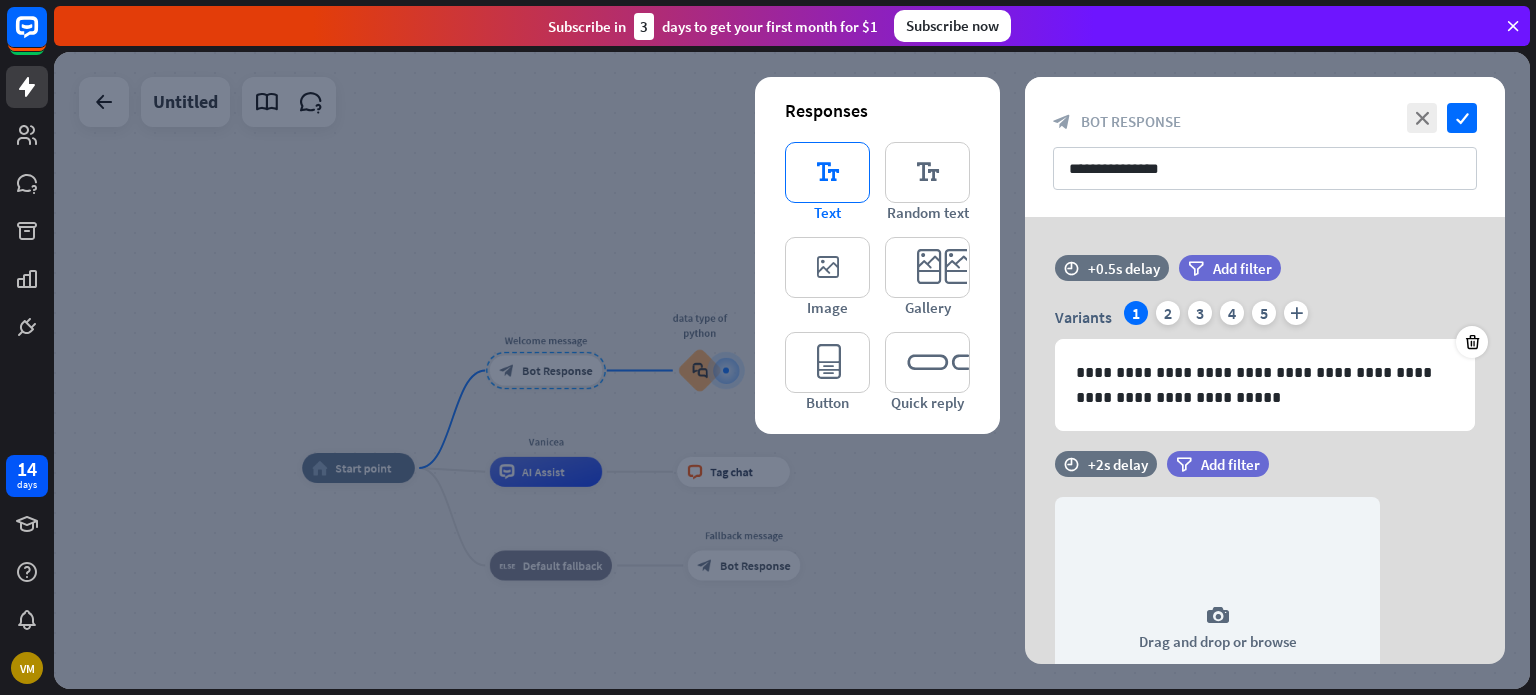 click on "editor_text" at bounding box center (827, 172) 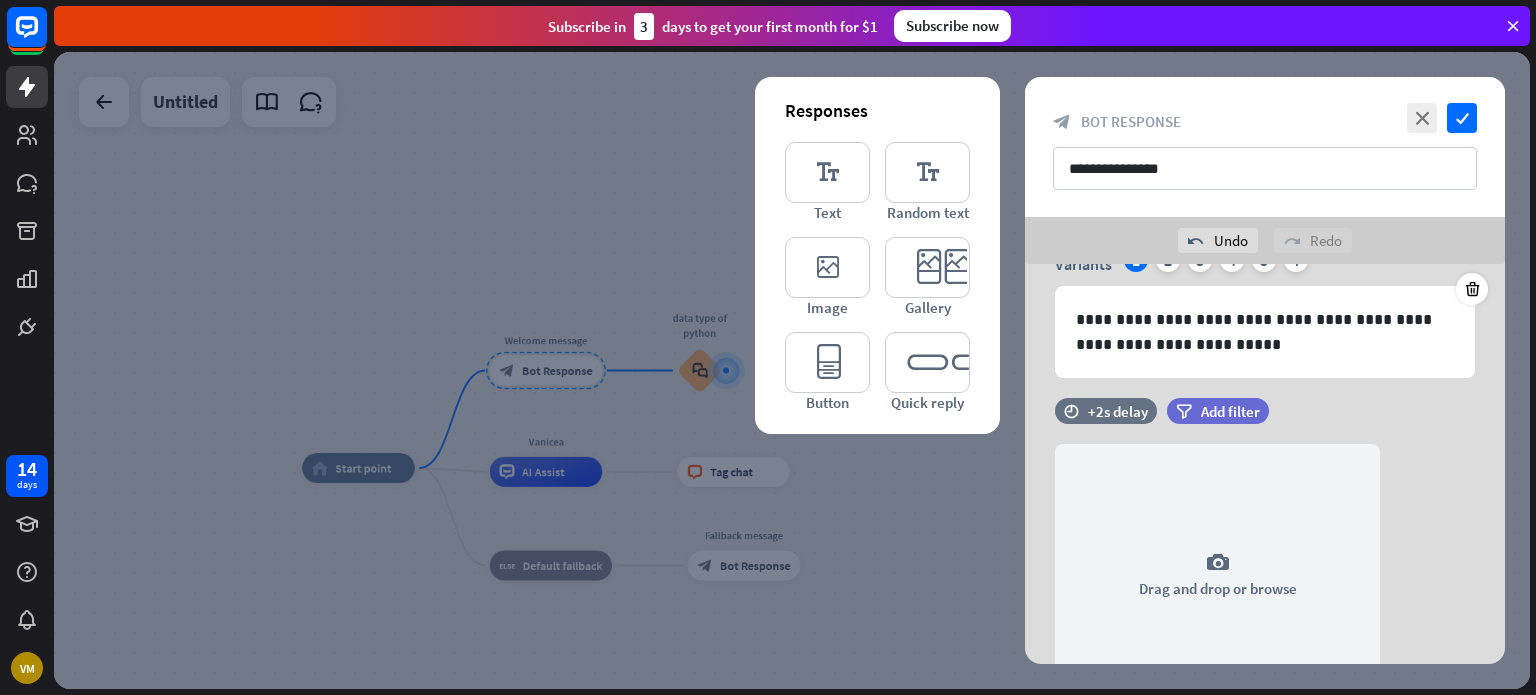 scroll, scrollTop: 0, scrollLeft: 0, axis: both 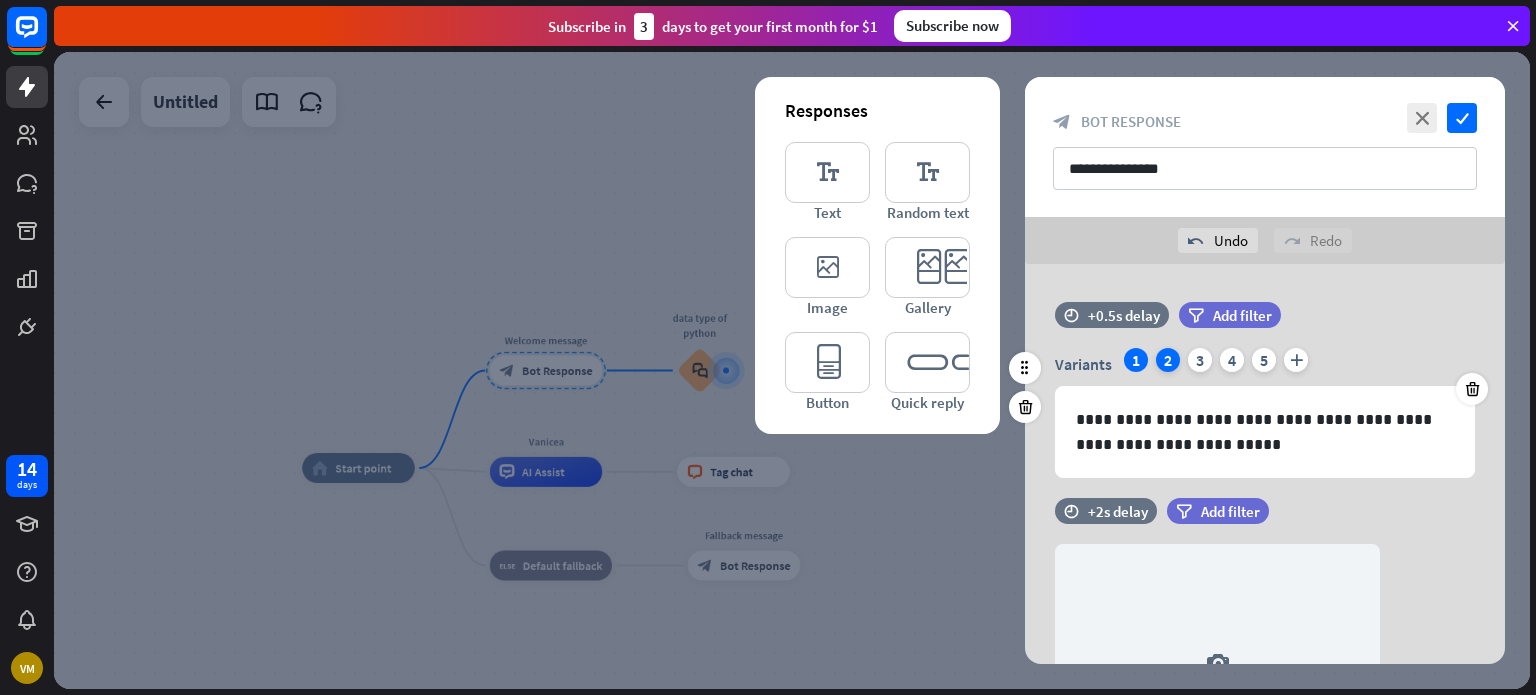 click on "2" at bounding box center [1168, 360] 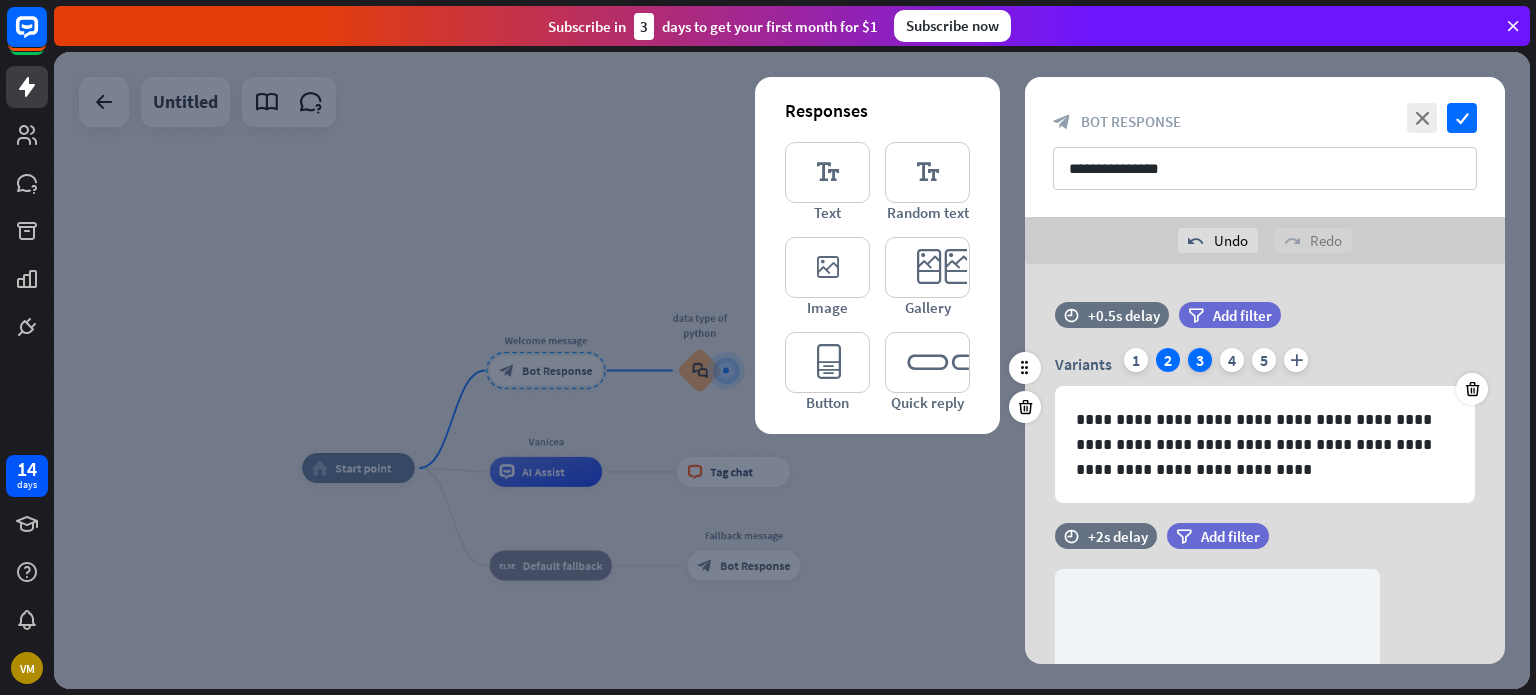 click on "3" at bounding box center [1200, 360] 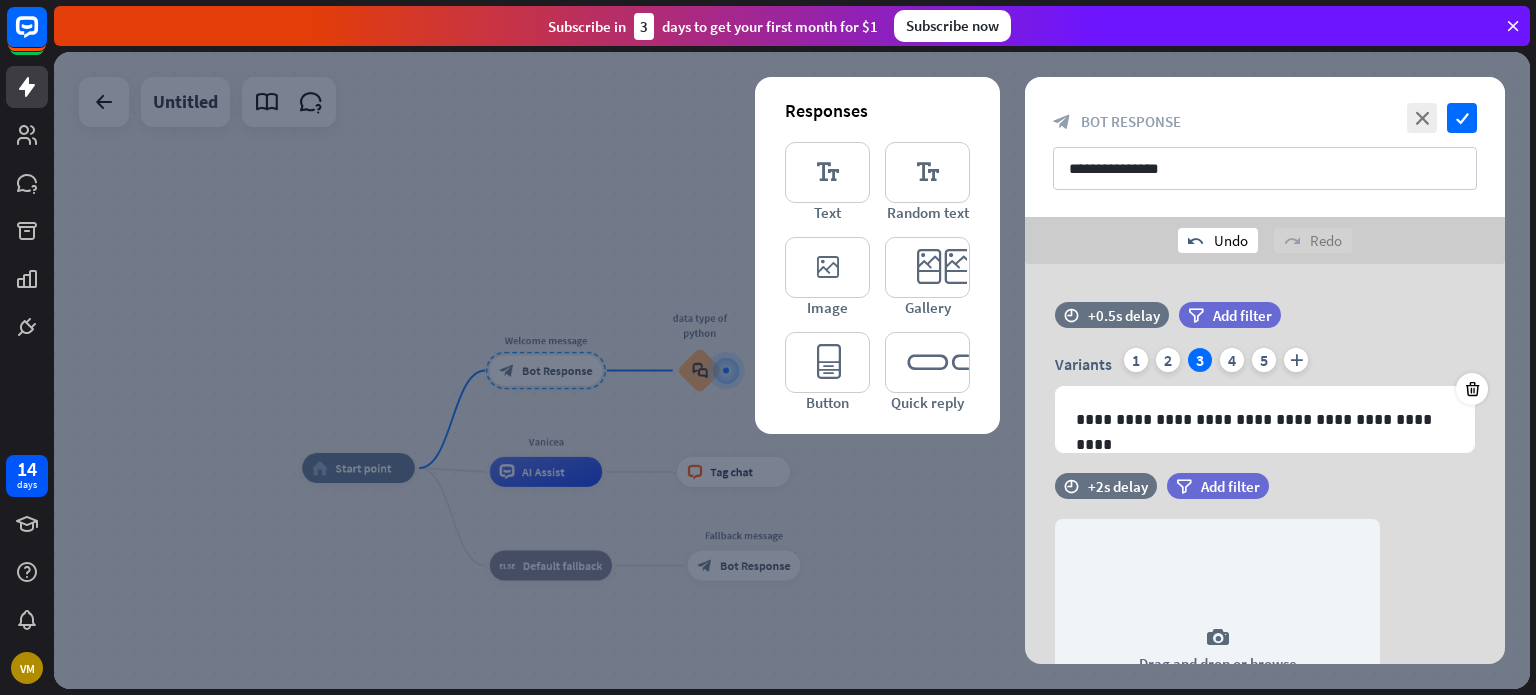 click on "undo
Undo" at bounding box center [1218, 240] 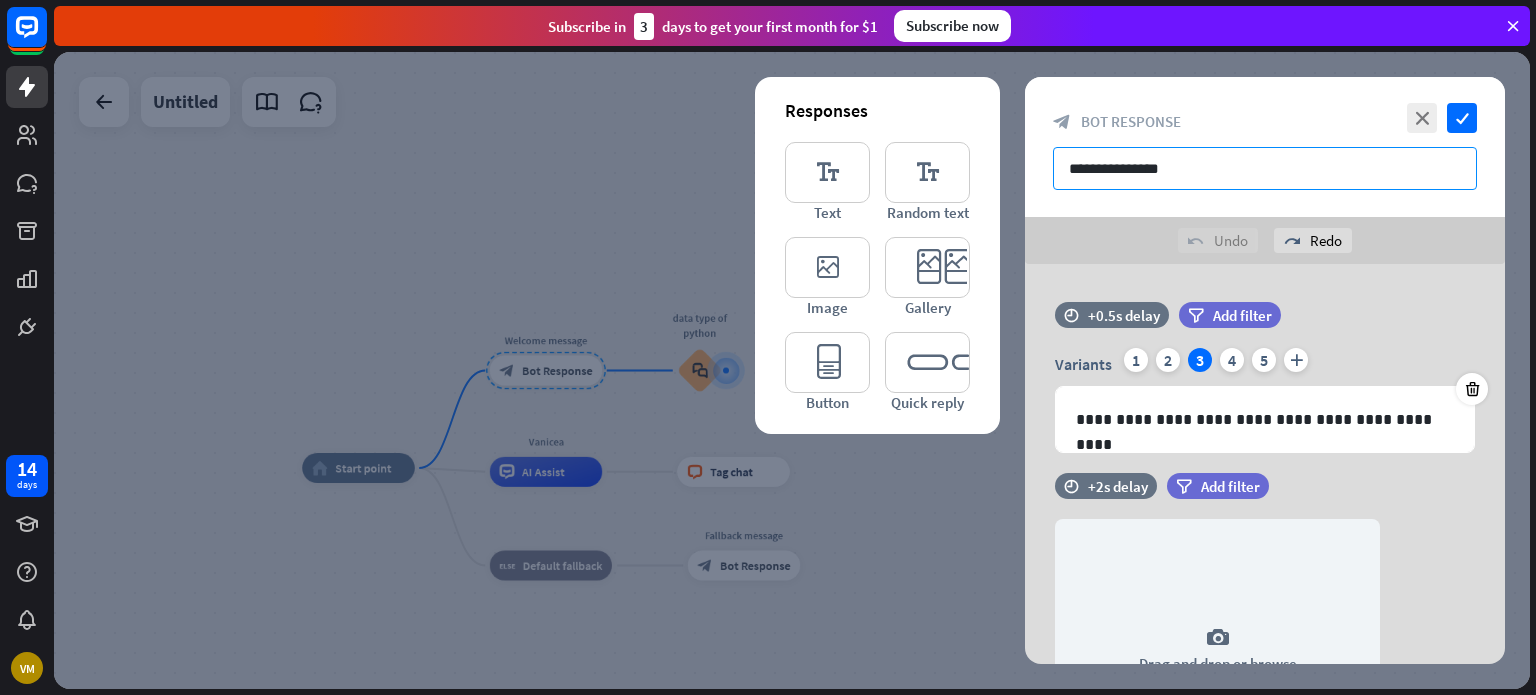 click on "**********" at bounding box center [1265, 168] 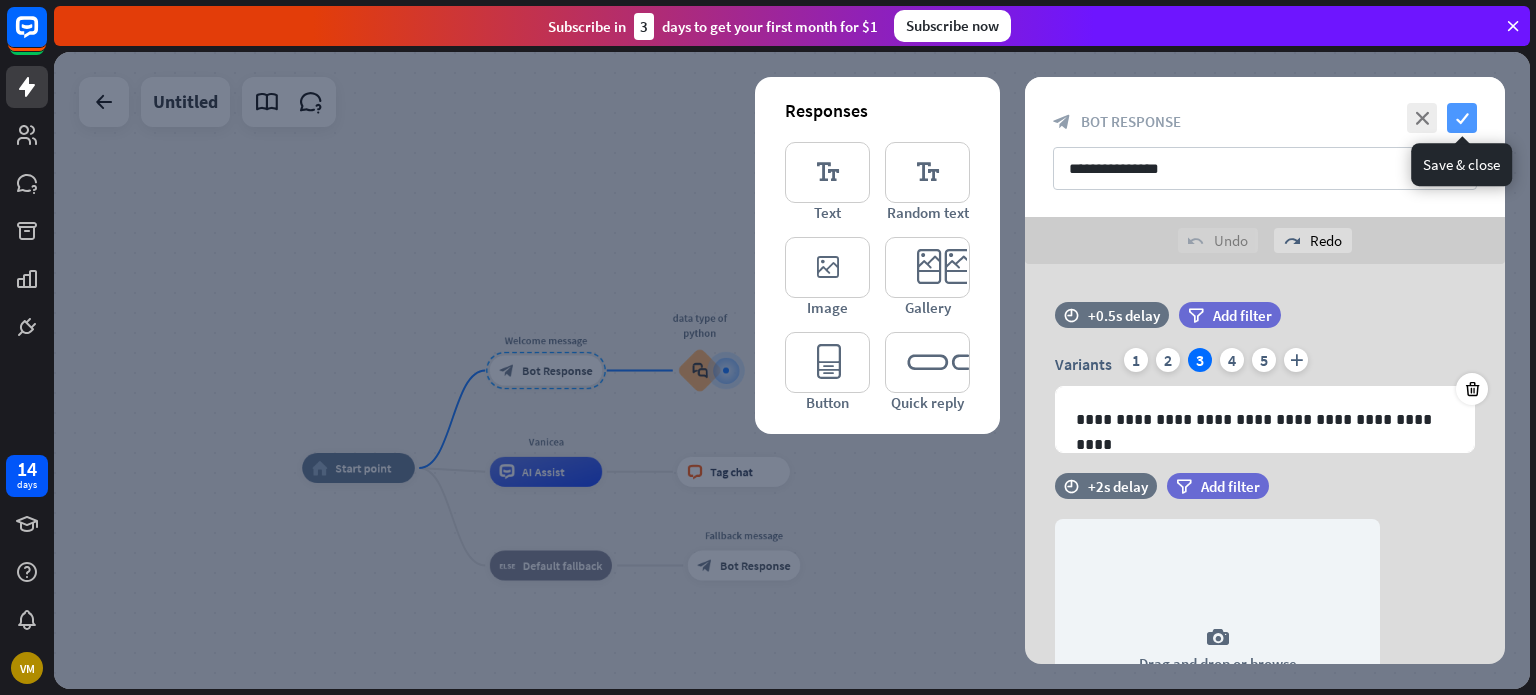 click on "check" at bounding box center [1462, 118] 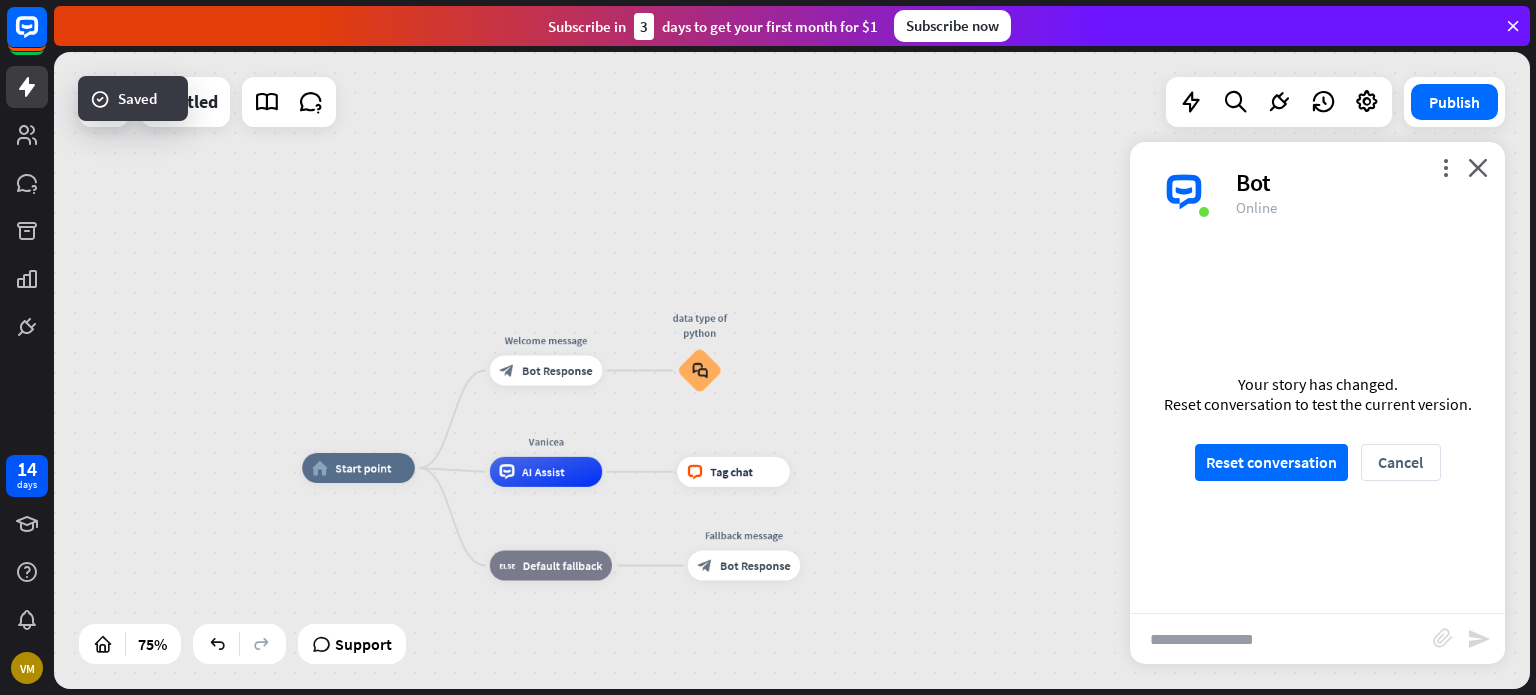 click on "home_2   Start point                 Welcome message   block_bot_response   Bot Response                 data type of python   block_faq                 Vanicea     AI Assist                   block_livechat   Tag chat                   block_fallback   Default fallback                 Fallback message   block_bot_response   Bot Response" at bounding box center [855, 707] 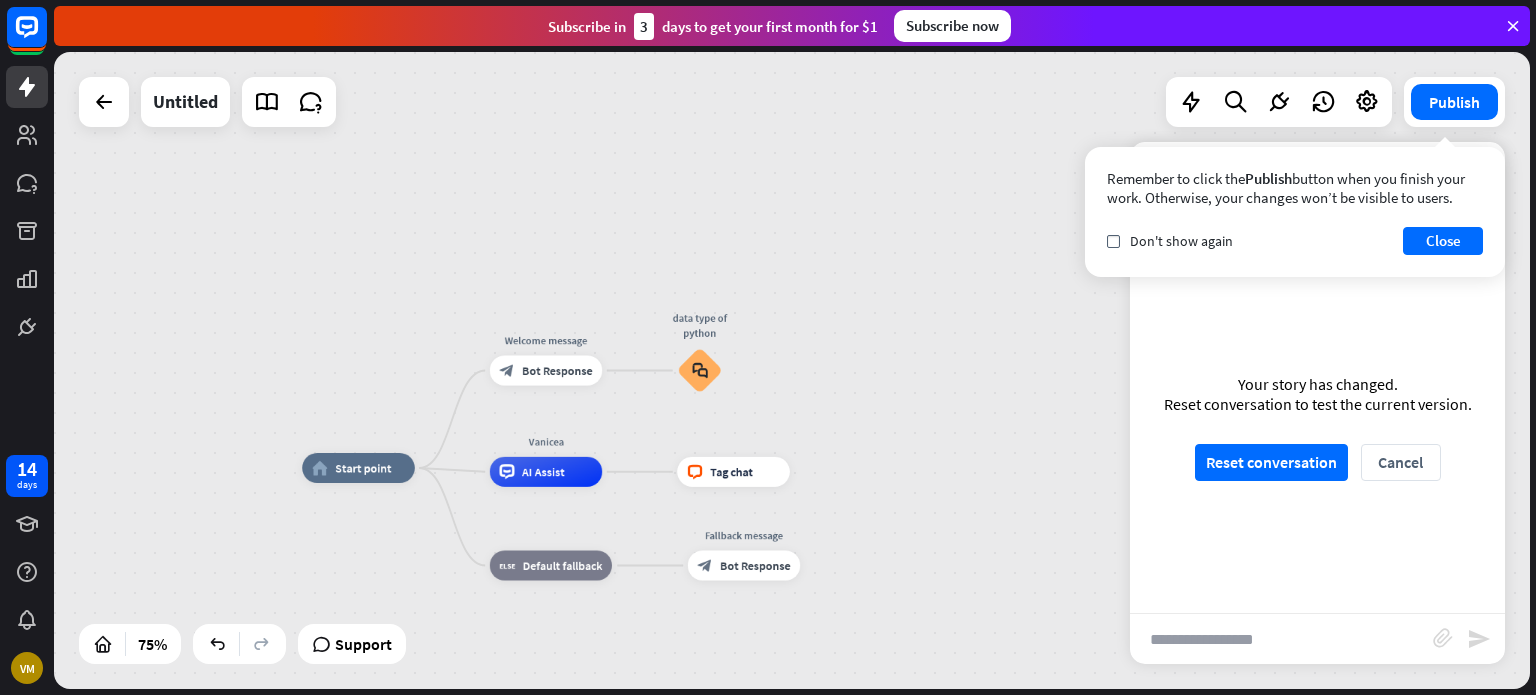 click on "home_2   Start point                 Welcome message   block_bot_response   Bot Response                 data type of python   block_faq                 Vanicea     AI Assist                   block_livechat   Tag chat                   block_fallback   Default fallback                 Fallback message   block_bot_response   Bot Response" at bounding box center [792, 370] 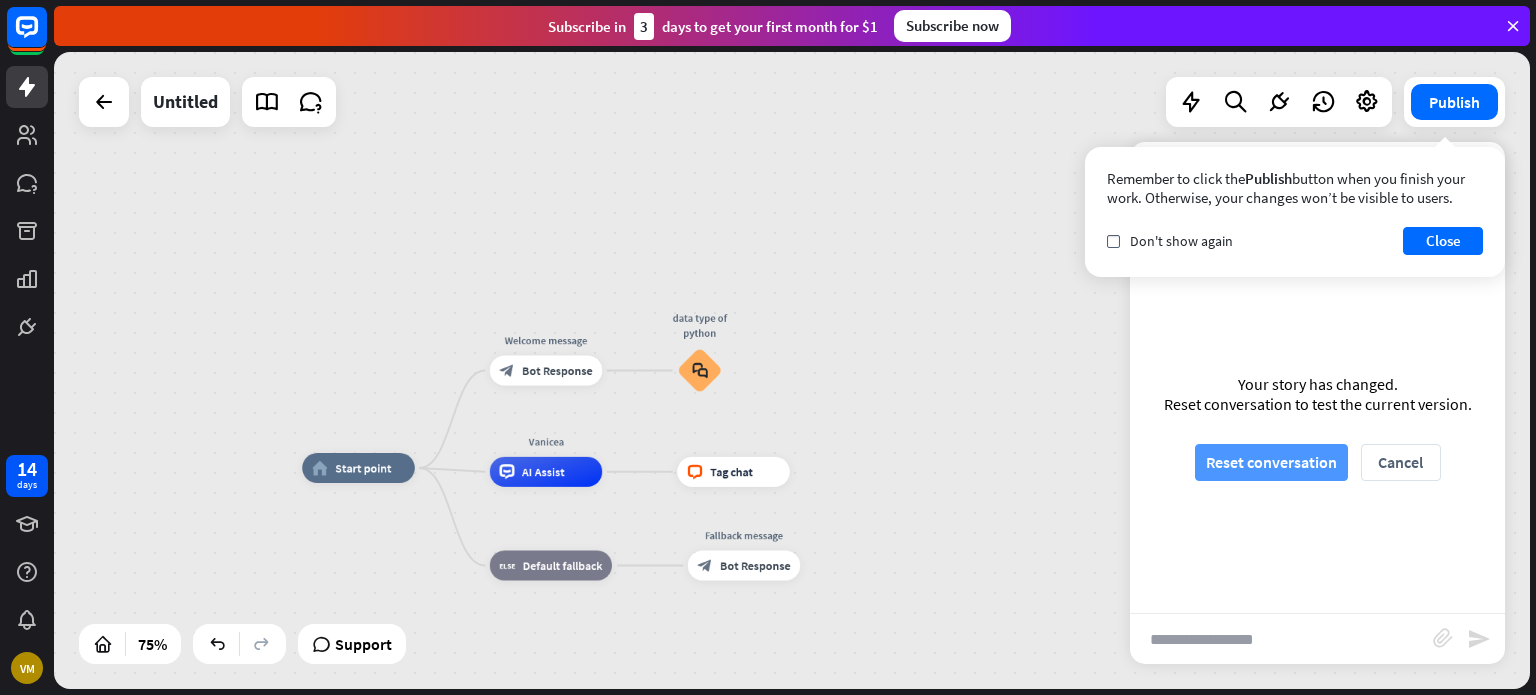 click on "Reset conversation" at bounding box center (1271, 462) 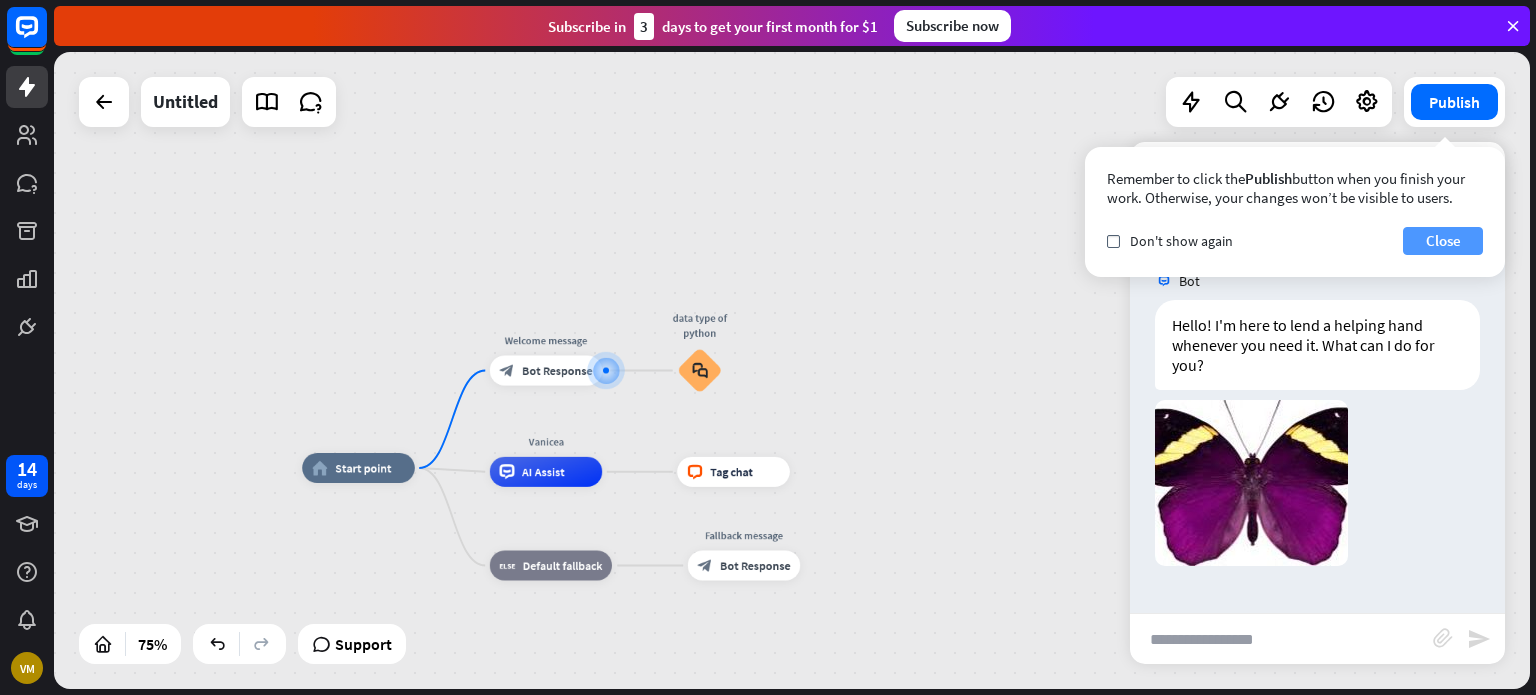 click on "Close" at bounding box center (1443, 241) 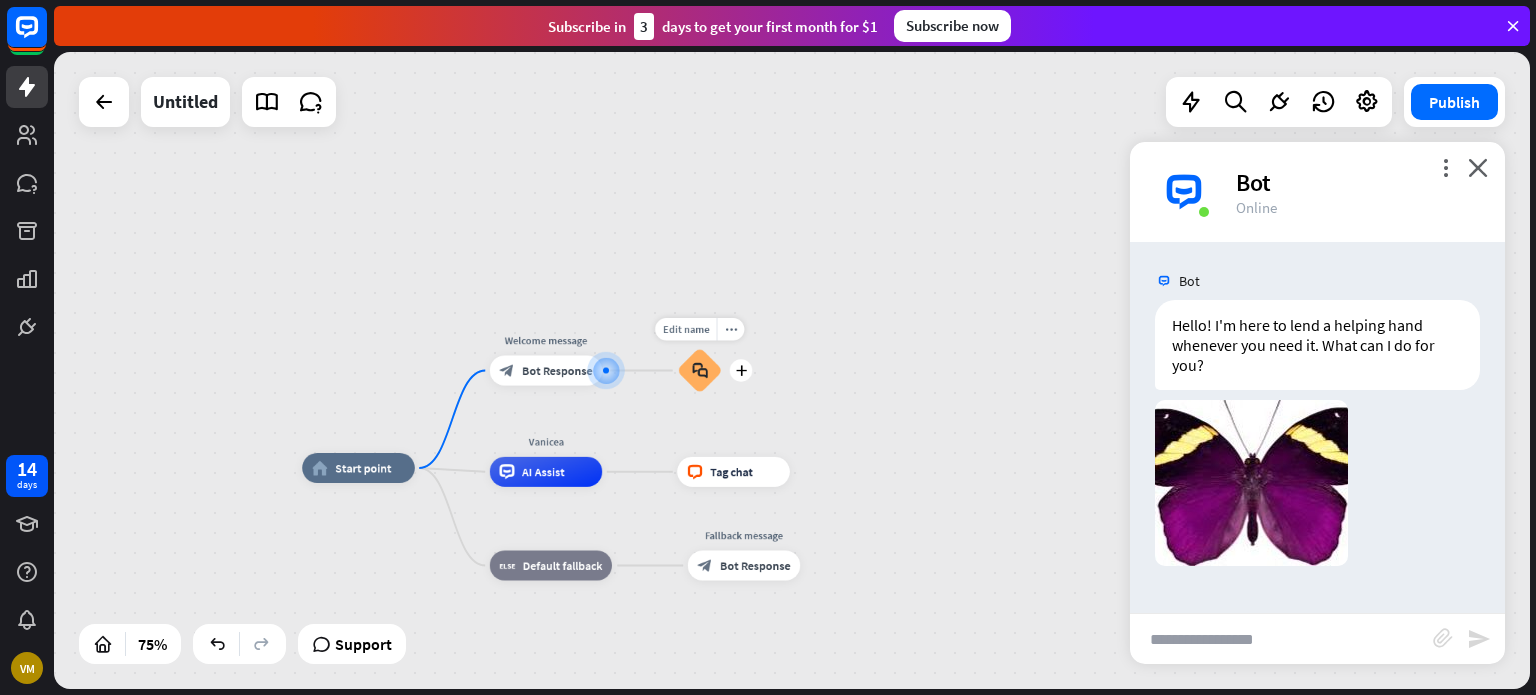 click on "block_faq" at bounding box center [699, 370] 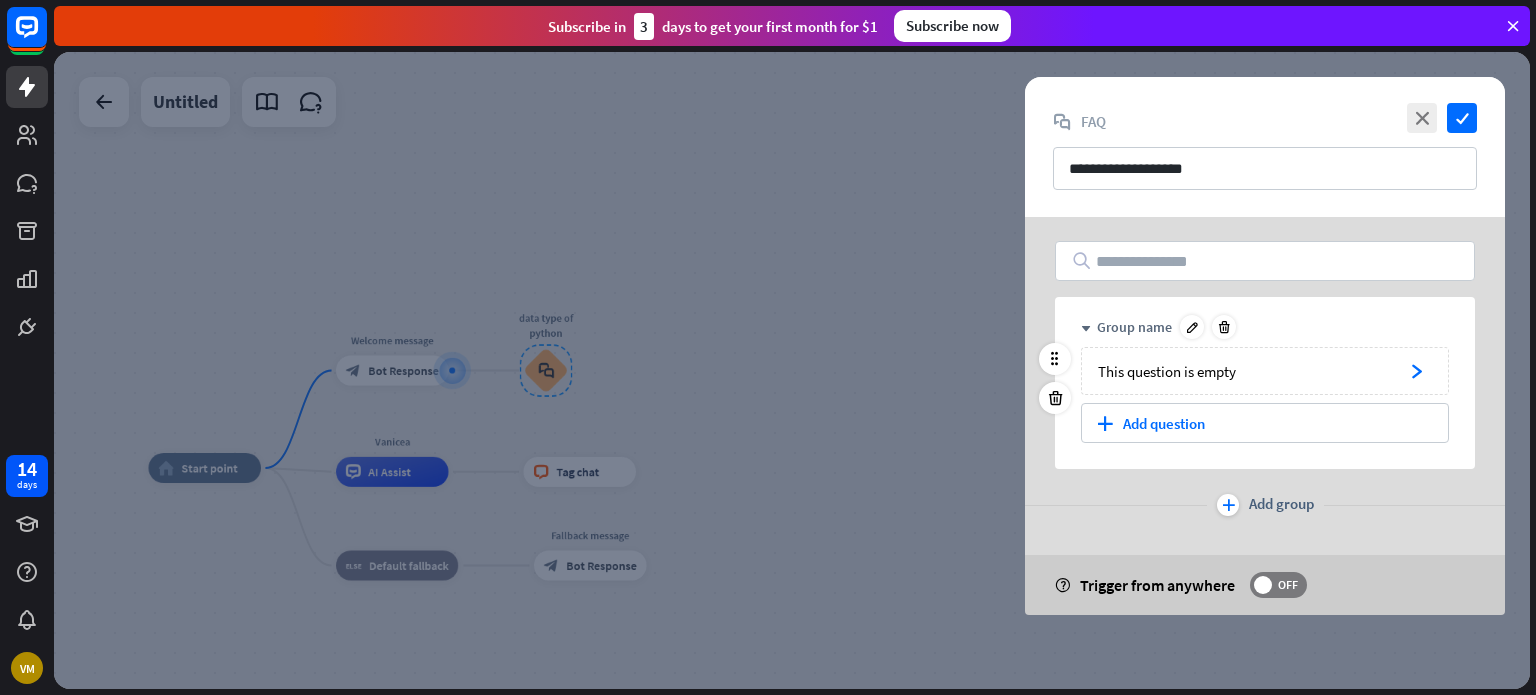 click on "This question is empty" at bounding box center [1245, 371] 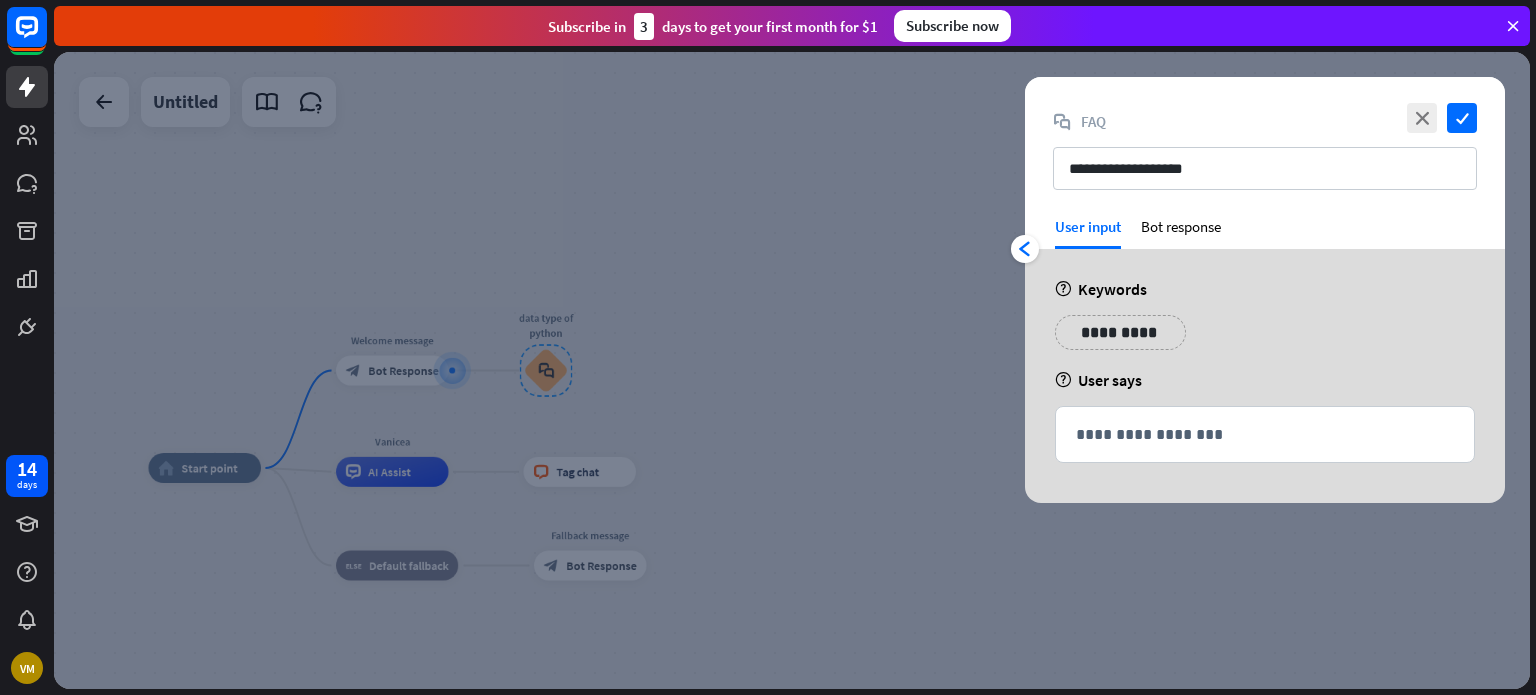 click on "User input" at bounding box center (1088, 226) 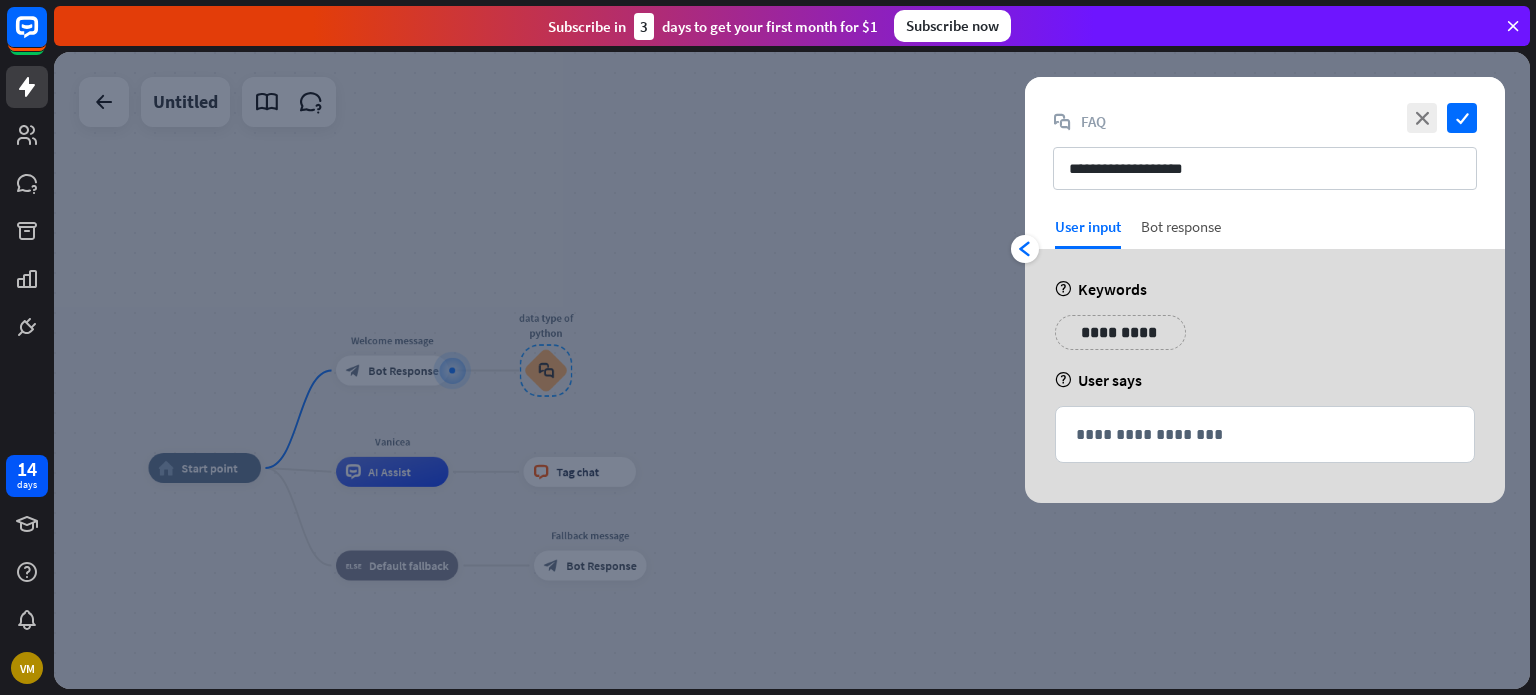click on "Bot response" at bounding box center [1181, 233] 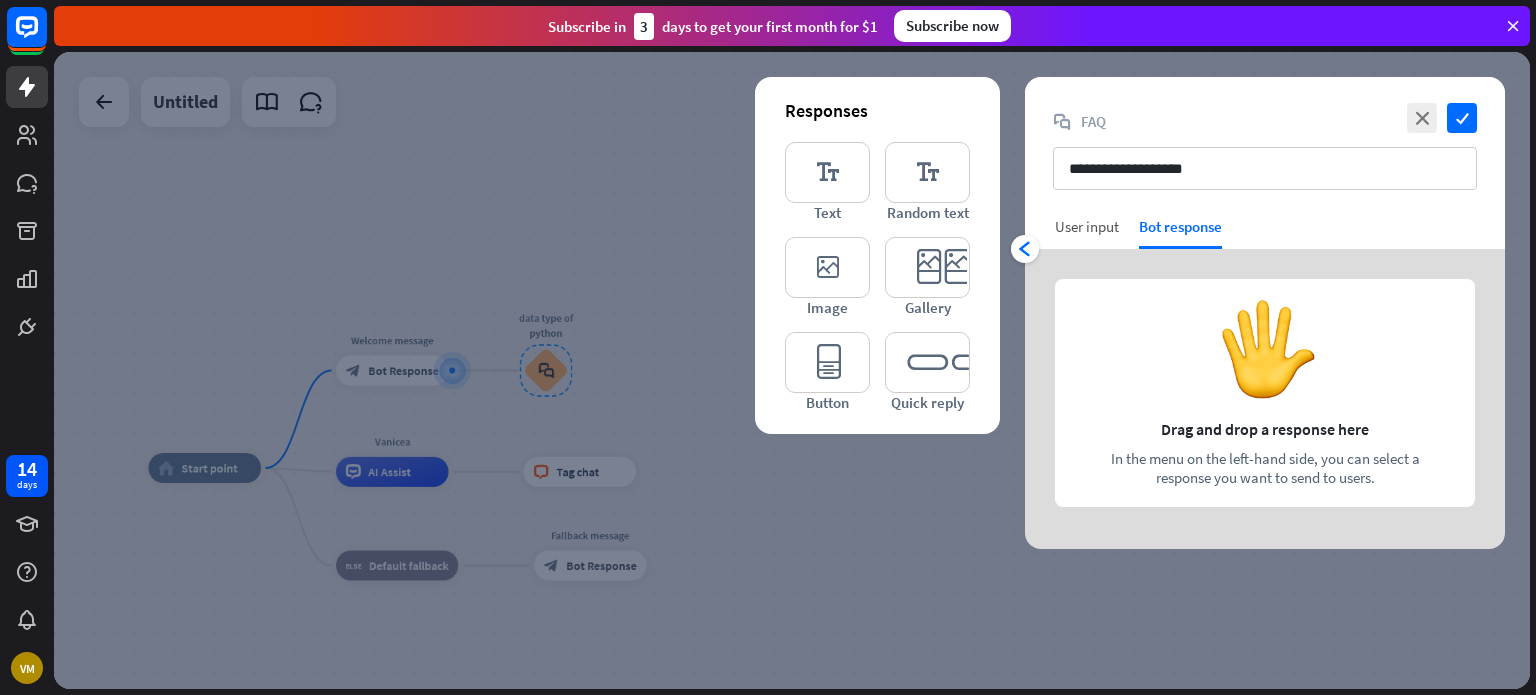 click on "User input" at bounding box center (1087, 226) 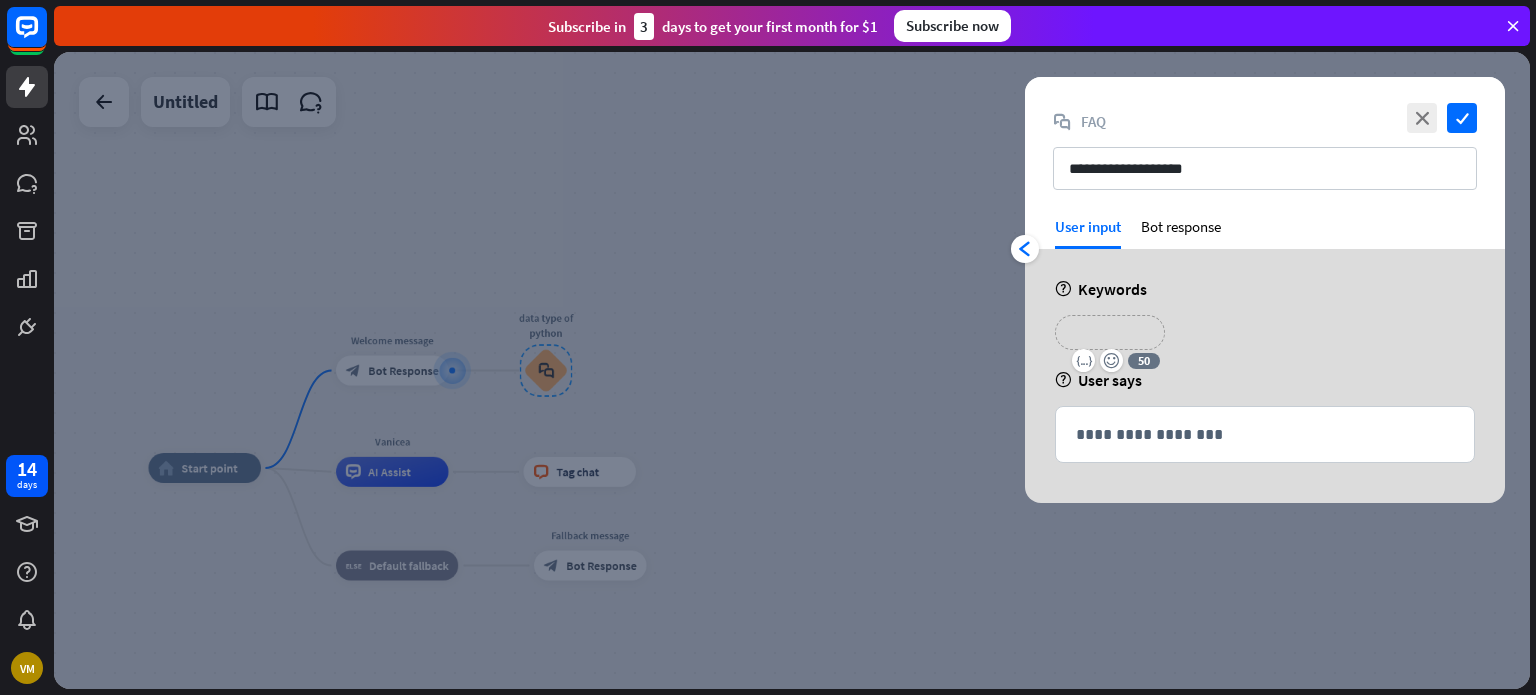 click on "**********" at bounding box center [1110, 332] 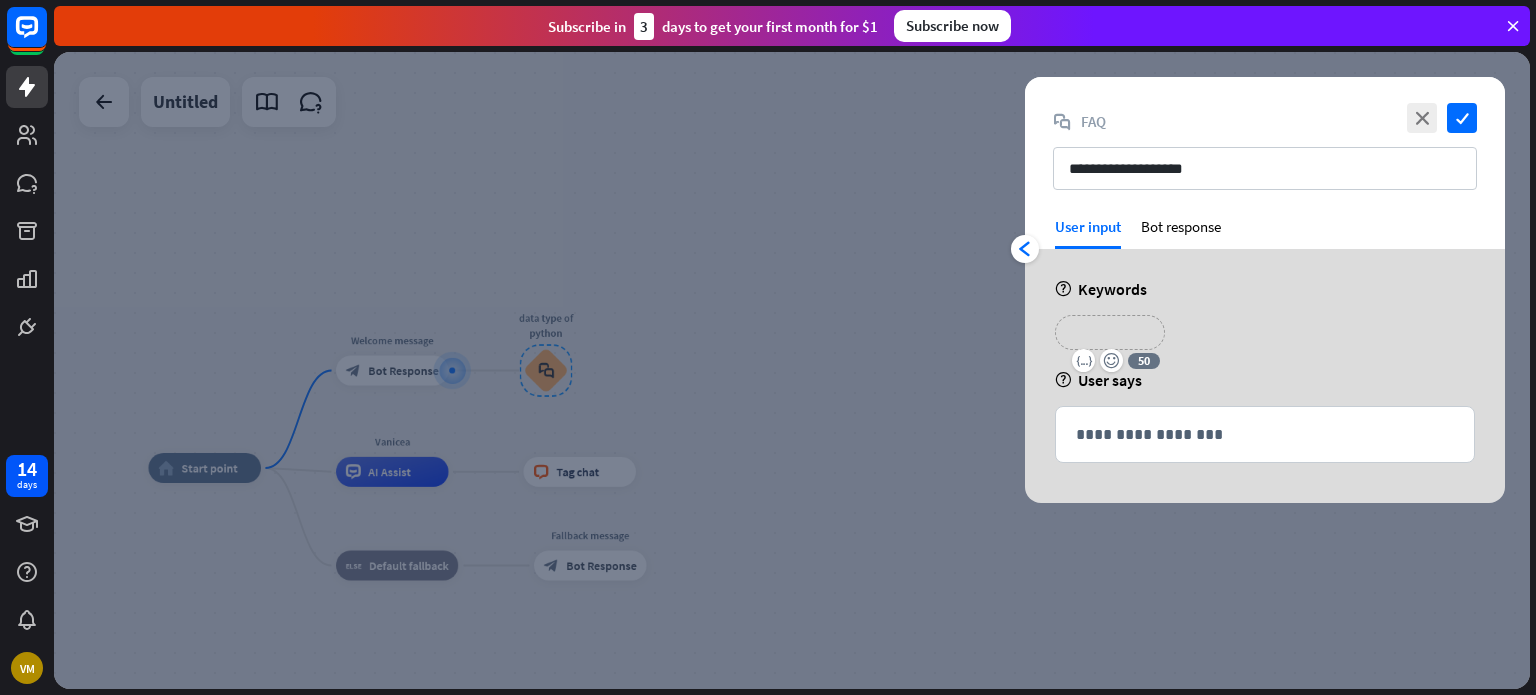 type 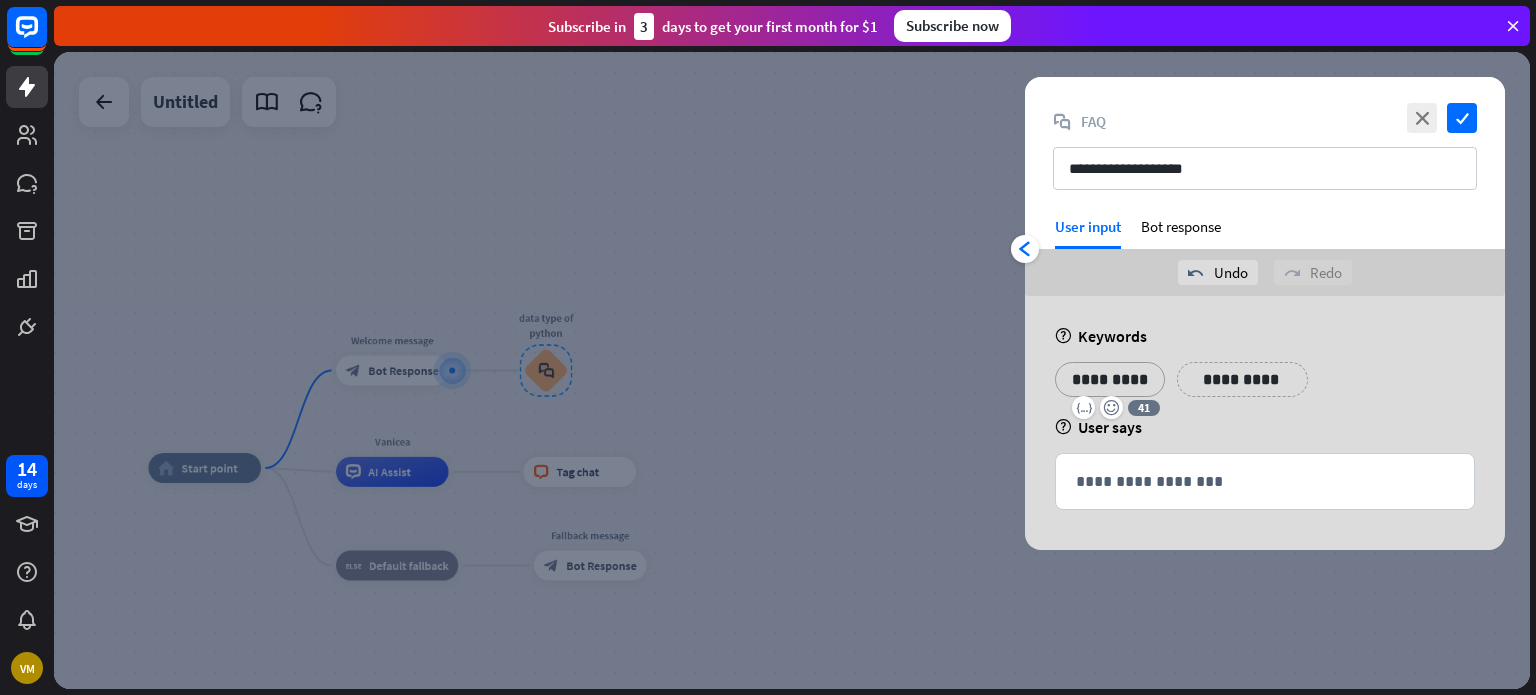 click on "**********" at bounding box center [1242, 379] 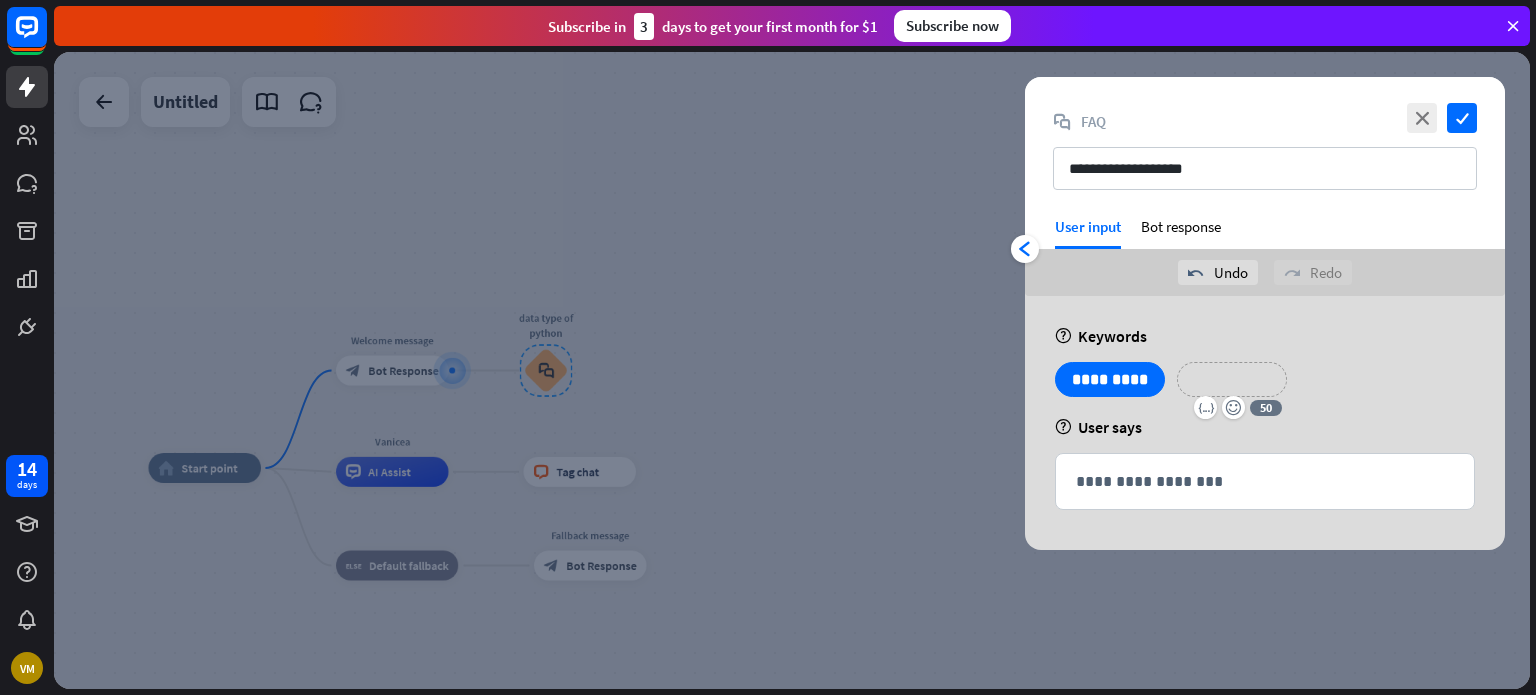 type 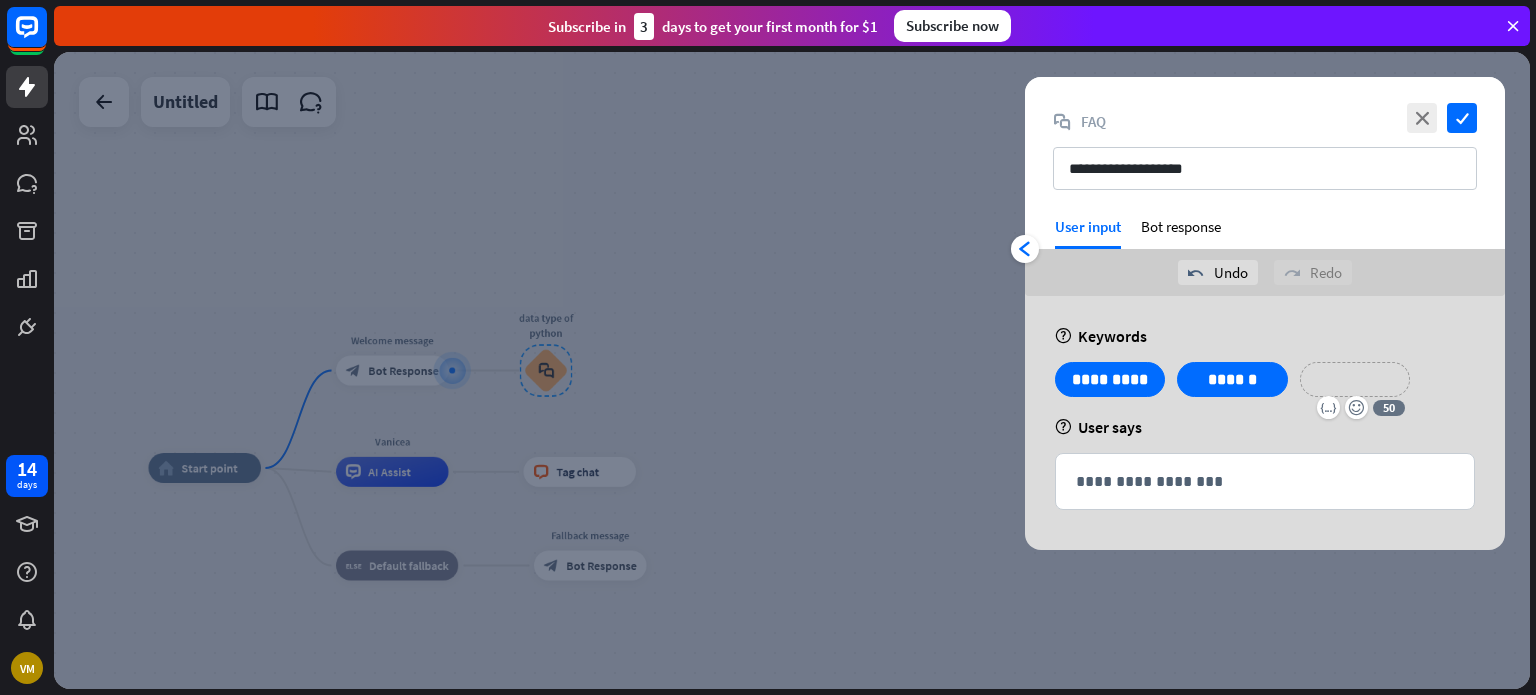 click on "**********" at bounding box center (1355, 379) 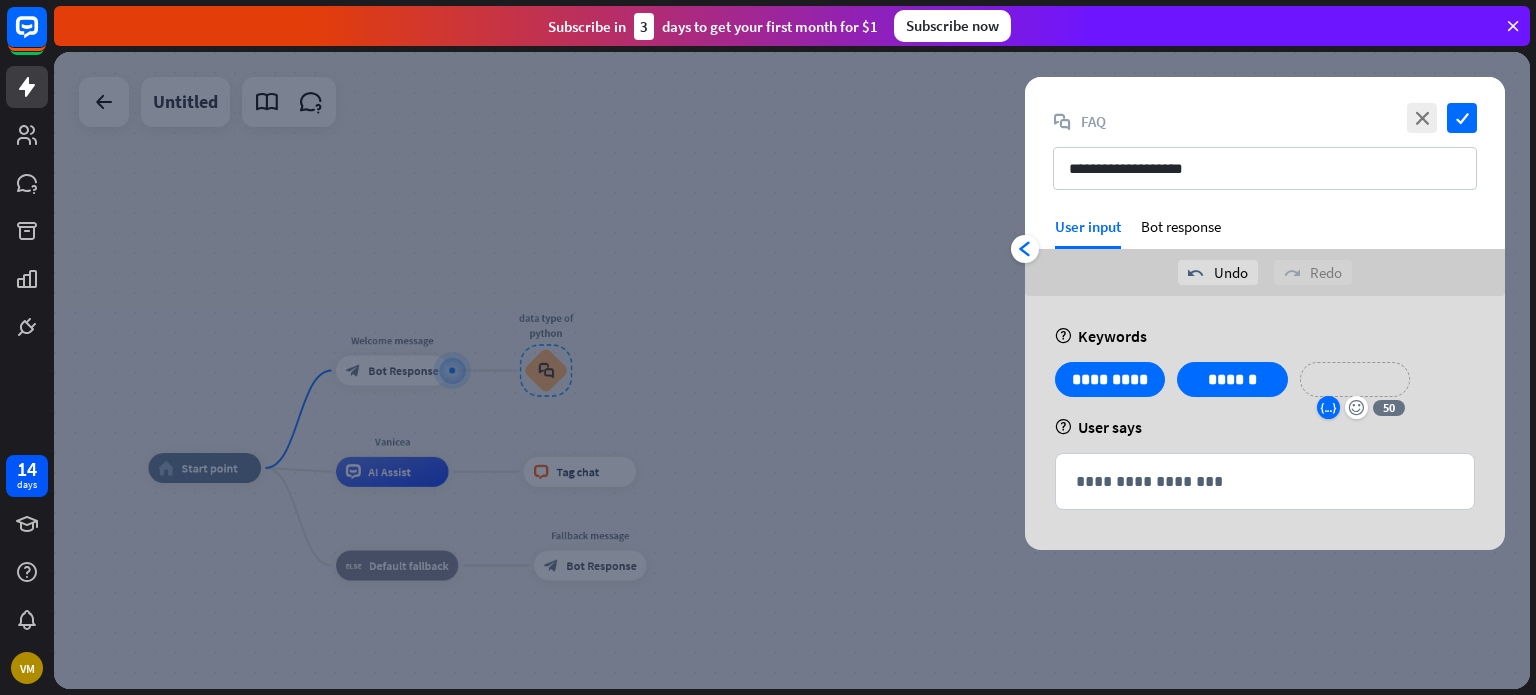 type 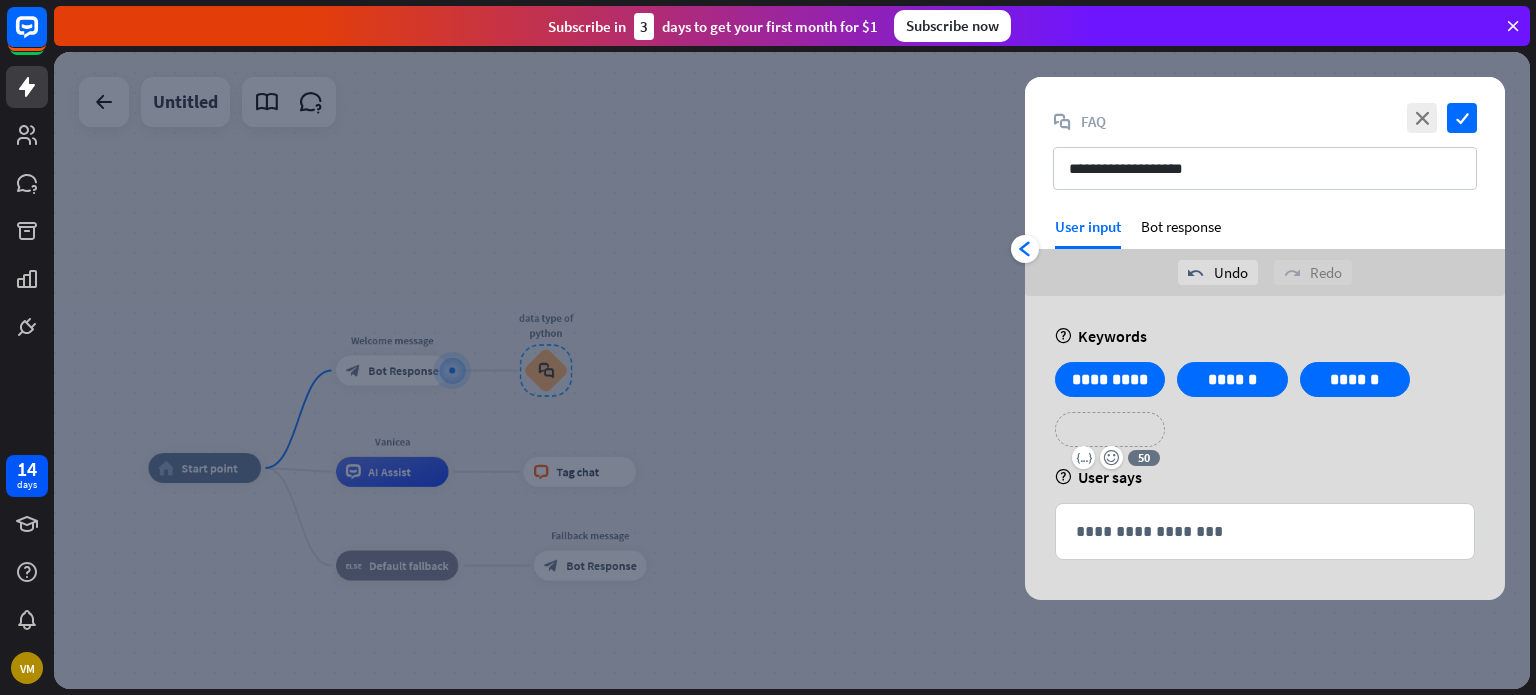 click on "**********" at bounding box center (1110, 429) 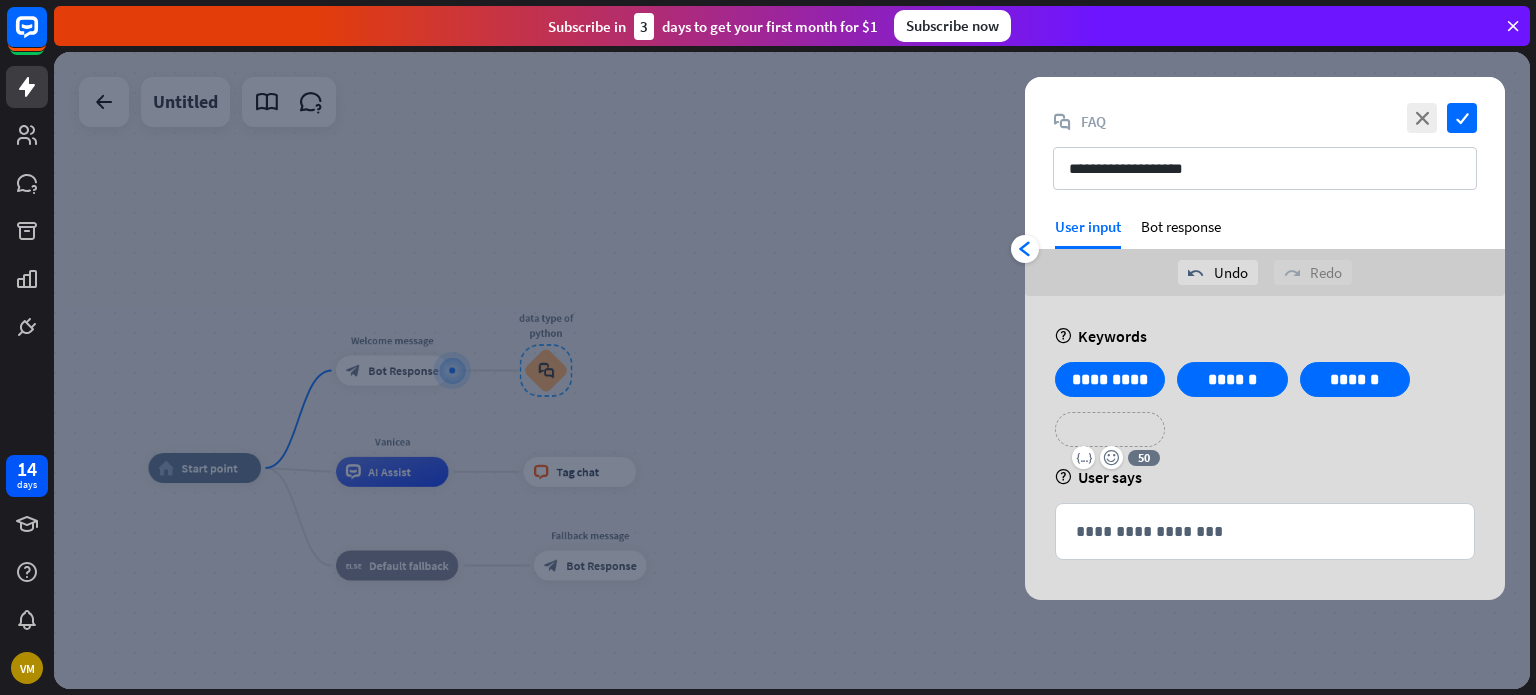 type 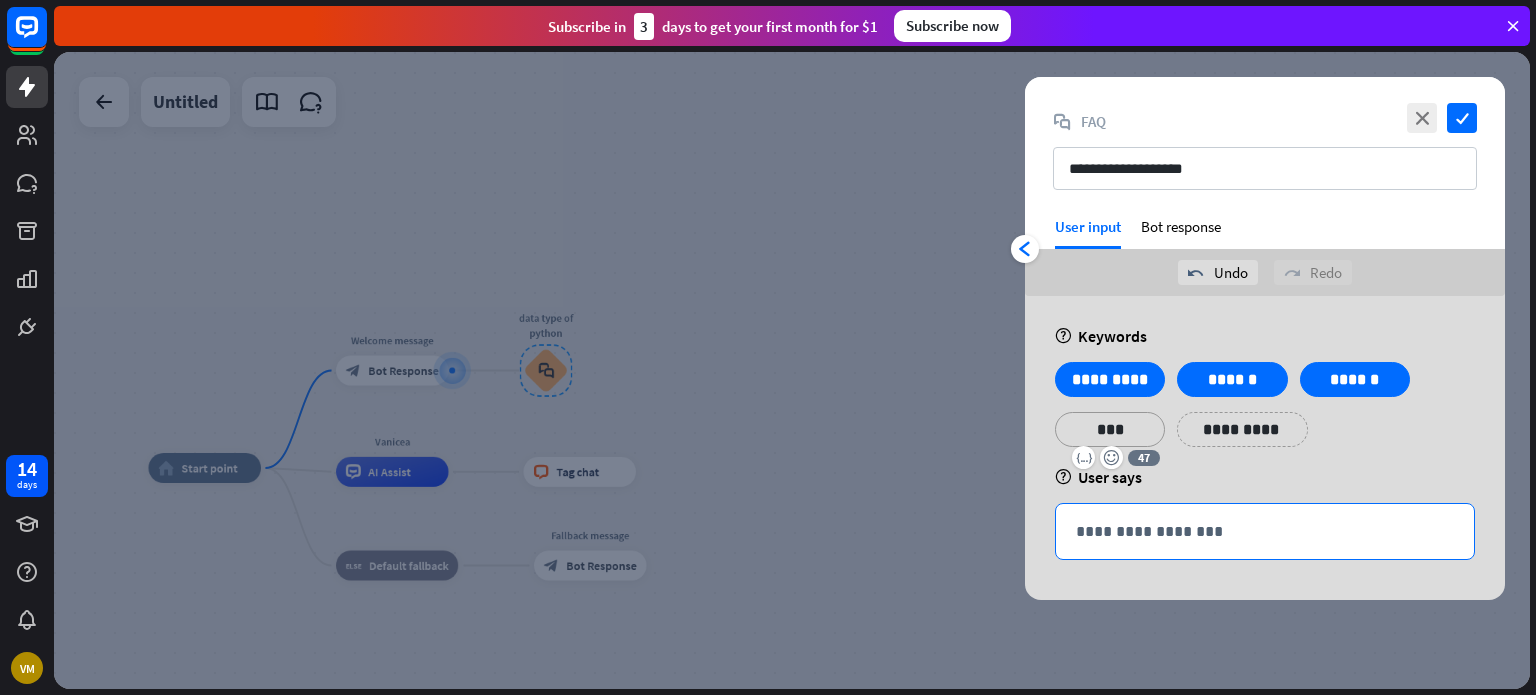 click on "**********" at bounding box center (1265, 531) 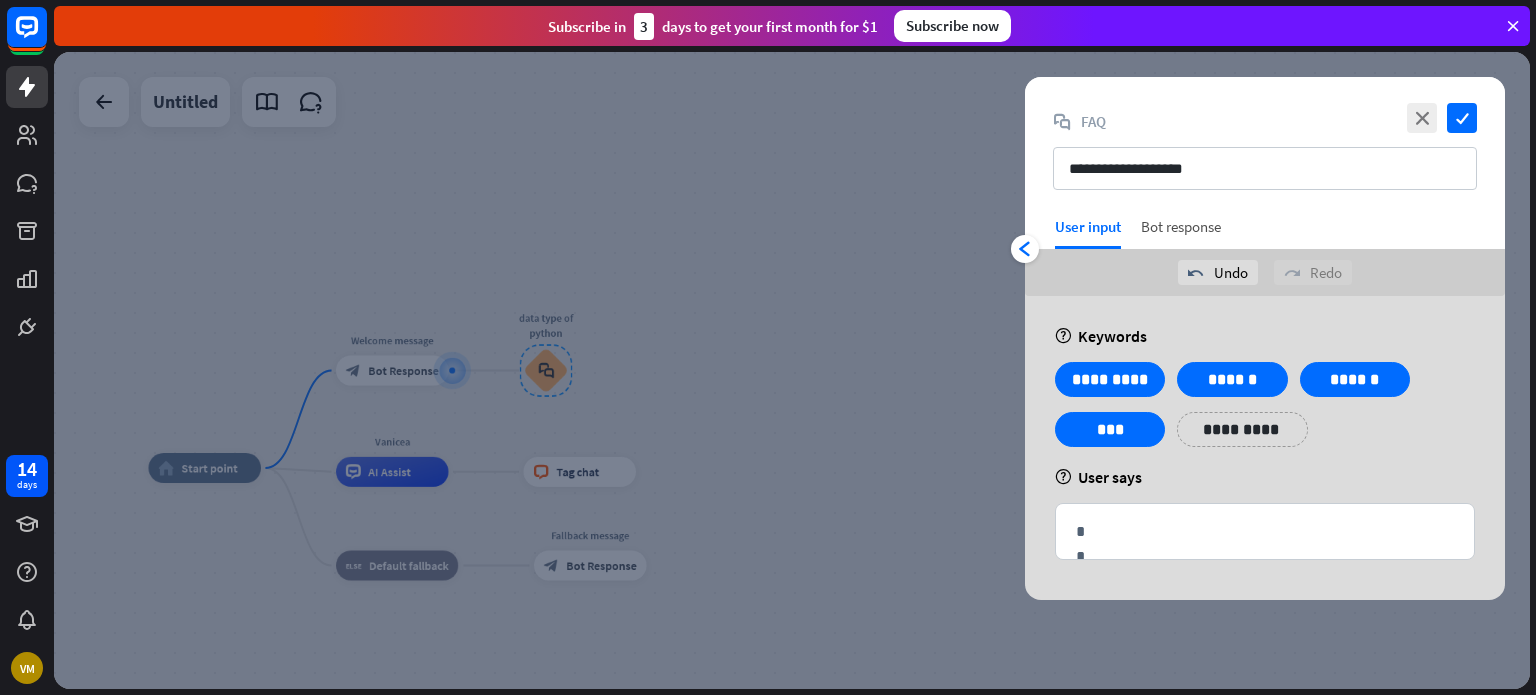 click on "Bot response" at bounding box center [1181, 233] 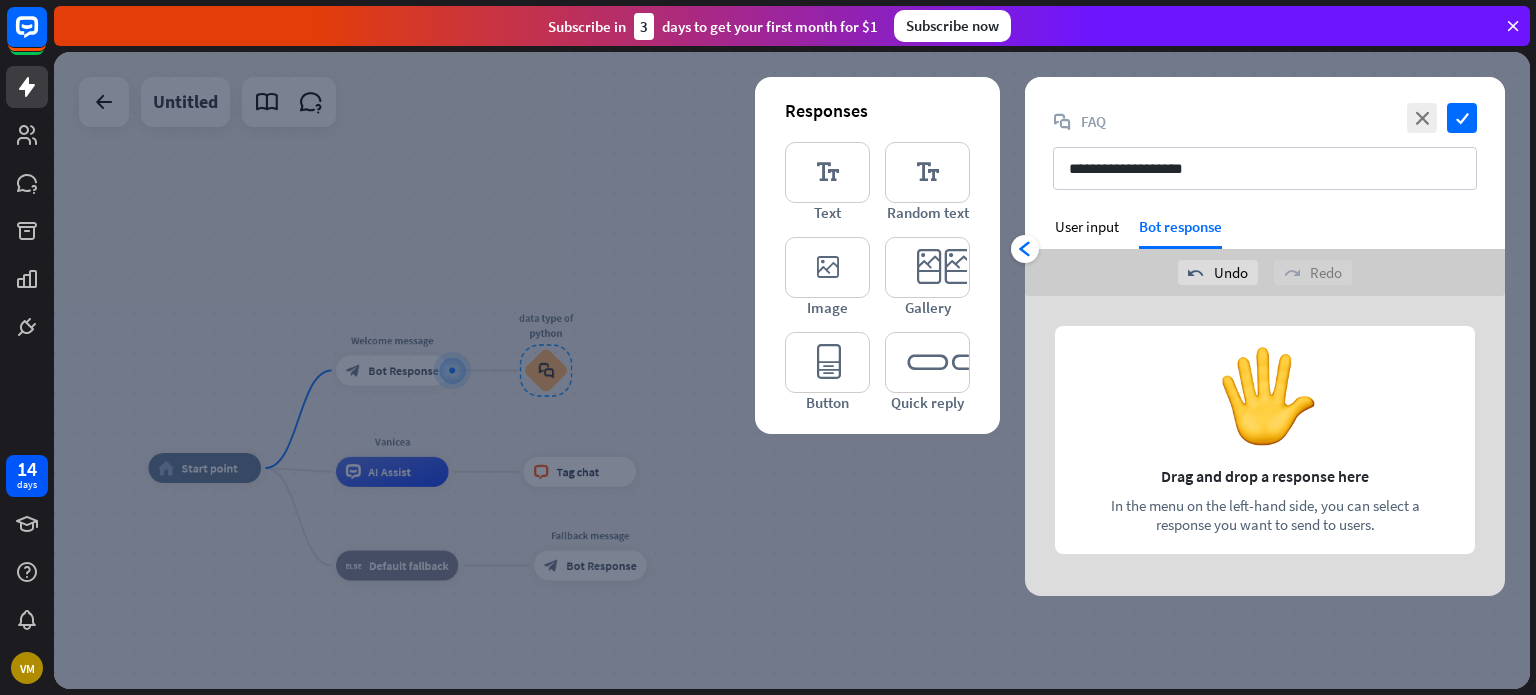 click at bounding box center [1265, 446] 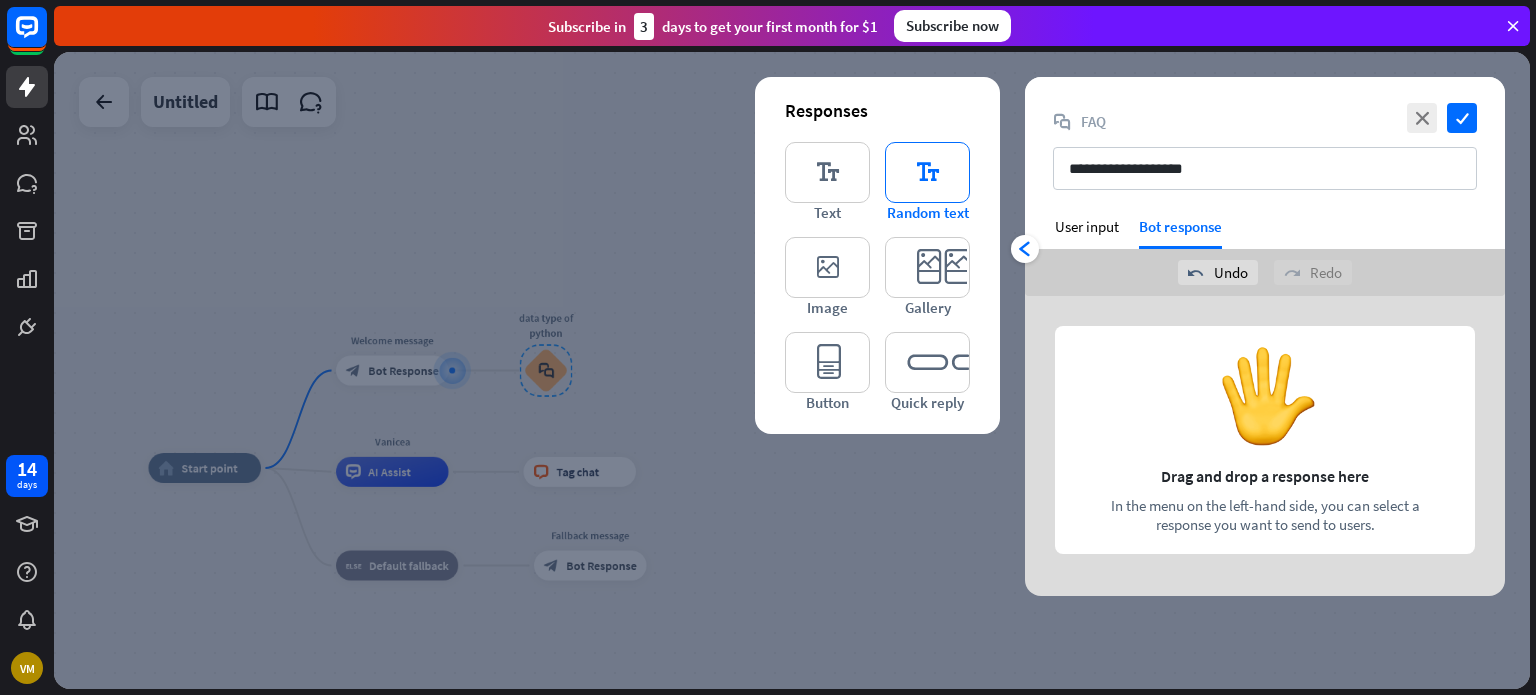 click on "editor_text" at bounding box center [927, 172] 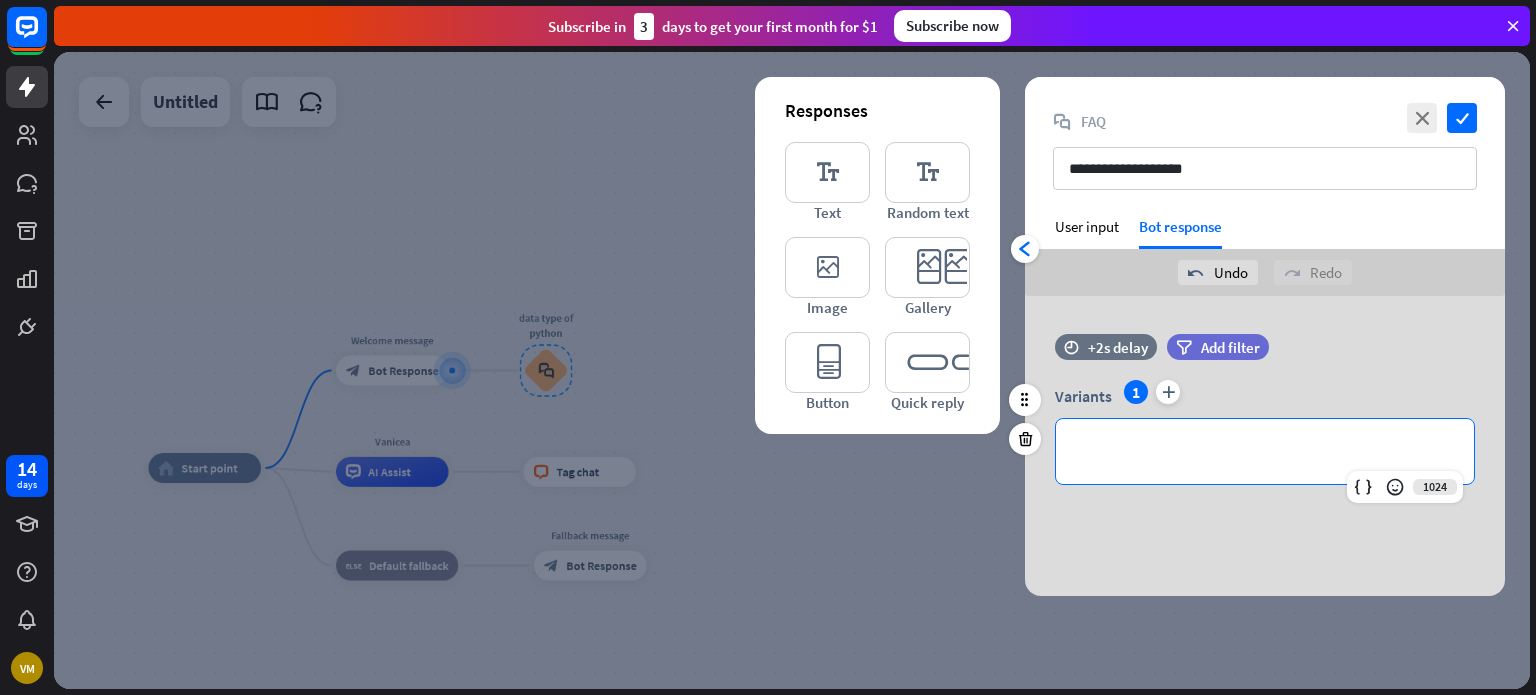 click on "**********" at bounding box center (1265, 451) 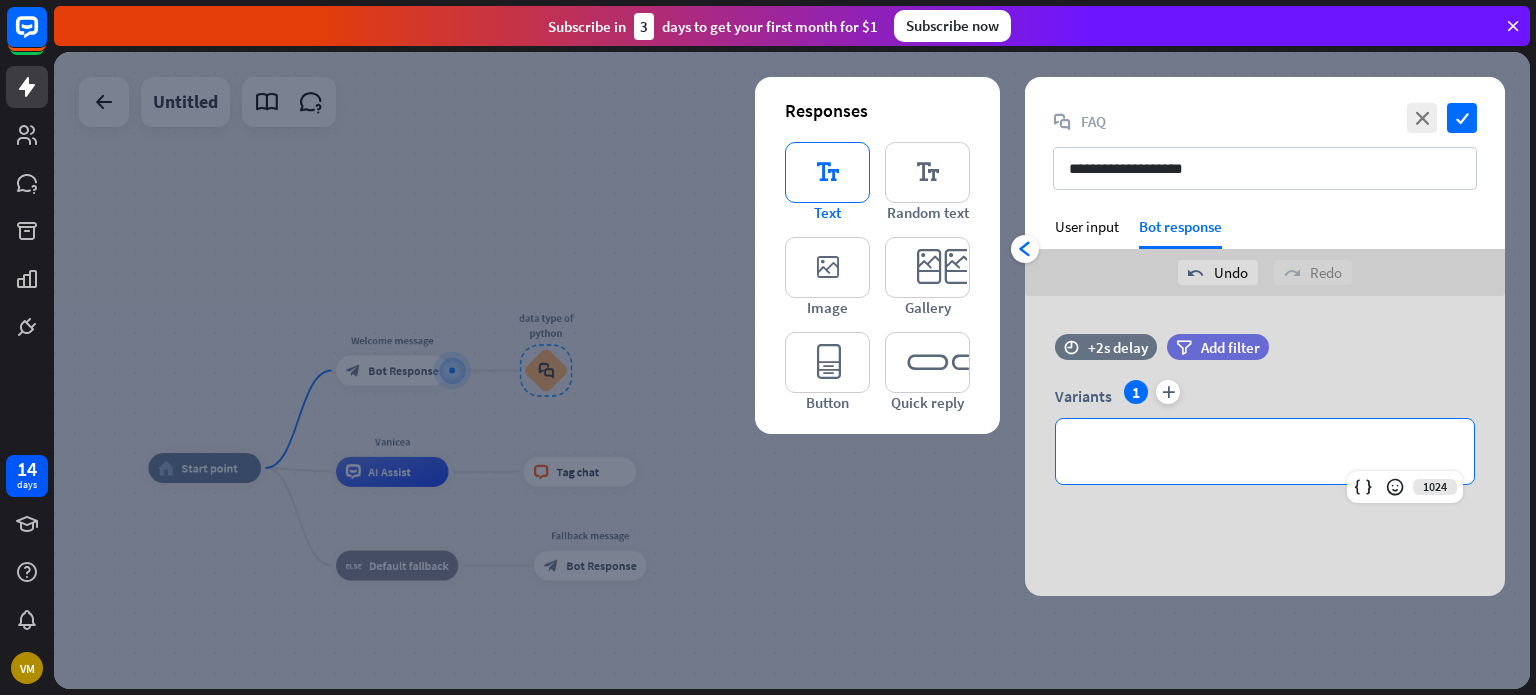 click on "editor_text" at bounding box center (827, 172) 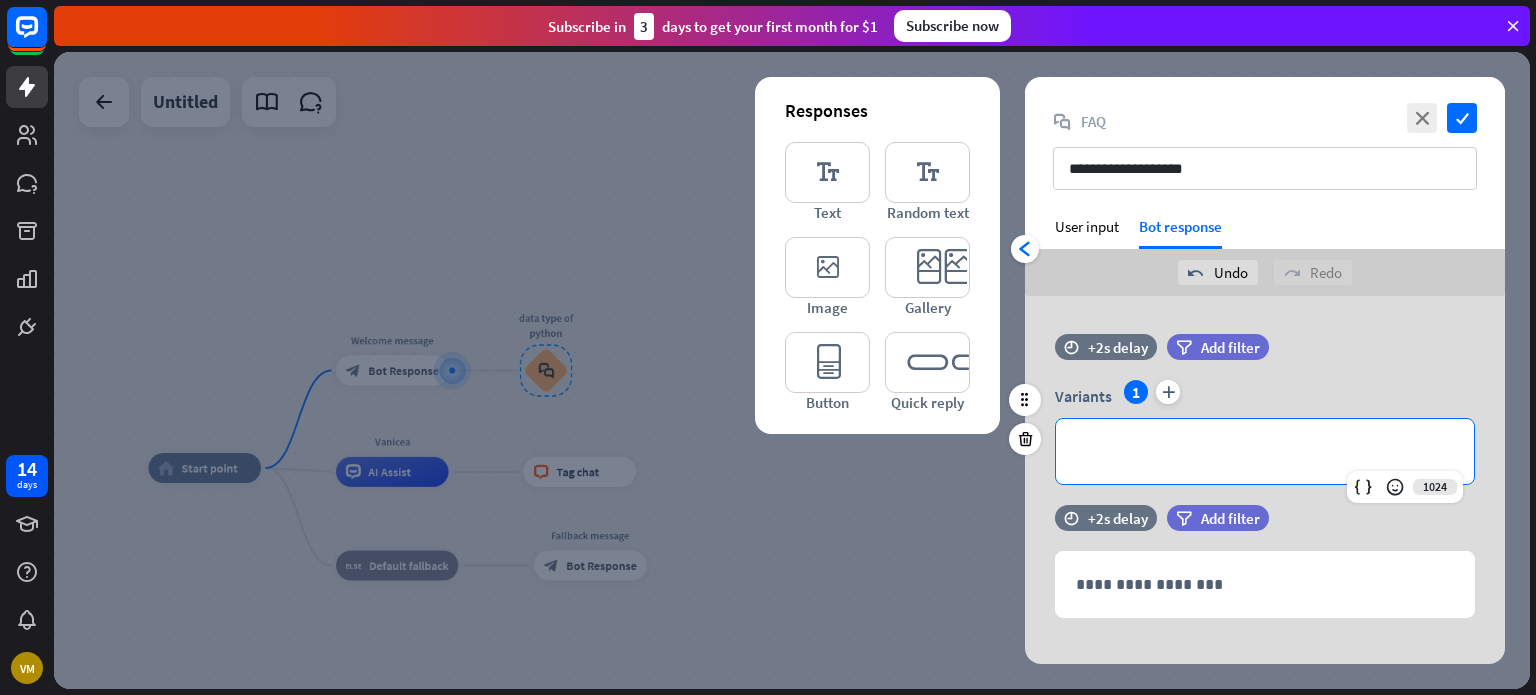 click on "**********" at bounding box center (1265, 451) 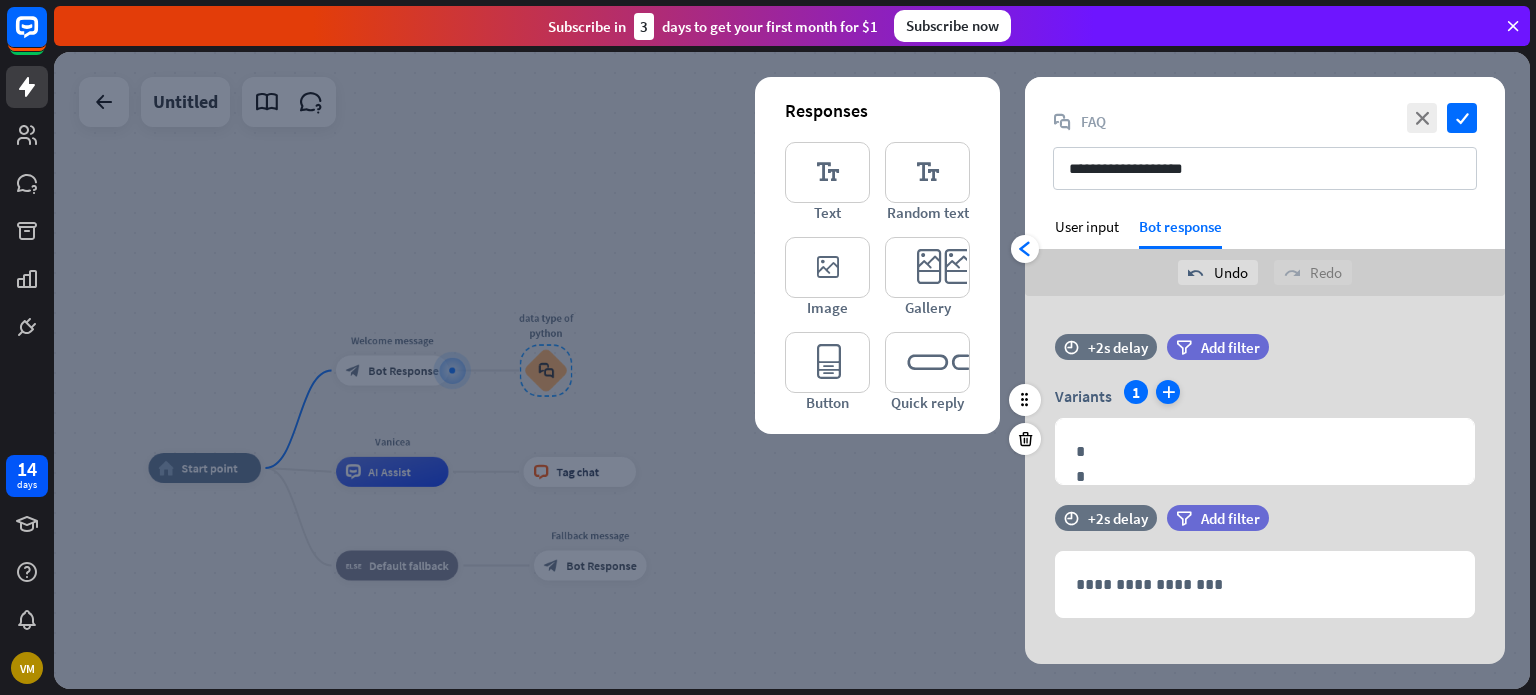 click on "plus" at bounding box center [1168, 392] 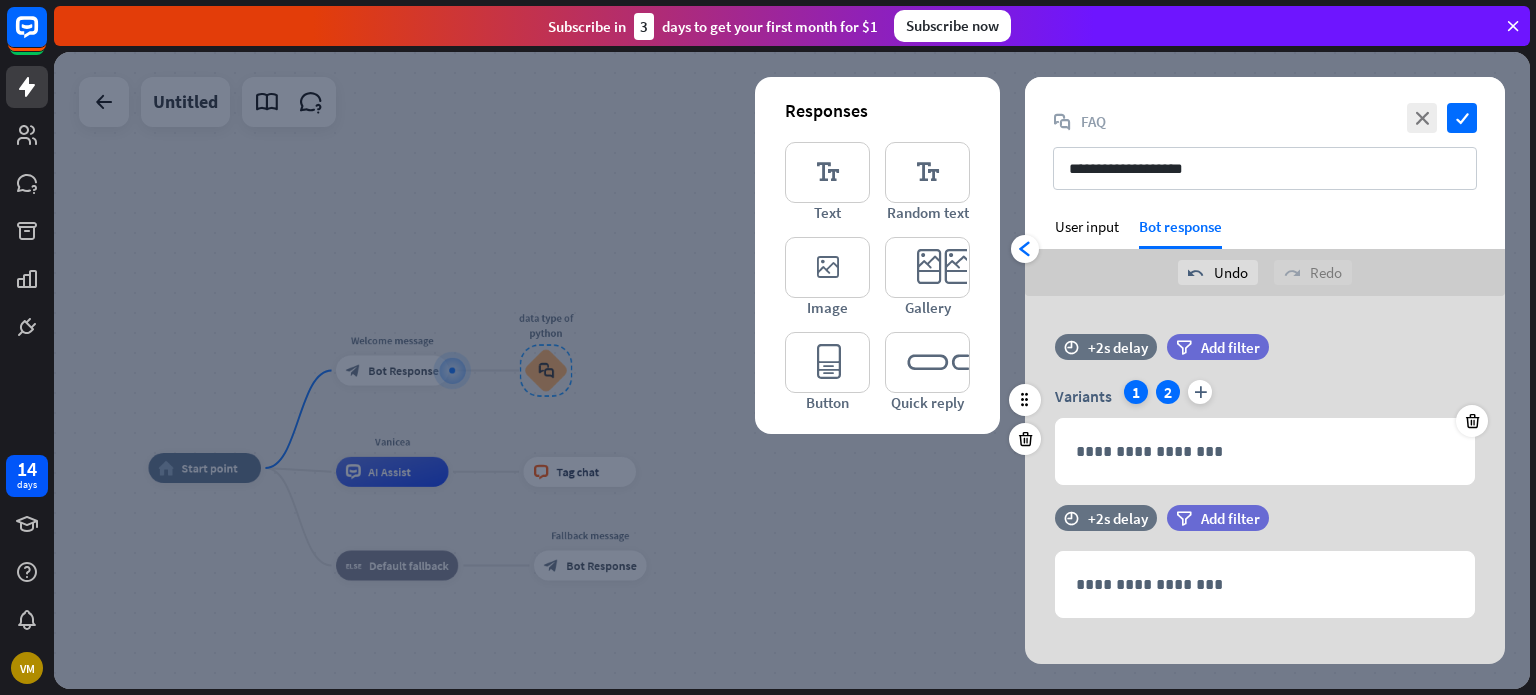 click on "1" at bounding box center [1136, 392] 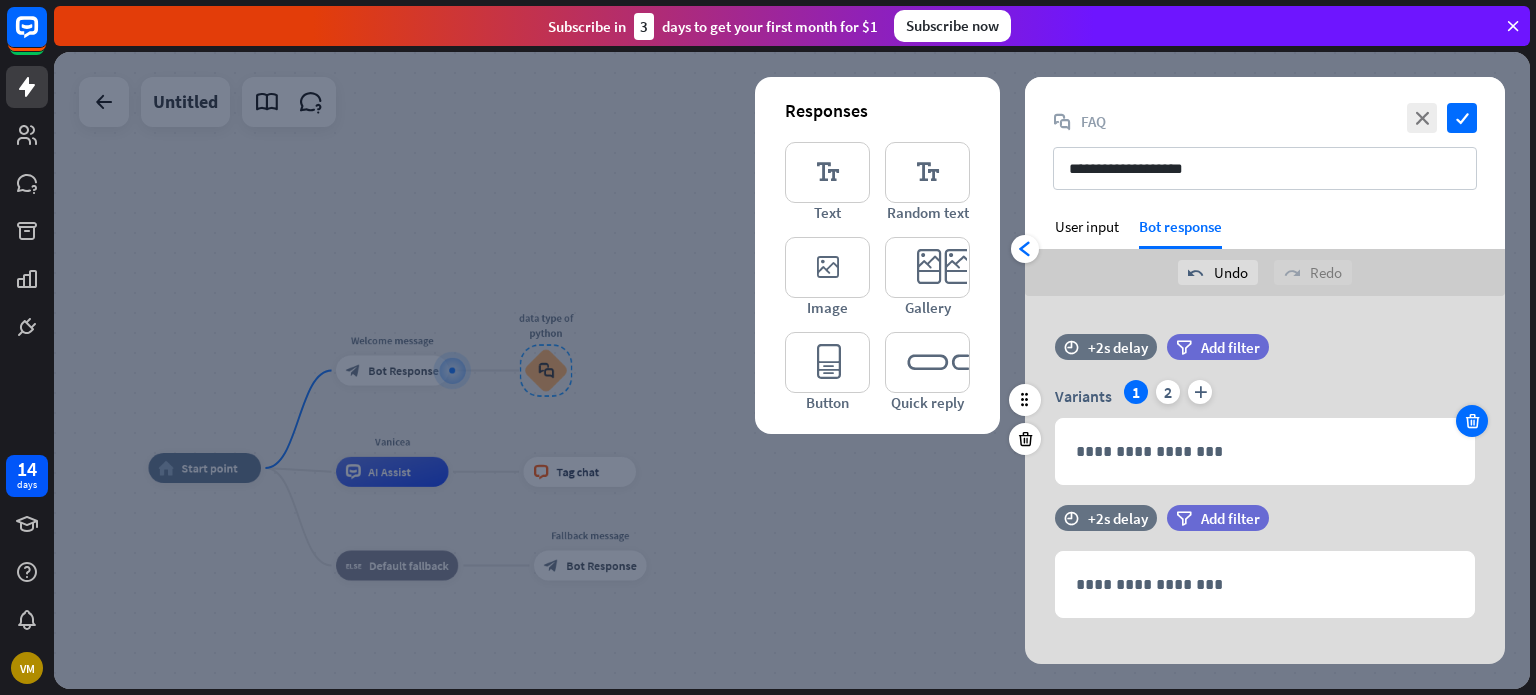 click at bounding box center [1472, 421] 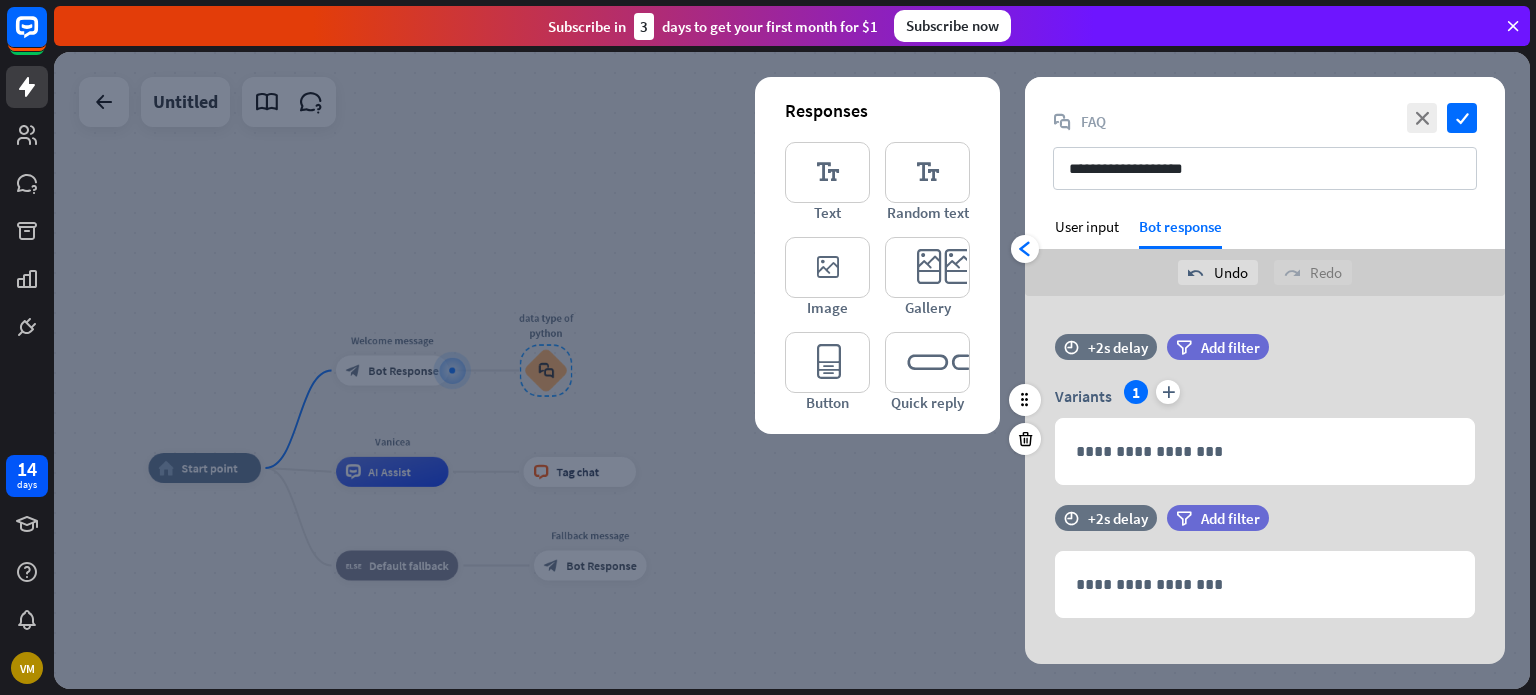 click on "1" at bounding box center (1136, 392) 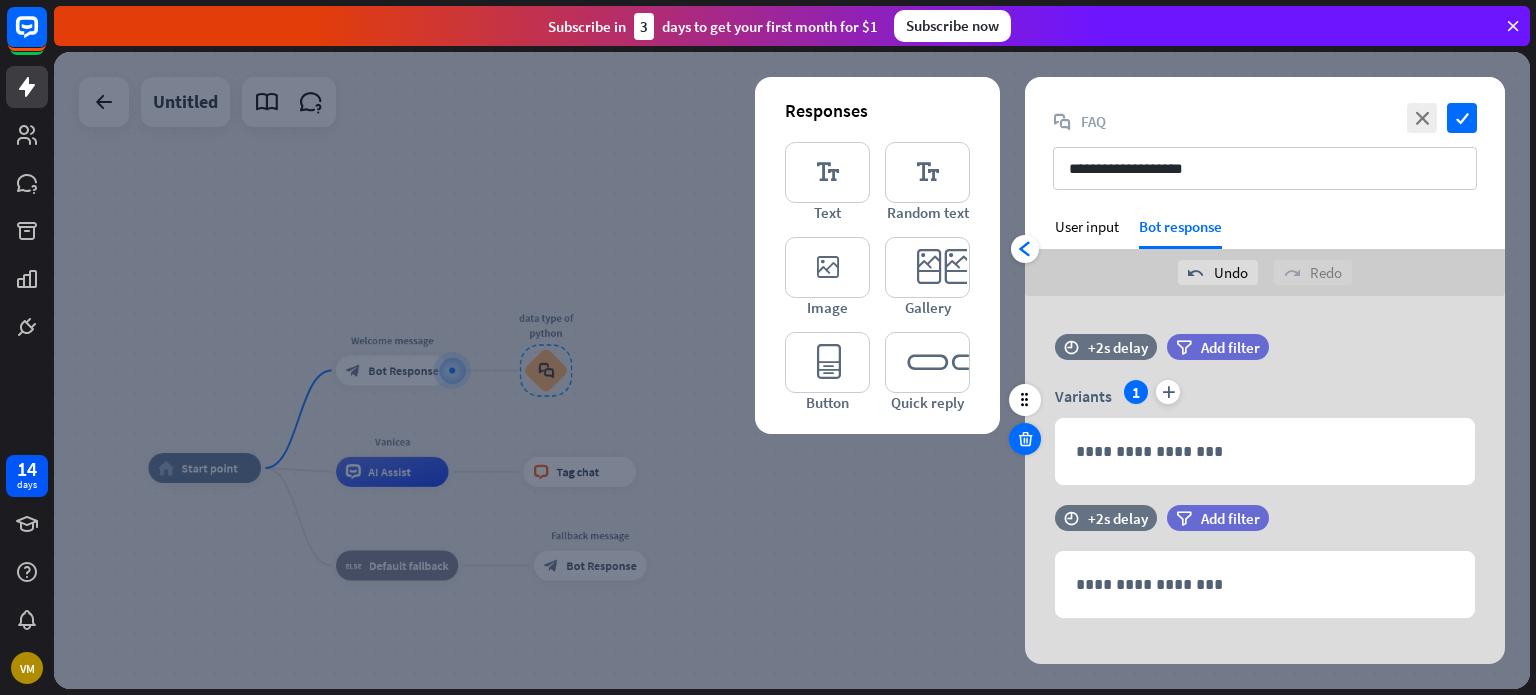 click at bounding box center (1025, 439) 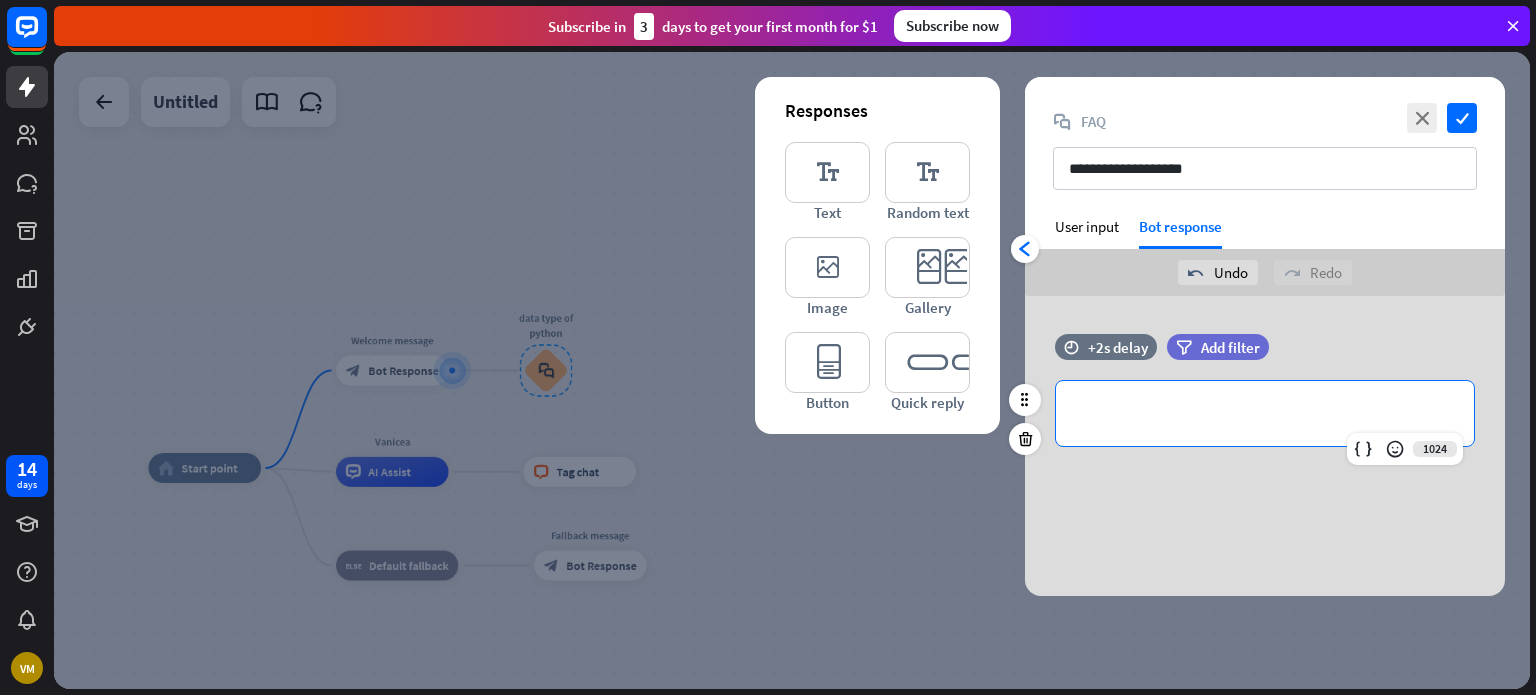 click on "**********" at bounding box center [1265, 413] 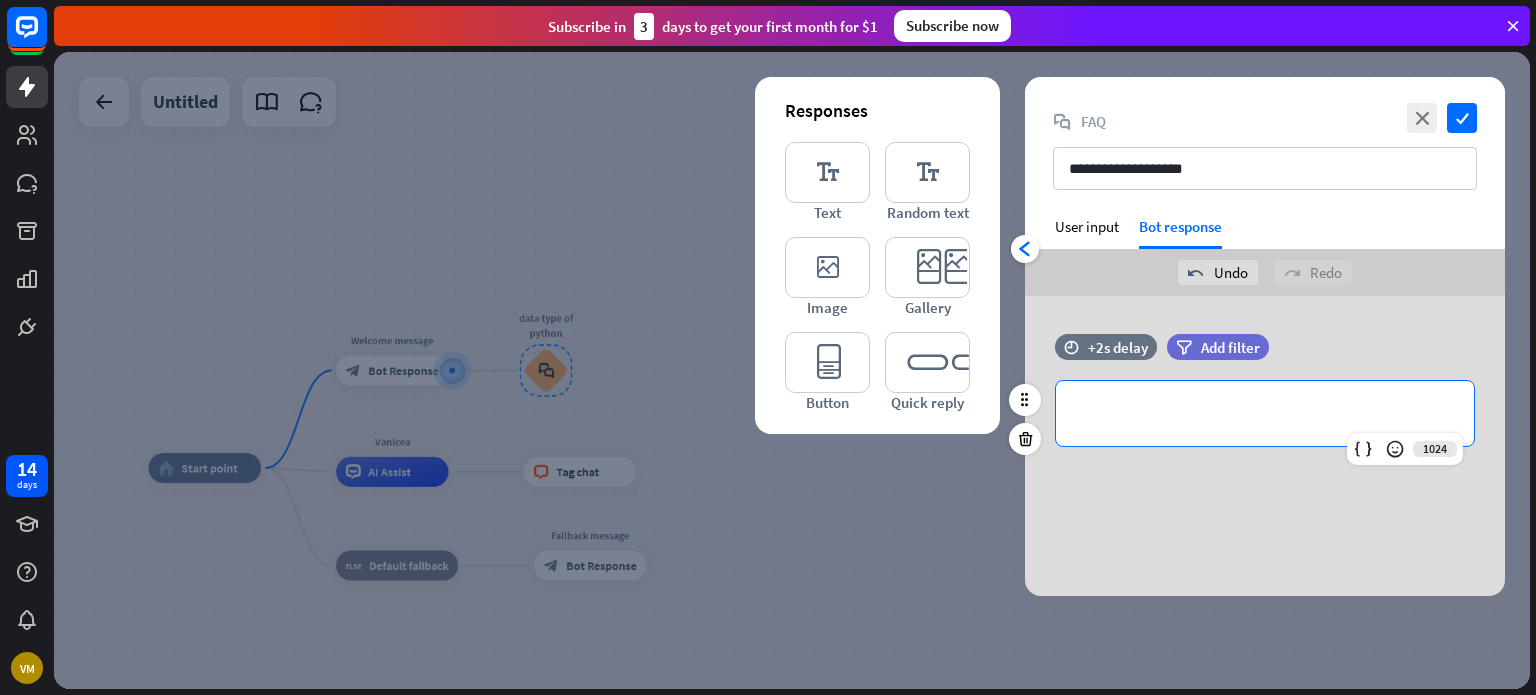 type 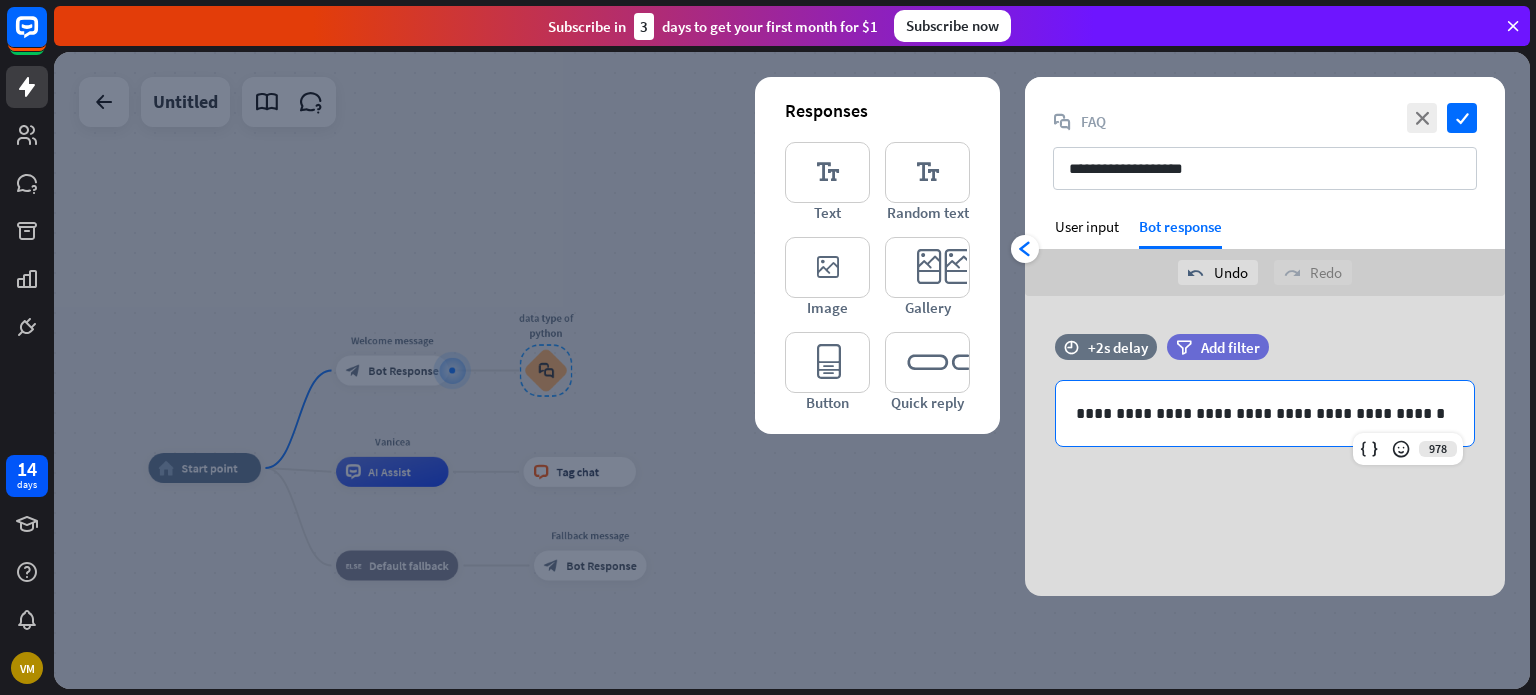 click on "**********" at bounding box center [1265, 446] 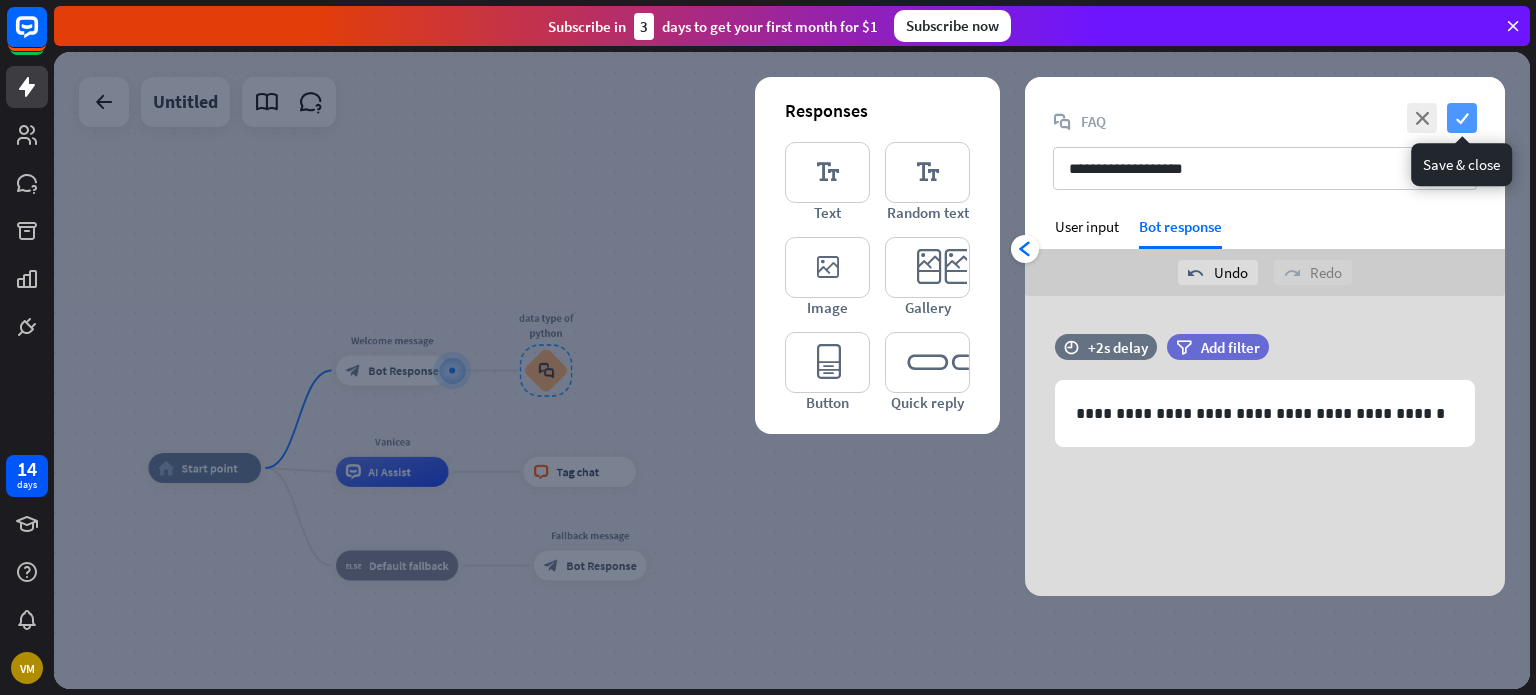 click on "check" at bounding box center [1462, 118] 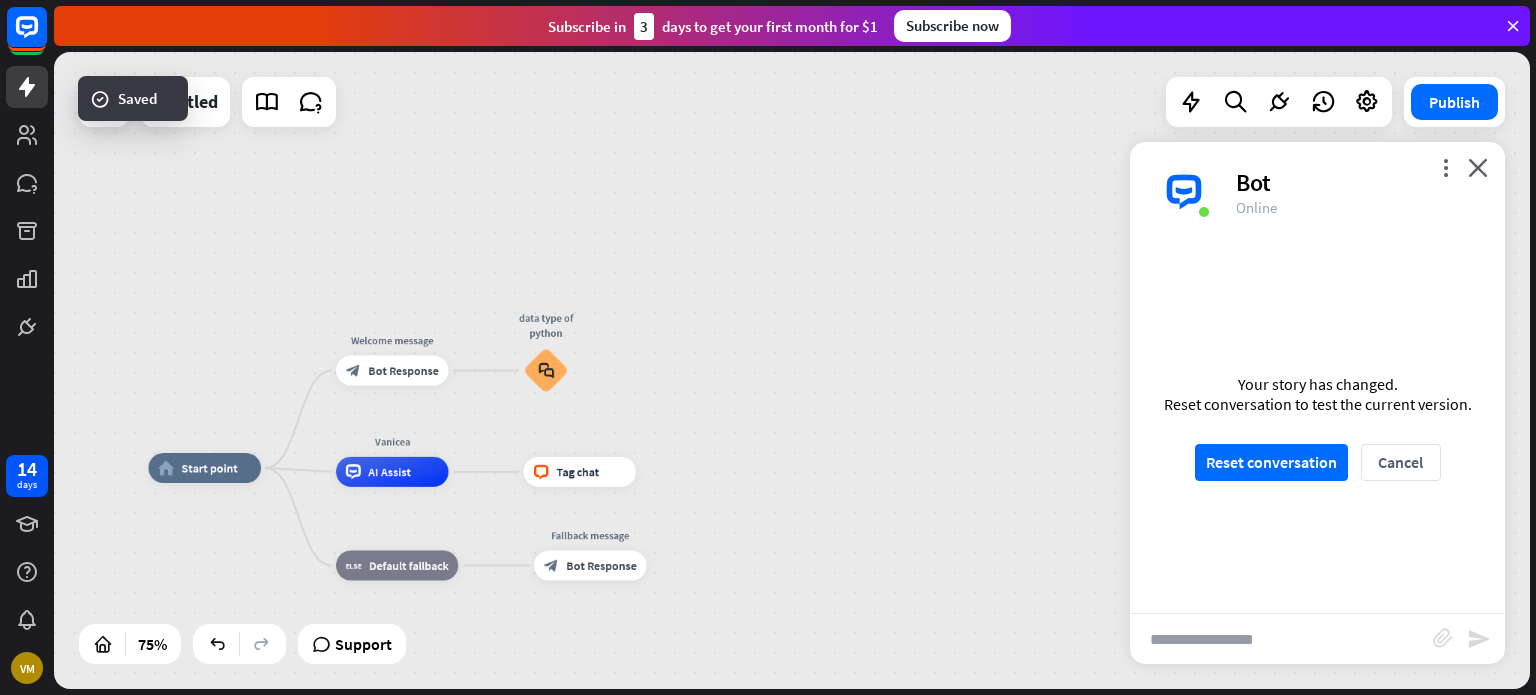 click on "home_2   Start point                 Welcome message   block_bot_response   Bot Response                 data type of python   block_faq                 Vanicea     AI Assist                   block_livechat   Tag chat                   block_fallback   Default fallback                 Fallback message   block_bot_response   Bot Response" at bounding box center (702, 707) 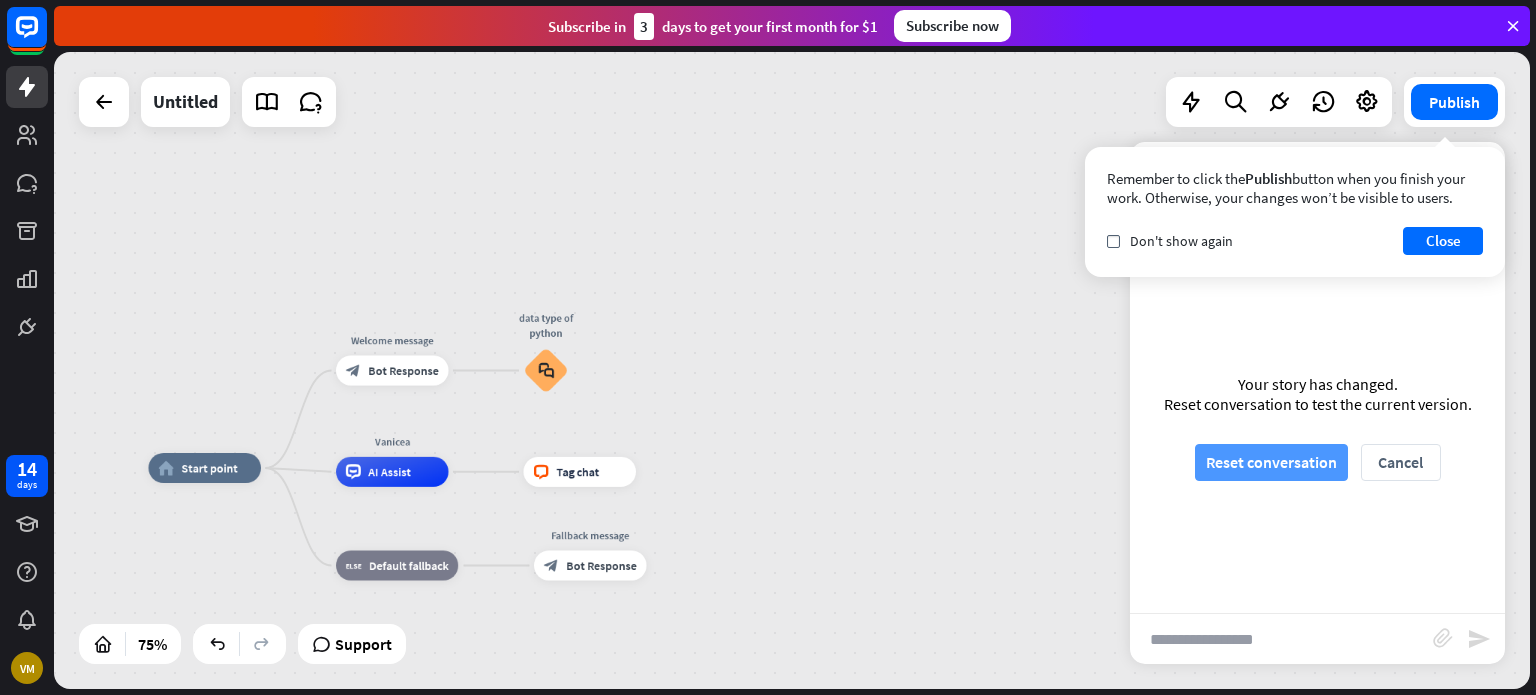 click on "Reset conversation" at bounding box center [1271, 462] 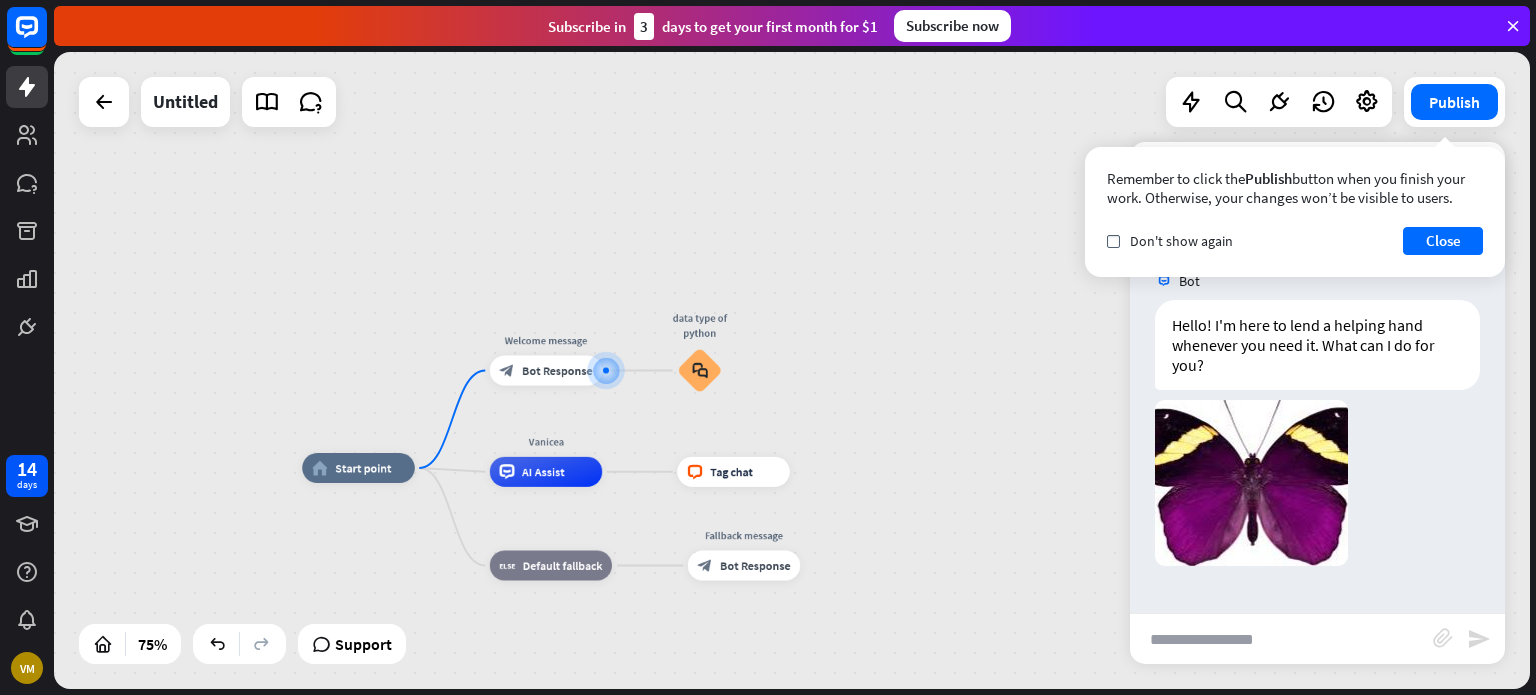 click at bounding box center (1281, 639) 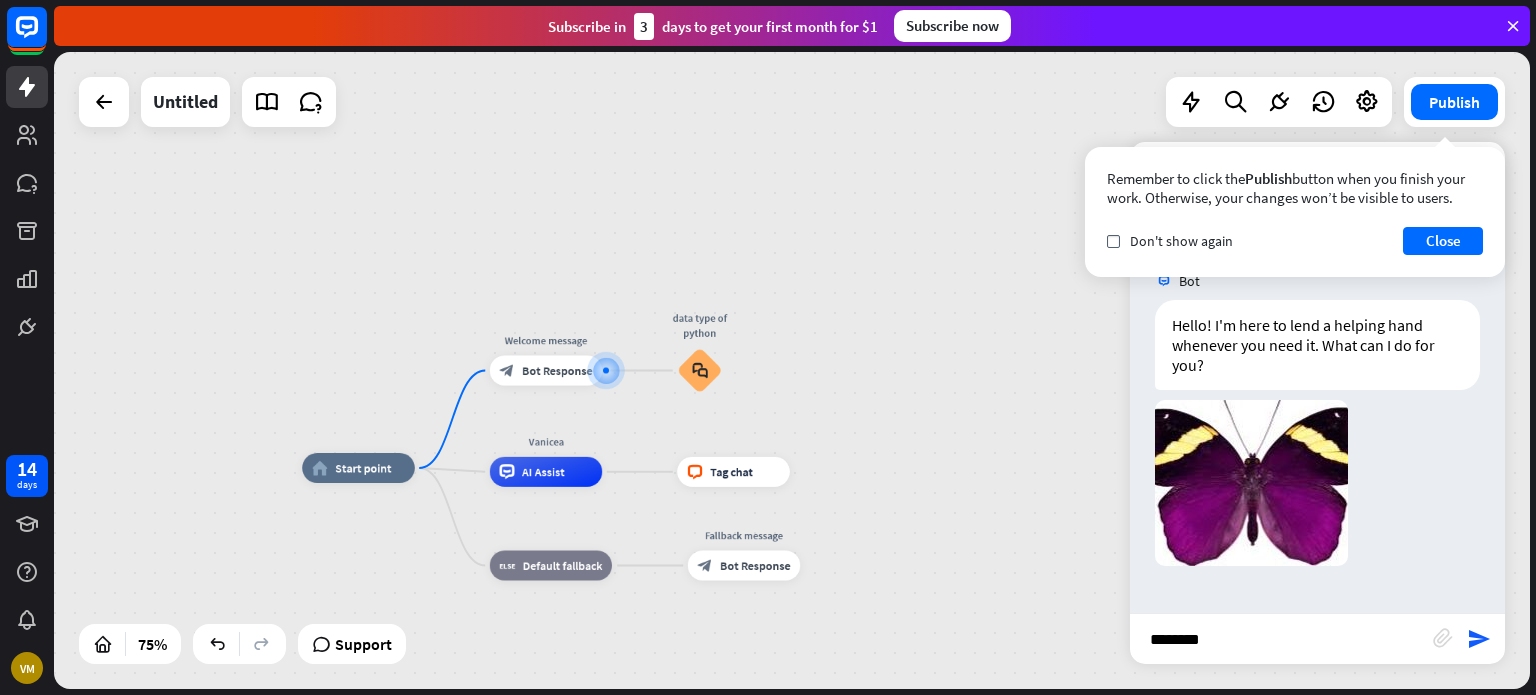 type on "*********" 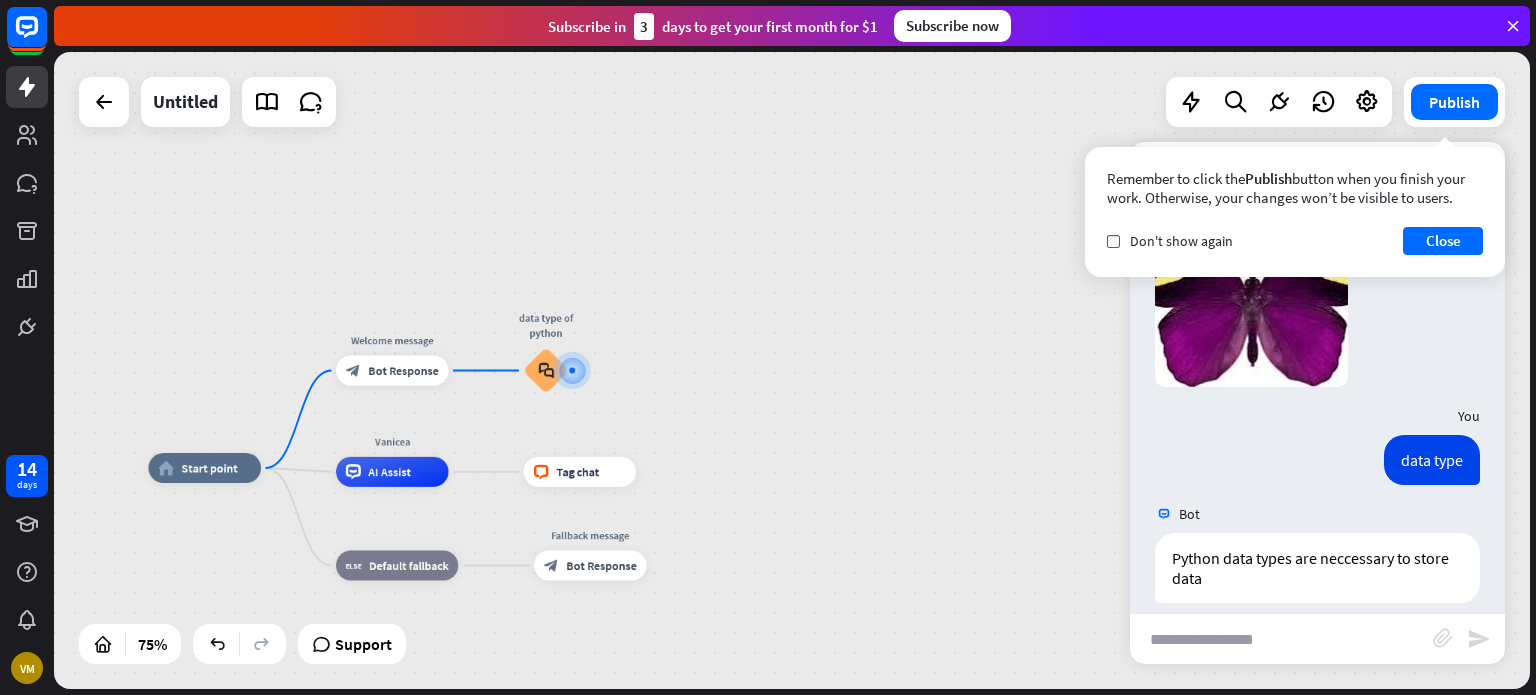 scroll, scrollTop: 199, scrollLeft: 0, axis: vertical 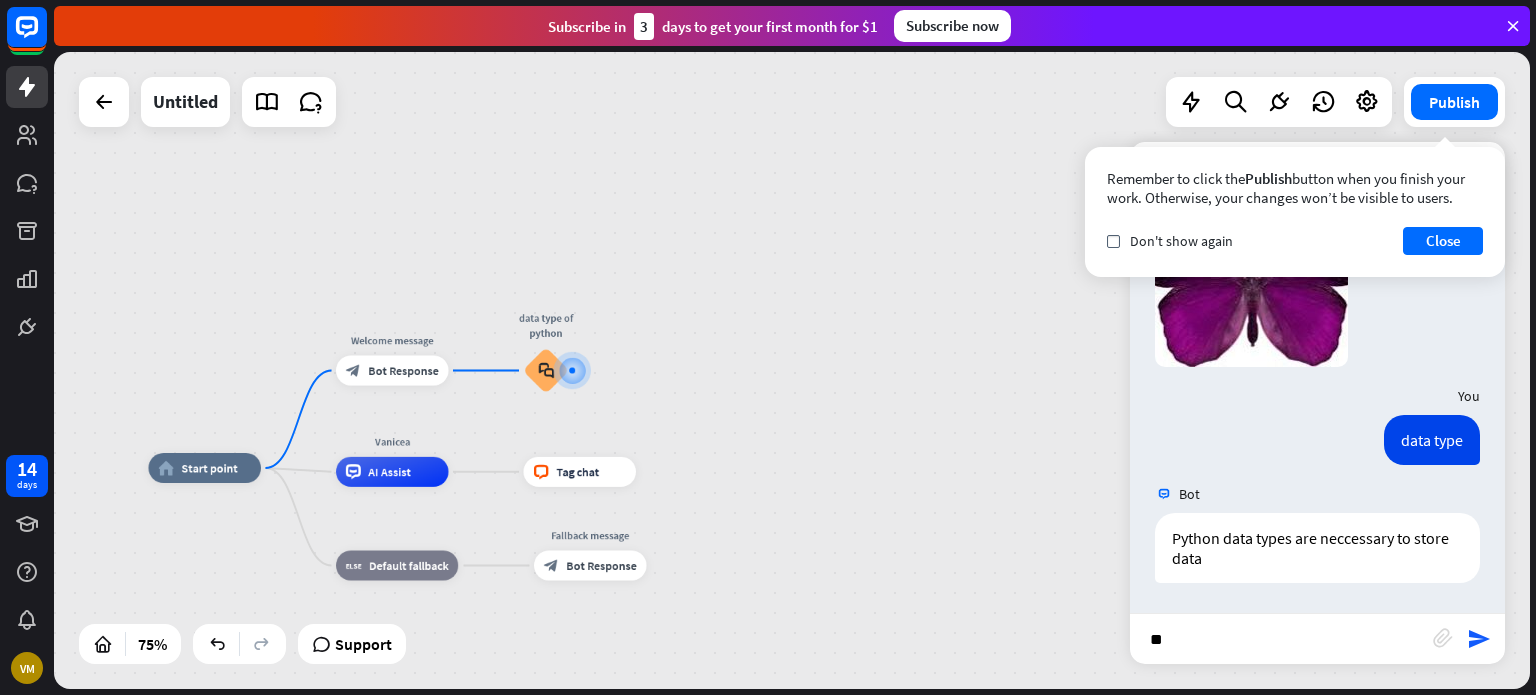 type on "***" 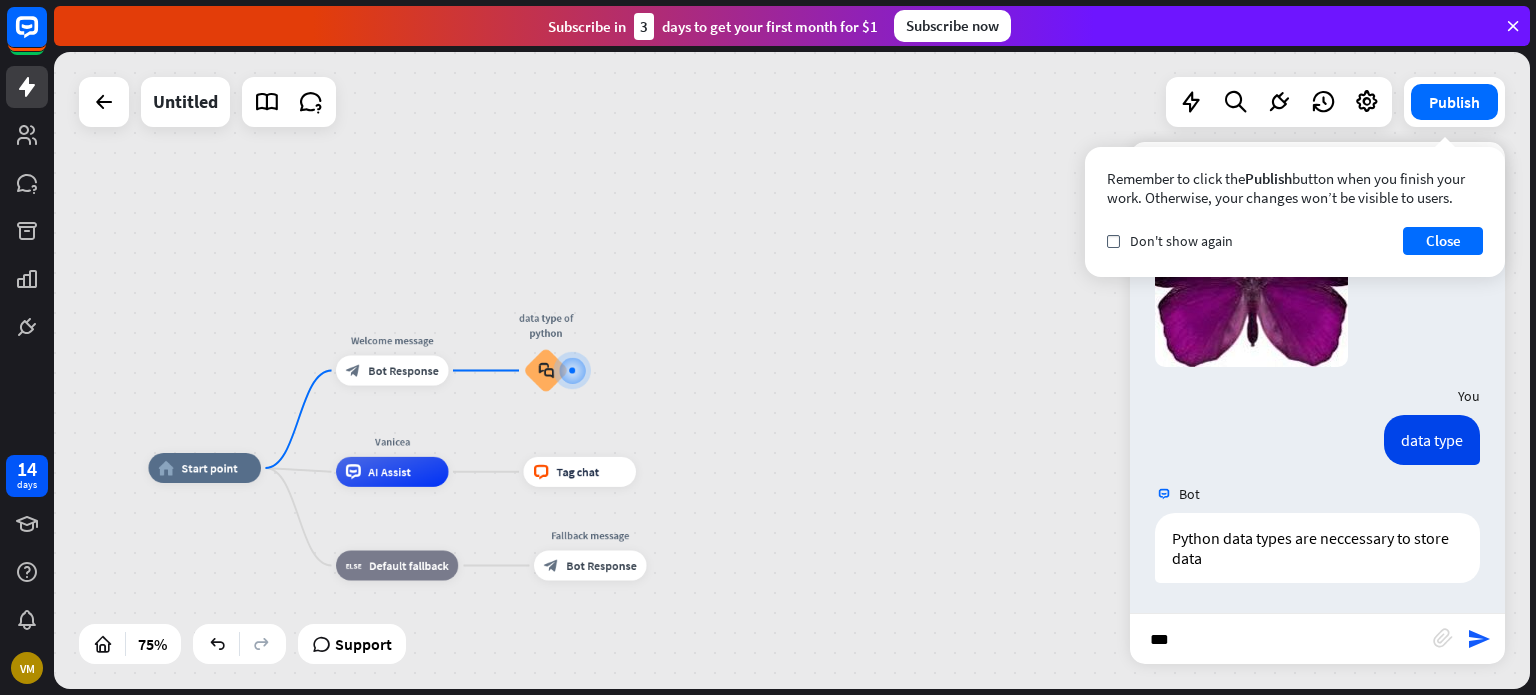 type 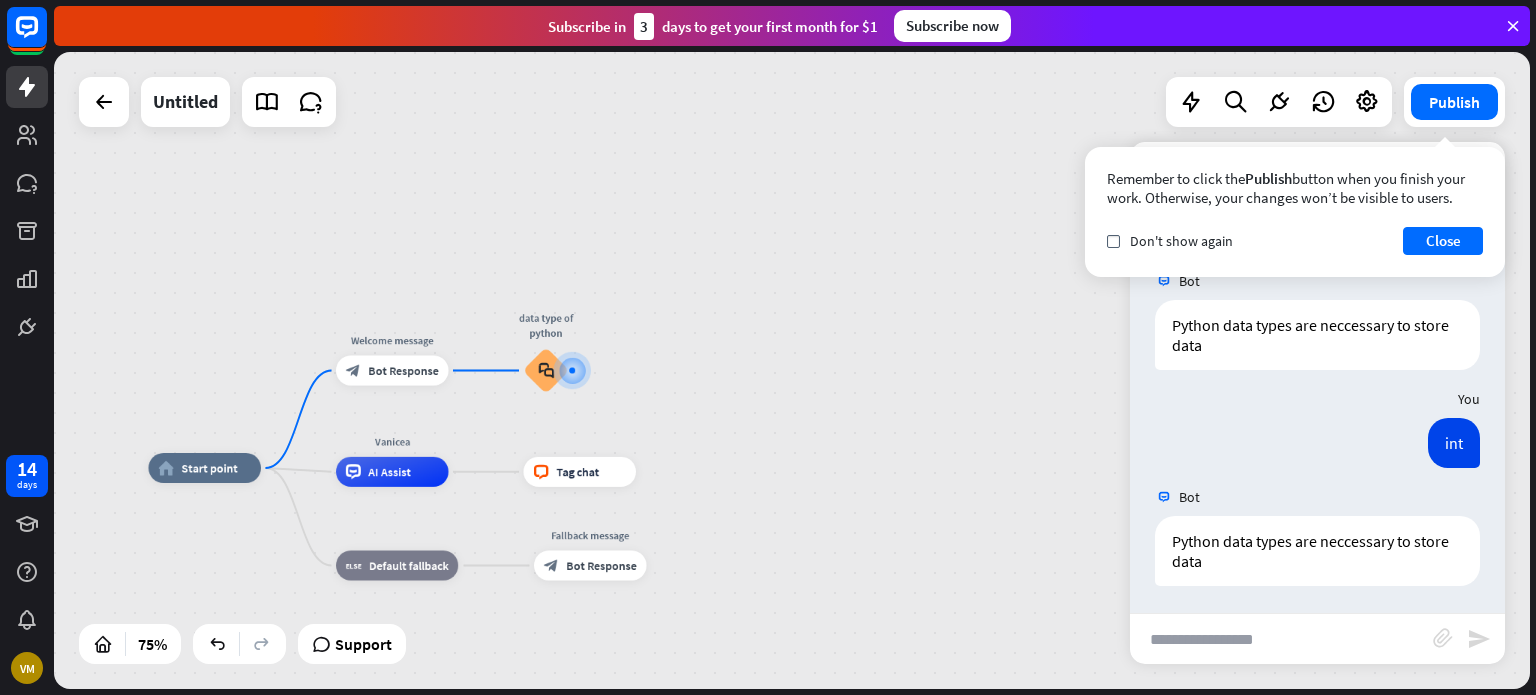scroll, scrollTop: 415, scrollLeft: 0, axis: vertical 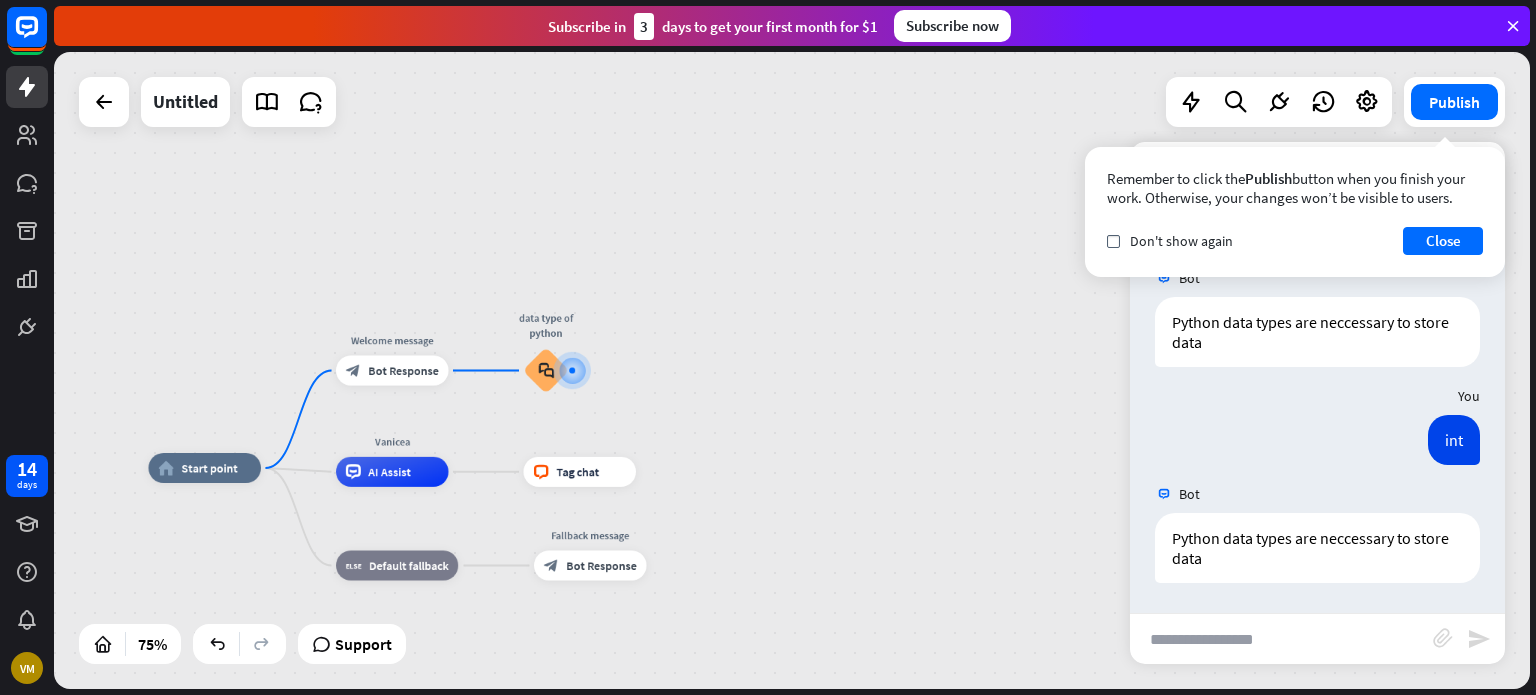 click on "int
[DATE] 10:33 AM
Show JSON" at bounding box center (1317, 445) 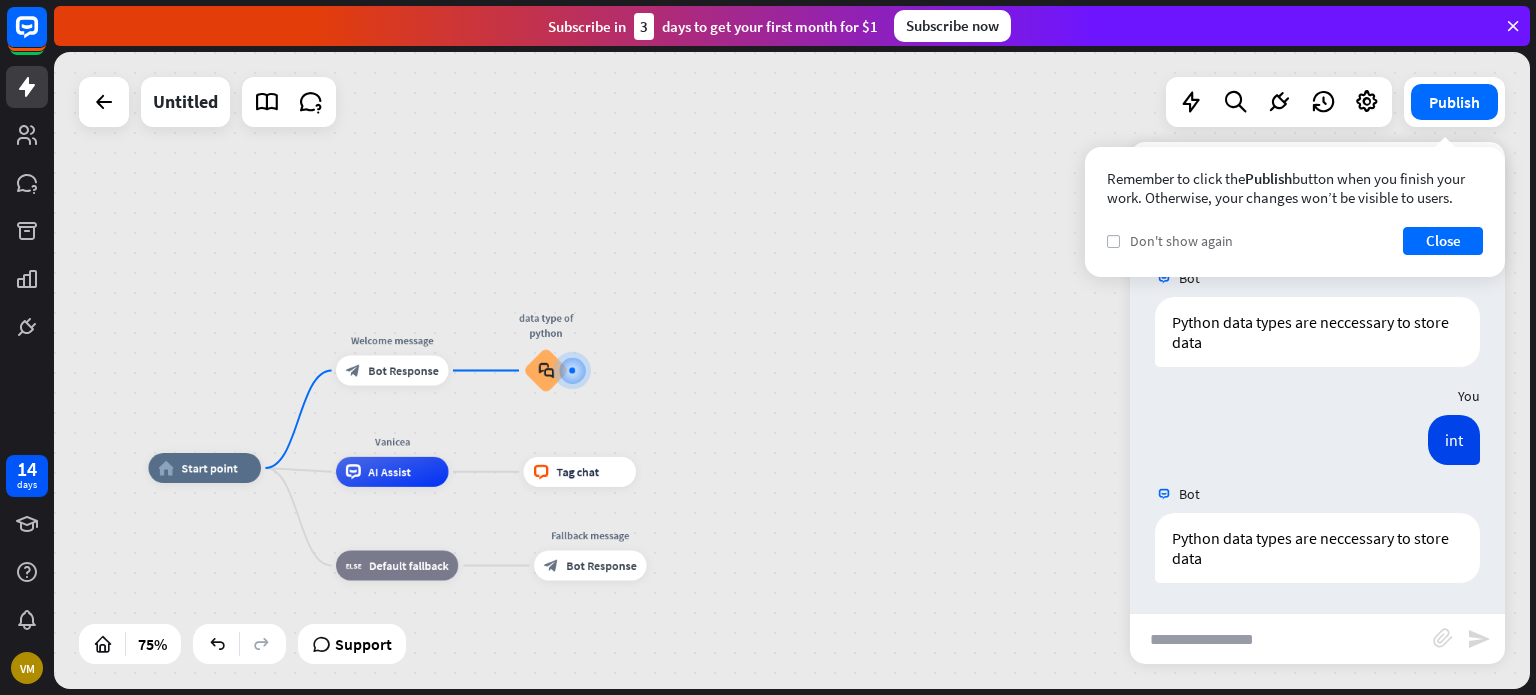 click on "check" at bounding box center [1113, 241] 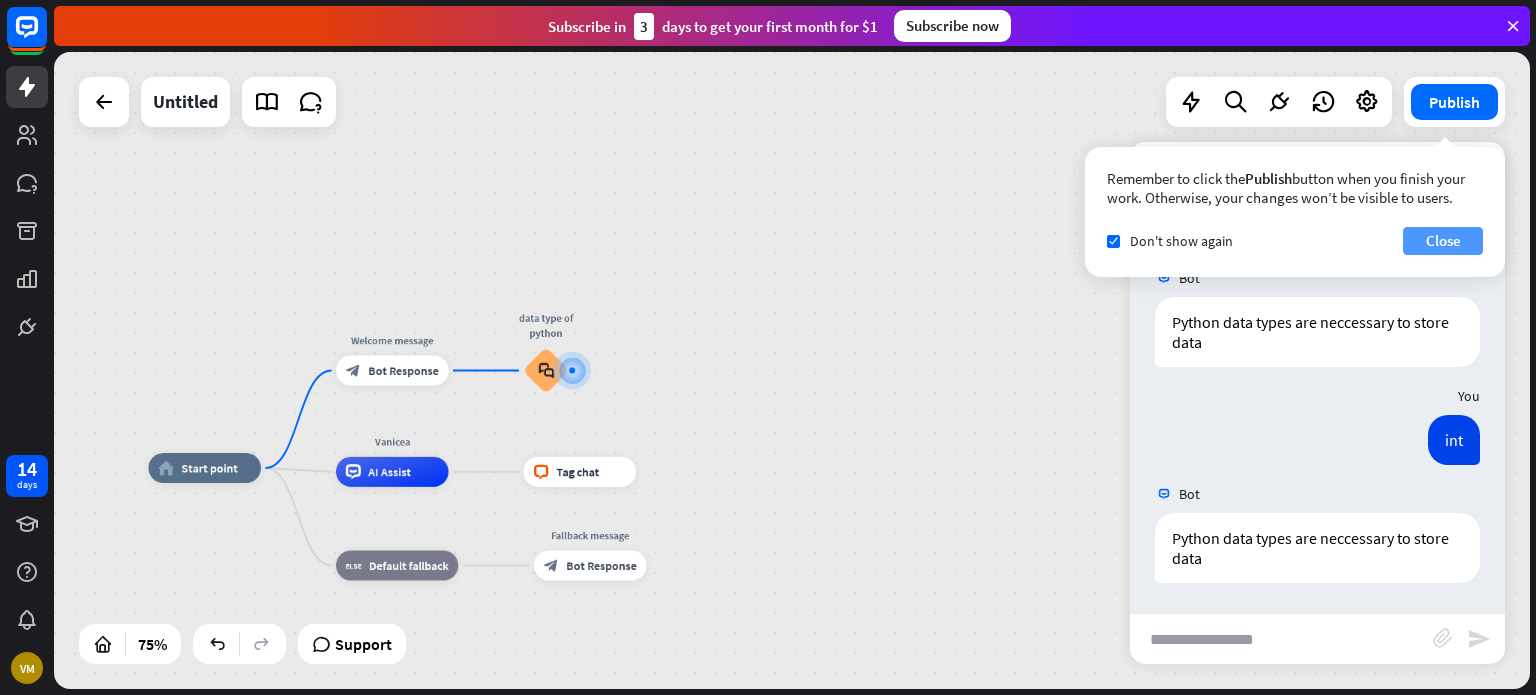 click on "Close" at bounding box center (1443, 241) 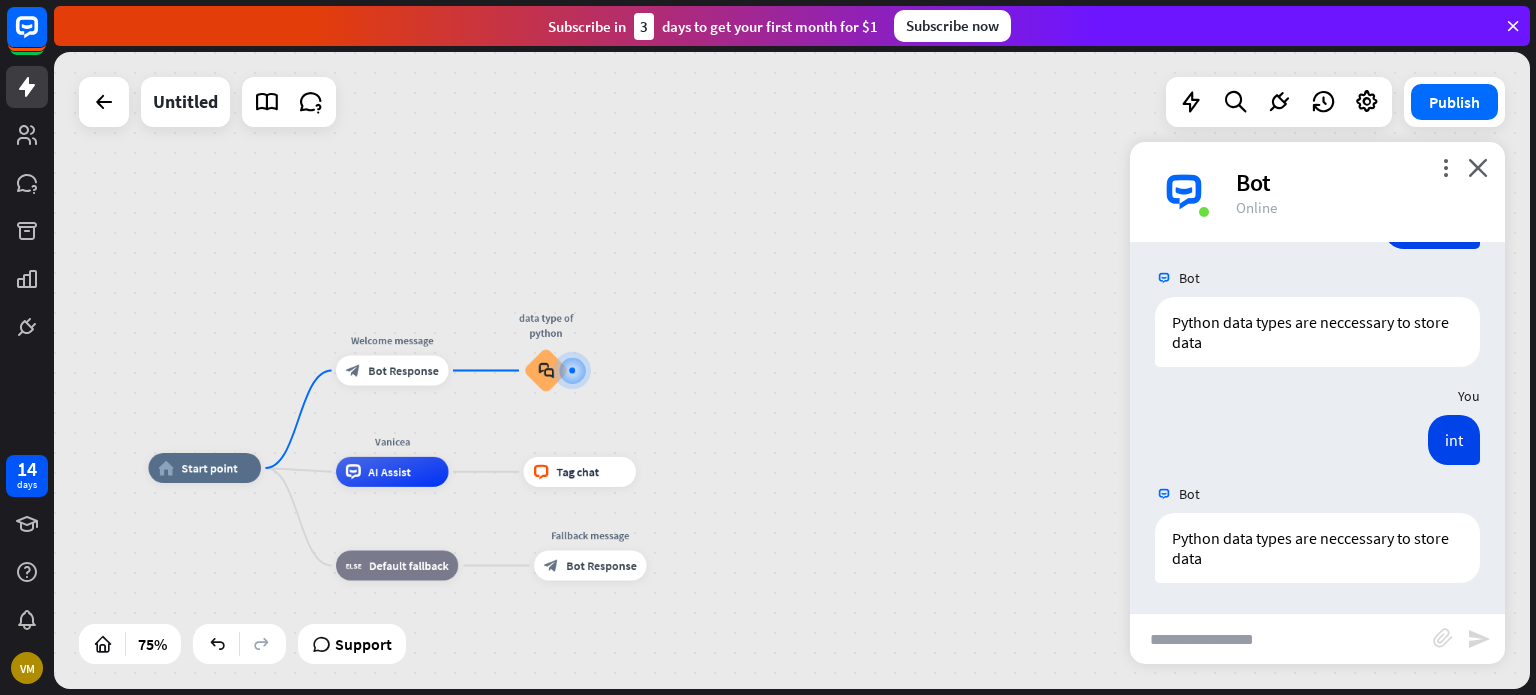 click on "int
[DATE] 10:33 AM
Show JSON" at bounding box center [1317, 445] 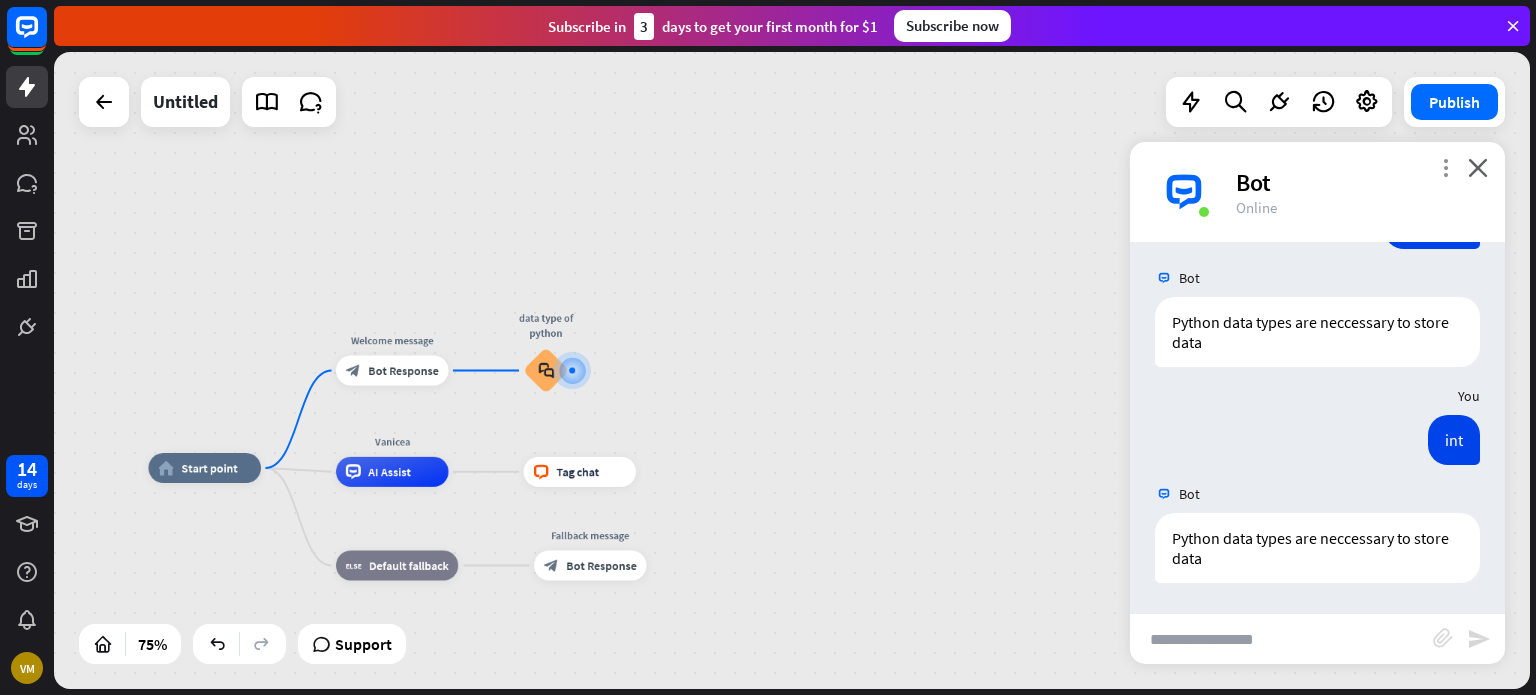 click on "more_vert" at bounding box center [1445, 167] 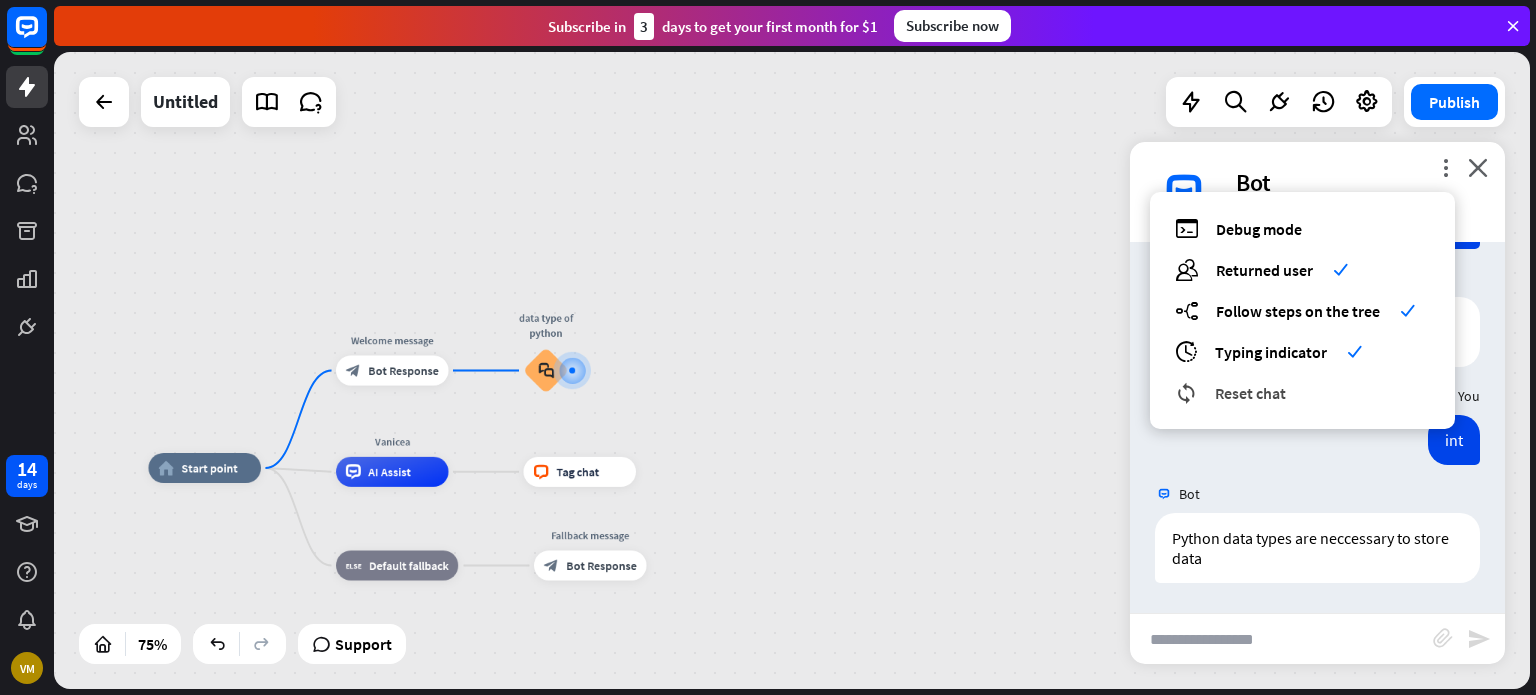 click on "reset_chat   Reset chat" at bounding box center (1302, 392) 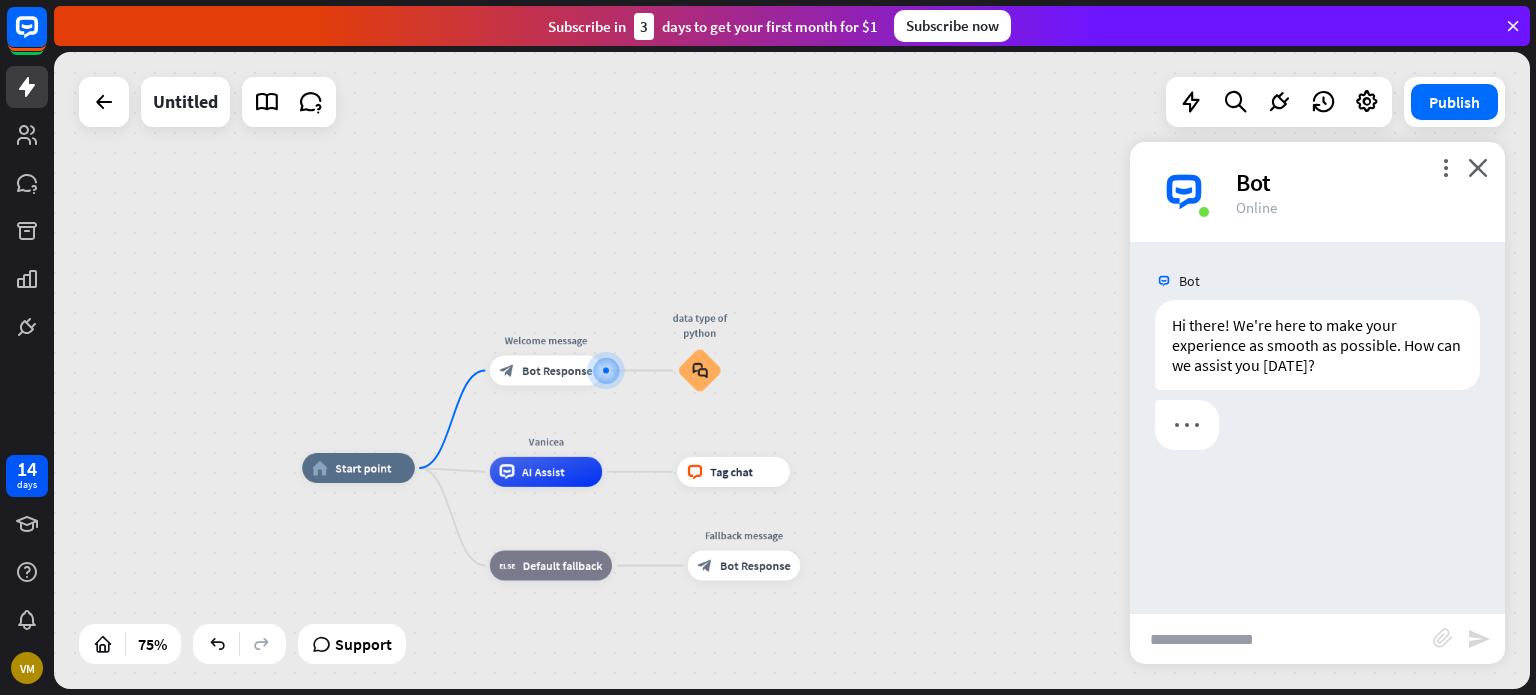 click on "Bot" at bounding box center (1358, 182) 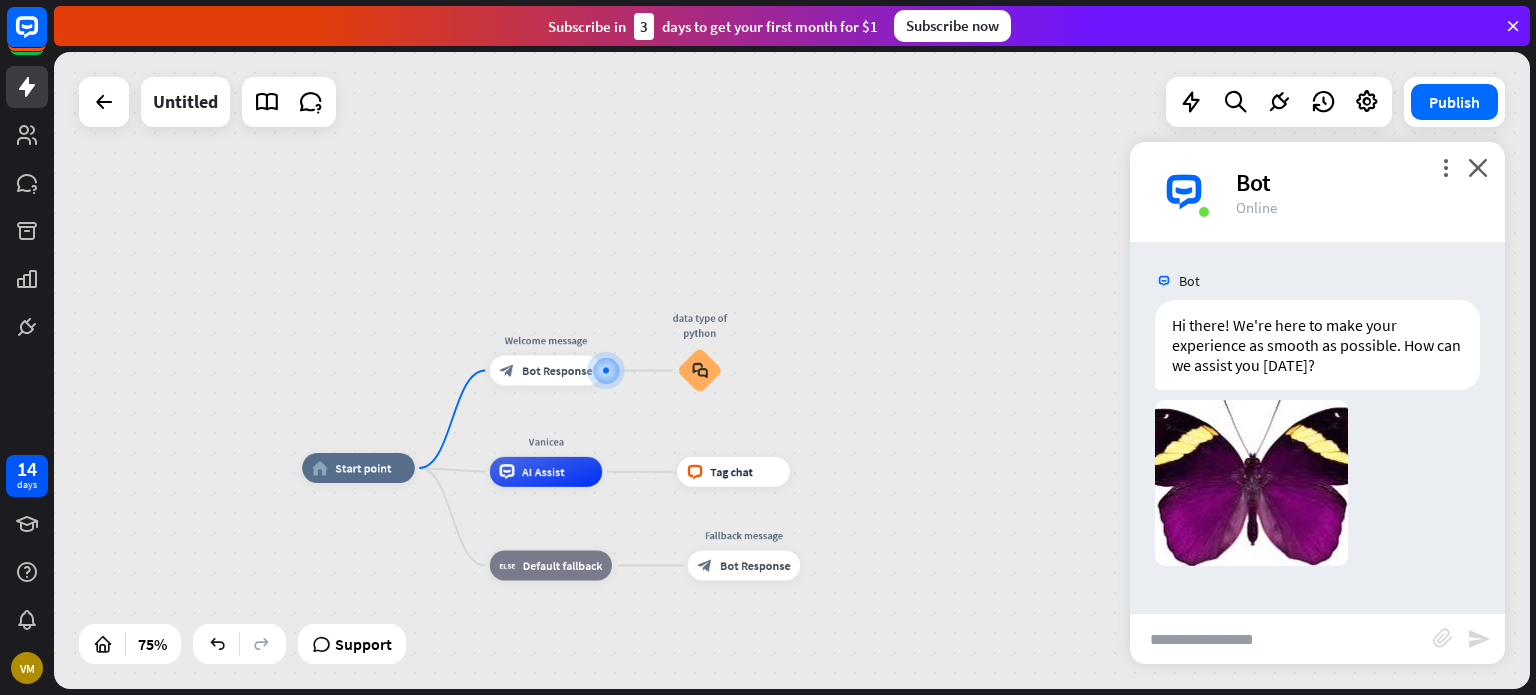 drag, startPoint x: 1244, startPoint y: 176, endPoint x: 1272, endPoint y: 176, distance: 28 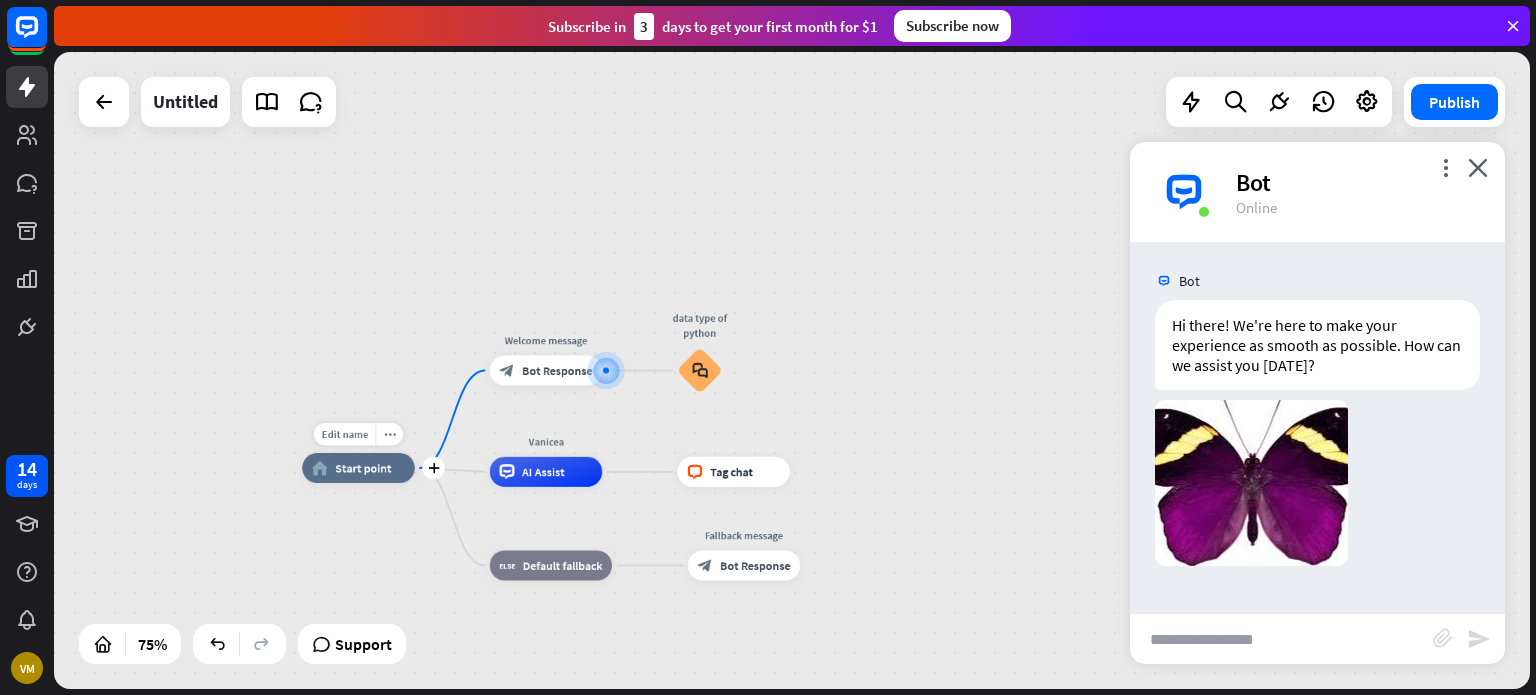 click on "home_2   Start point" at bounding box center [358, 468] 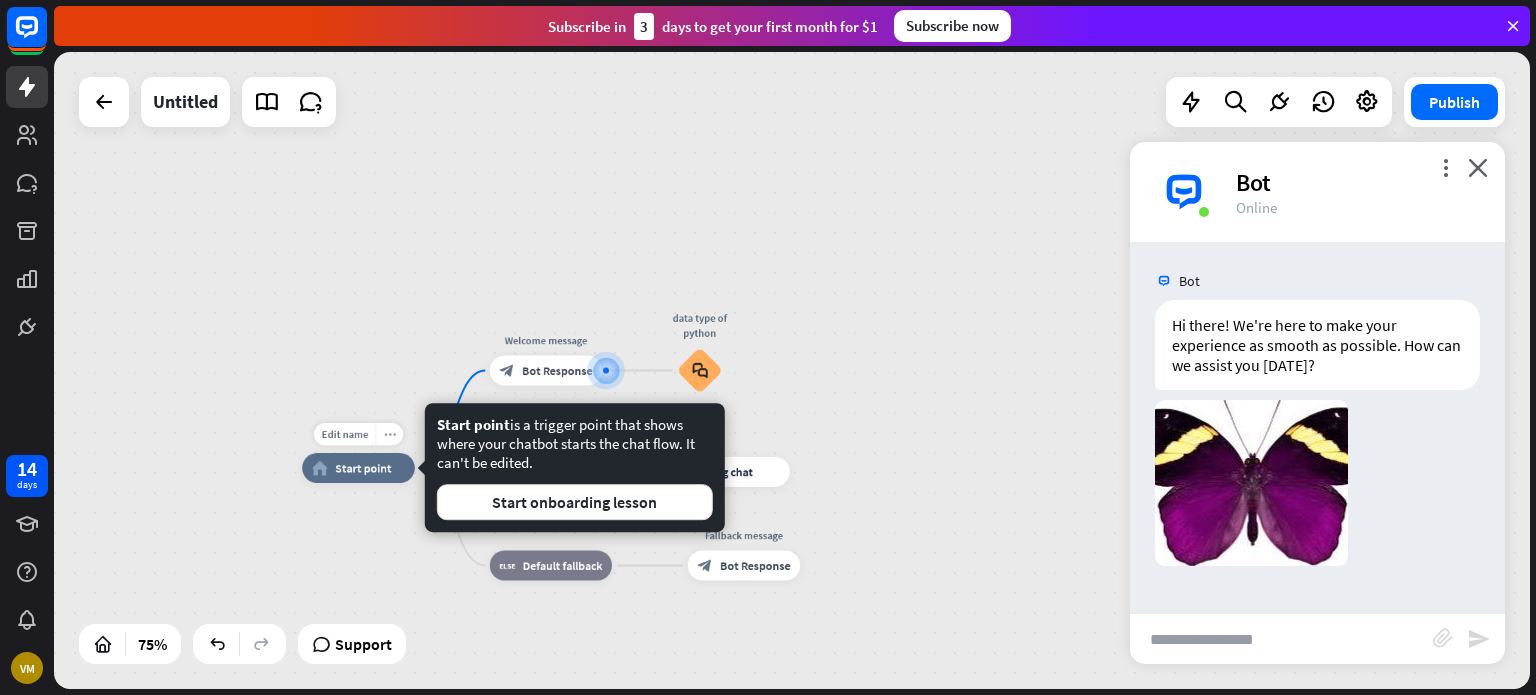 click on "more_horiz" at bounding box center (390, 434) 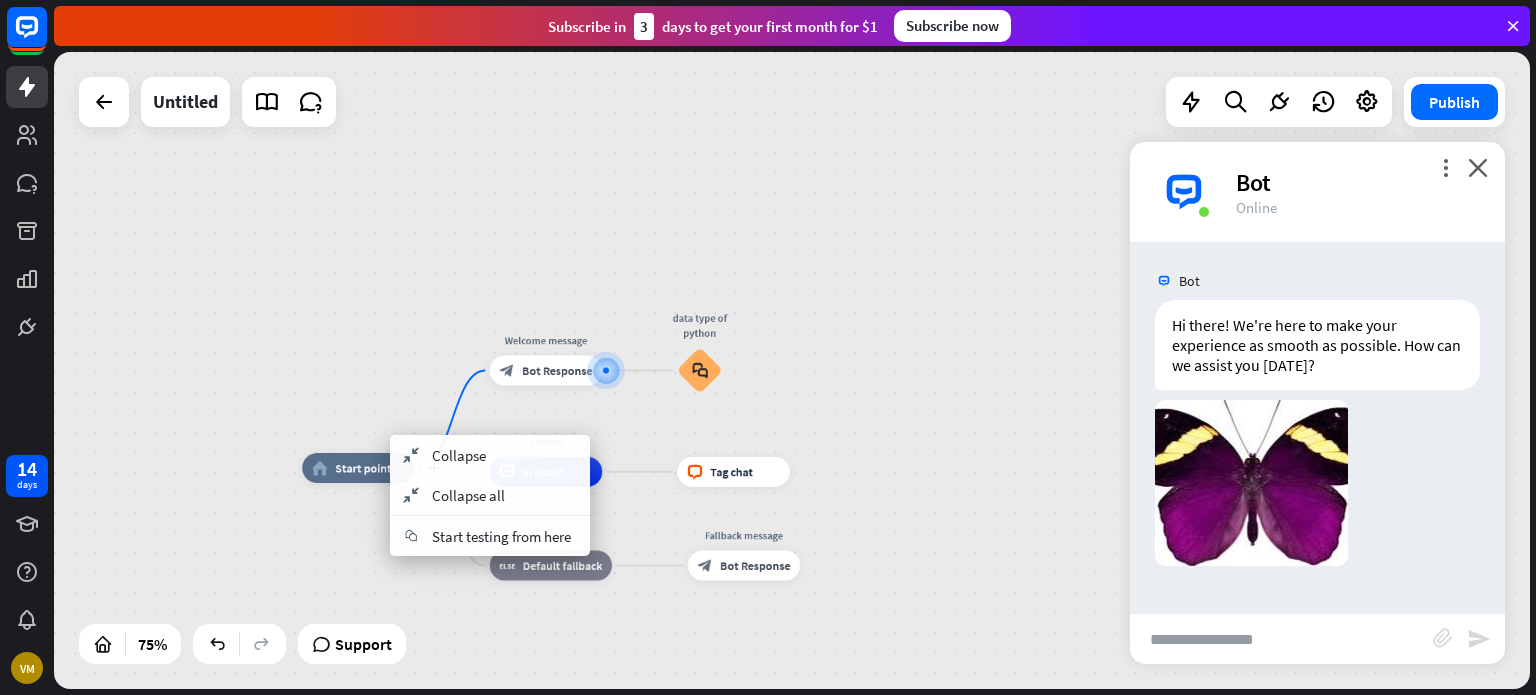 click on "plus     home_2   Start point" at bounding box center (358, 468) 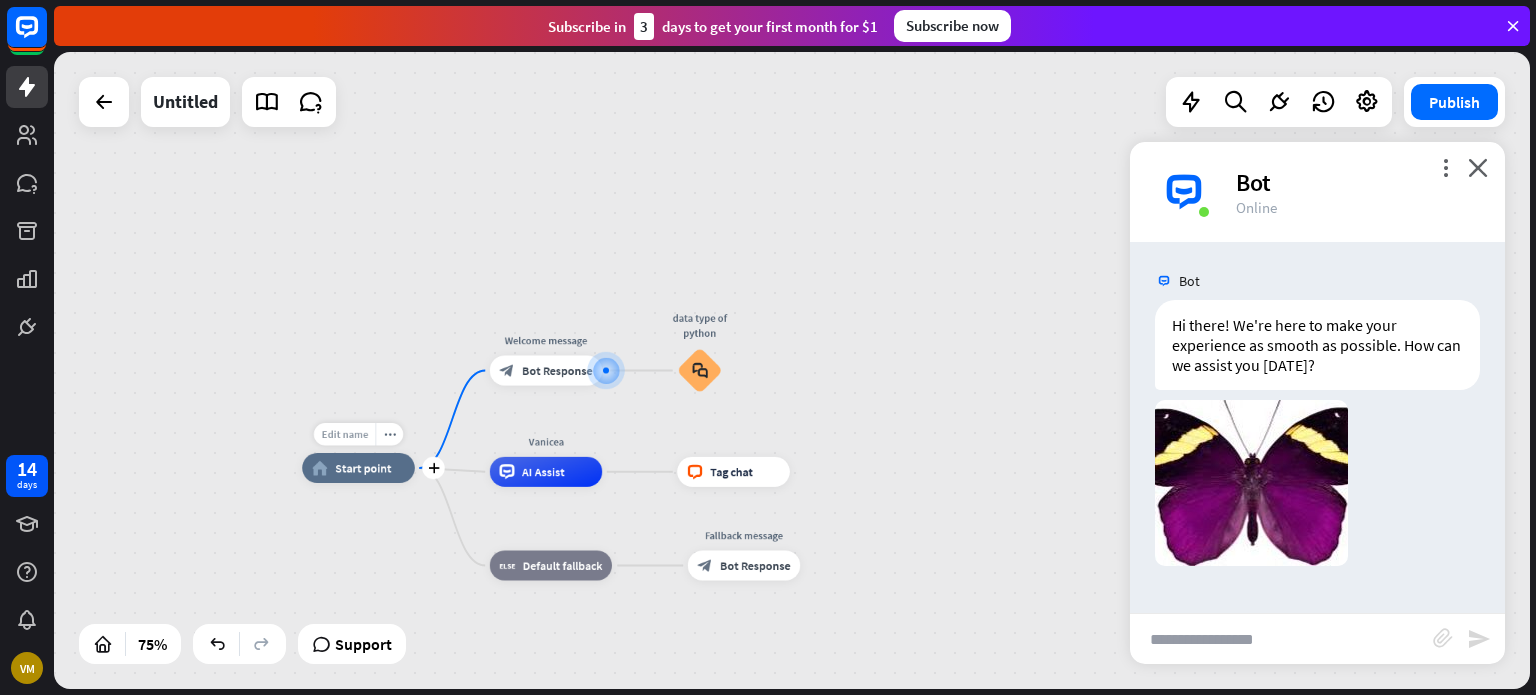 click on "Edit name" at bounding box center [344, 435] 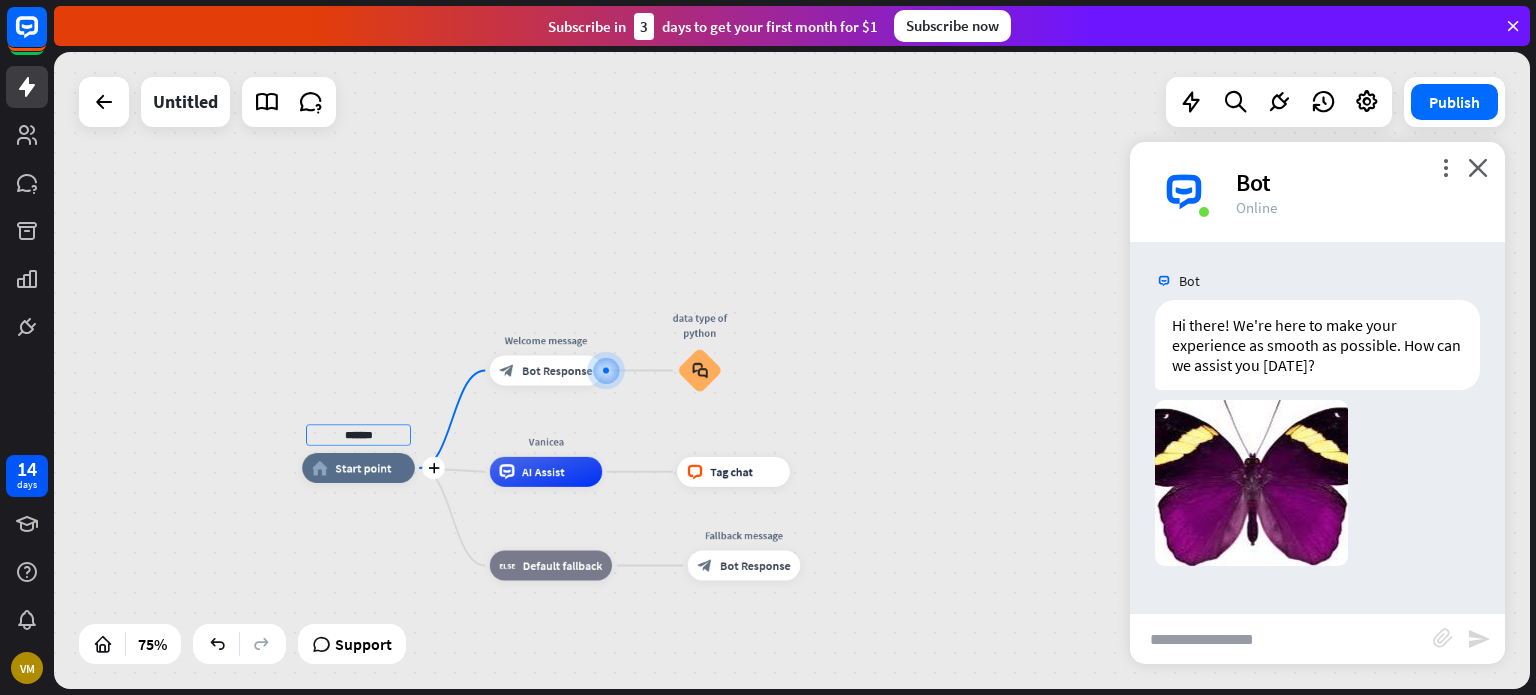 type on "*******" 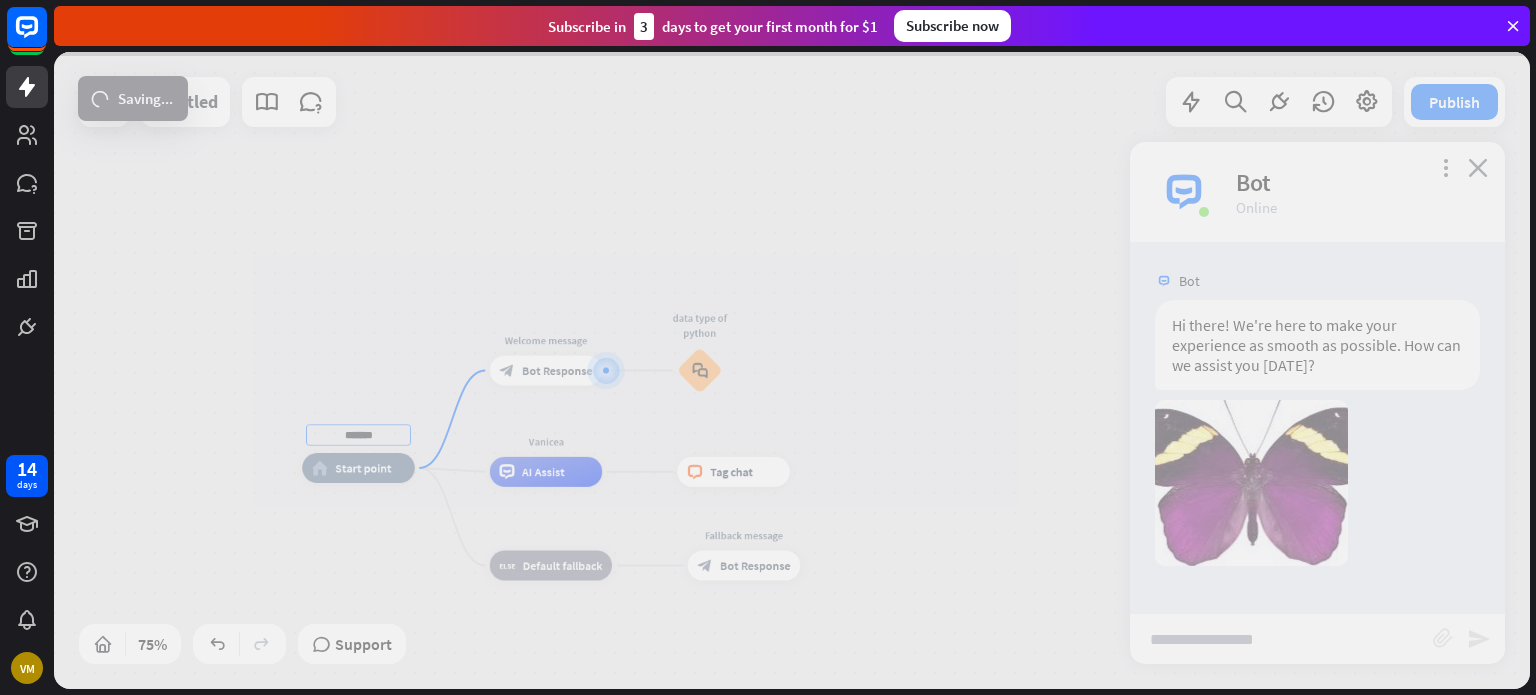 click on "*******           home_2   Start point                 Welcome message   block_bot_response   Bot Response                     data type of python   block_faq                 Vanicea     AI Assist                   block_livechat   Tag chat                   block_fallback   Default fallback                 Fallback message   block_bot_response   Bot Response
Untitled
Publish
75%           Support             loader   Saving...           close   Interactions   block_user_input   User Input block_bot_response   Bot Response block_fallback   Fallback filter   Filter block_attachment   Attachment input builder_tree   Flow Actions   block_goto   Go to step block_faq   FAQ block_add_to_segment   Add to leads block_add_to_segment   Add to segment block_delete_from_segment   Delete from segment webhooks   Webhook block_set_attribute   Set attribute block_ab_testing   A/B Test block_question   Question" at bounding box center [792, 370] 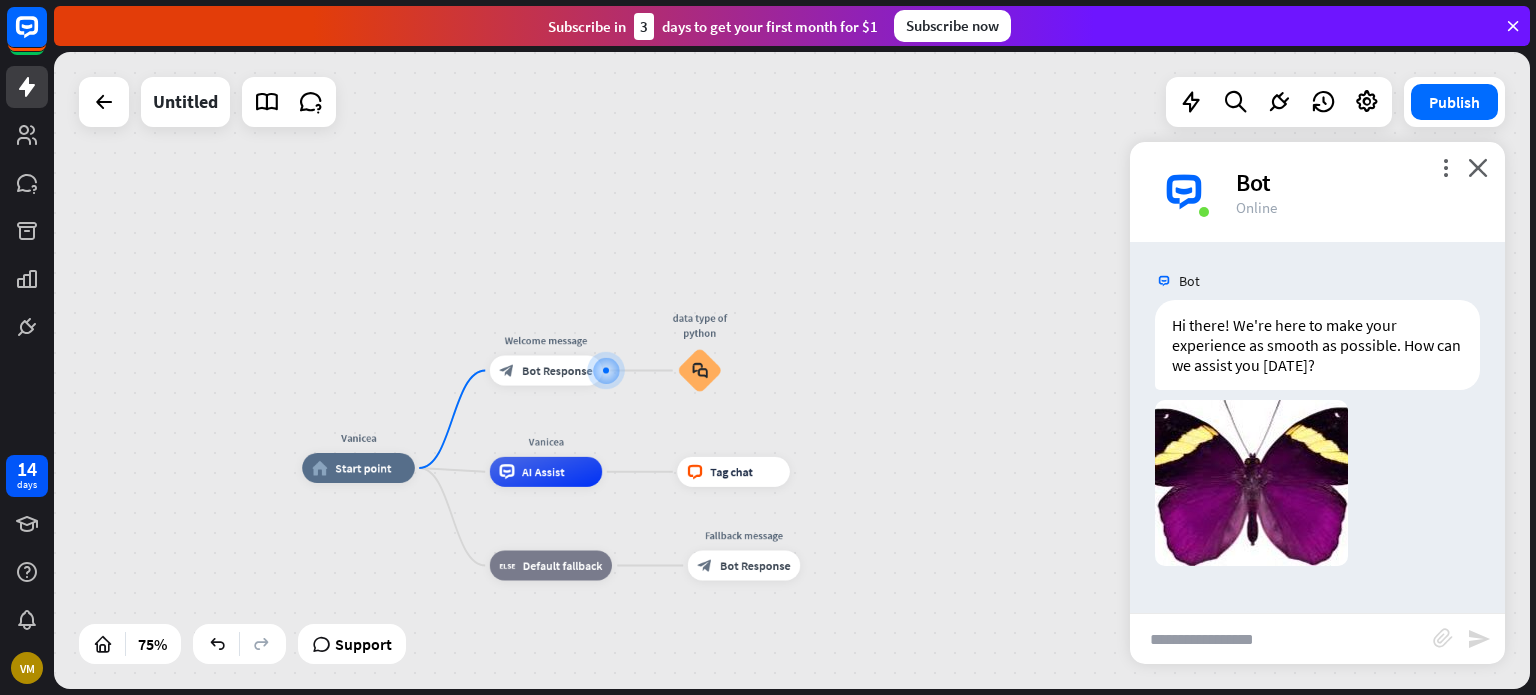 click on "[DATE] 10:34 AM
Show JSON" at bounding box center [1317, 488] 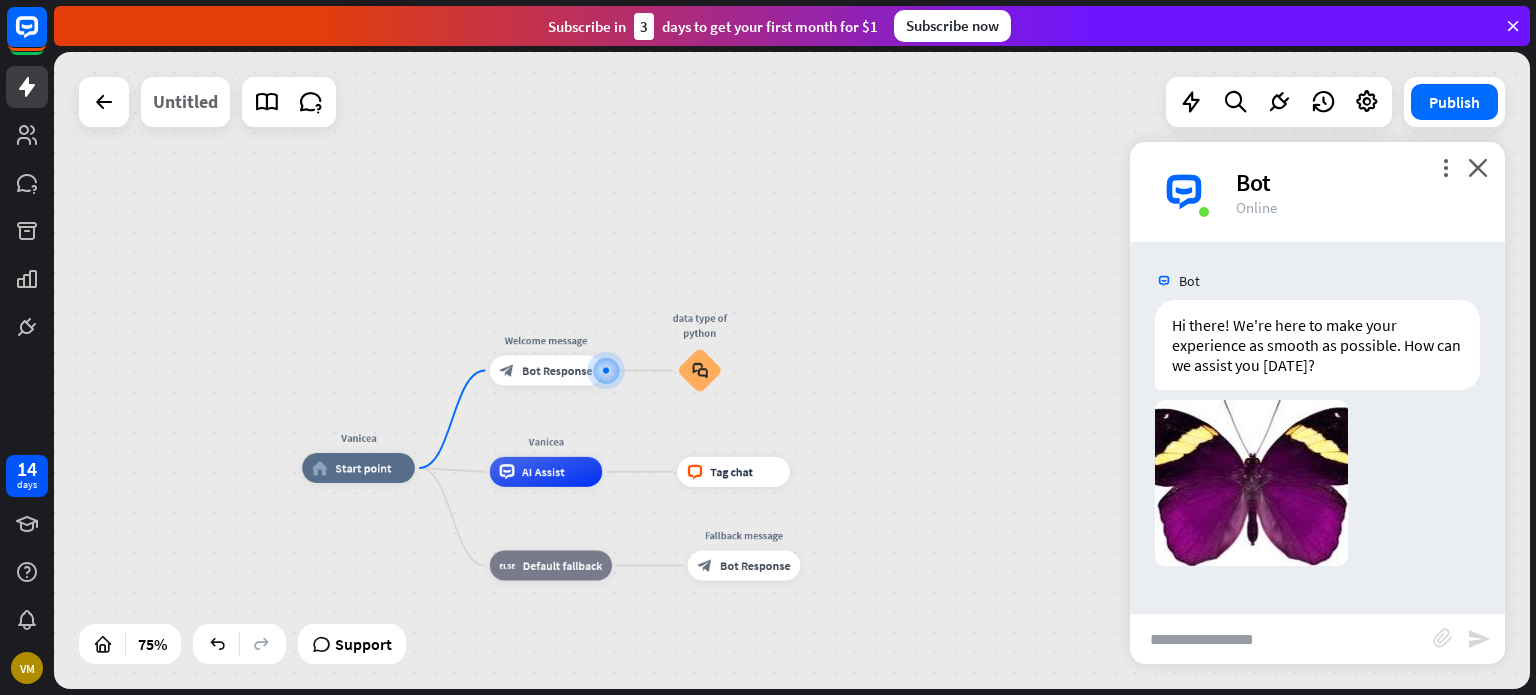 click on "Untitled" at bounding box center [185, 102] 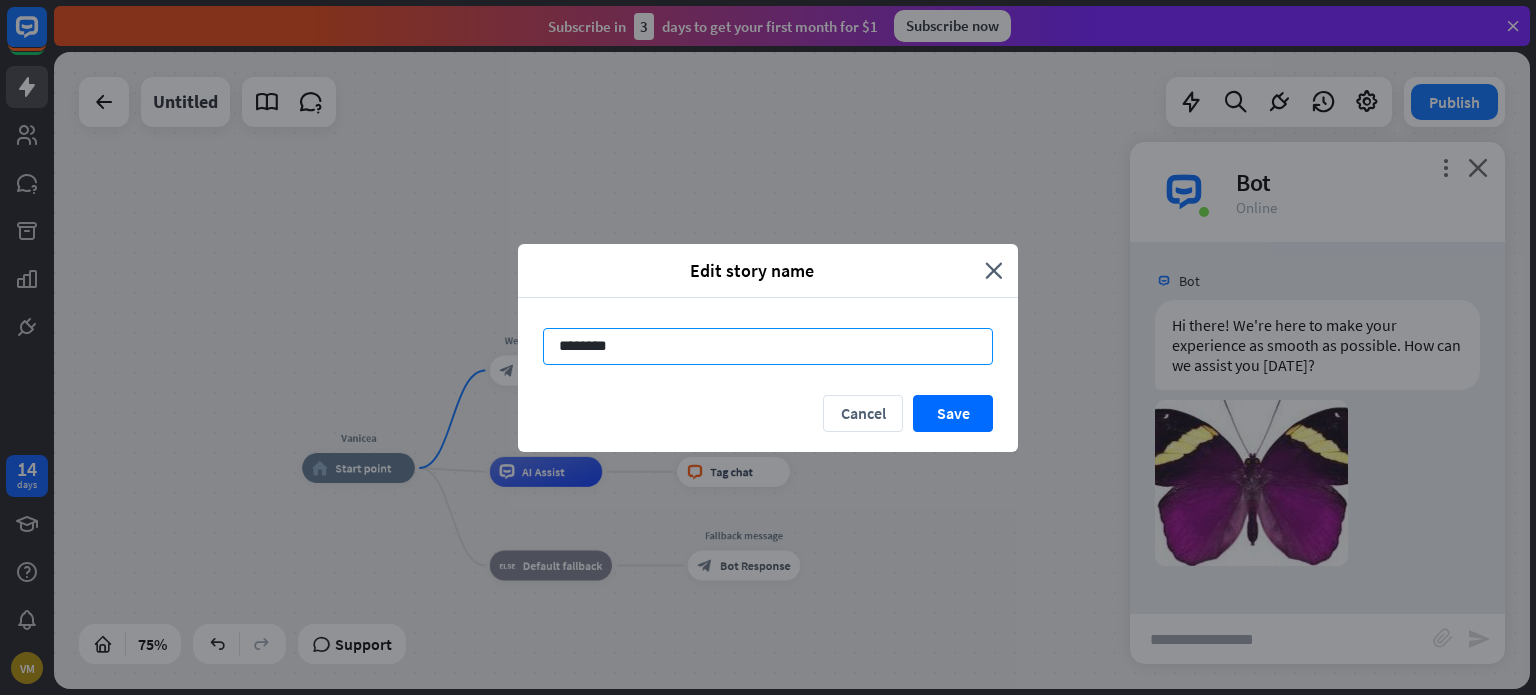drag, startPoint x: 624, startPoint y: 341, endPoint x: 544, endPoint y: 342, distance: 80.00625 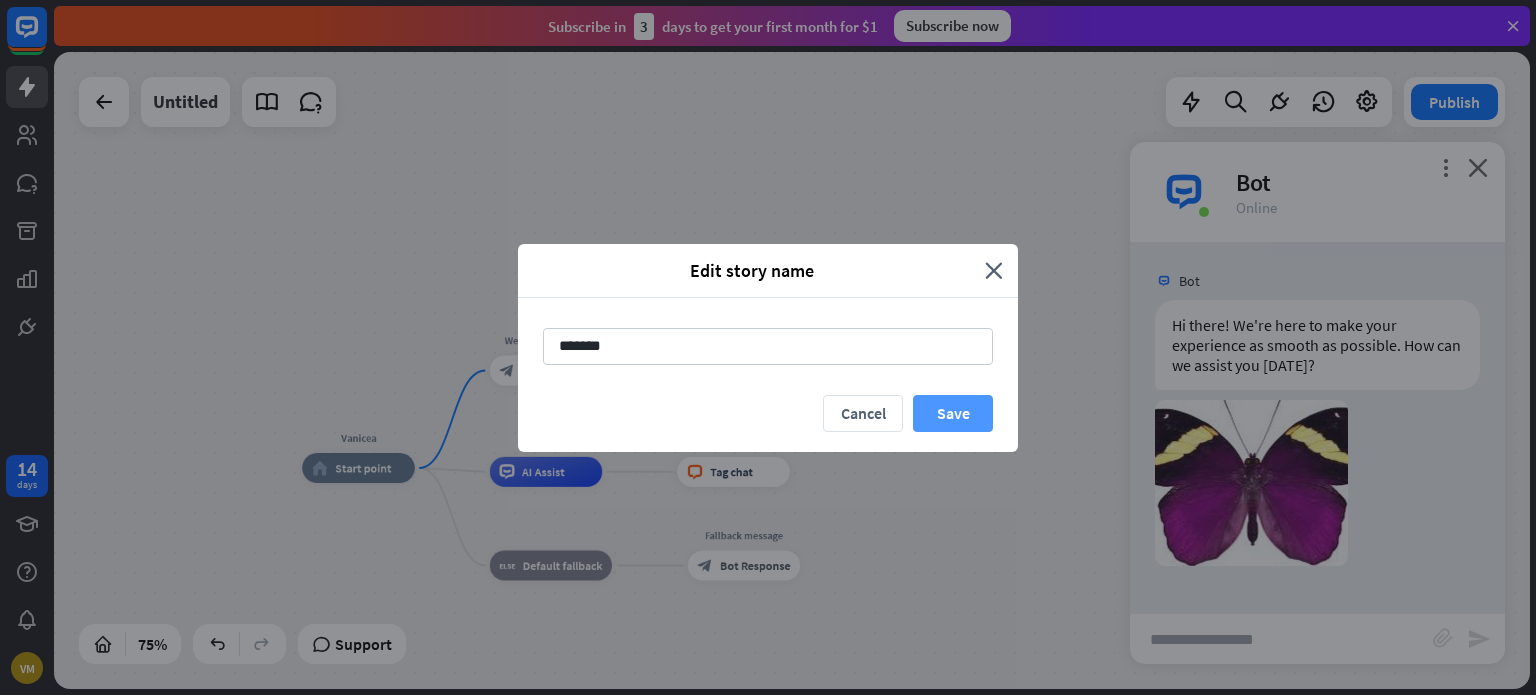 type on "*******" 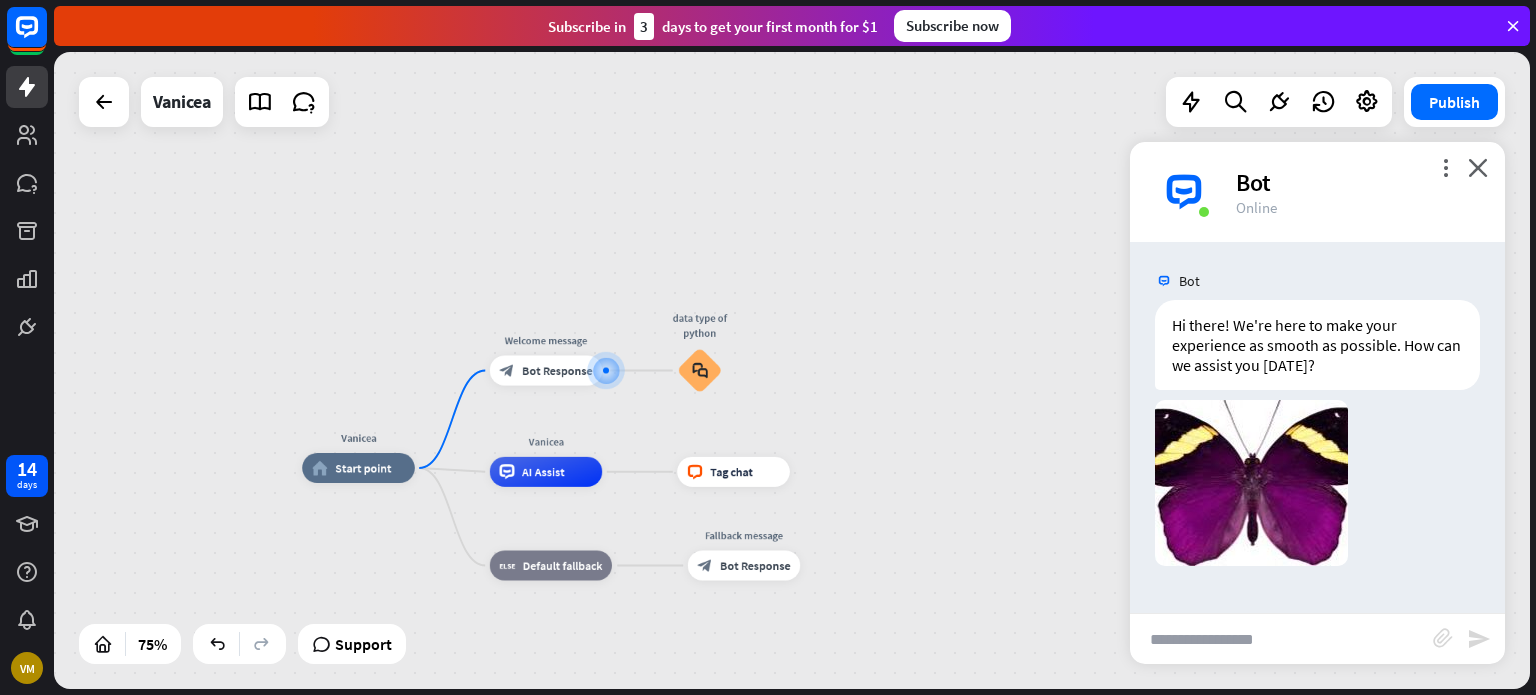 click on "Vanicea   home_2   Start point                 Welcome message   block_bot_response   Bot Response                     data type of python   block_faq                 Vanicea     AI Assist                   block_livechat   Tag chat                   block_fallback   Default fallback                 Fallback message   block_bot_response   Bot Response" at bounding box center (855, 707) 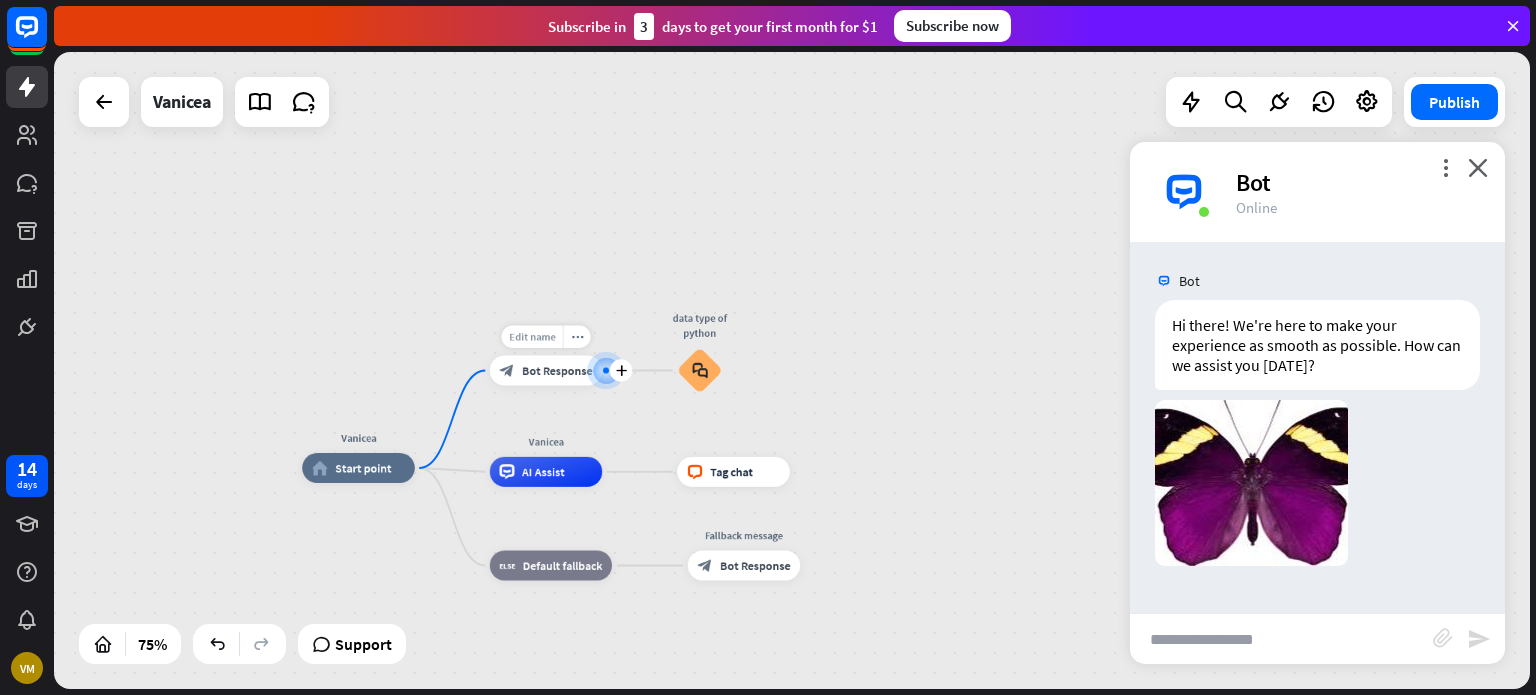 click on "Edit name" at bounding box center (532, 337) 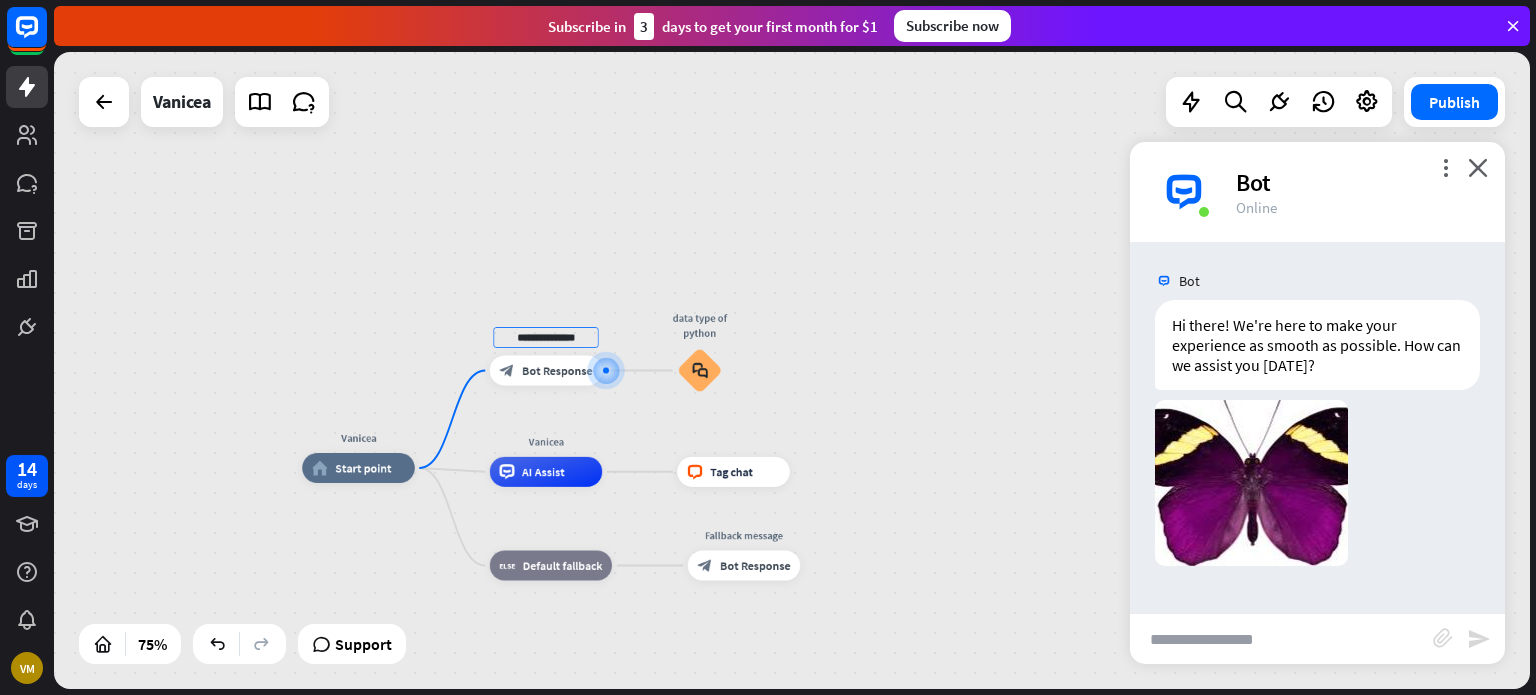 click on "Bot" at bounding box center [1189, 281] 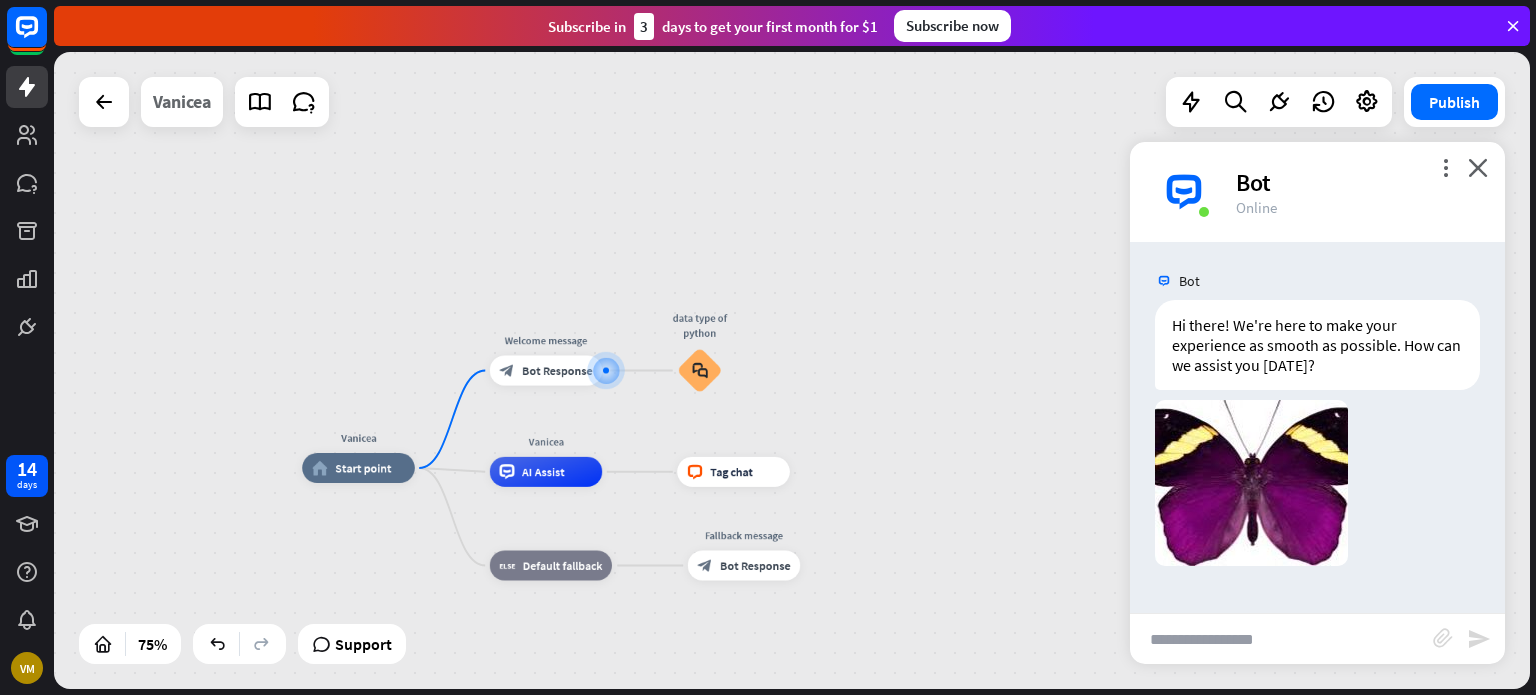 click on "Vanicea" at bounding box center (182, 102) 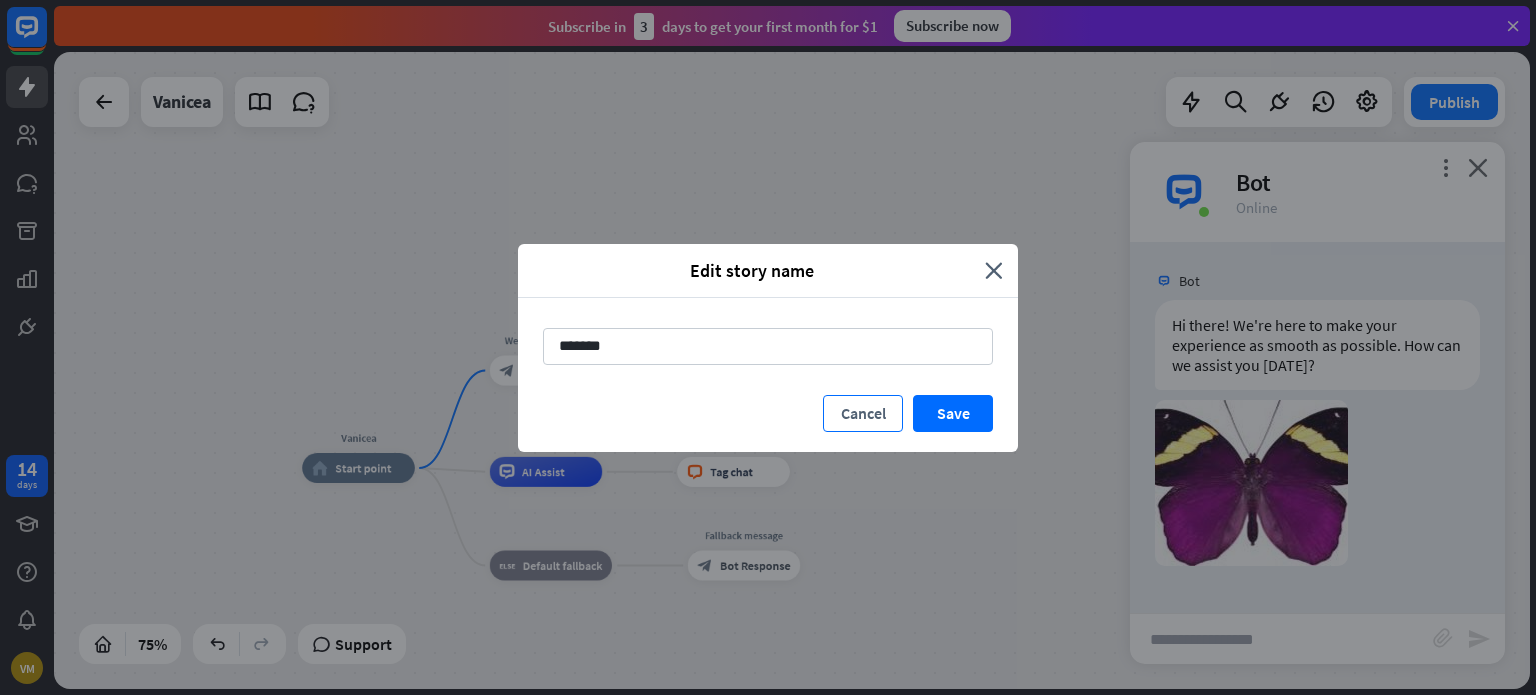 click on "Cancel" at bounding box center (863, 413) 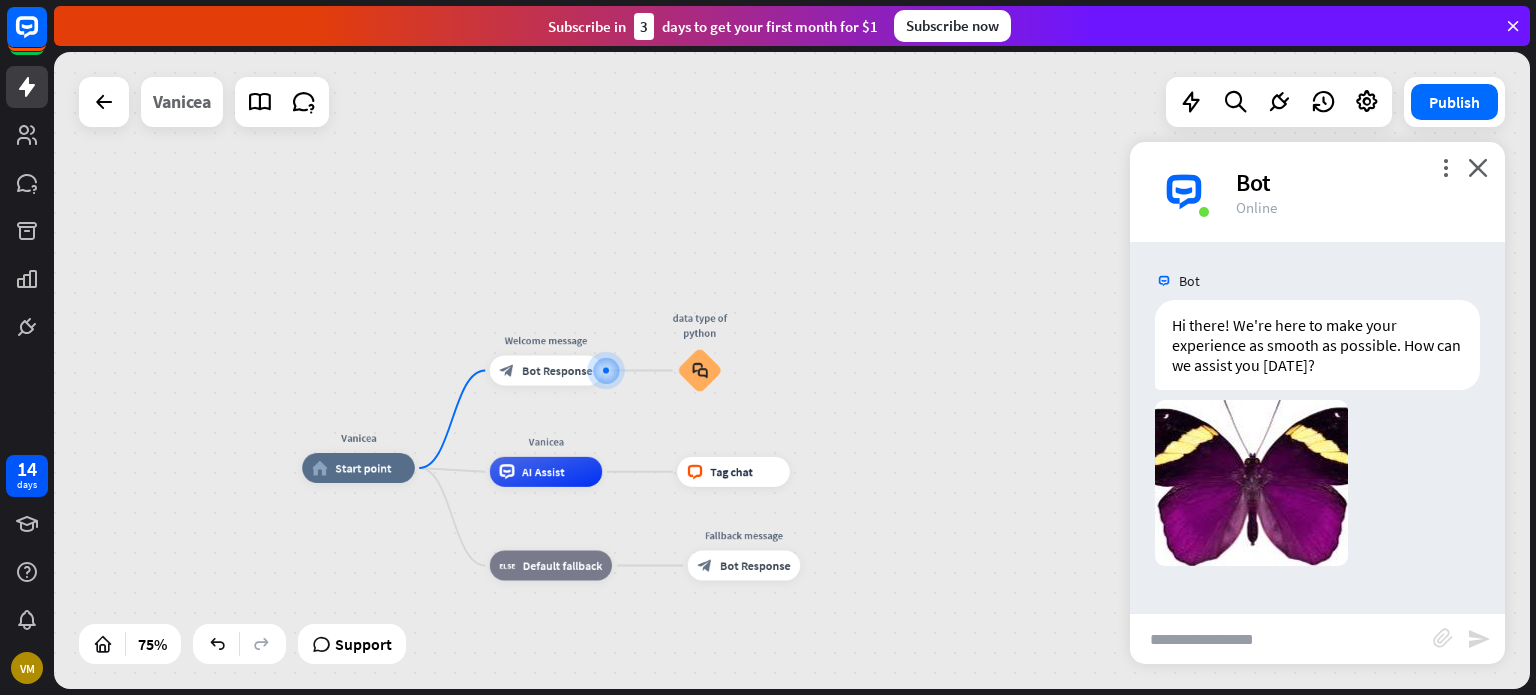 click on "Vanicea" at bounding box center [182, 102] 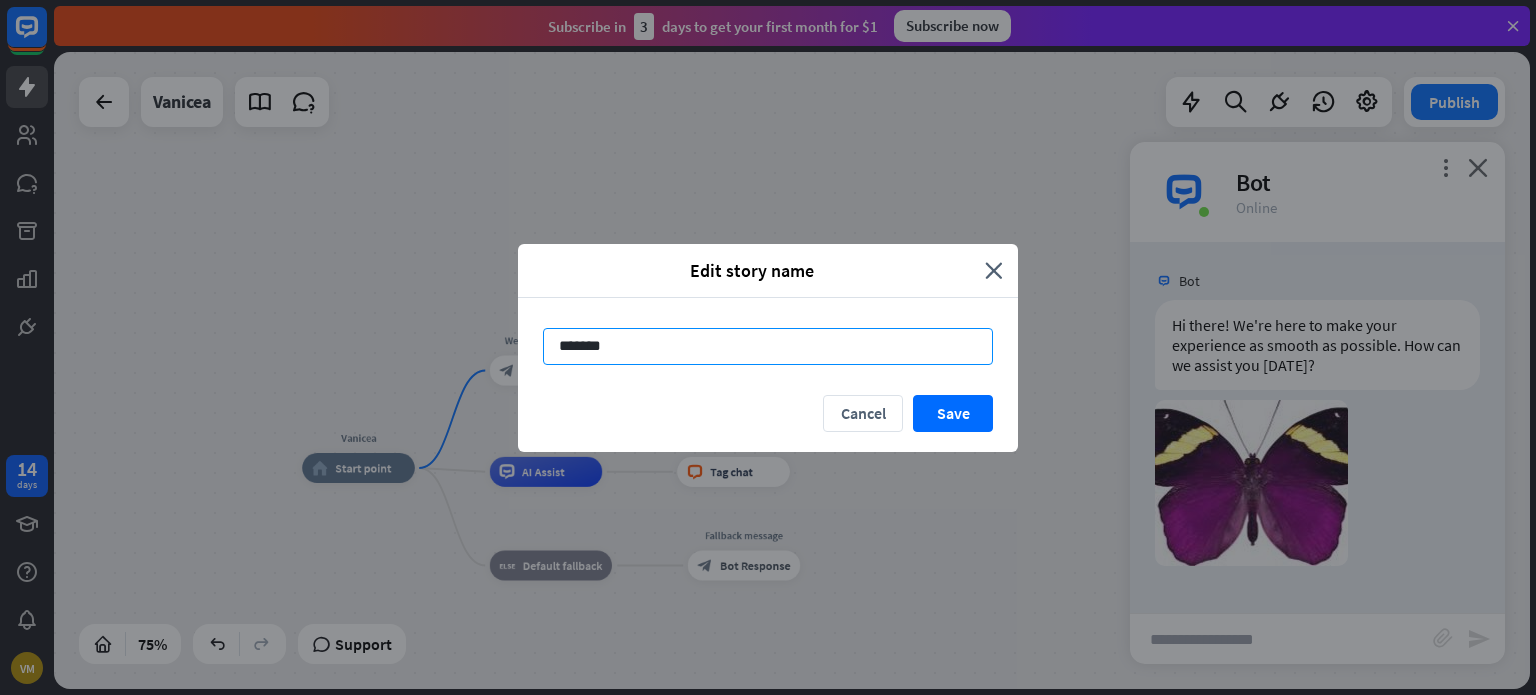 click on "*******" at bounding box center [768, 346] 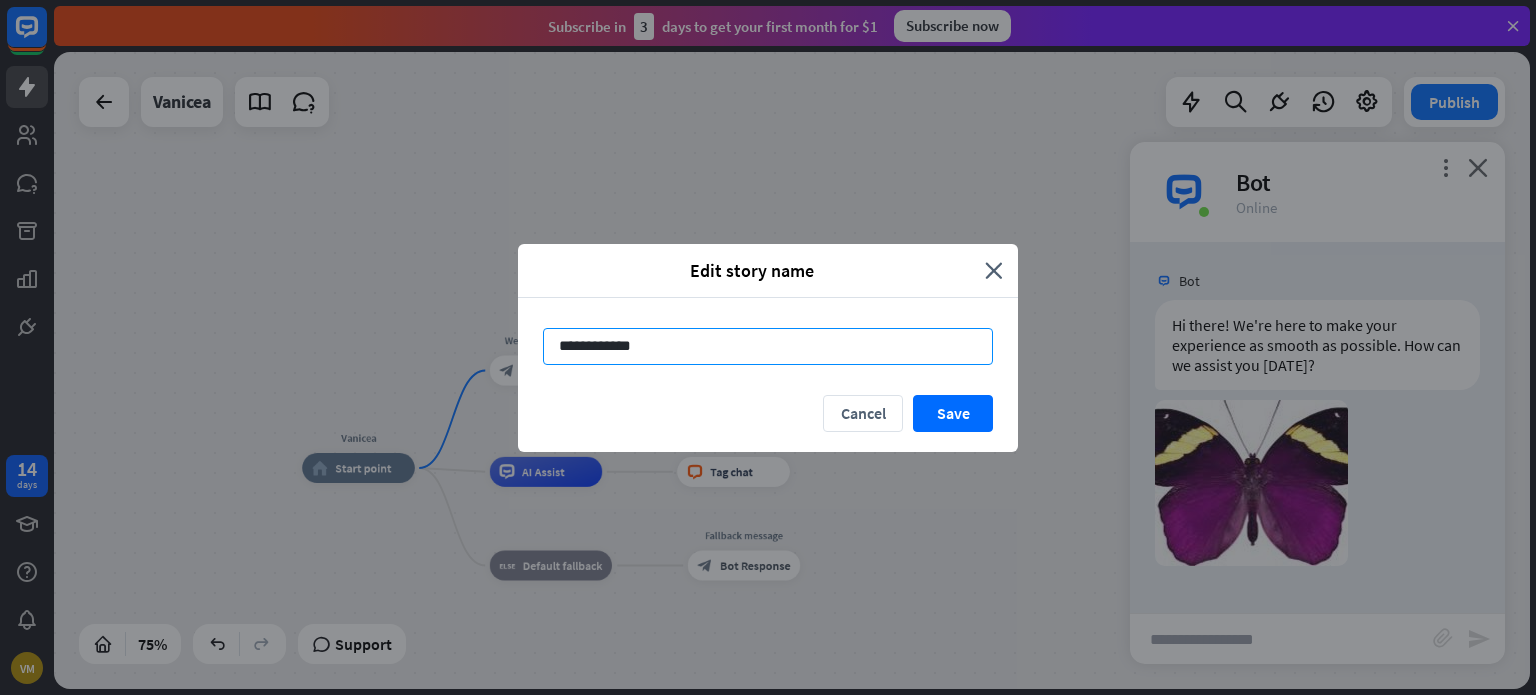 type on "**********" 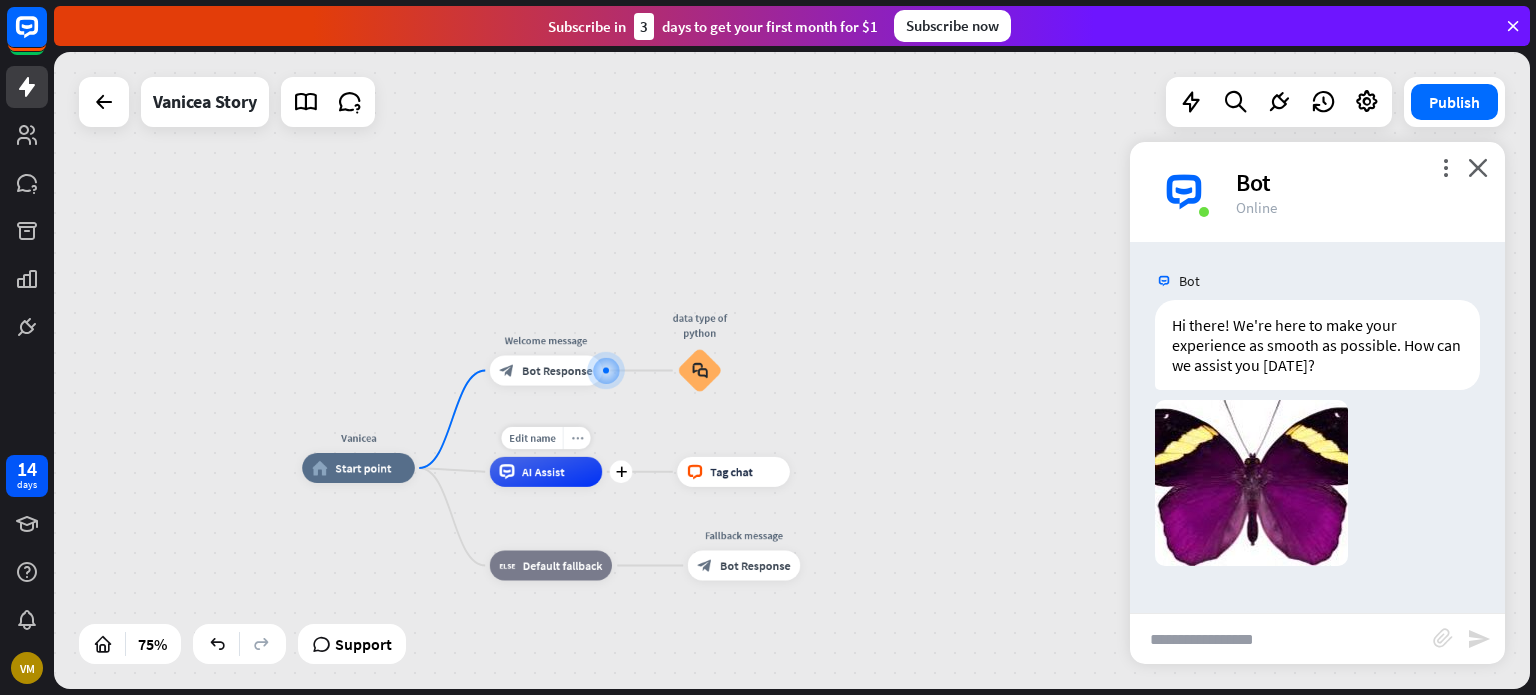 click on "more_horiz" at bounding box center (577, 438) 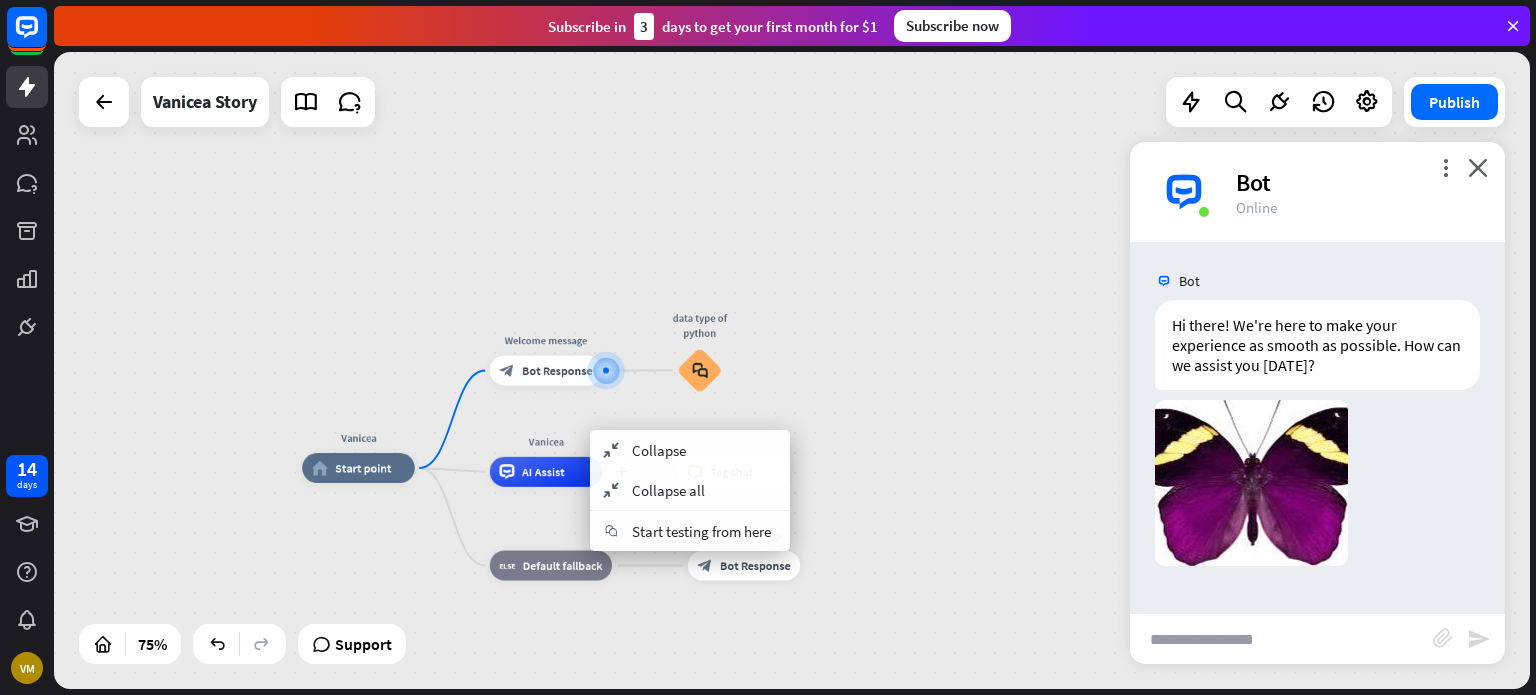 click on "plus   Vanicea     AI Assist" at bounding box center [546, 472] 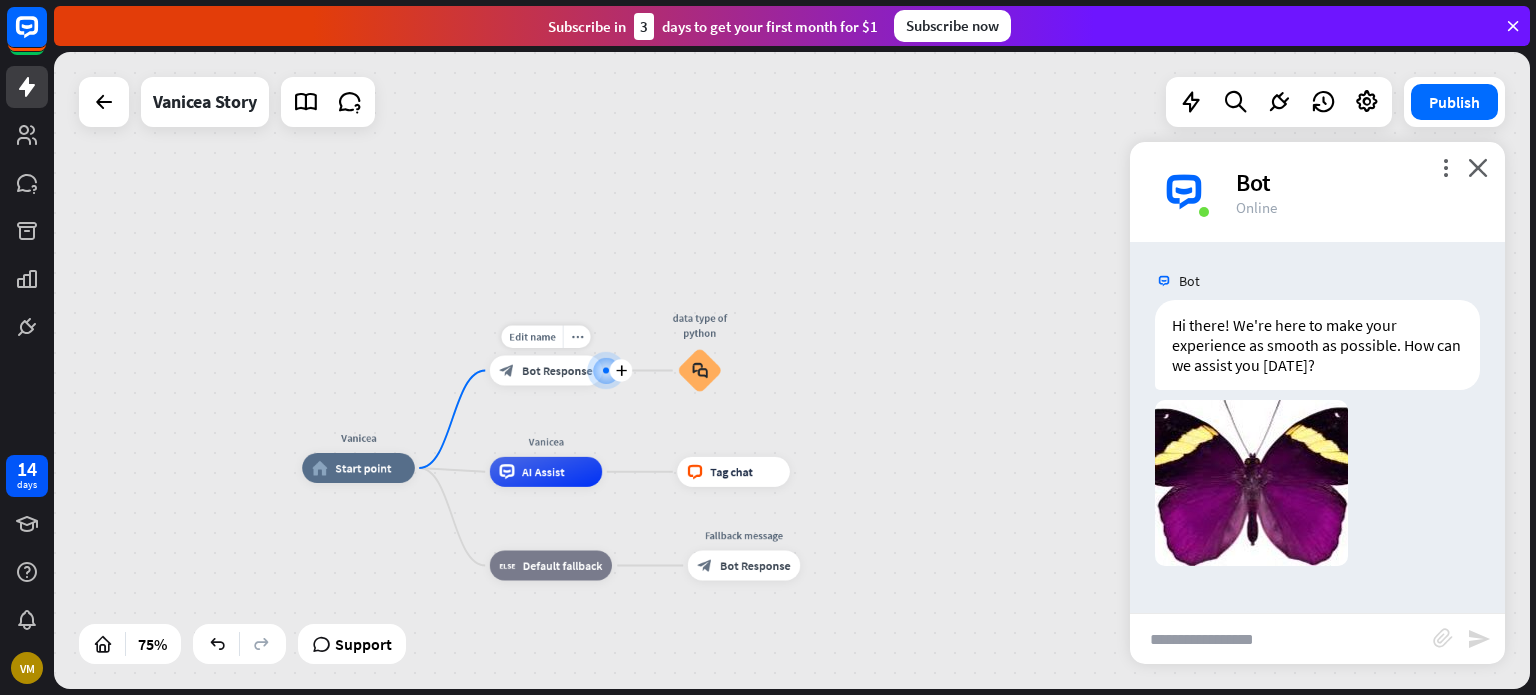 click on "Bot Response" at bounding box center [557, 370] 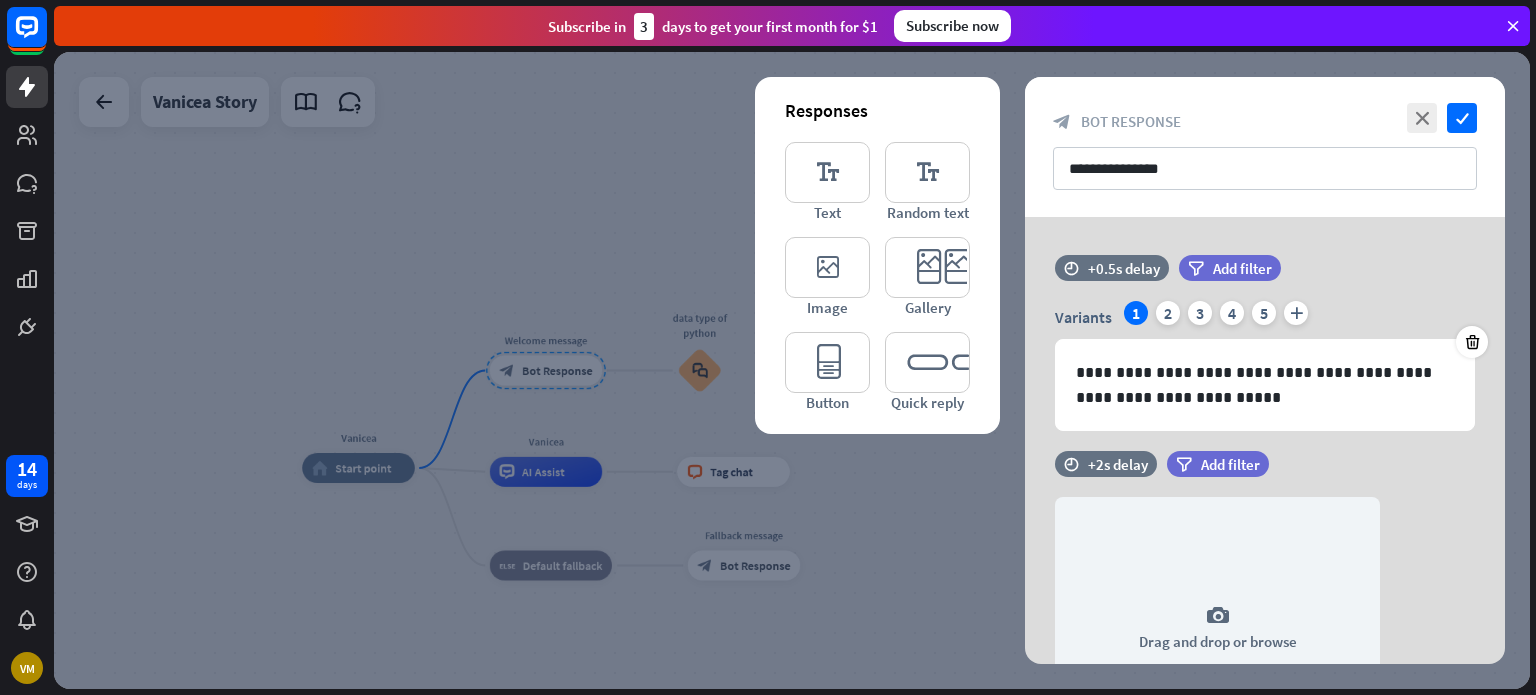 click at bounding box center (792, 370) 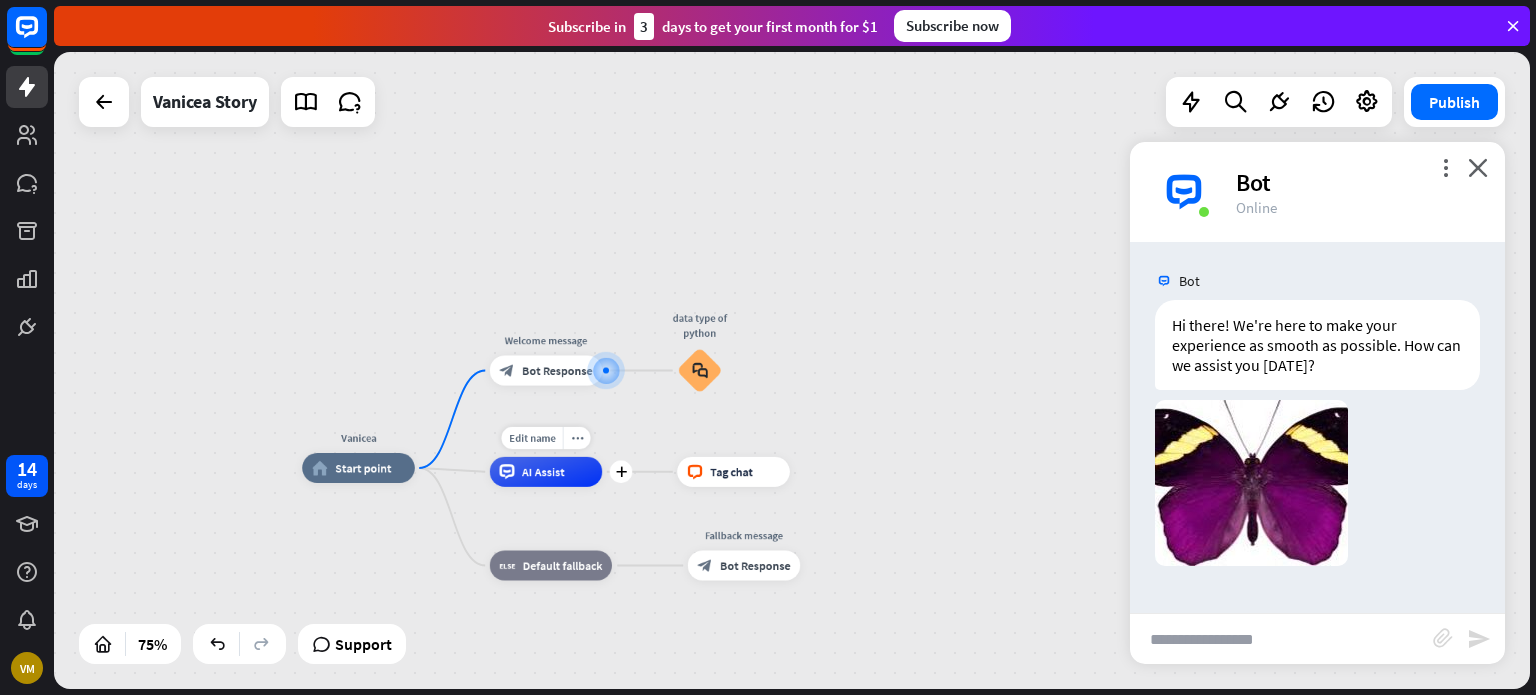 click on "AI Assist" at bounding box center (543, 471) 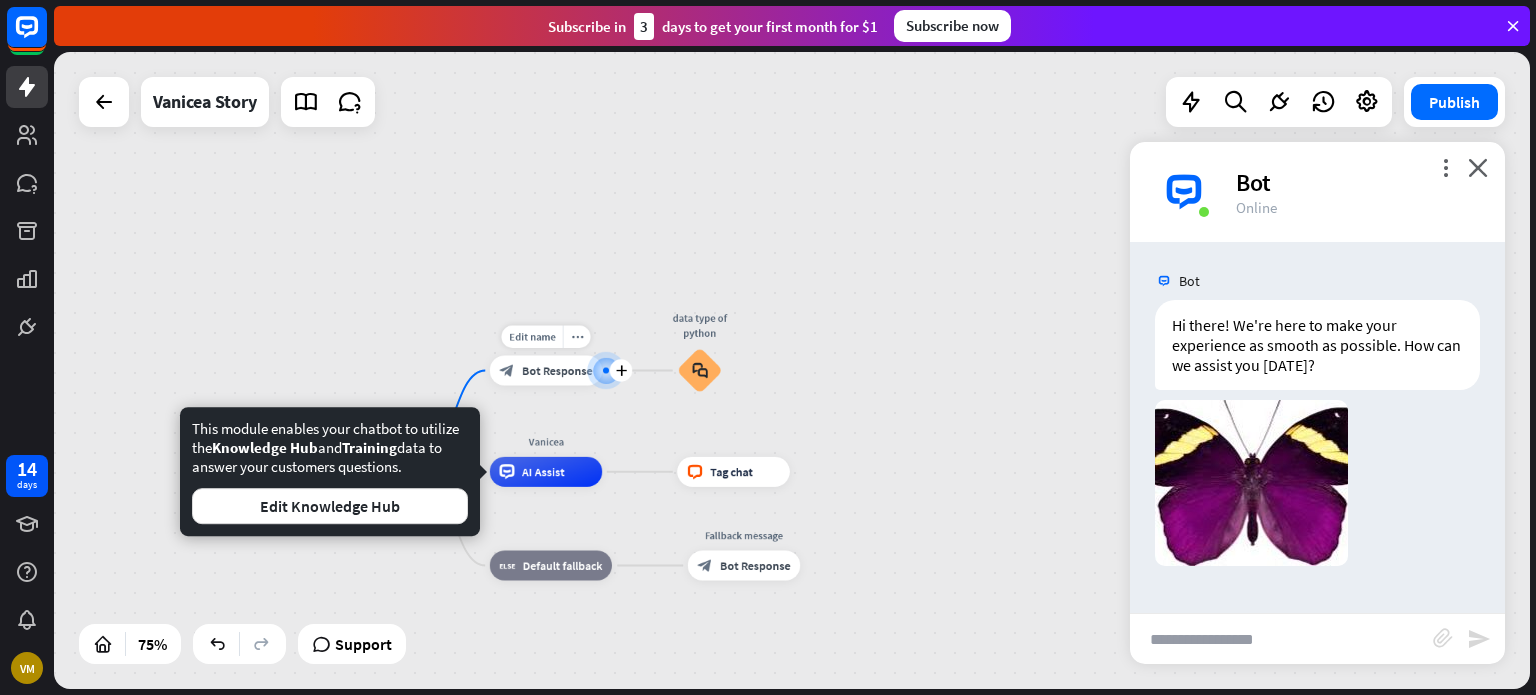 click on "Edit name   more_horiz         plus   Welcome message   block_bot_response   Bot Response" at bounding box center [546, 371] 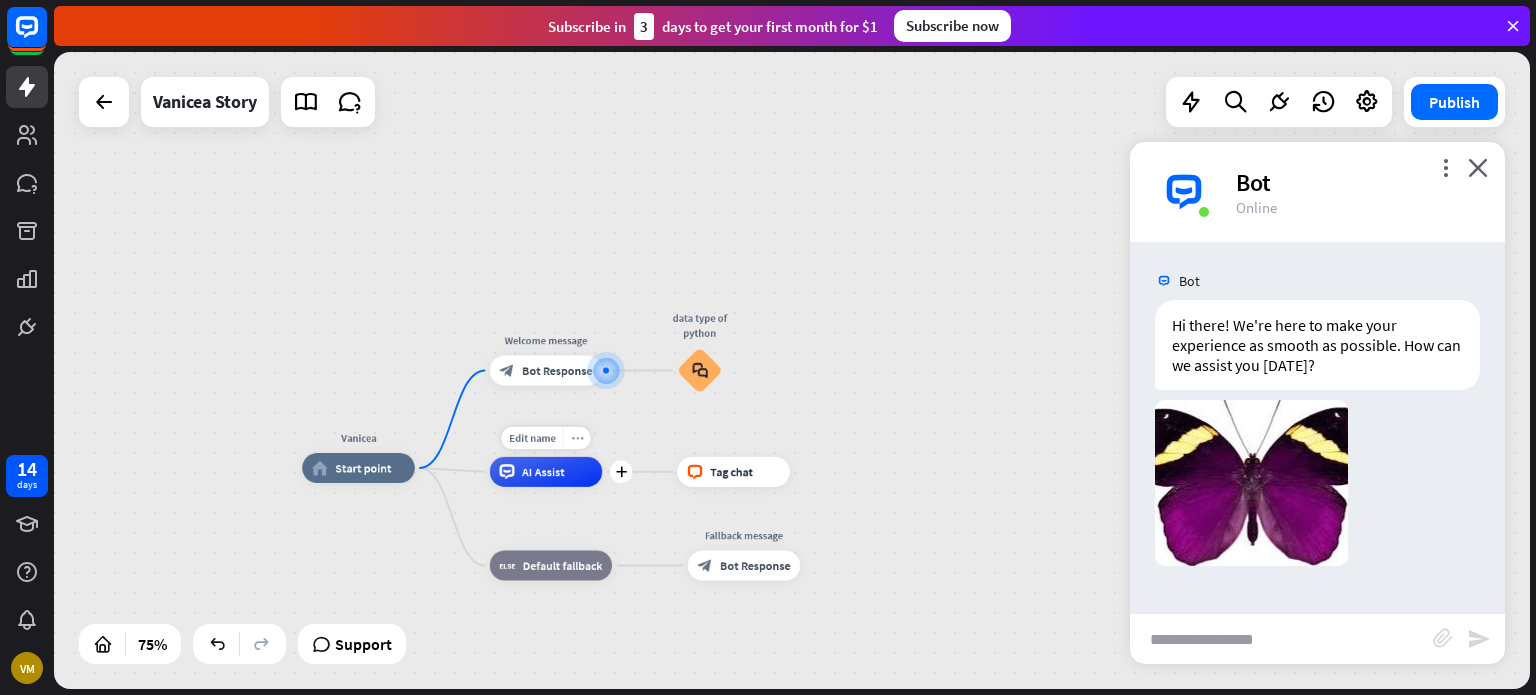 click on "more_horiz" at bounding box center (577, 437) 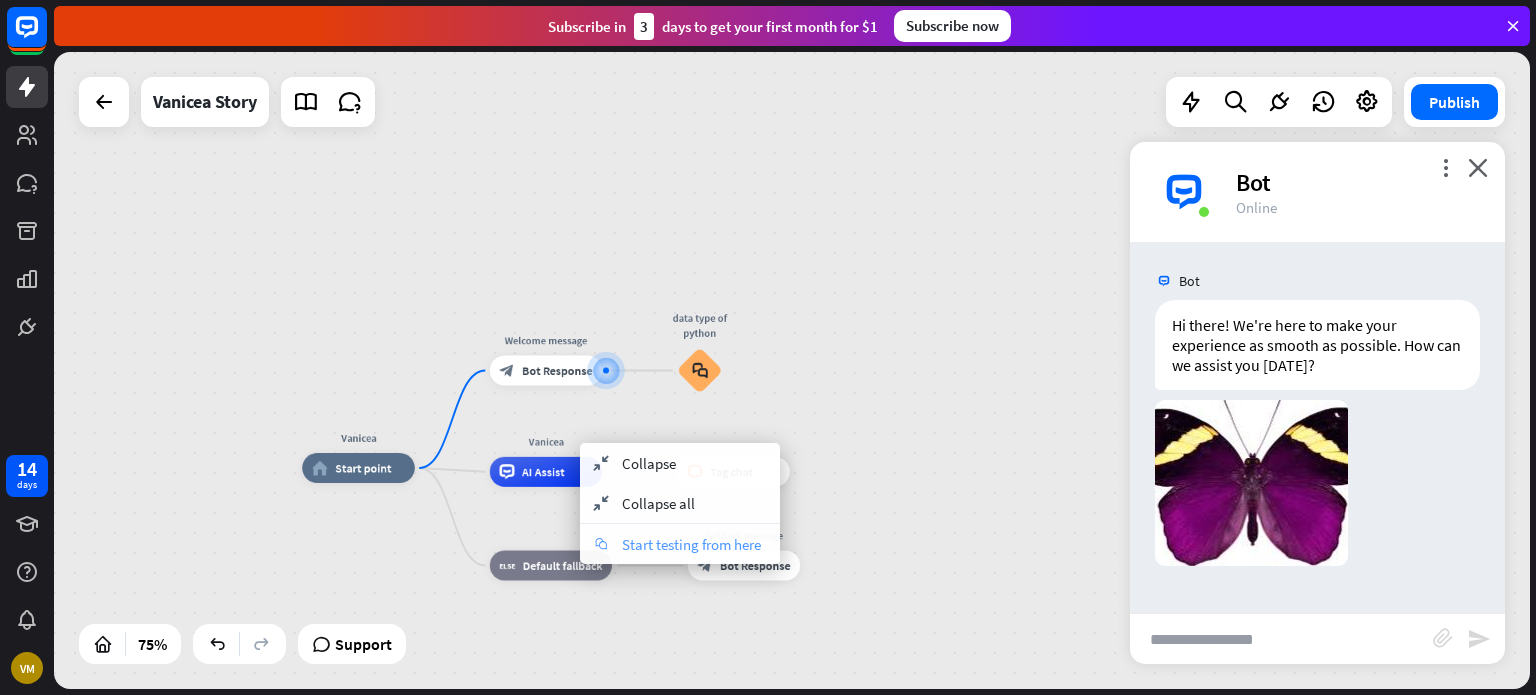 click on "Start testing from here" at bounding box center (691, 544) 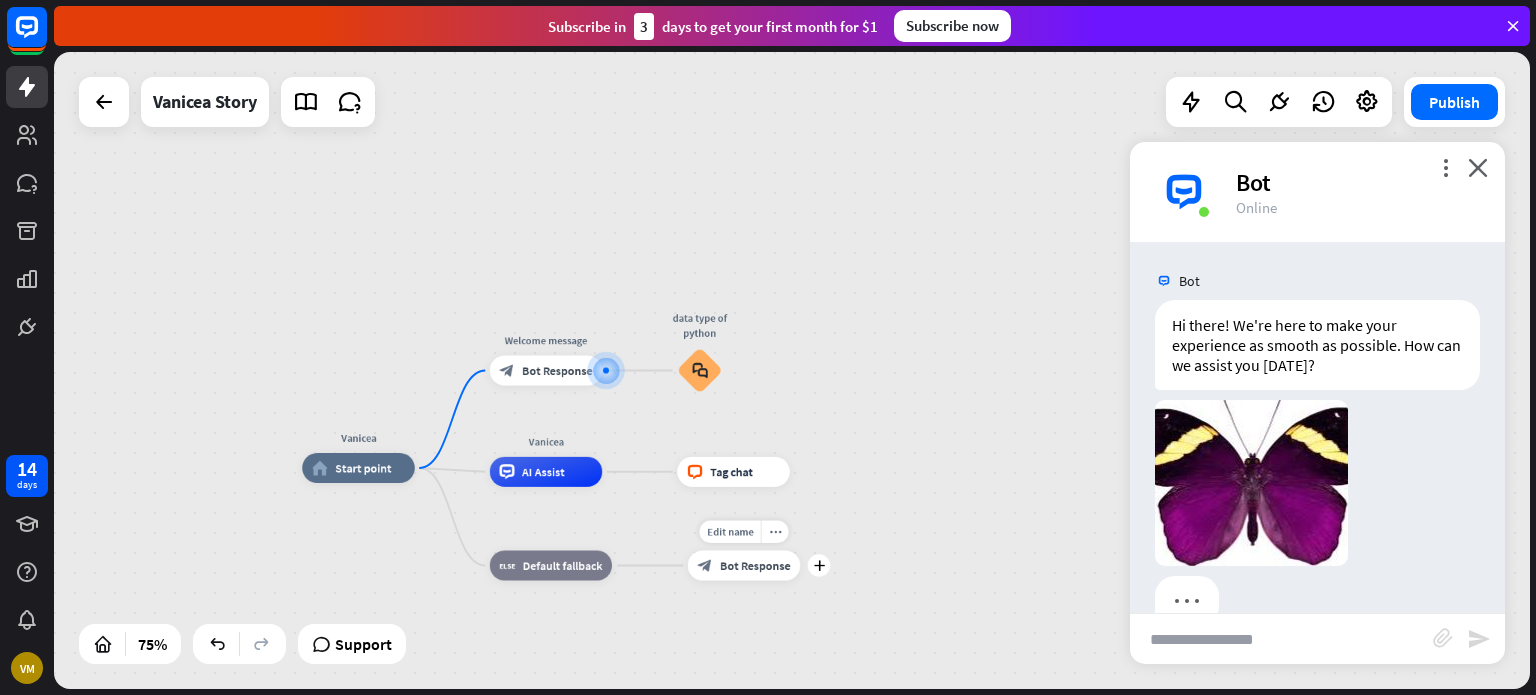 scroll, scrollTop: 0, scrollLeft: 0, axis: both 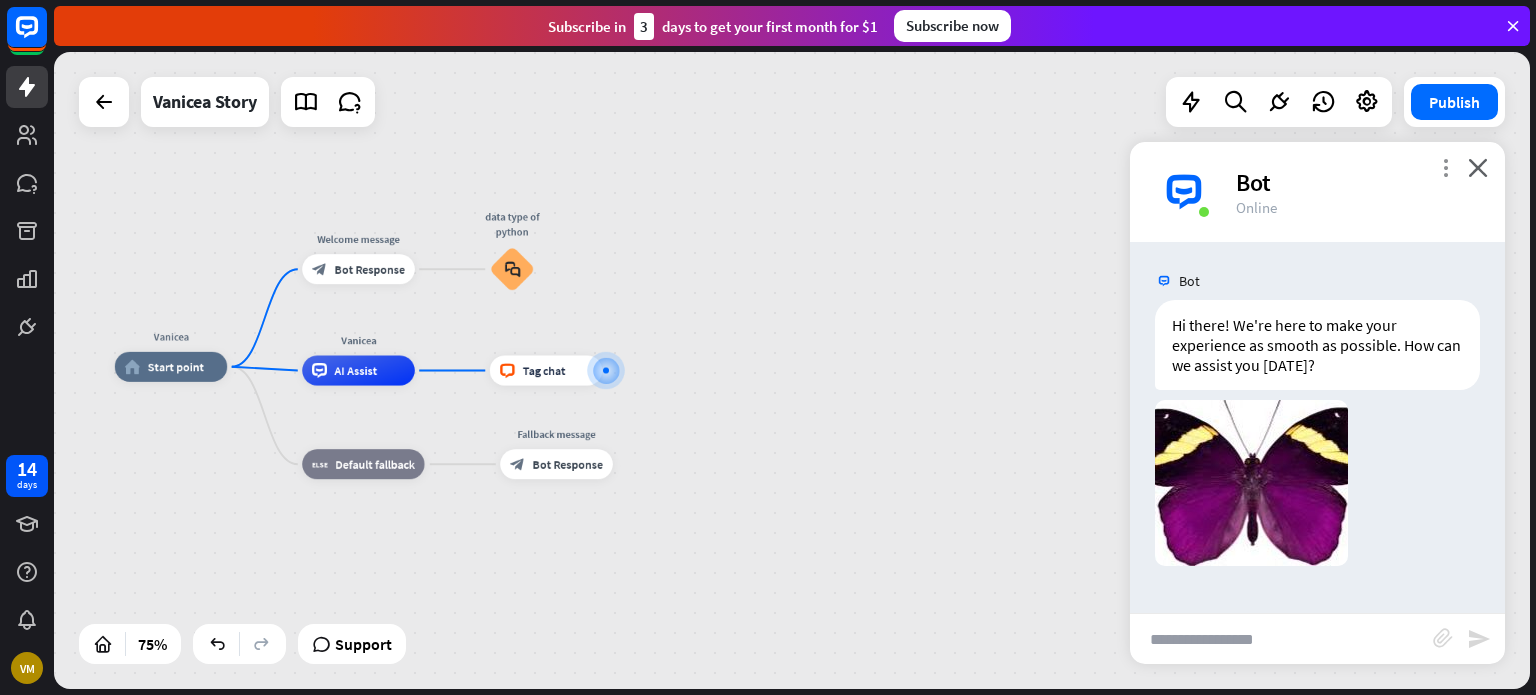 click on "more_vert" at bounding box center [1445, 167] 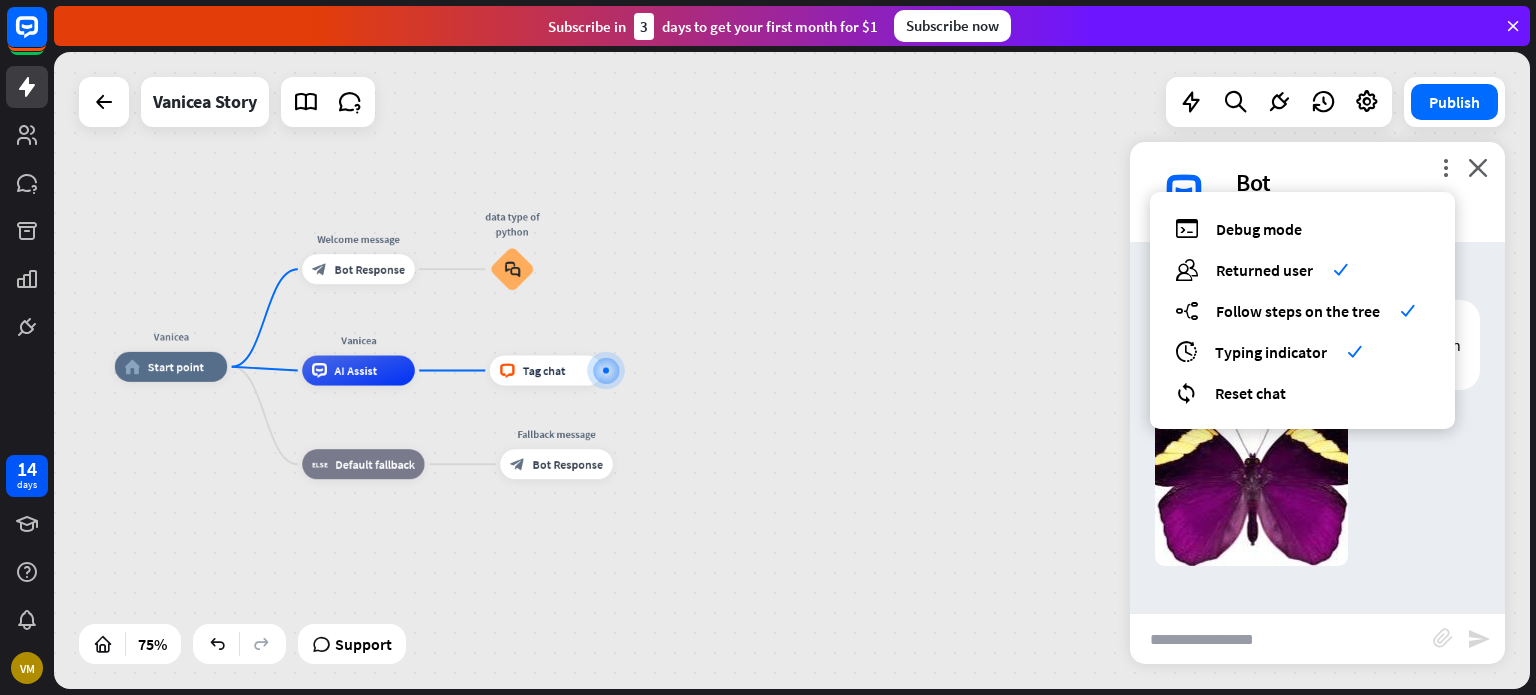 click on "Vanicea   home_2   Start point                 Welcome message   block_bot_response   Bot Response                 data type of python   block_faq                 Vanicea     AI Assist                   block_livechat   Tag chat                       block_fallback   Default fallback                 Fallback message   block_bot_response   Bot Response" at bounding box center [668, 606] 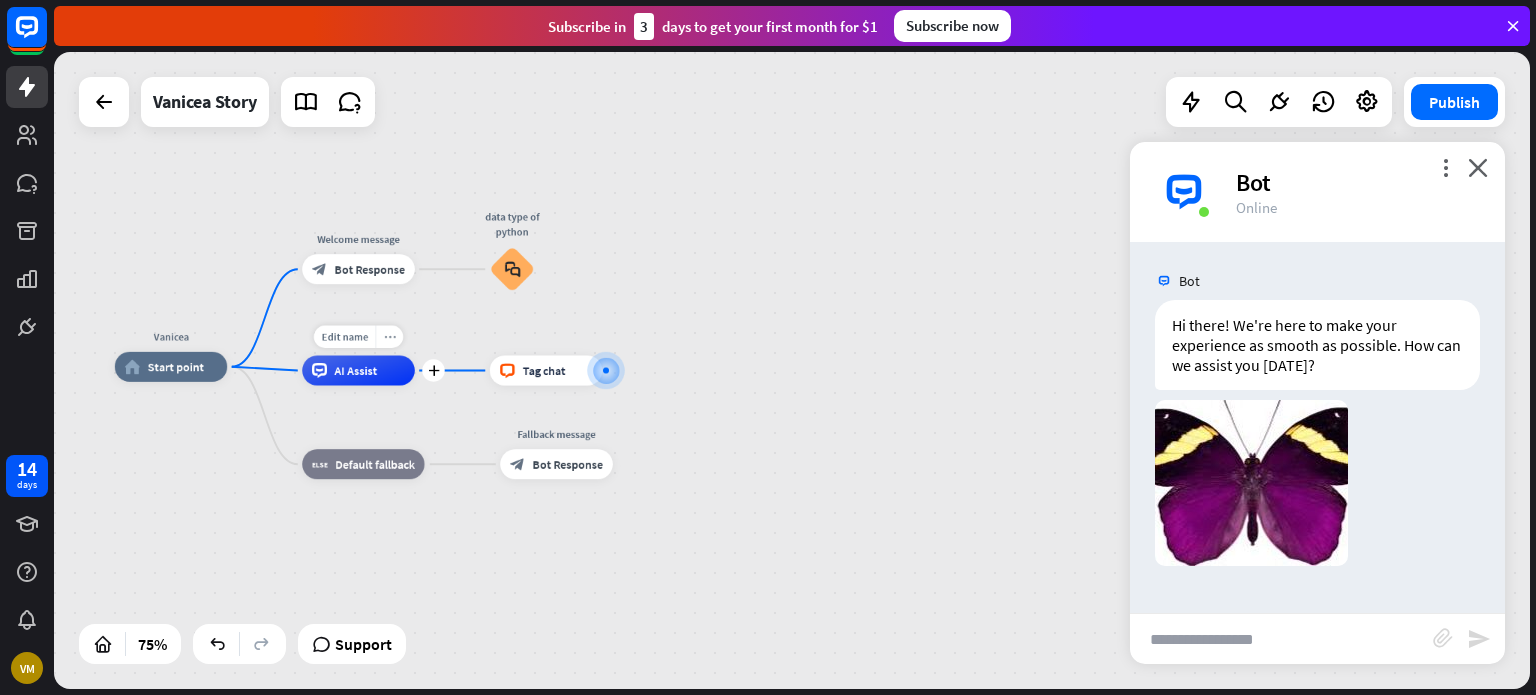 click on "more_horiz" at bounding box center (390, 336) 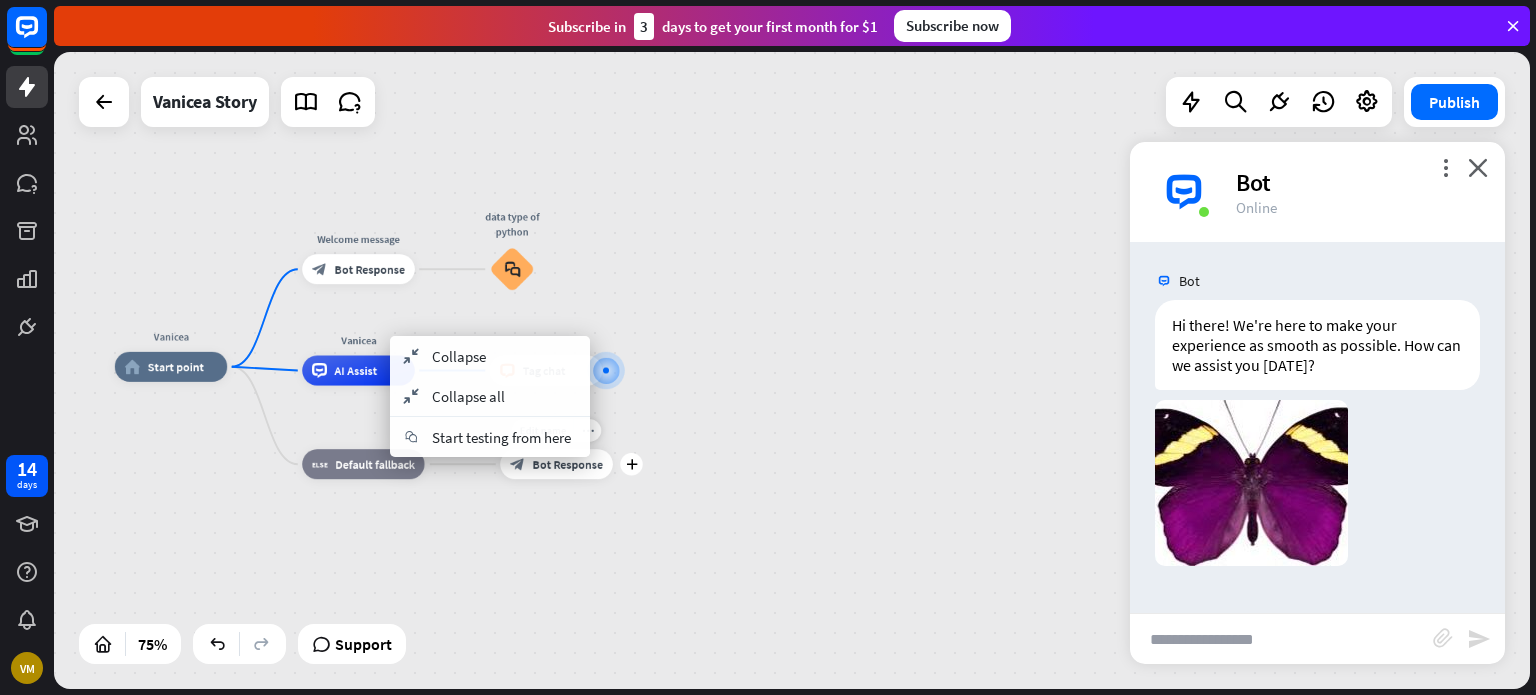 click on "Edit name   more_horiz         plus   Fallback message   block_bot_response   Bot Response" at bounding box center (556, 464) 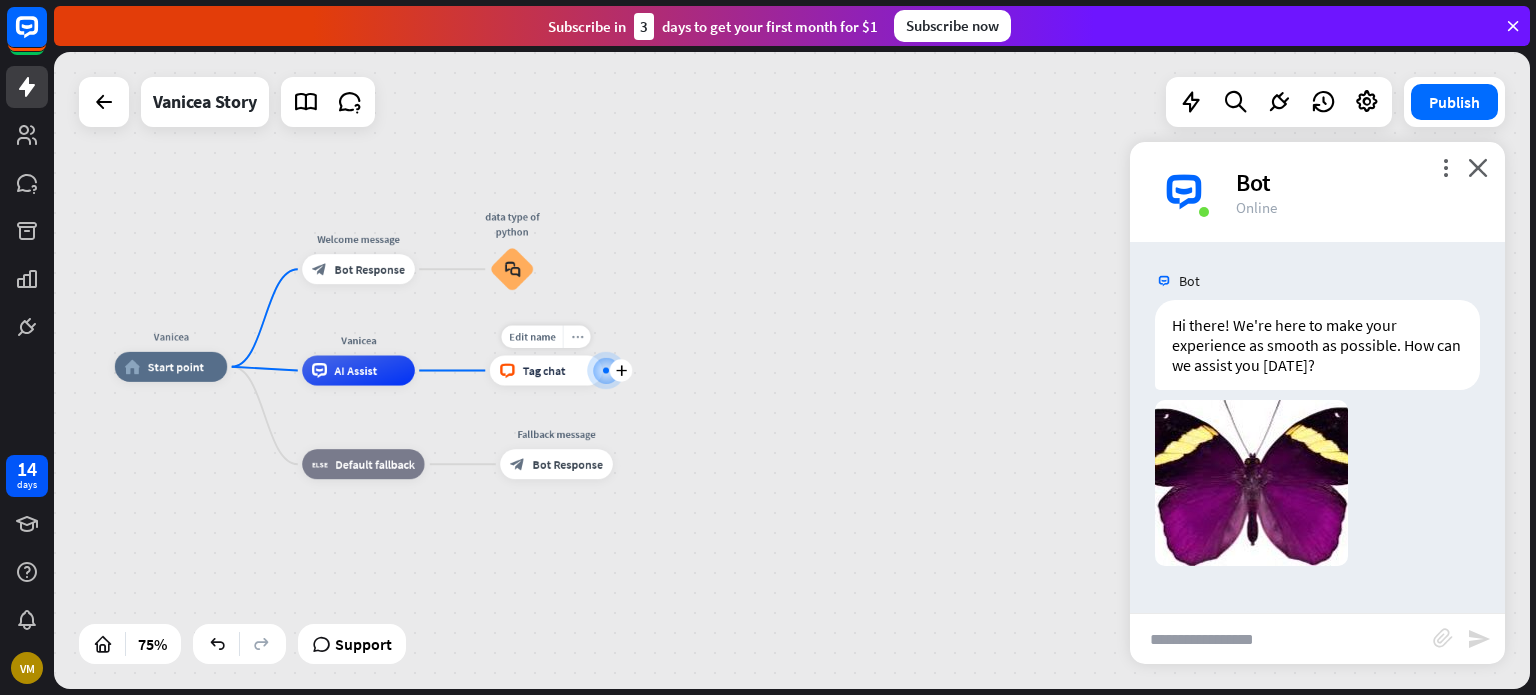 click on "more_horiz" at bounding box center (577, 337) 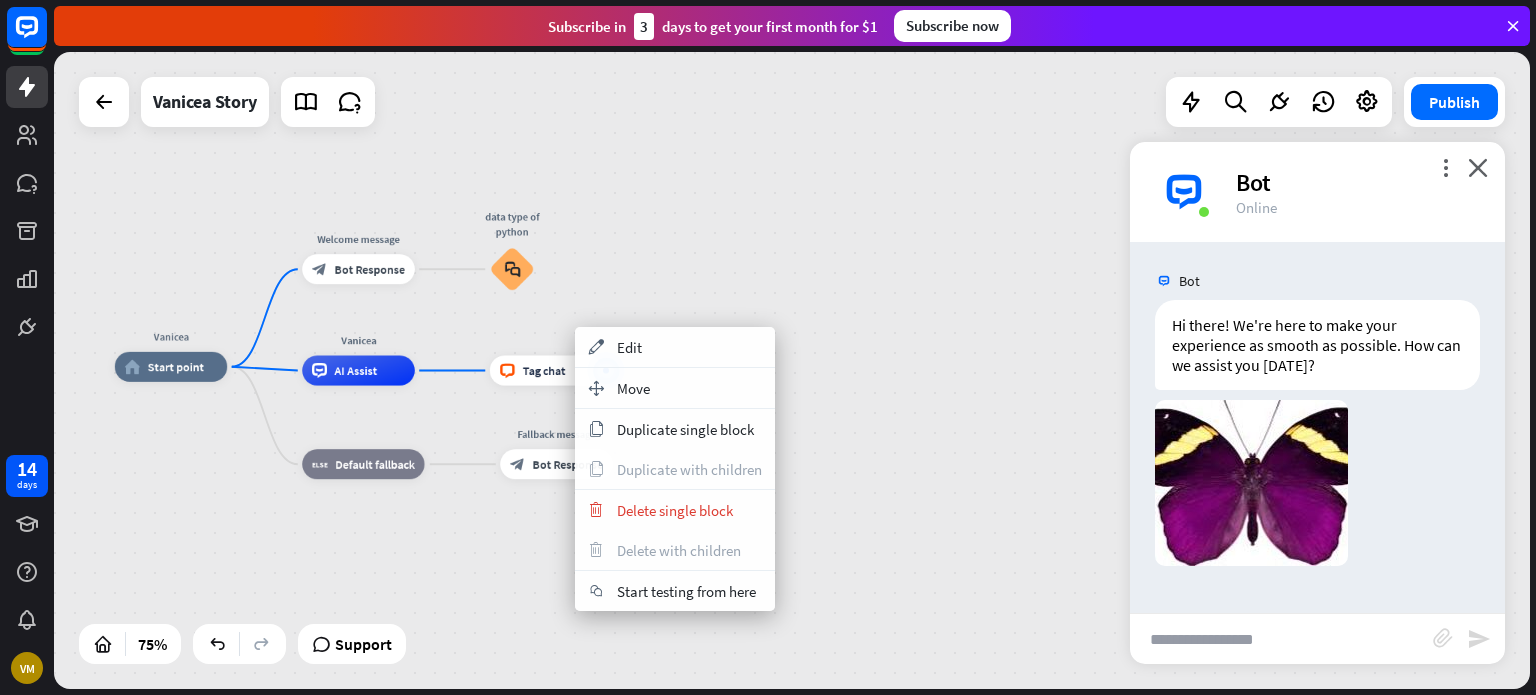 click on "Vanicea   home_2   Start point                 Welcome message   block_bot_response   Bot Response                 data type of python   block_faq                 Vanicea     AI Assist                   block_livechat   Tag chat                       block_fallback   Default fallback                 Fallback message   block_bot_response   Bot Response" at bounding box center (792, 370) 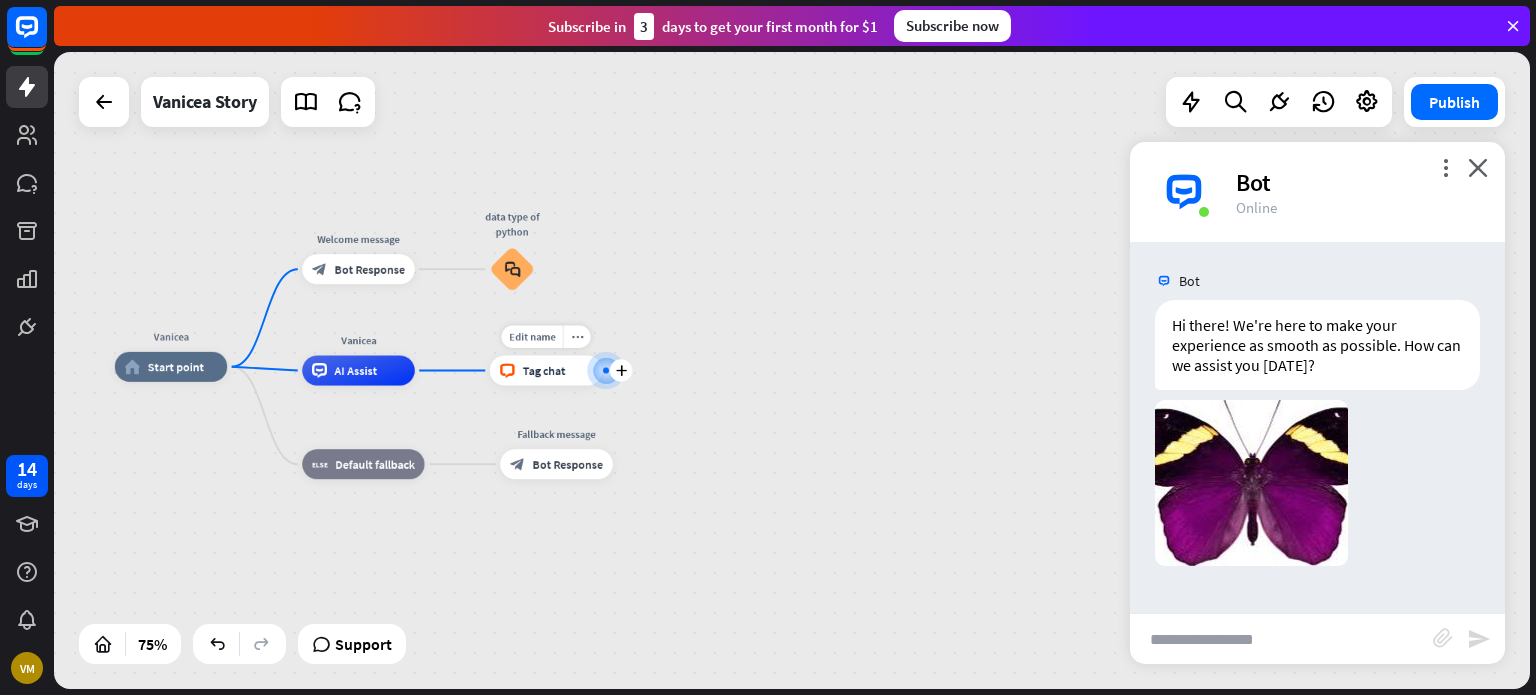 click on "block_livechat   Tag chat" at bounding box center [546, 371] 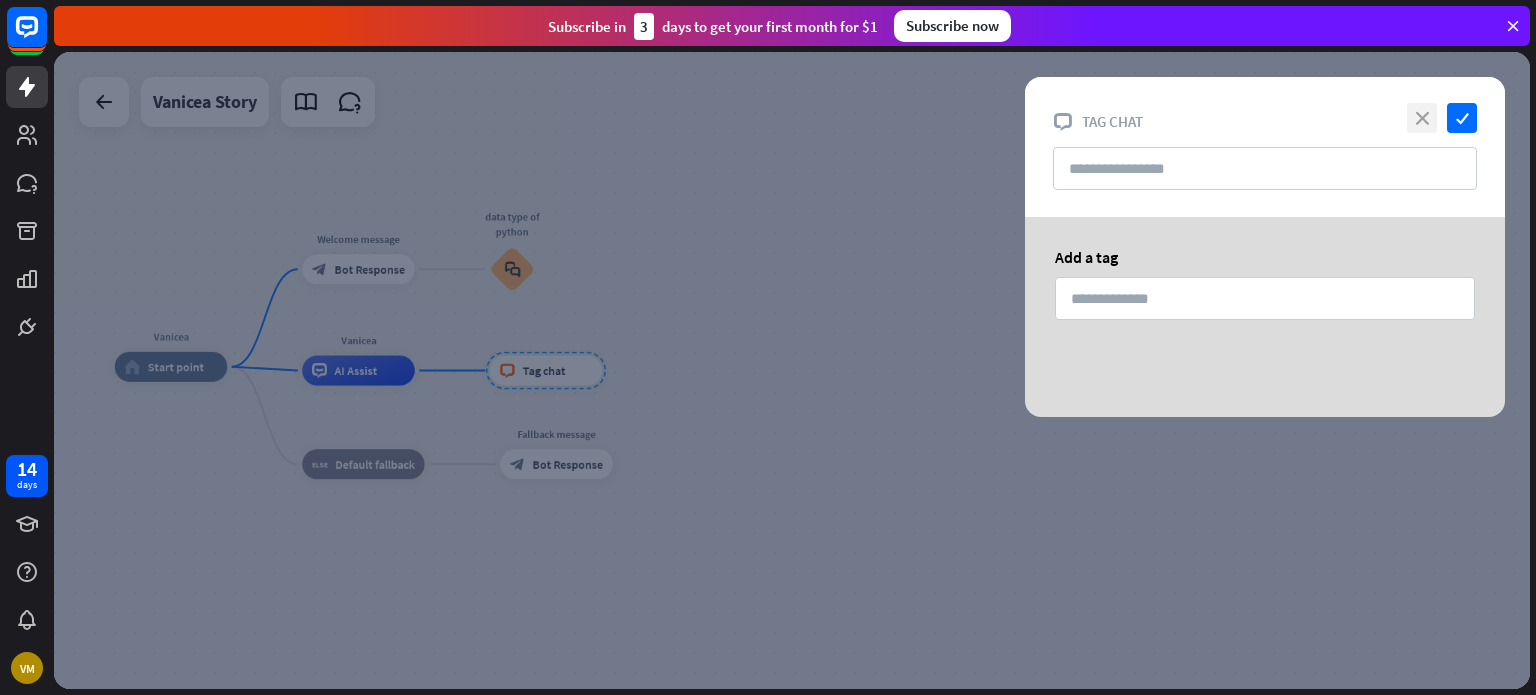 click on "close" at bounding box center (1422, 118) 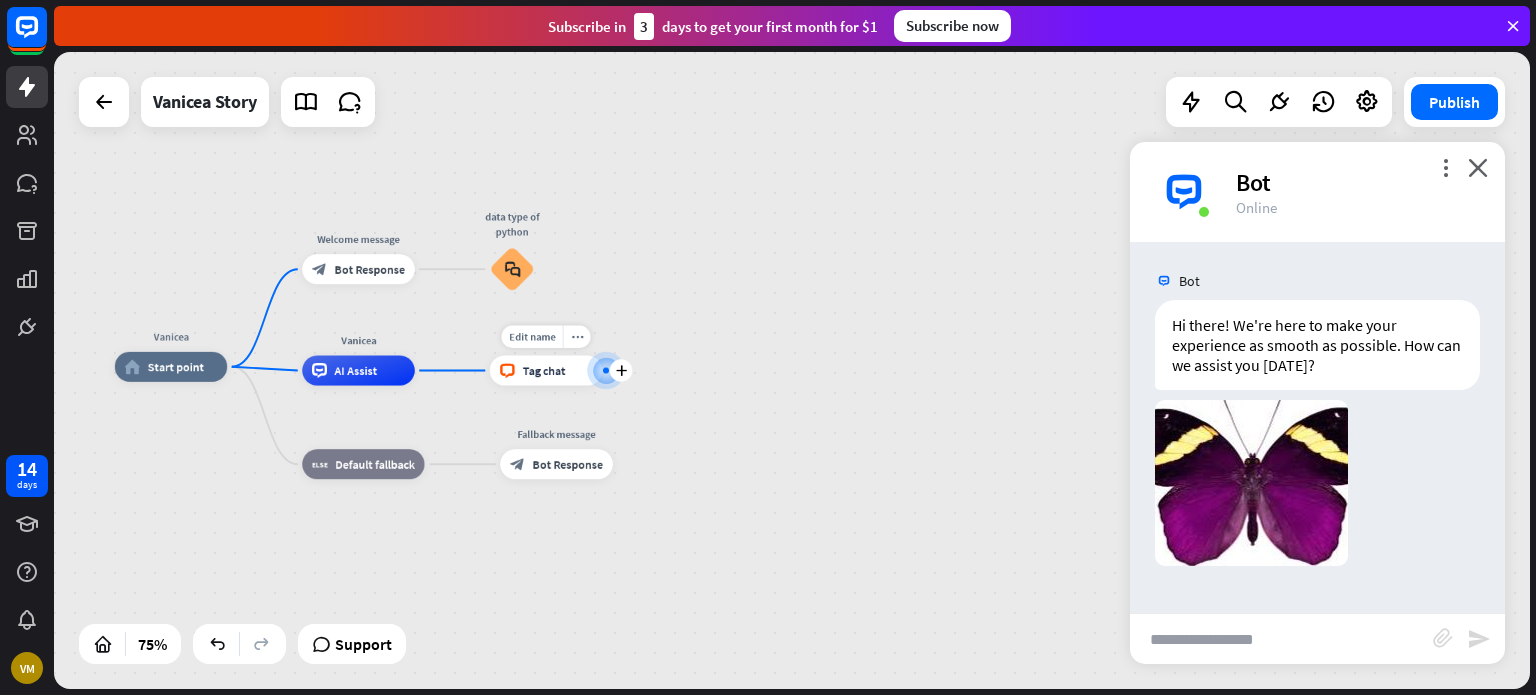 click on "Tag chat" at bounding box center [544, 370] 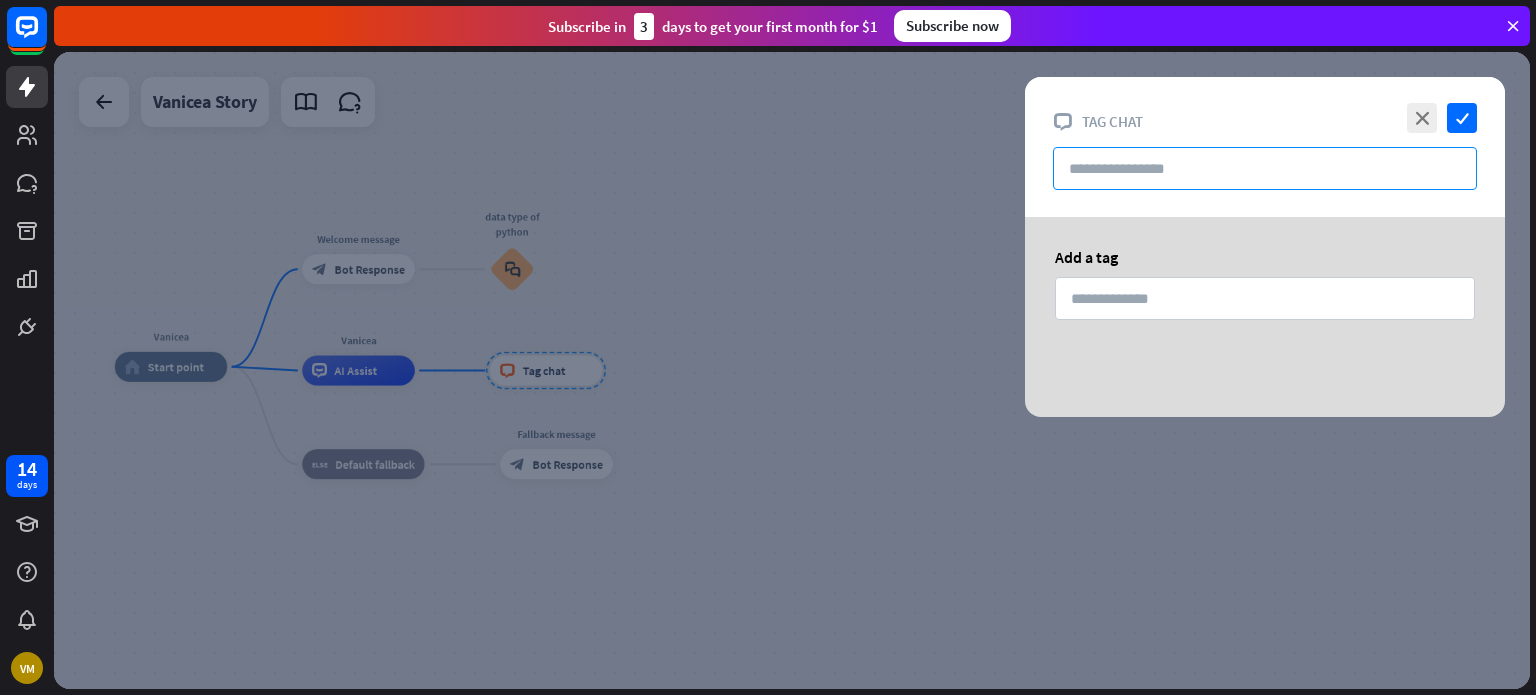 click at bounding box center (1265, 168) 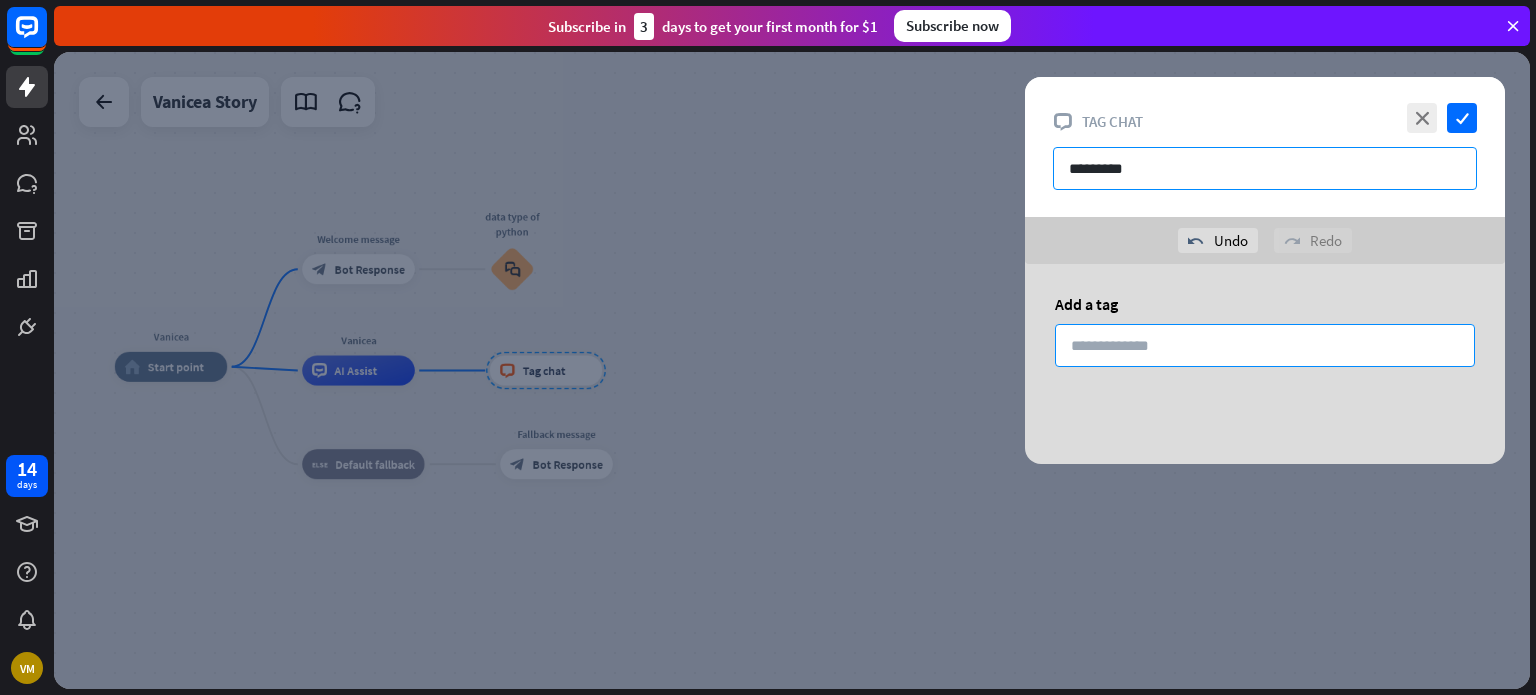 type on "*********" 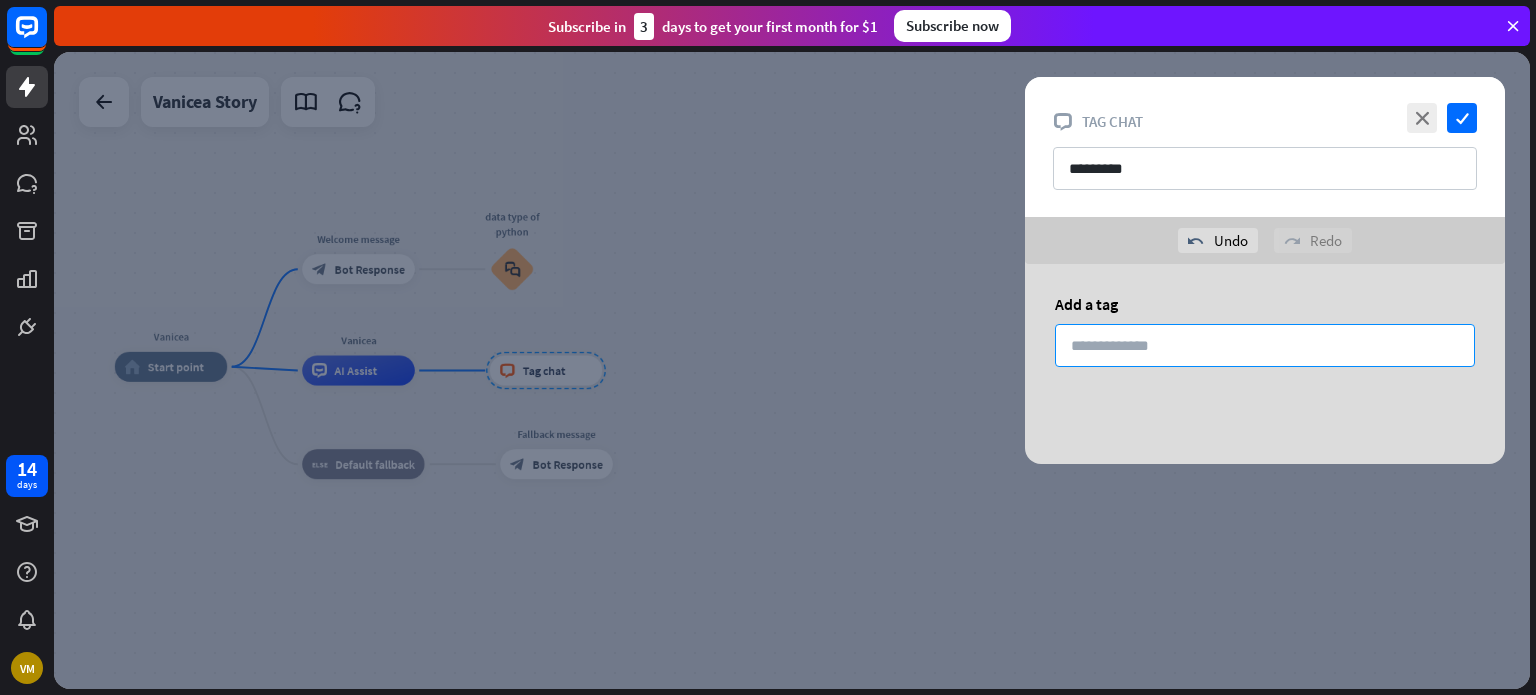 click at bounding box center [1265, 345] 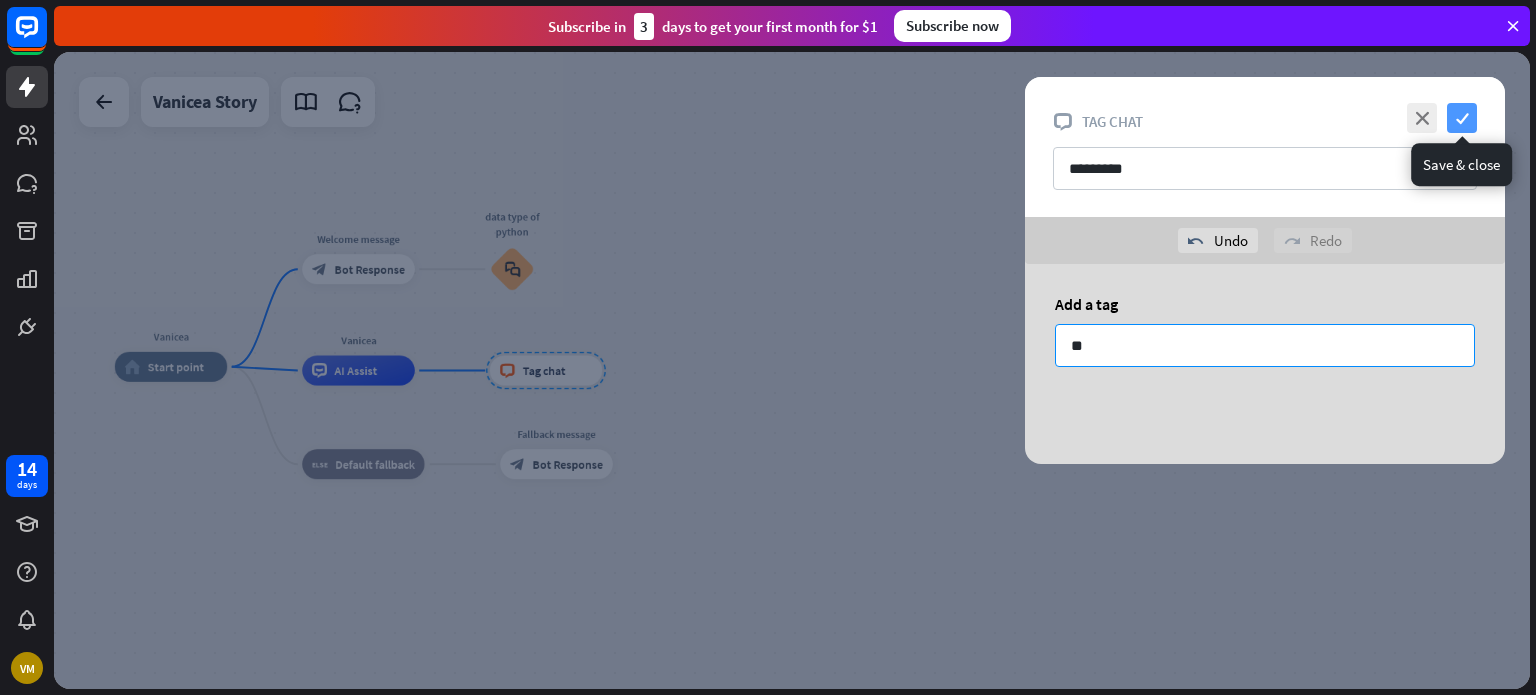 type on "**" 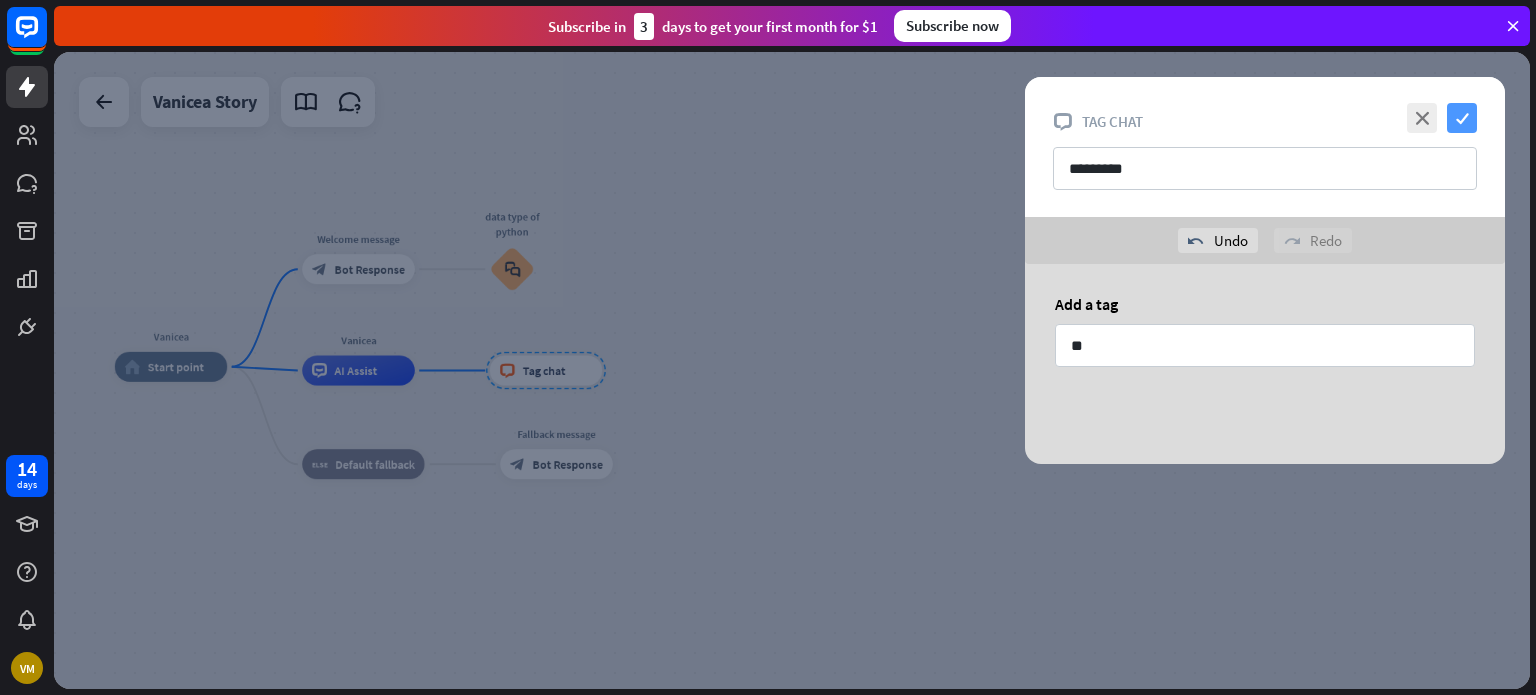 click on "check" at bounding box center (1462, 118) 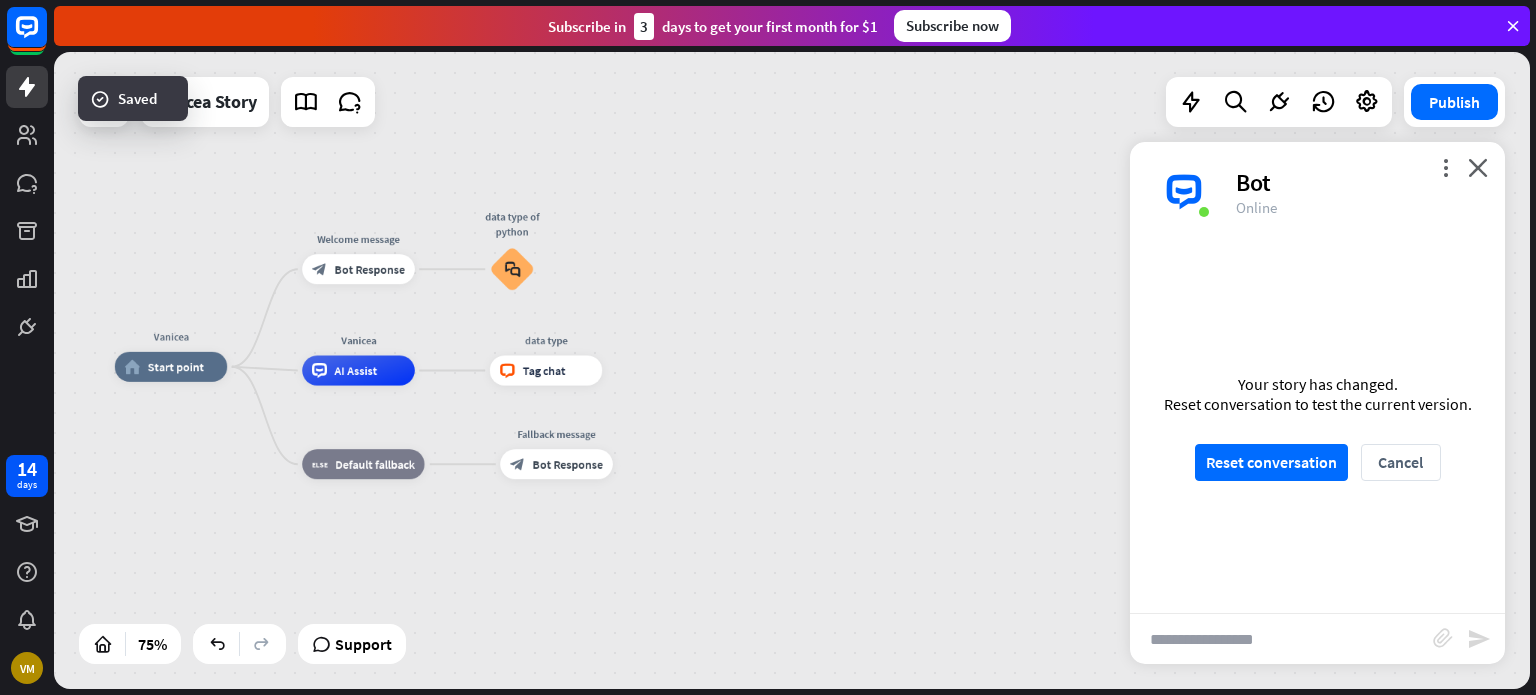 click on "Vanicea   home_2   Start point                 Welcome message   block_bot_response   Bot Response                 data type of python   block_faq                 Vanicea     AI Assist                 data type   block_livechat   Tag chat                   block_fallback   Default fallback                 Fallback message   block_bot_response   Bot Response" at bounding box center [668, 606] 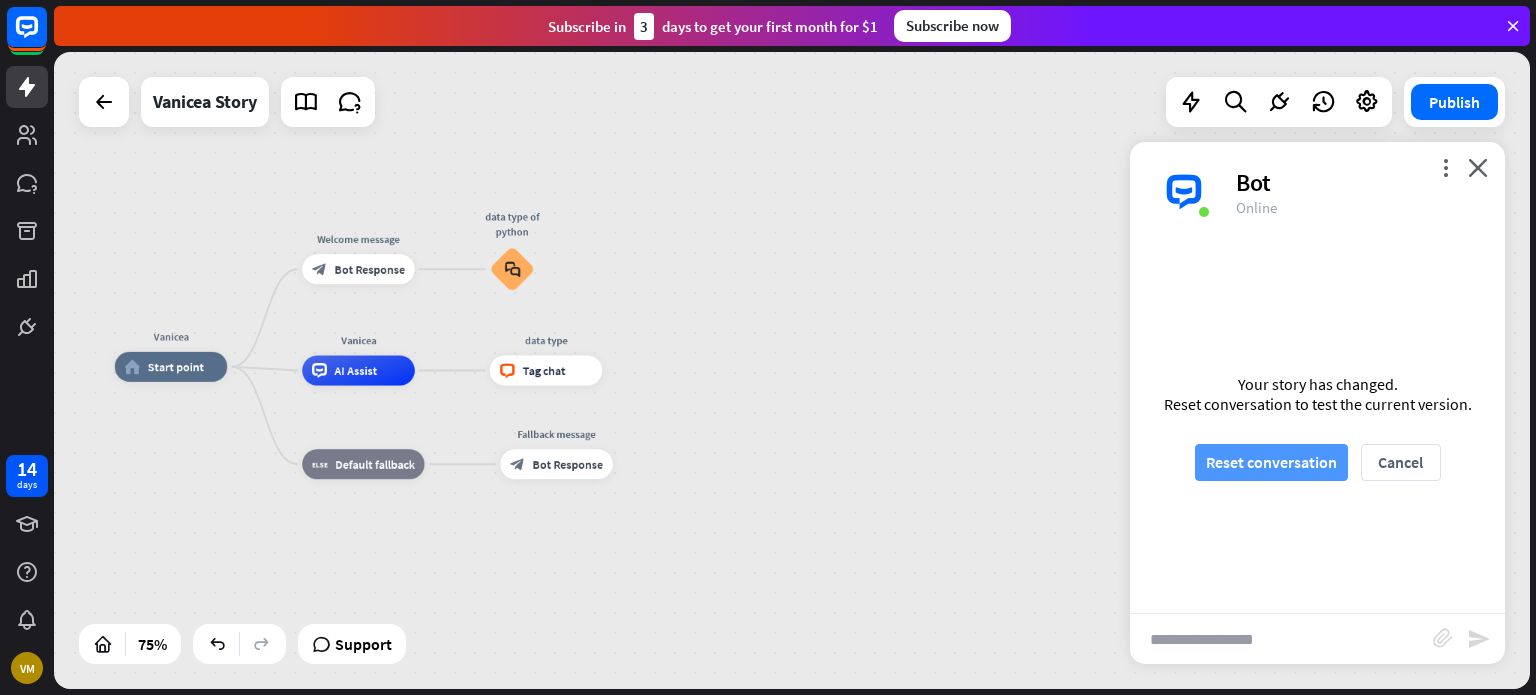 click on "Reset conversation" at bounding box center (1271, 462) 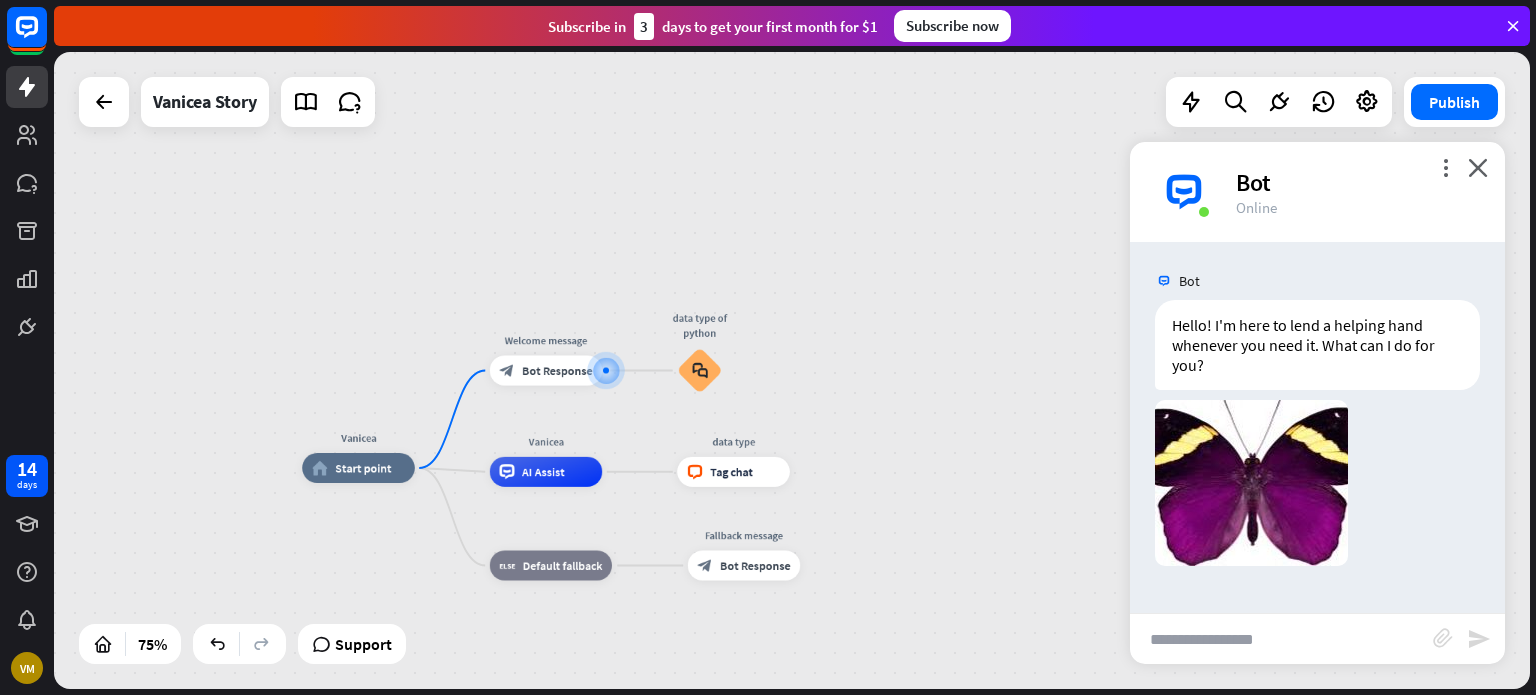 click at bounding box center (1281, 639) 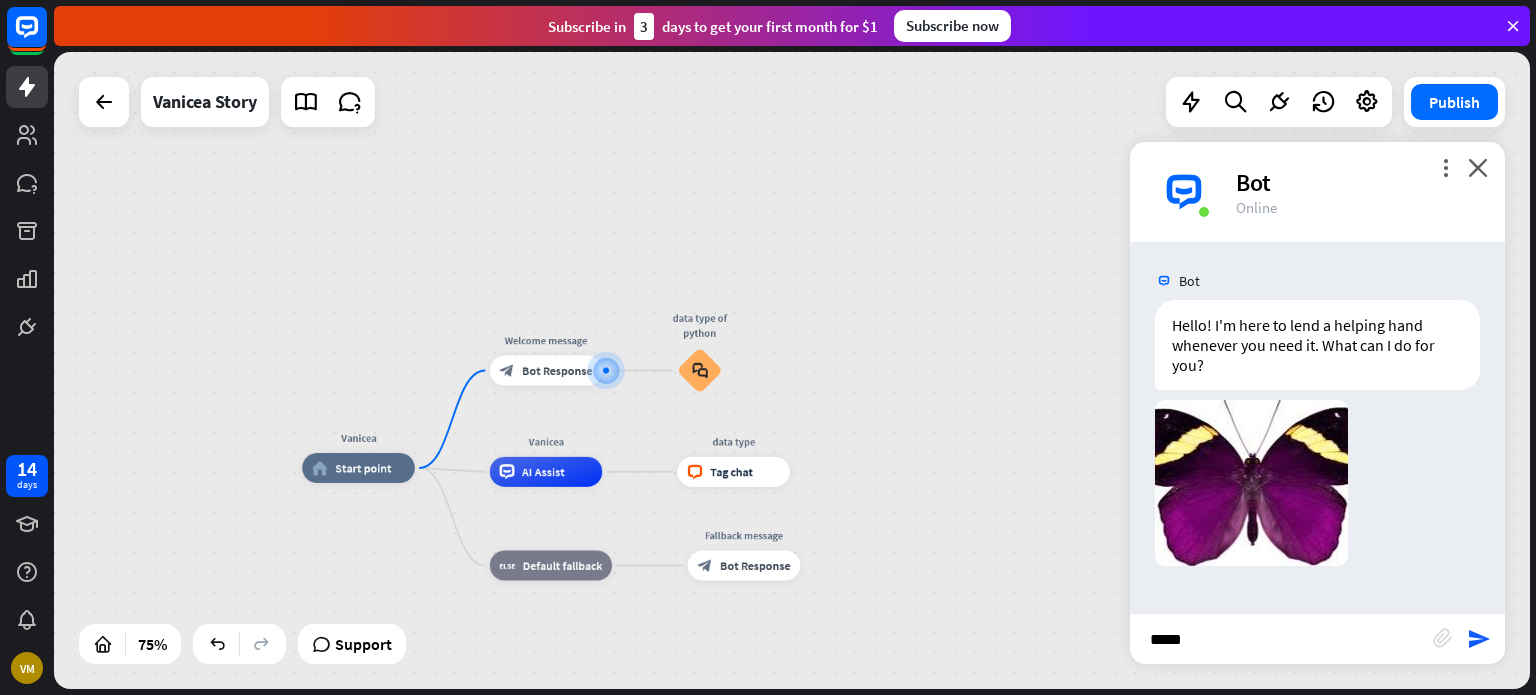 type on "******" 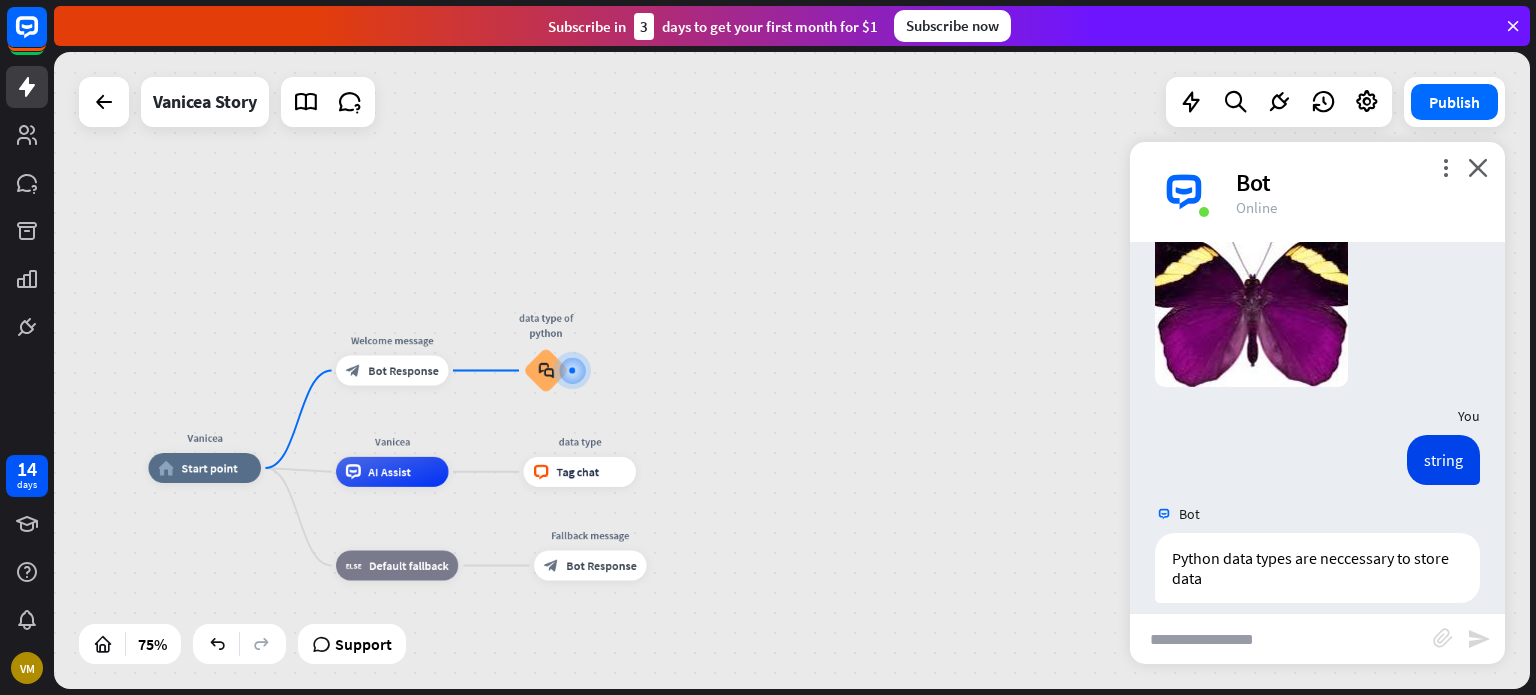 scroll, scrollTop: 199, scrollLeft: 0, axis: vertical 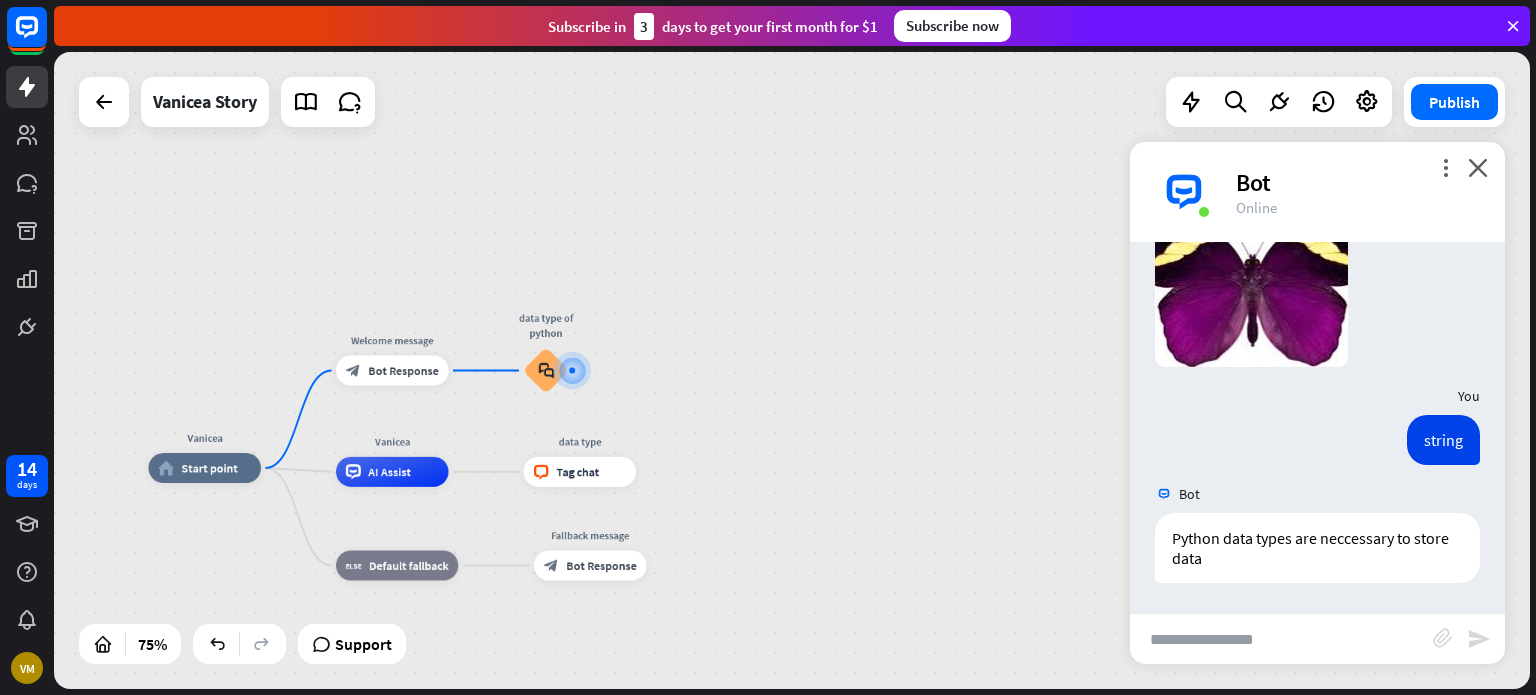 type on "*" 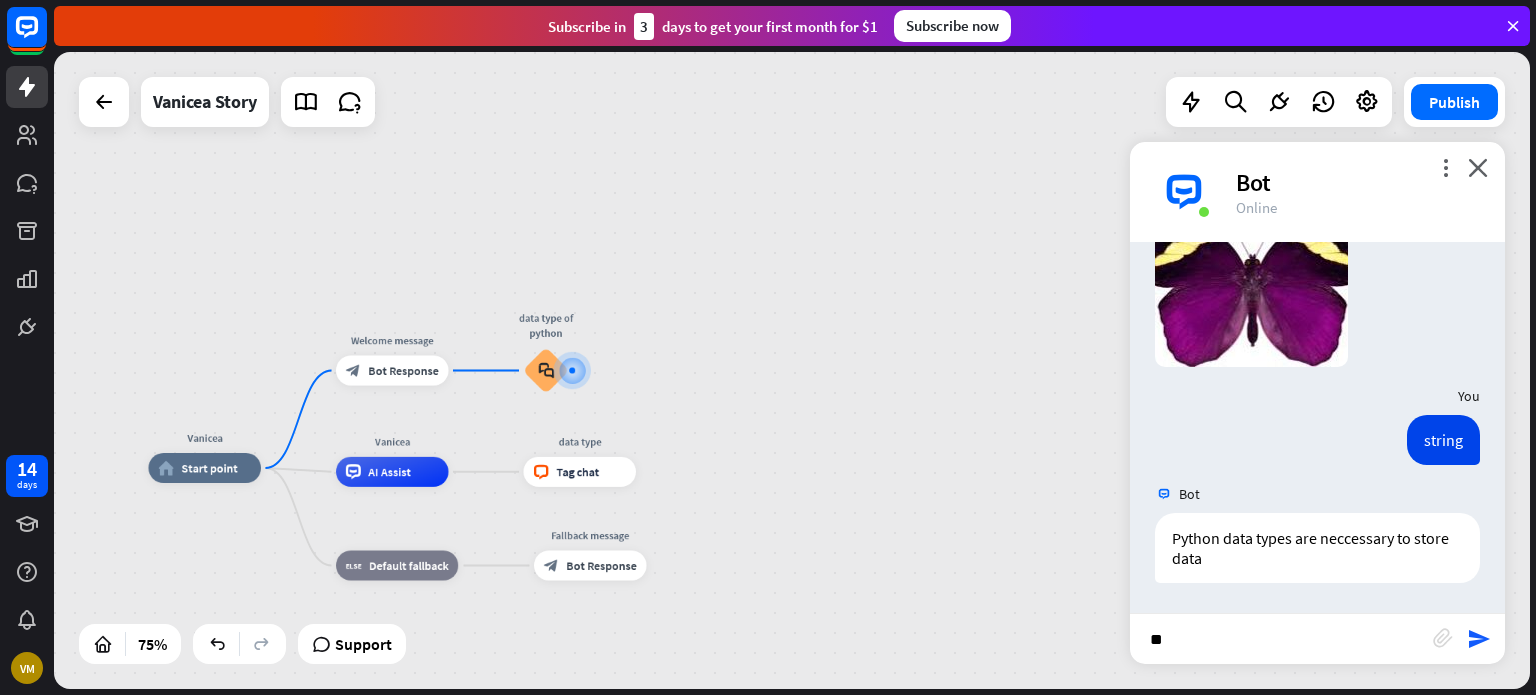 type on "***" 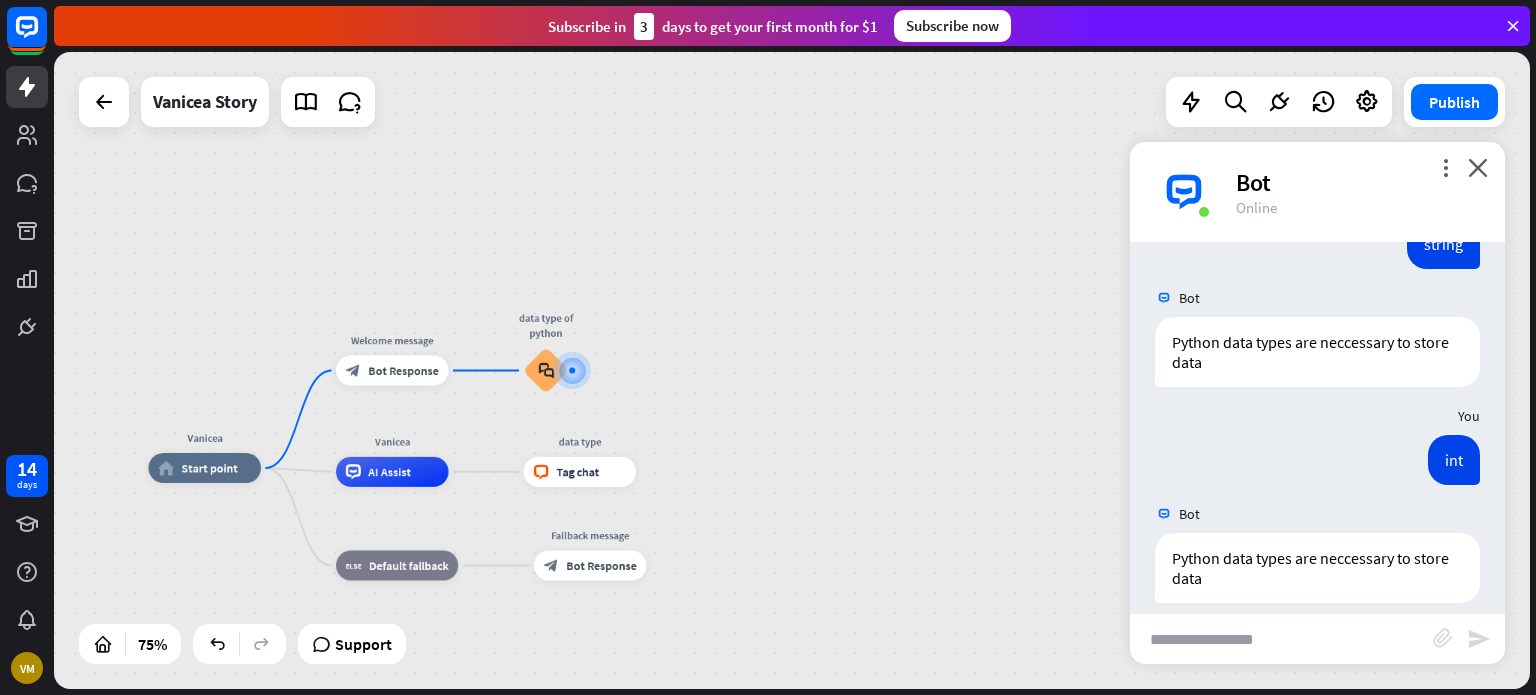 scroll, scrollTop: 415, scrollLeft: 0, axis: vertical 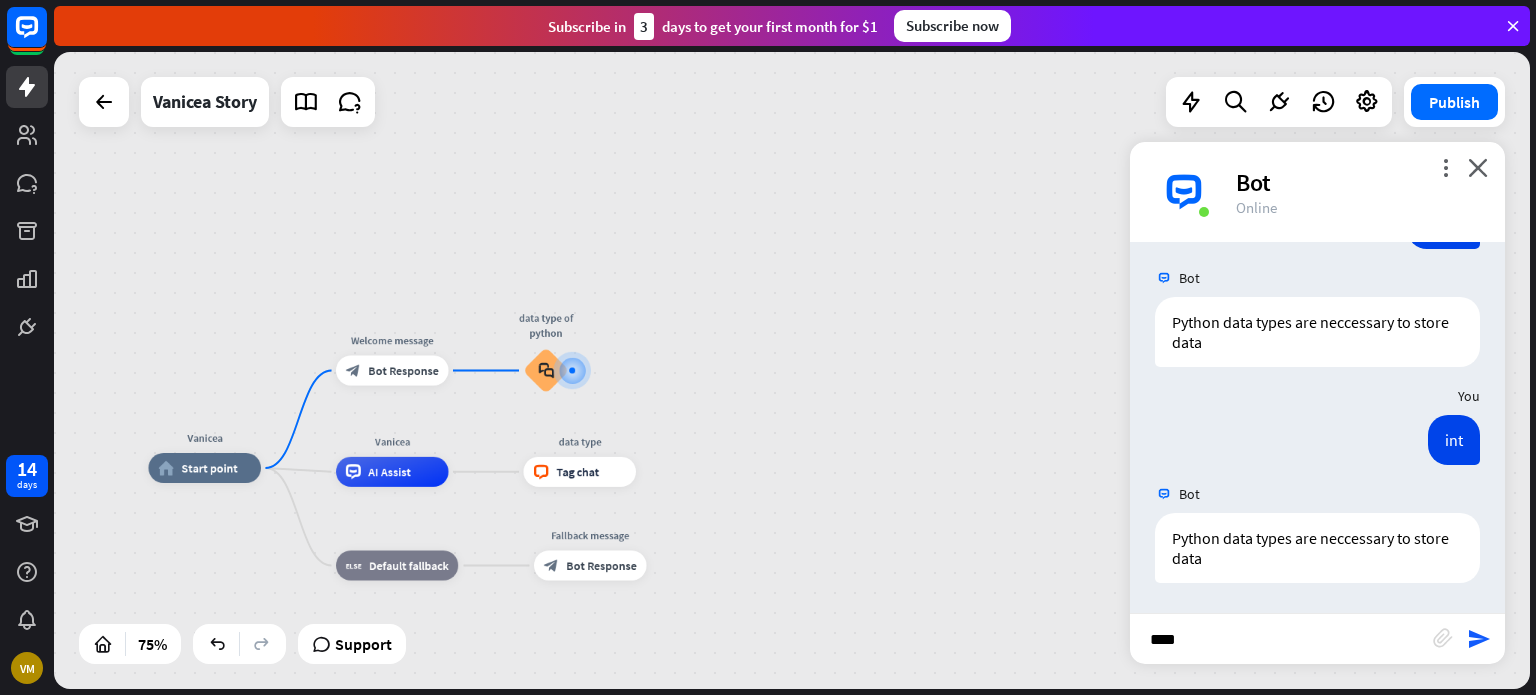 type on "*****" 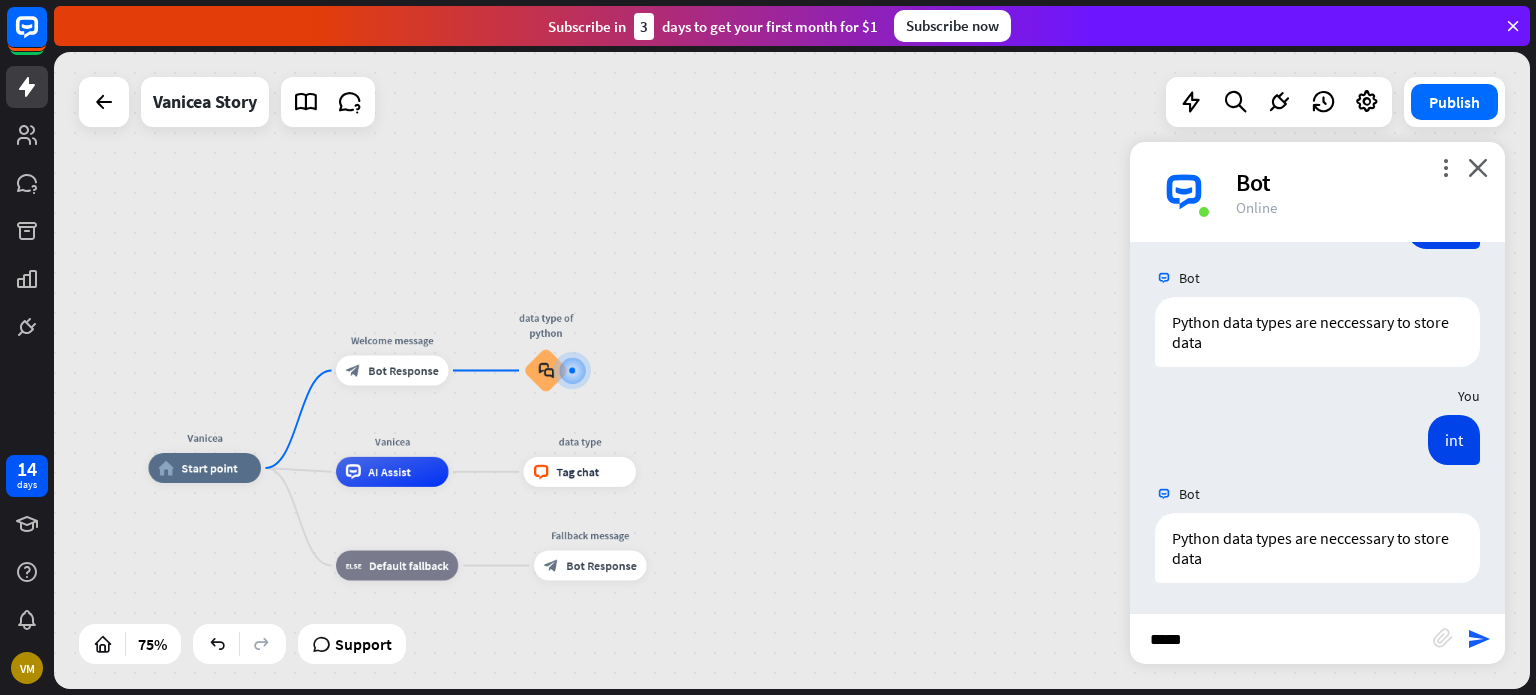 type 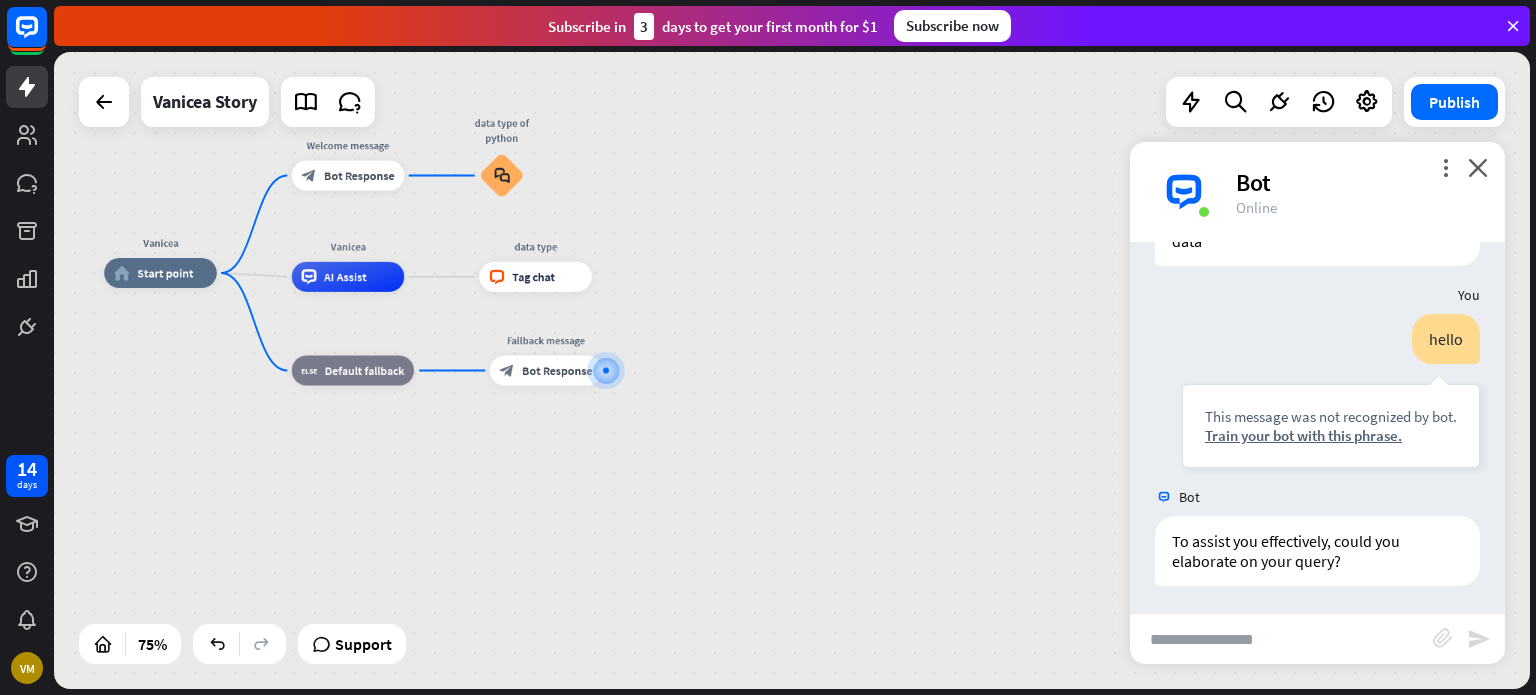 scroll, scrollTop: 734, scrollLeft: 0, axis: vertical 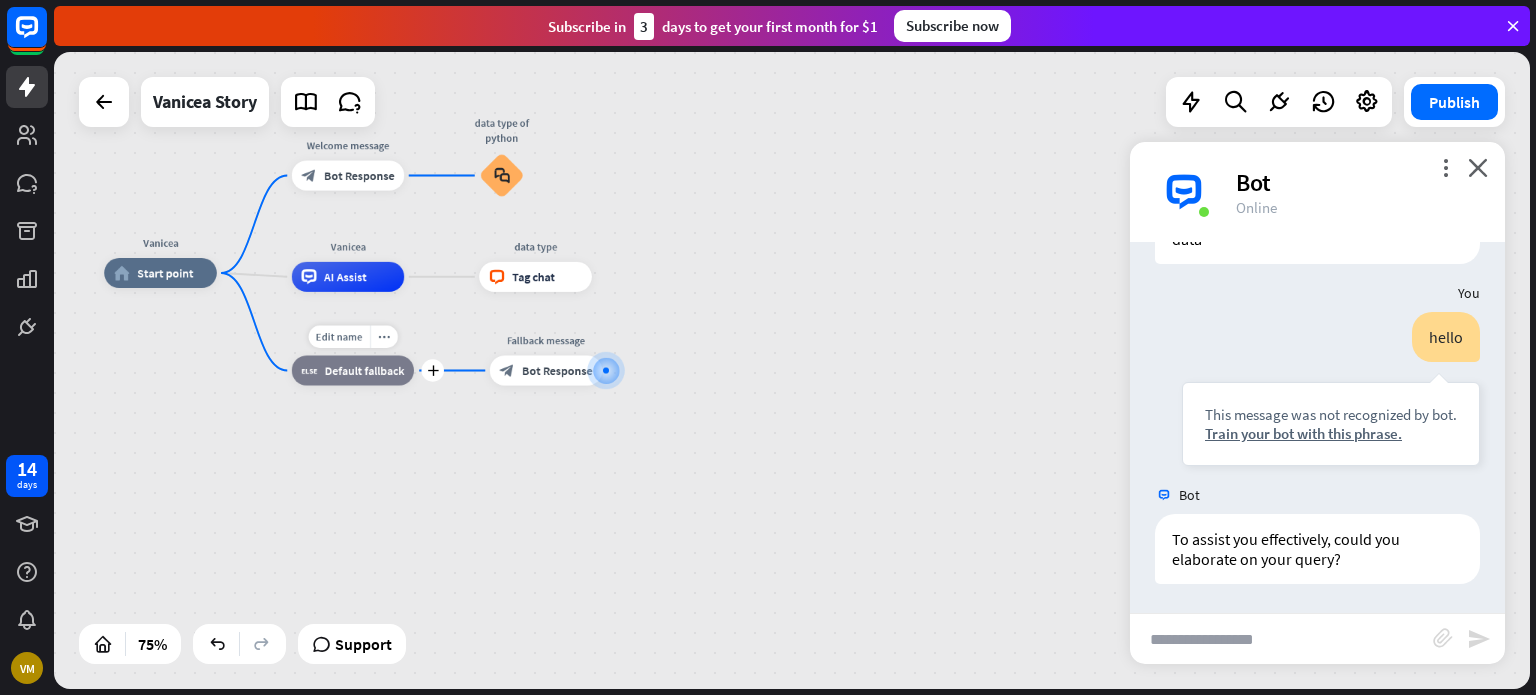 click on "block_fallback   Default fallback" at bounding box center (353, 371) 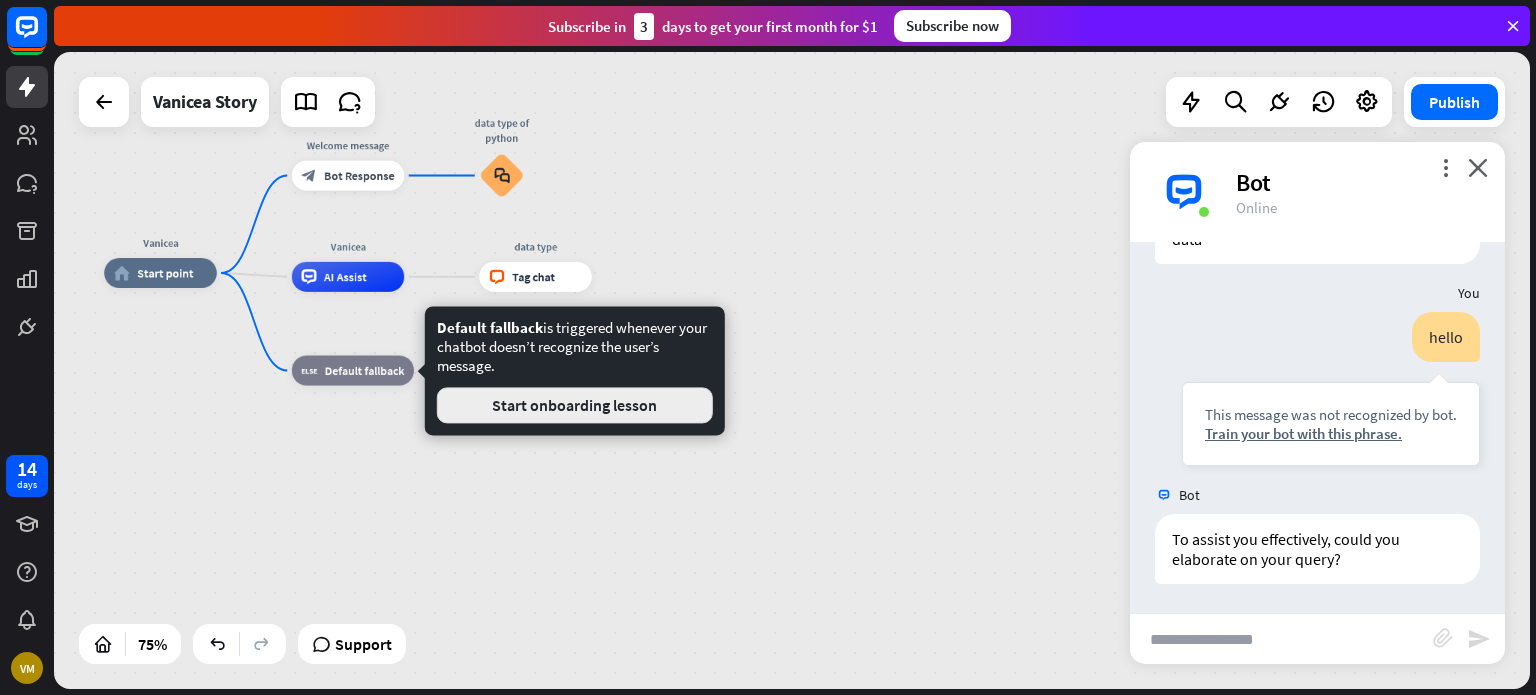 click on "Start onboarding lesson" at bounding box center (575, 405) 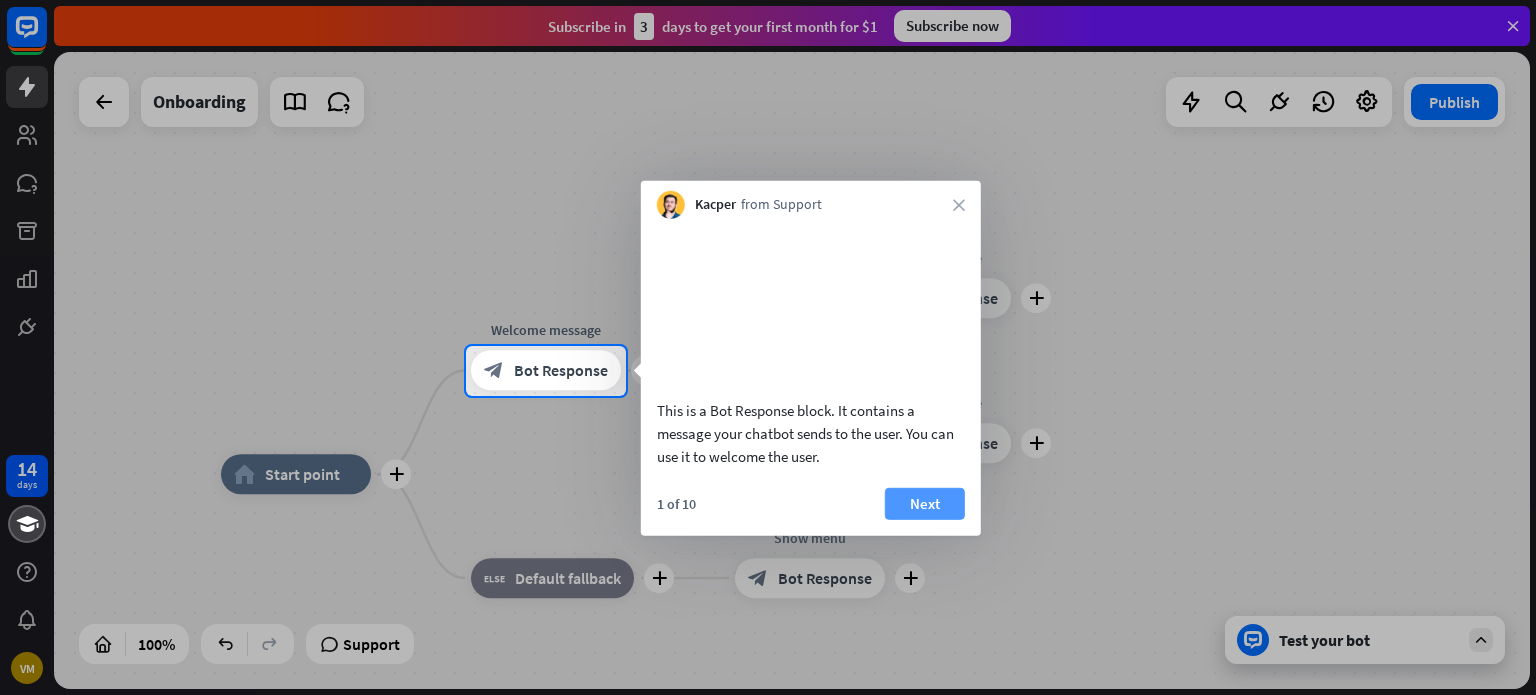 click on "Next" at bounding box center [925, 503] 